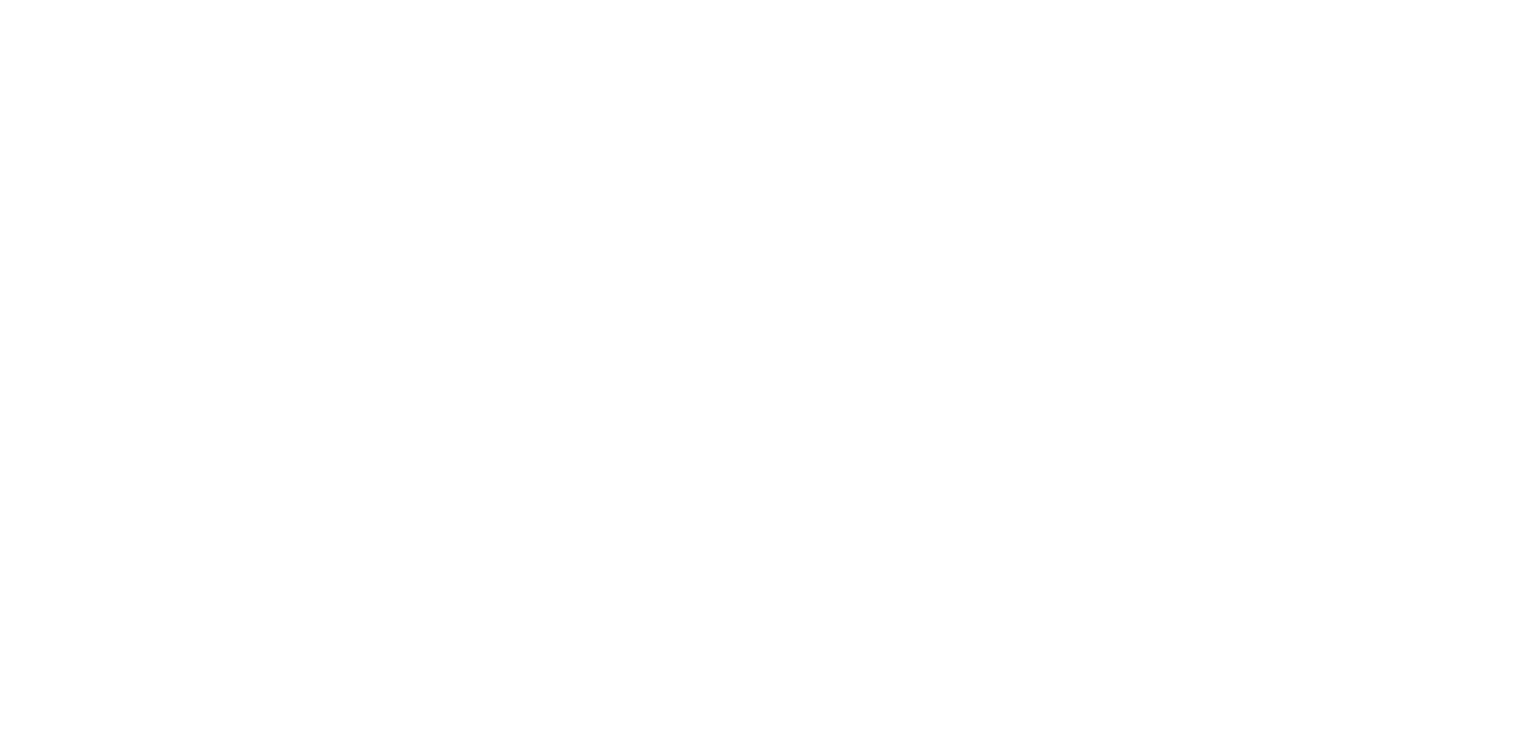 scroll, scrollTop: 0, scrollLeft: 0, axis: both 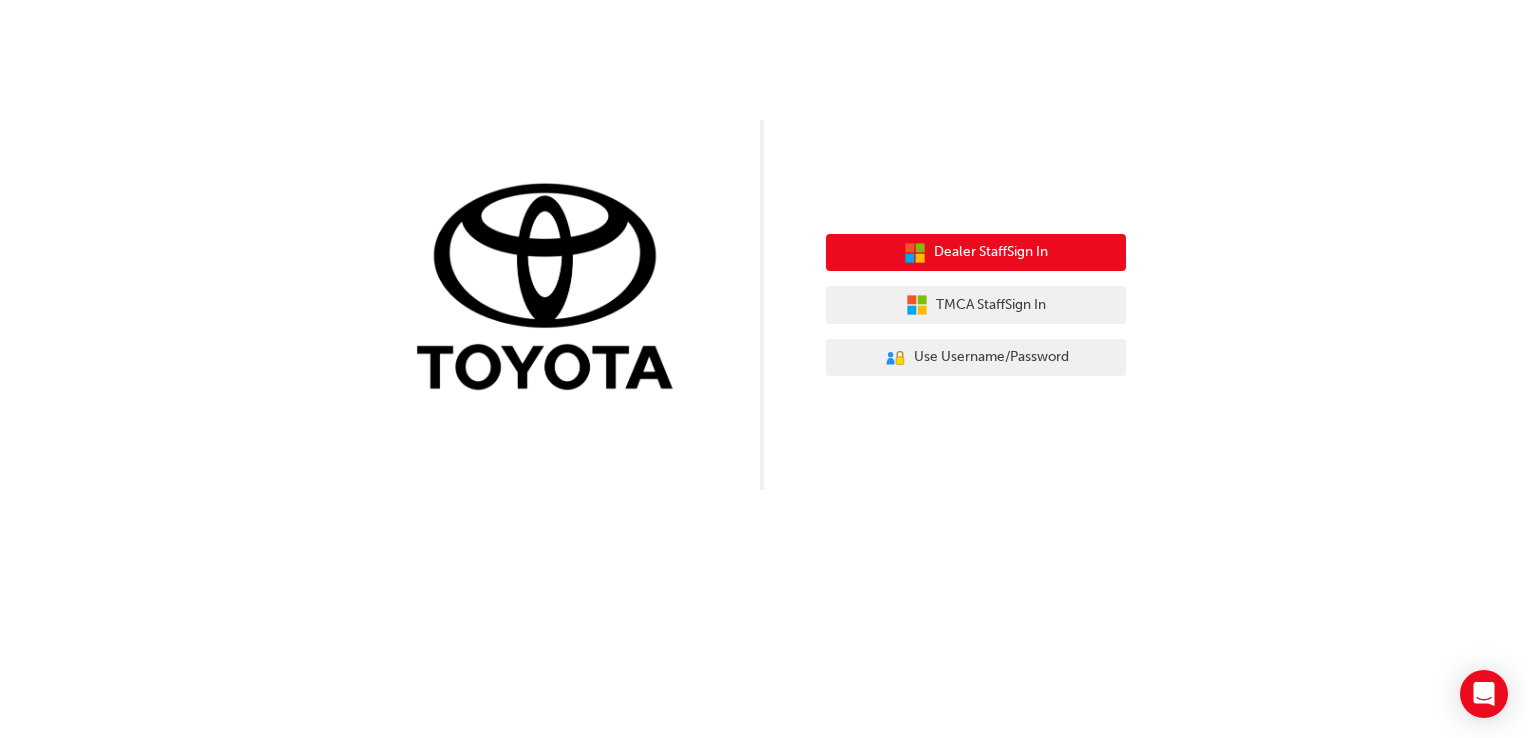 click on "Dealer Staff  Sign In" at bounding box center (991, 252) 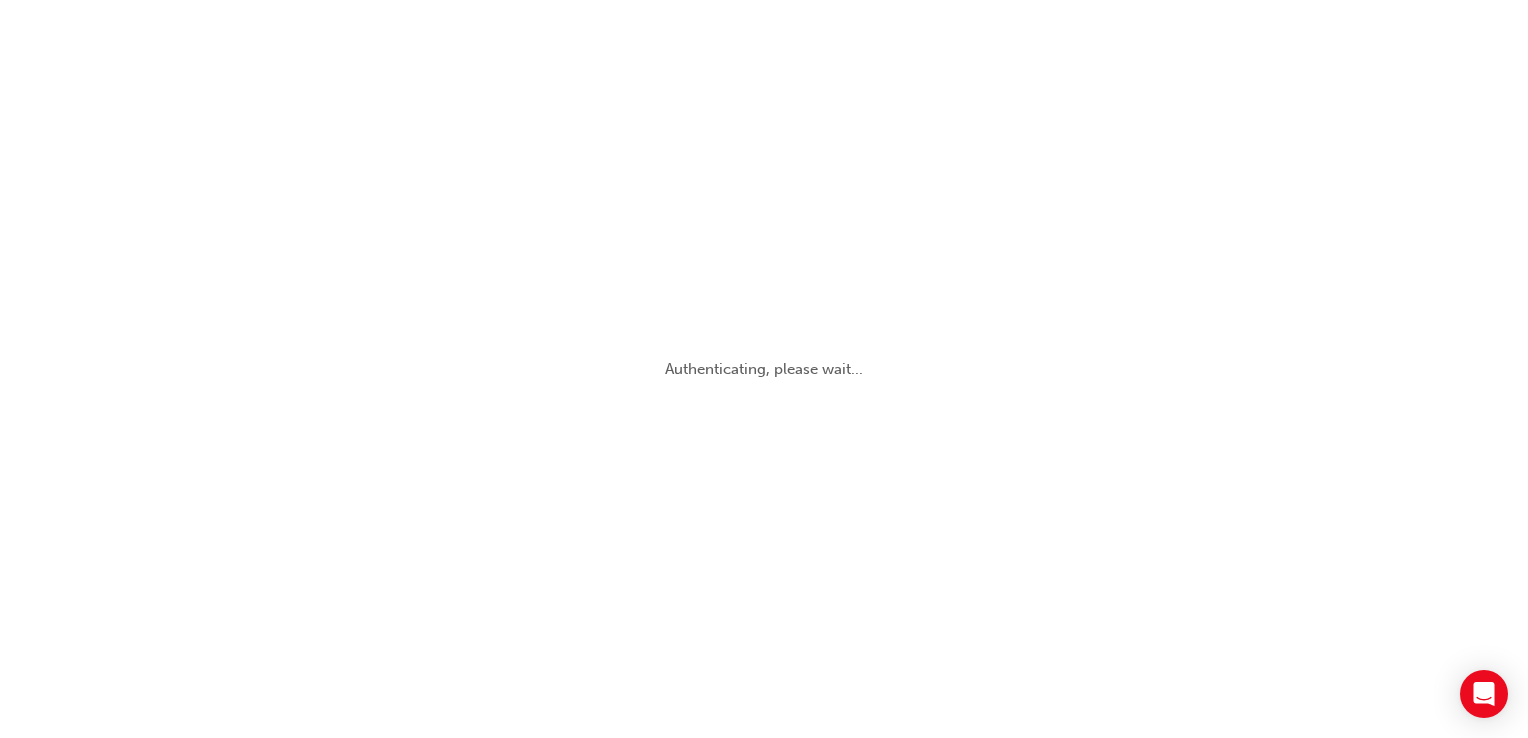 scroll, scrollTop: 0, scrollLeft: 0, axis: both 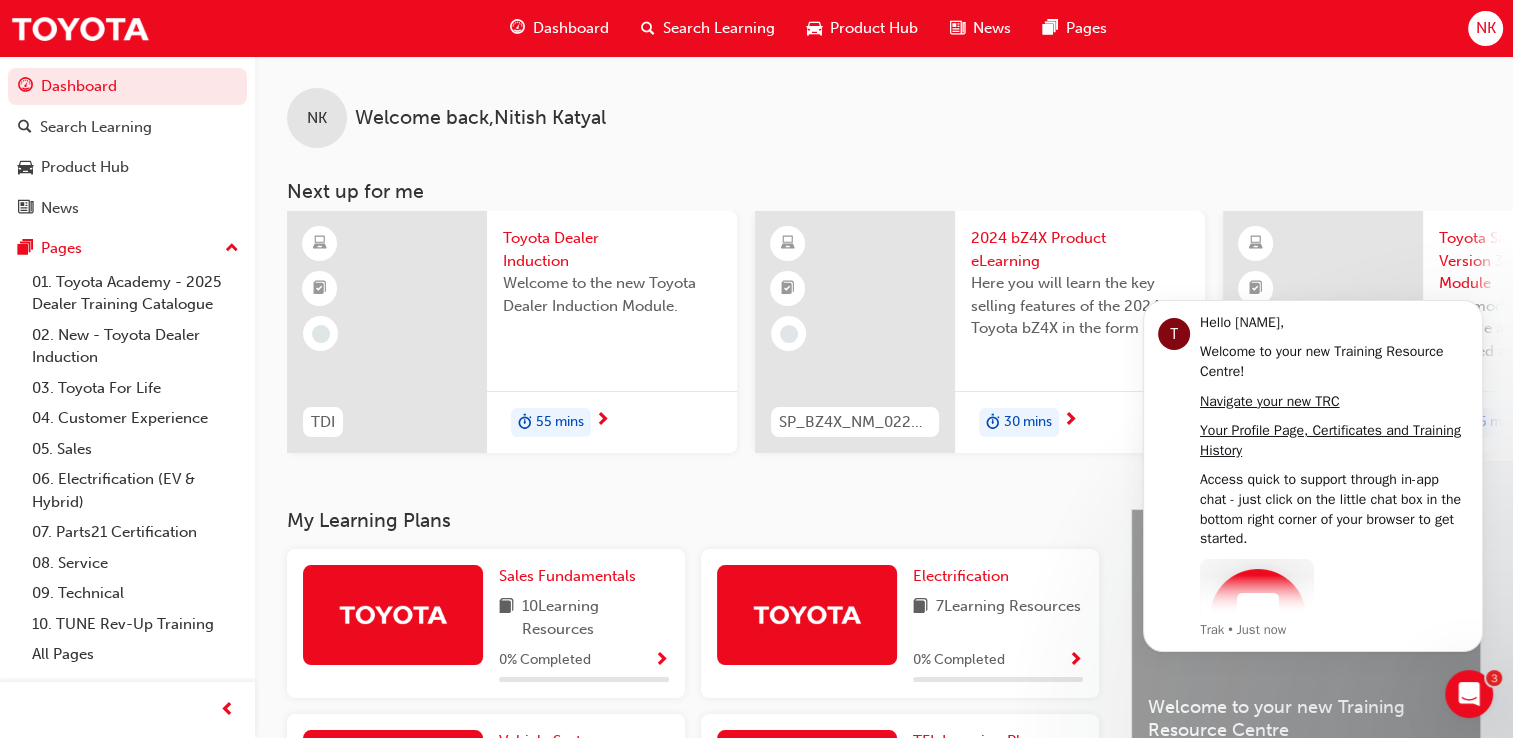 click on "Product Hub" at bounding box center [874, 28] 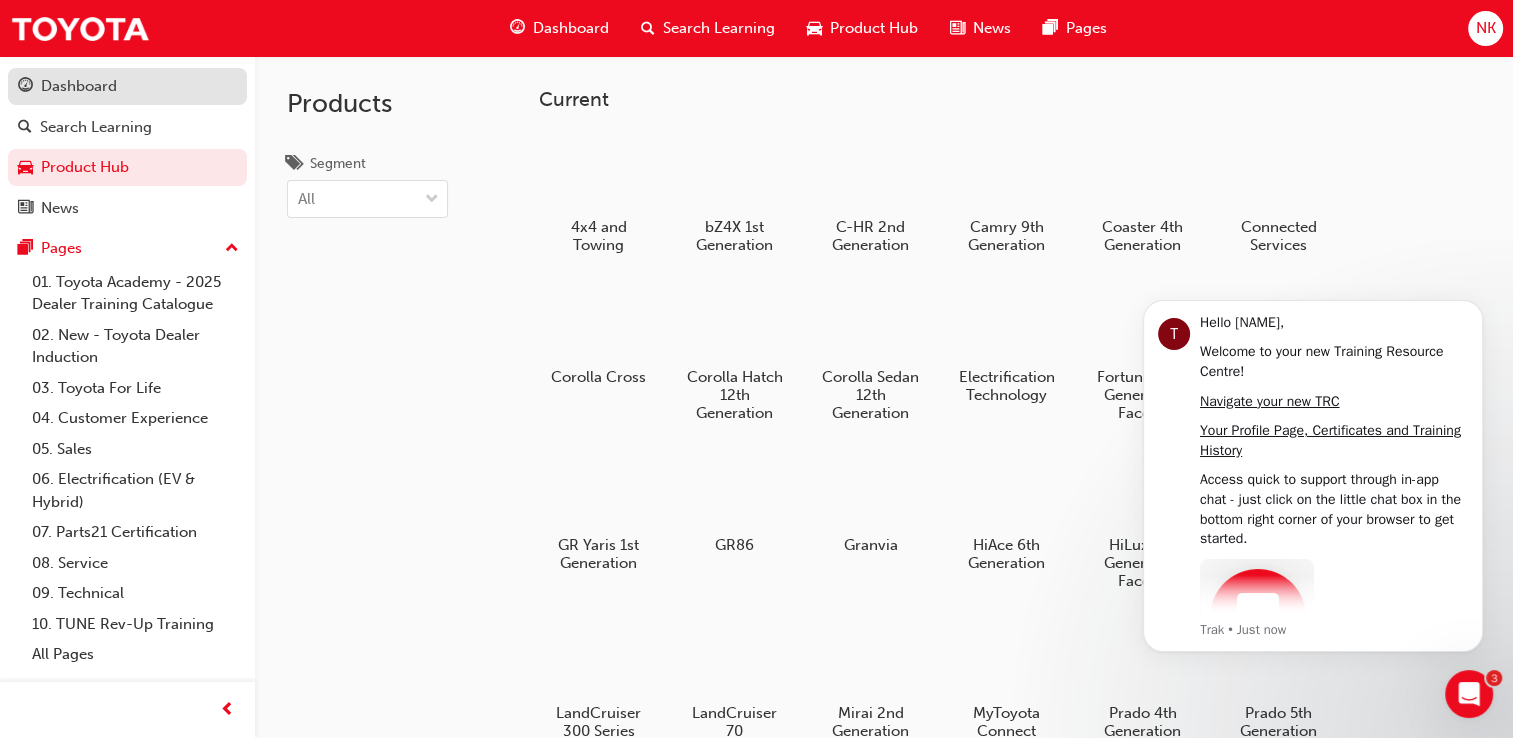 click on "Dashboard" at bounding box center [79, 86] 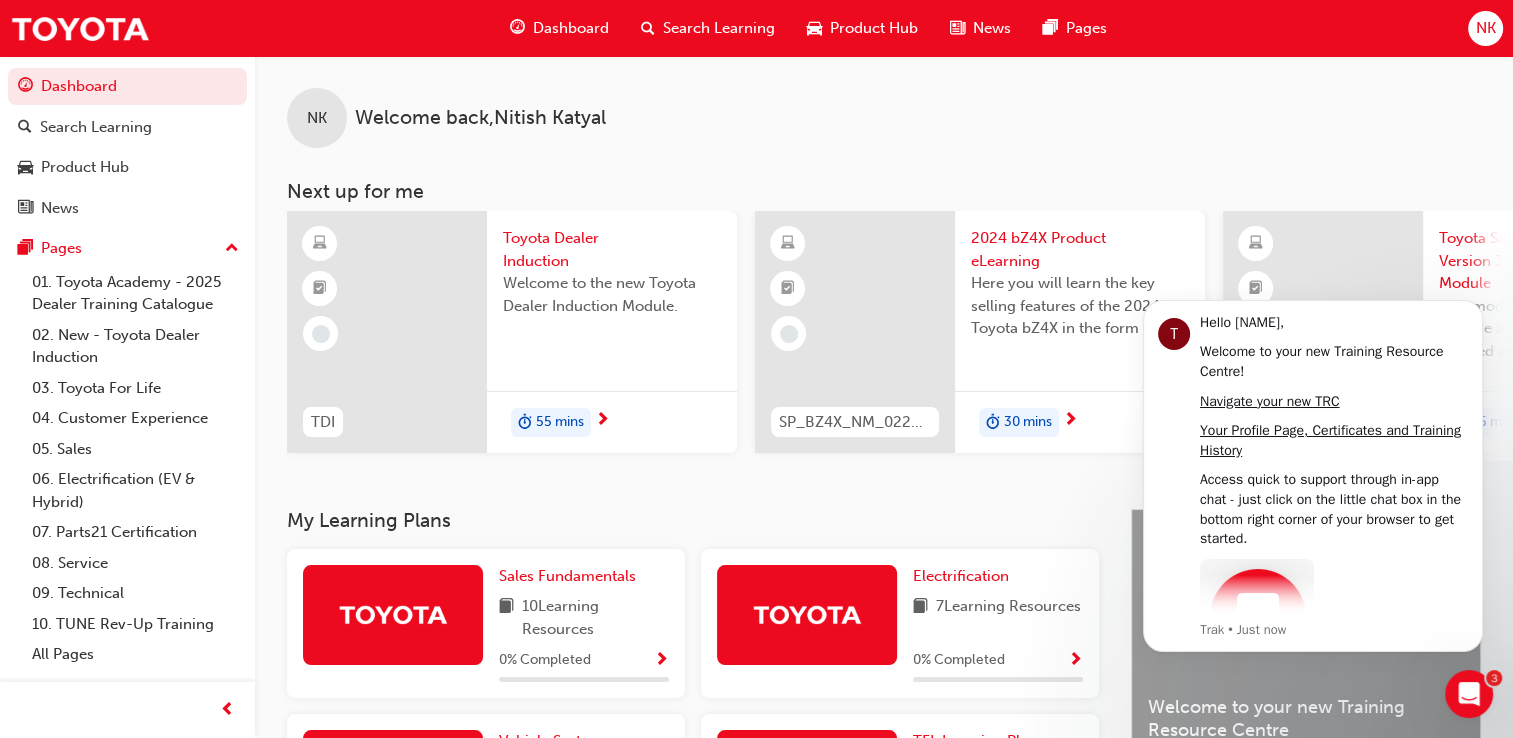 click on "Search Learning" at bounding box center [719, 28] 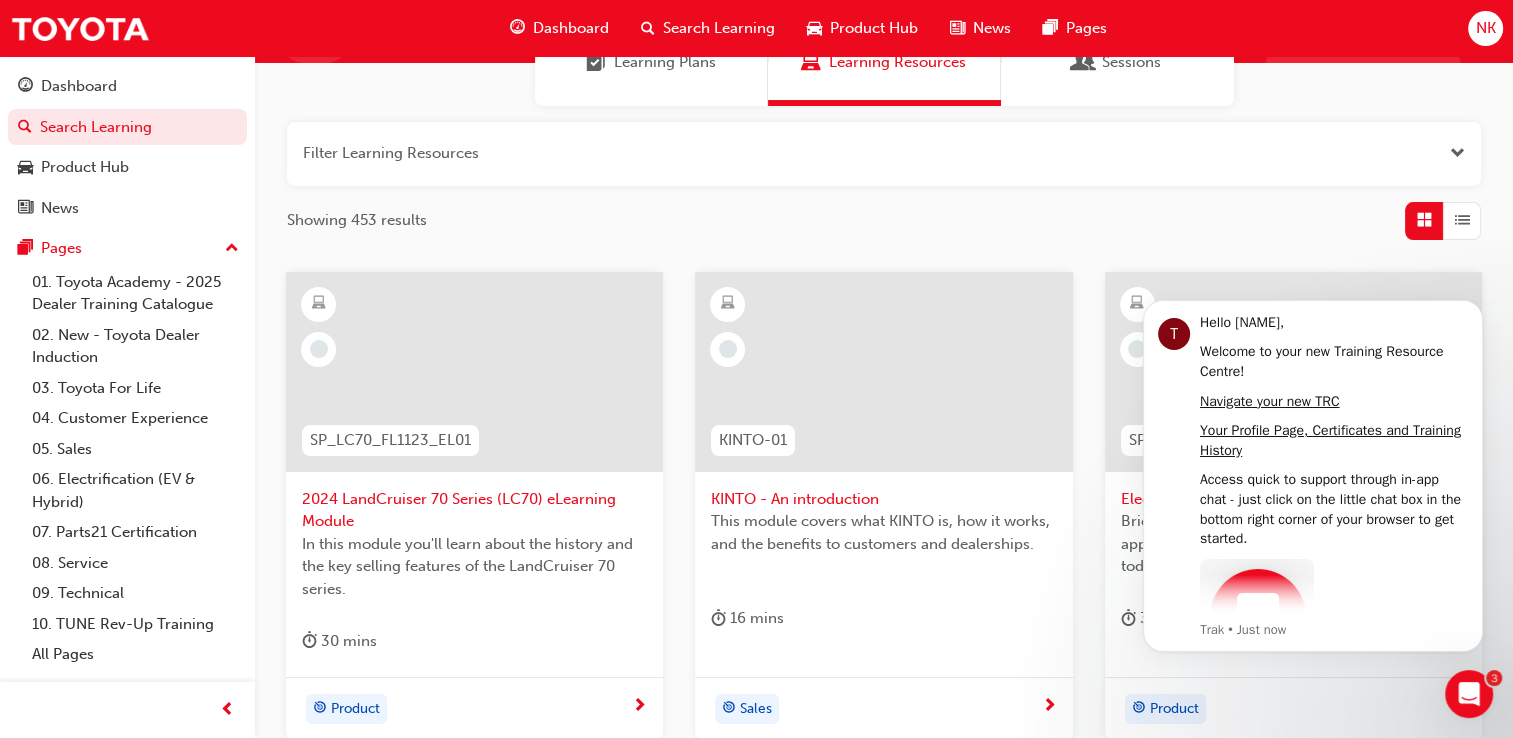 scroll, scrollTop: 0, scrollLeft: 0, axis: both 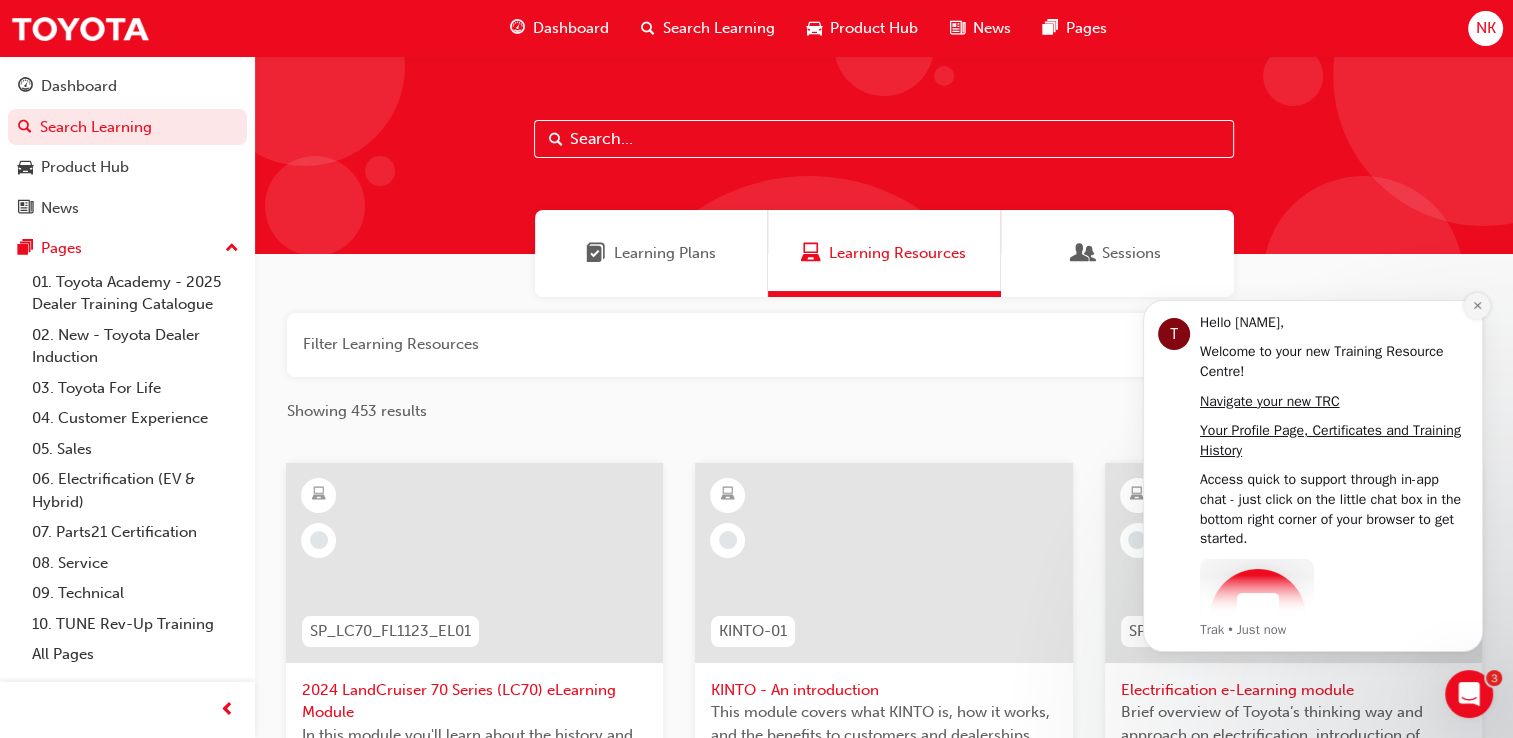 click at bounding box center (1477, 306) 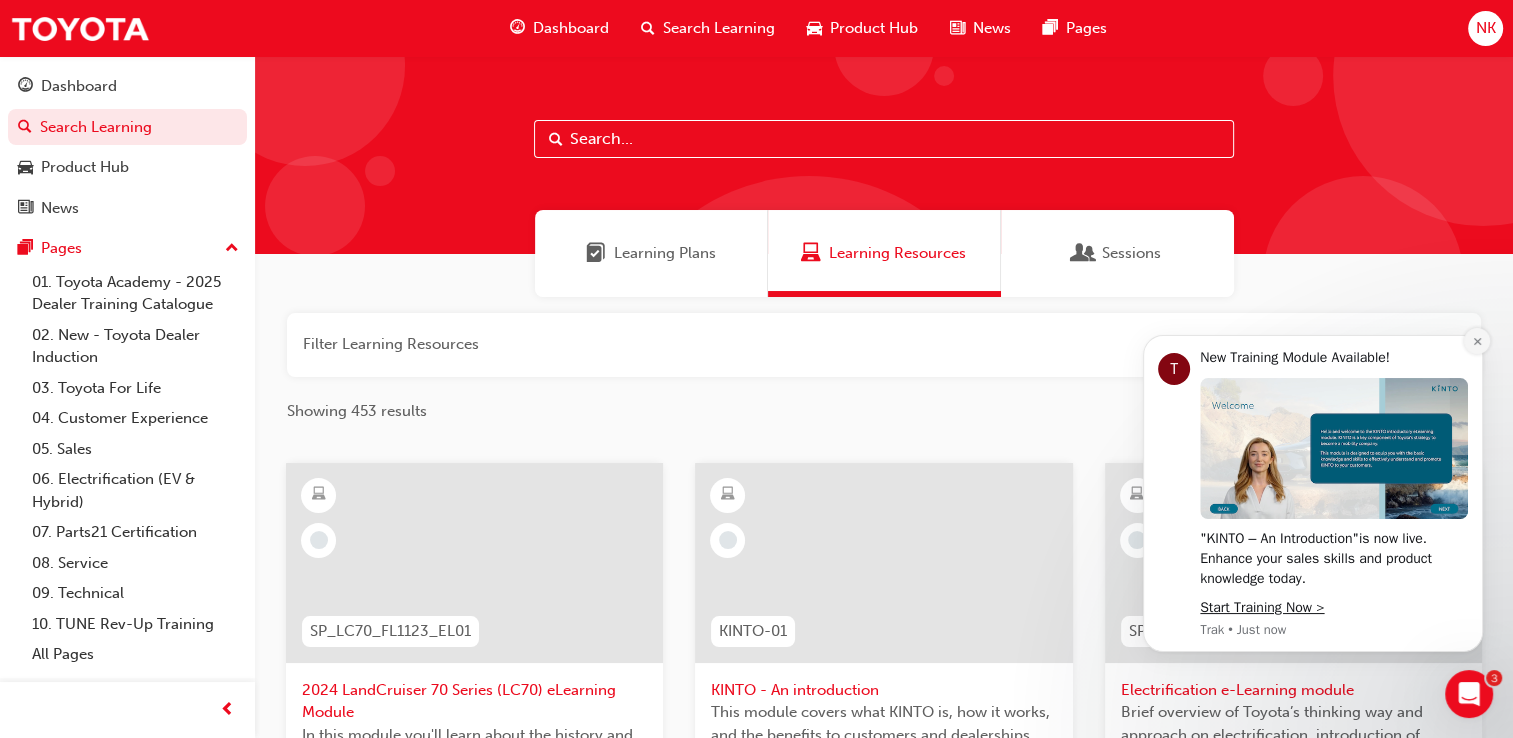 click 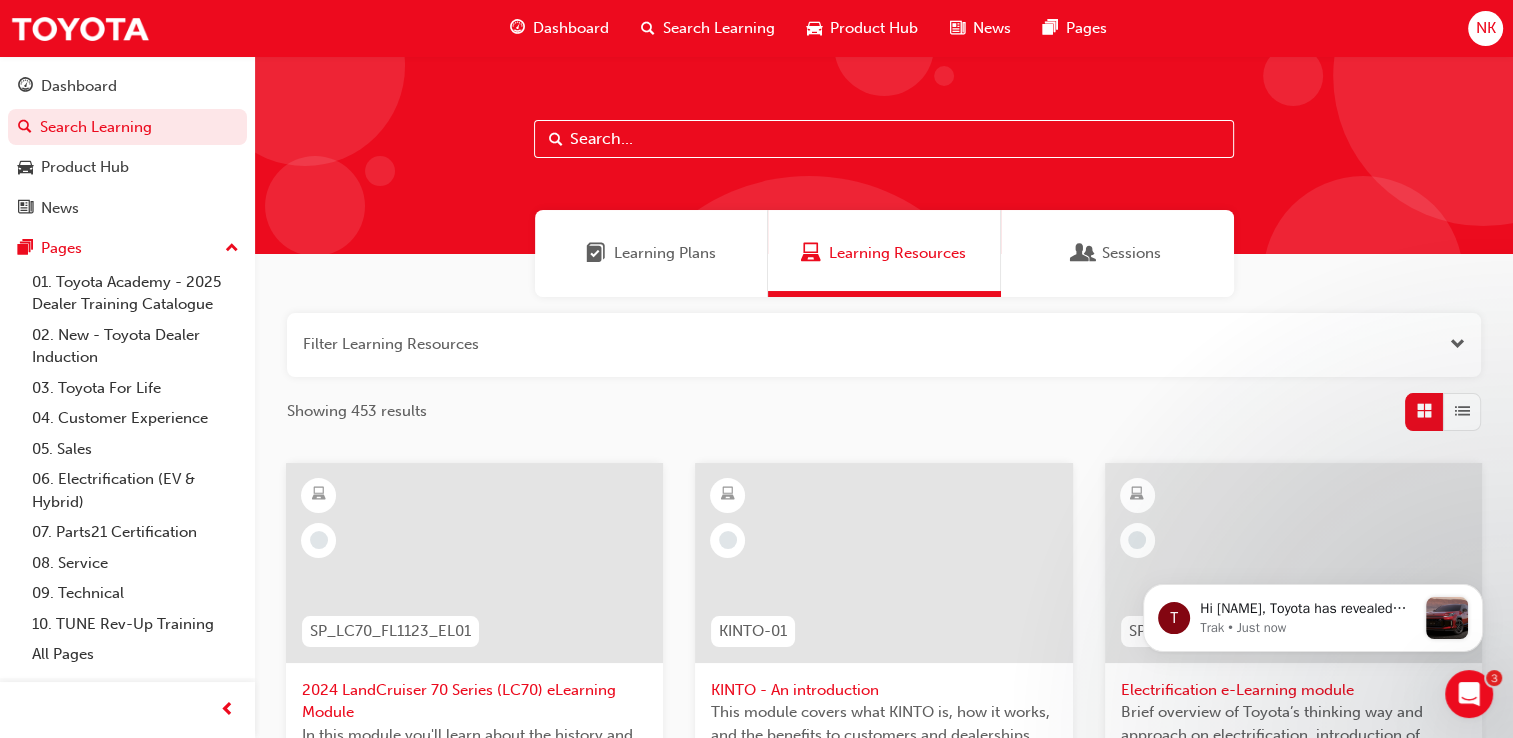 scroll, scrollTop: 212, scrollLeft: 0, axis: vertical 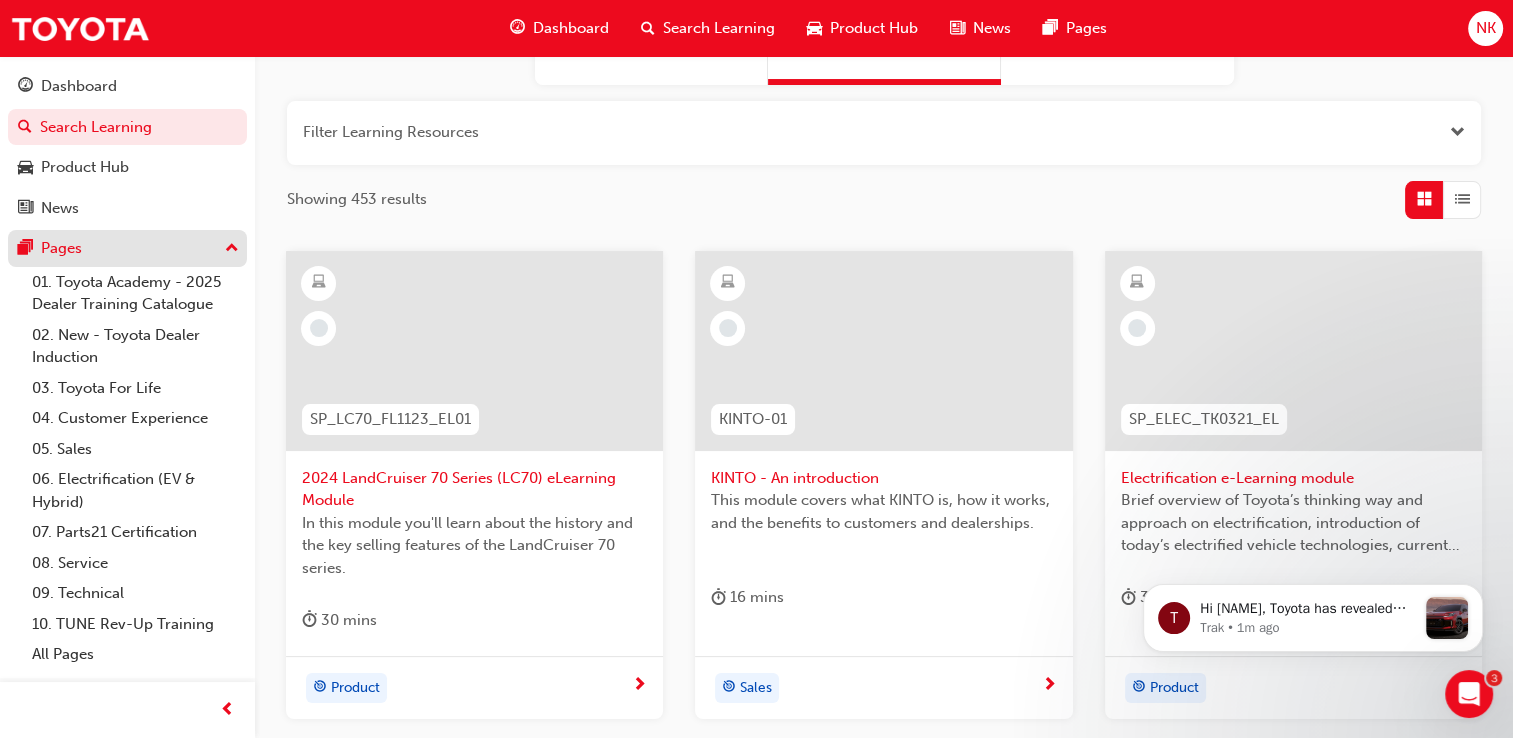 click on "Pages" at bounding box center (61, 248) 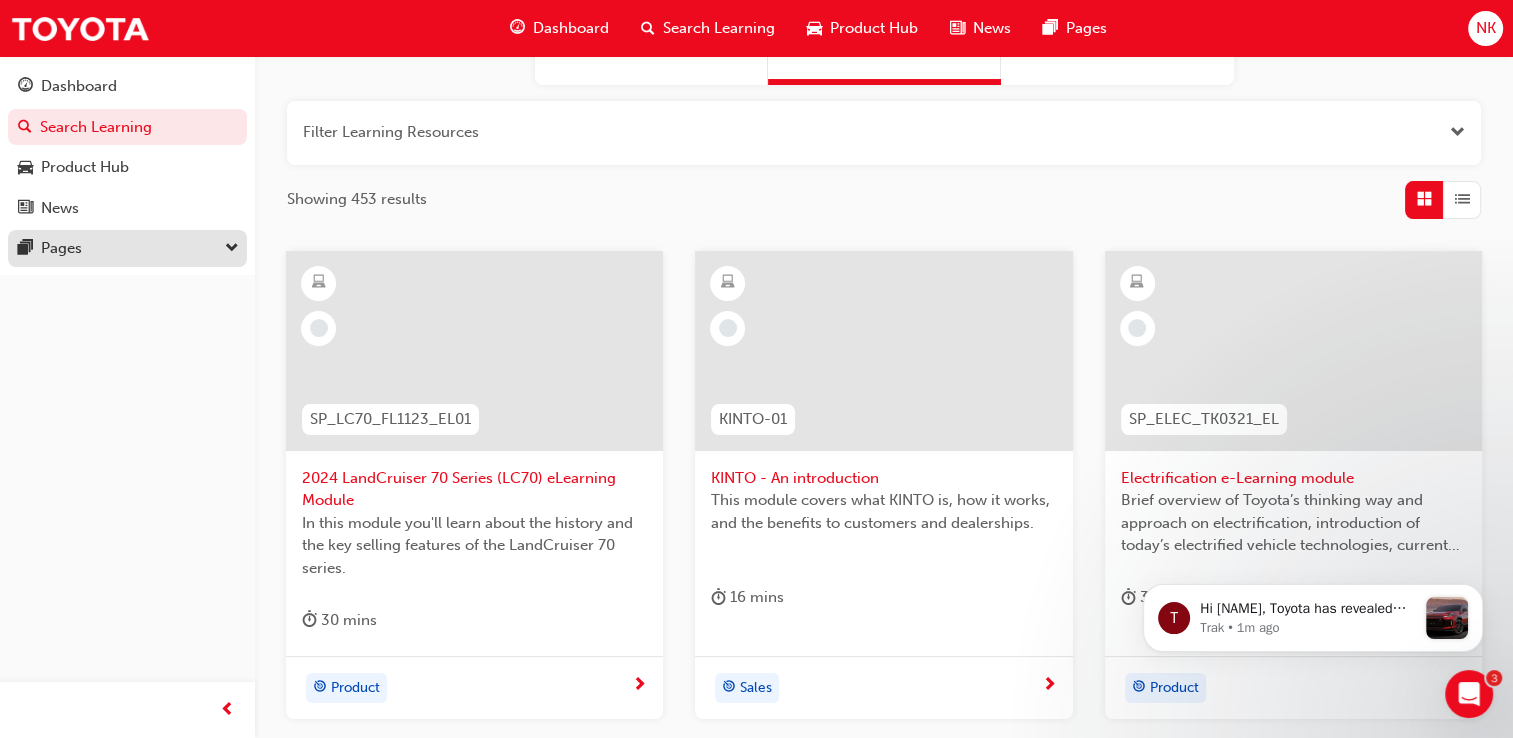 click on "Pages" at bounding box center [61, 248] 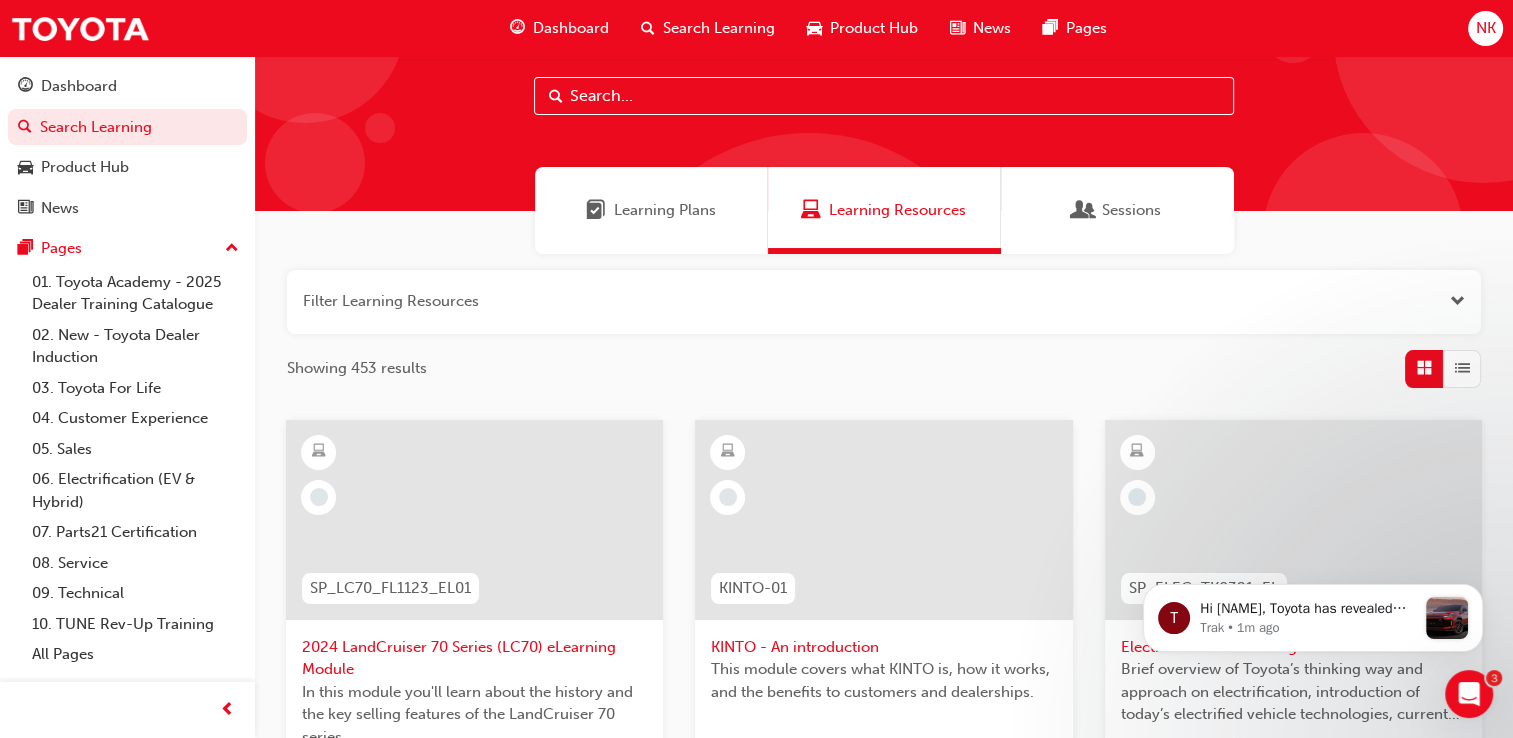scroll, scrollTop: 0, scrollLeft: 0, axis: both 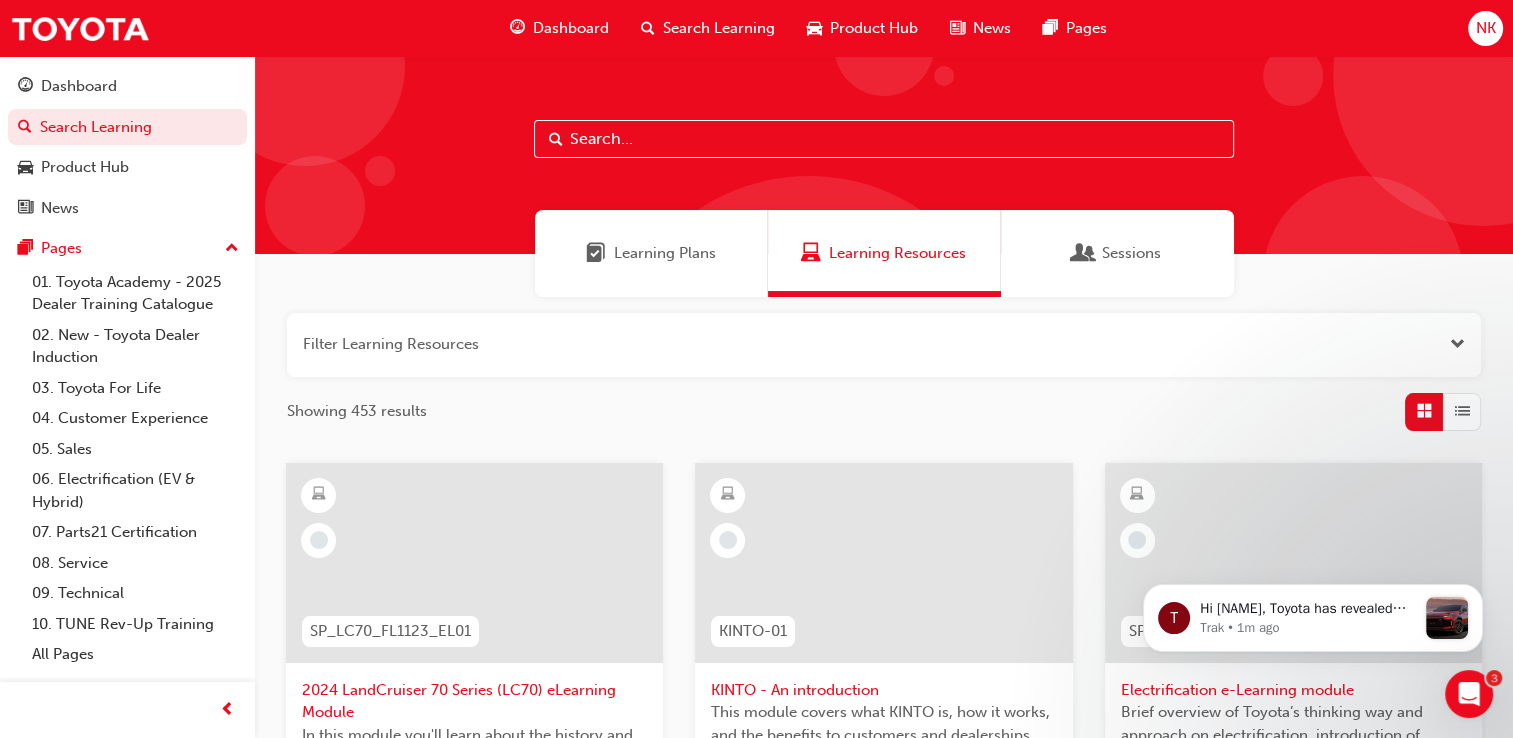 click on "Learning Plans" at bounding box center (665, 253) 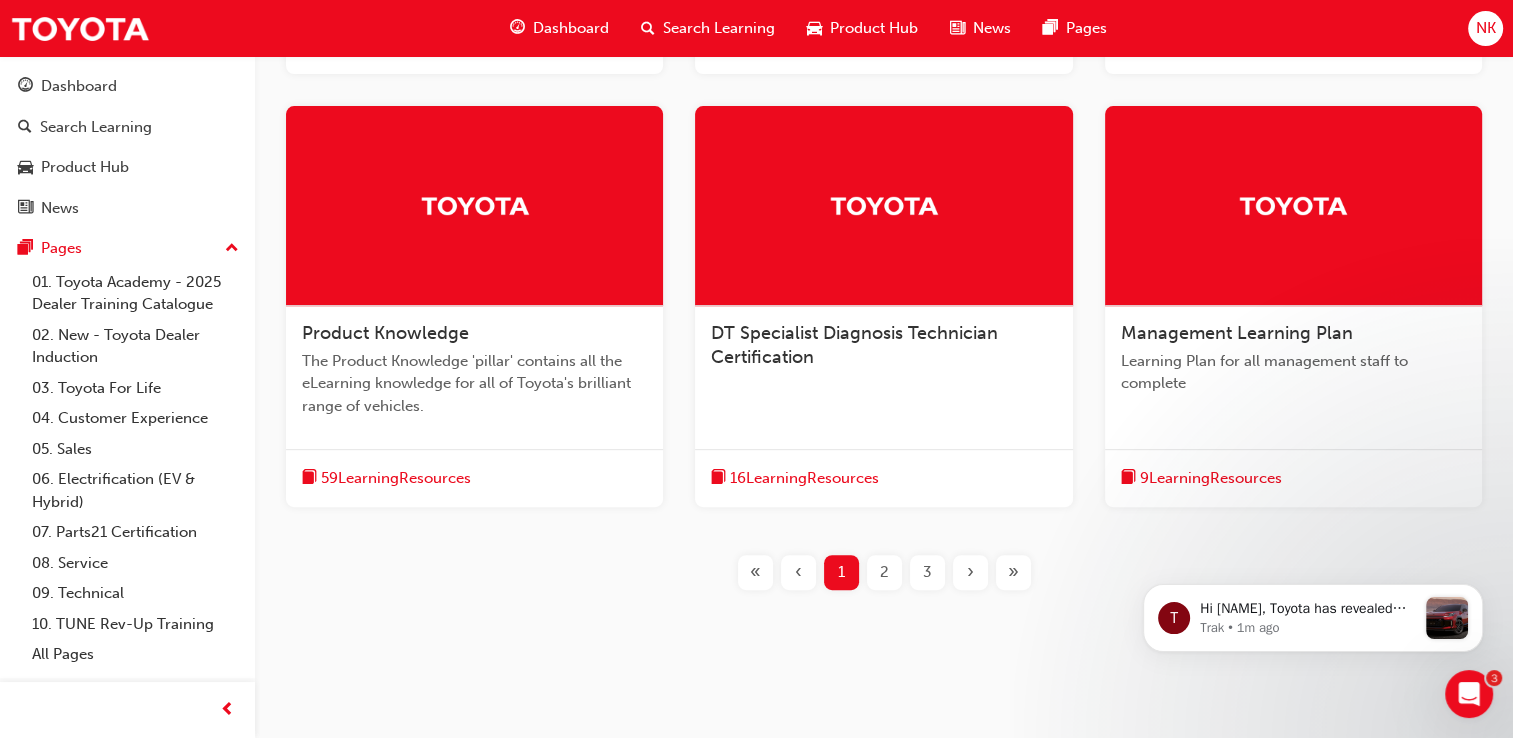 scroll, scrollTop: 756, scrollLeft: 0, axis: vertical 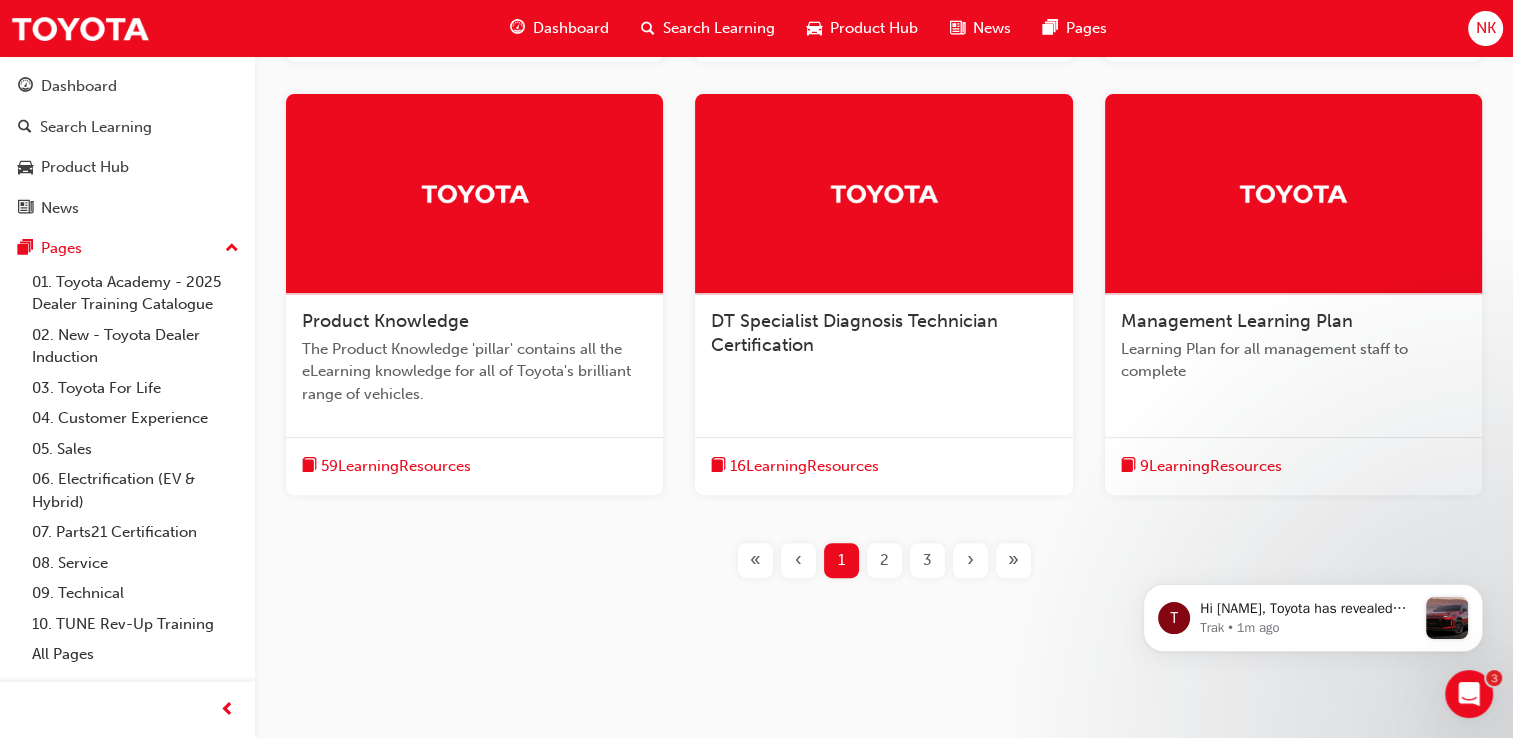 click on "59  Learning  Resources" at bounding box center [396, 466] 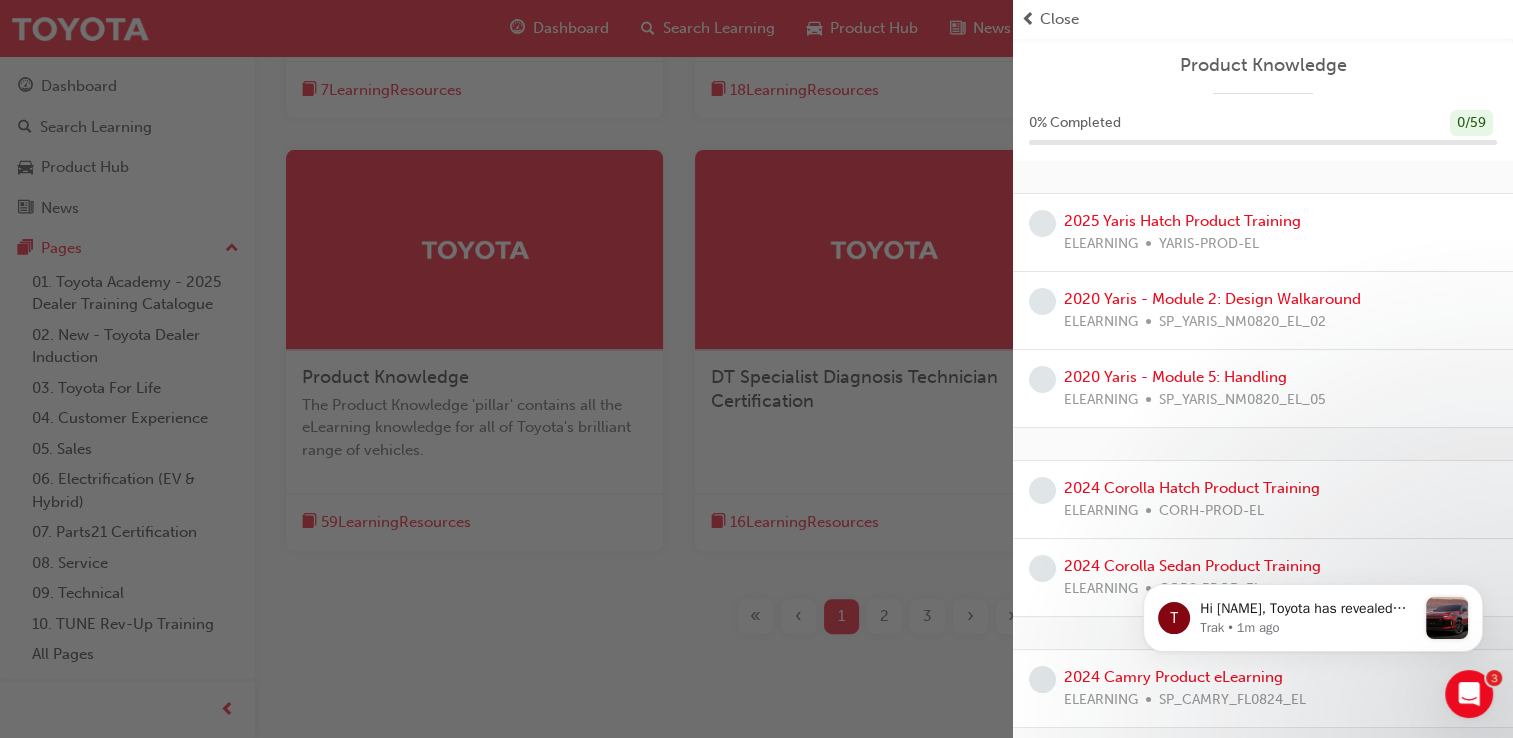 scroll, scrollTop: 692, scrollLeft: 0, axis: vertical 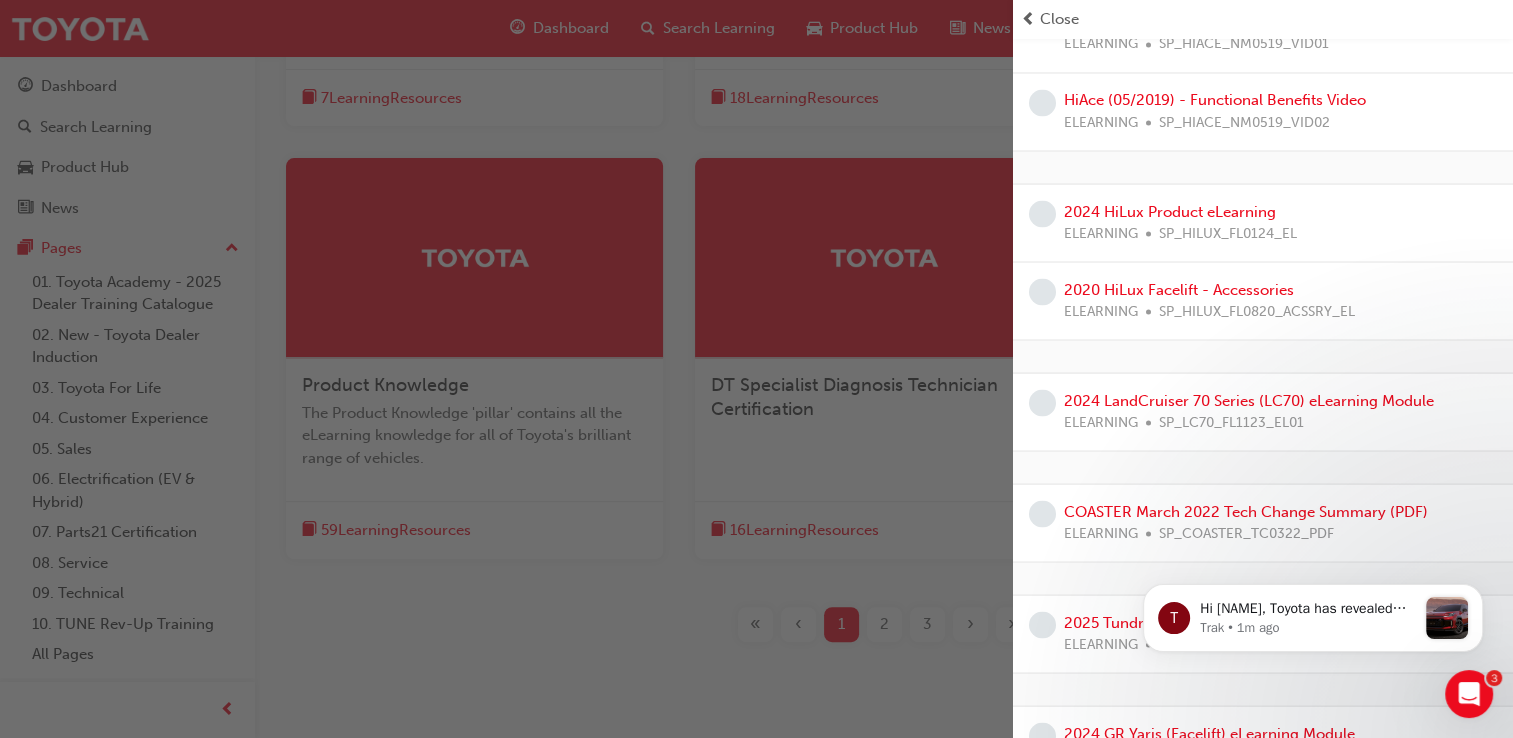 click at bounding box center (506, 369) 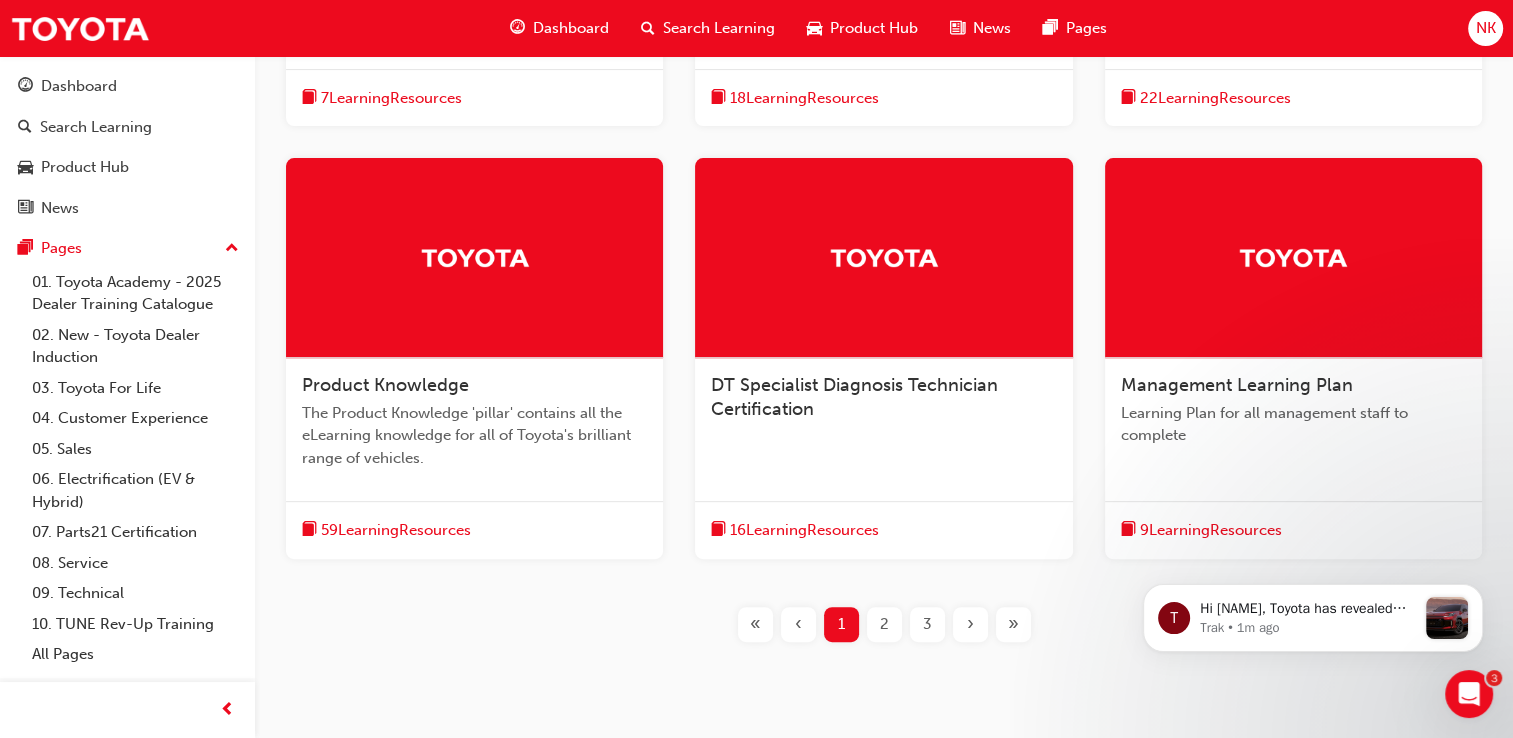 click on "59  Learning  Resources" at bounding box center [474, 530] 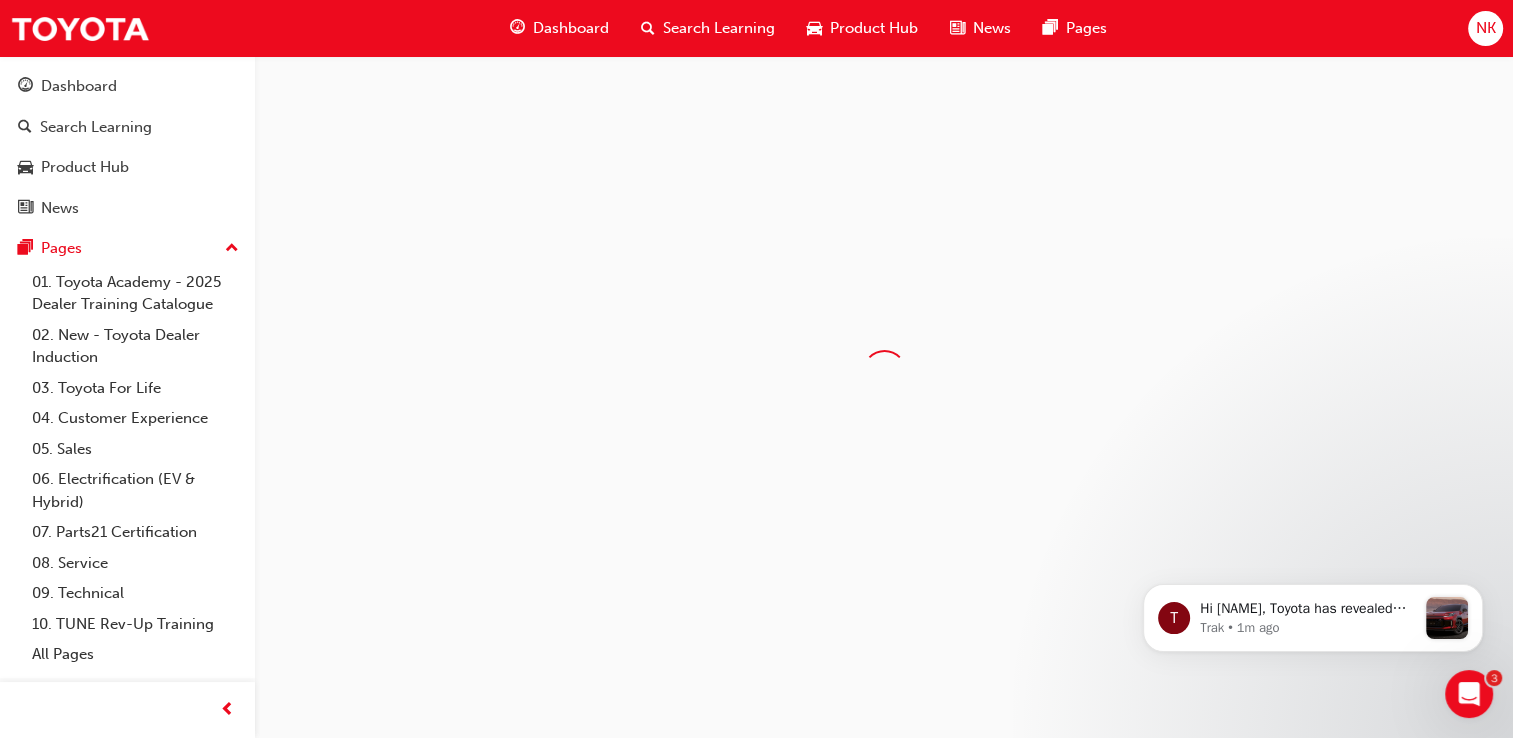 scroll, scrollTop: 0, scrollLeft: 0, axis: both 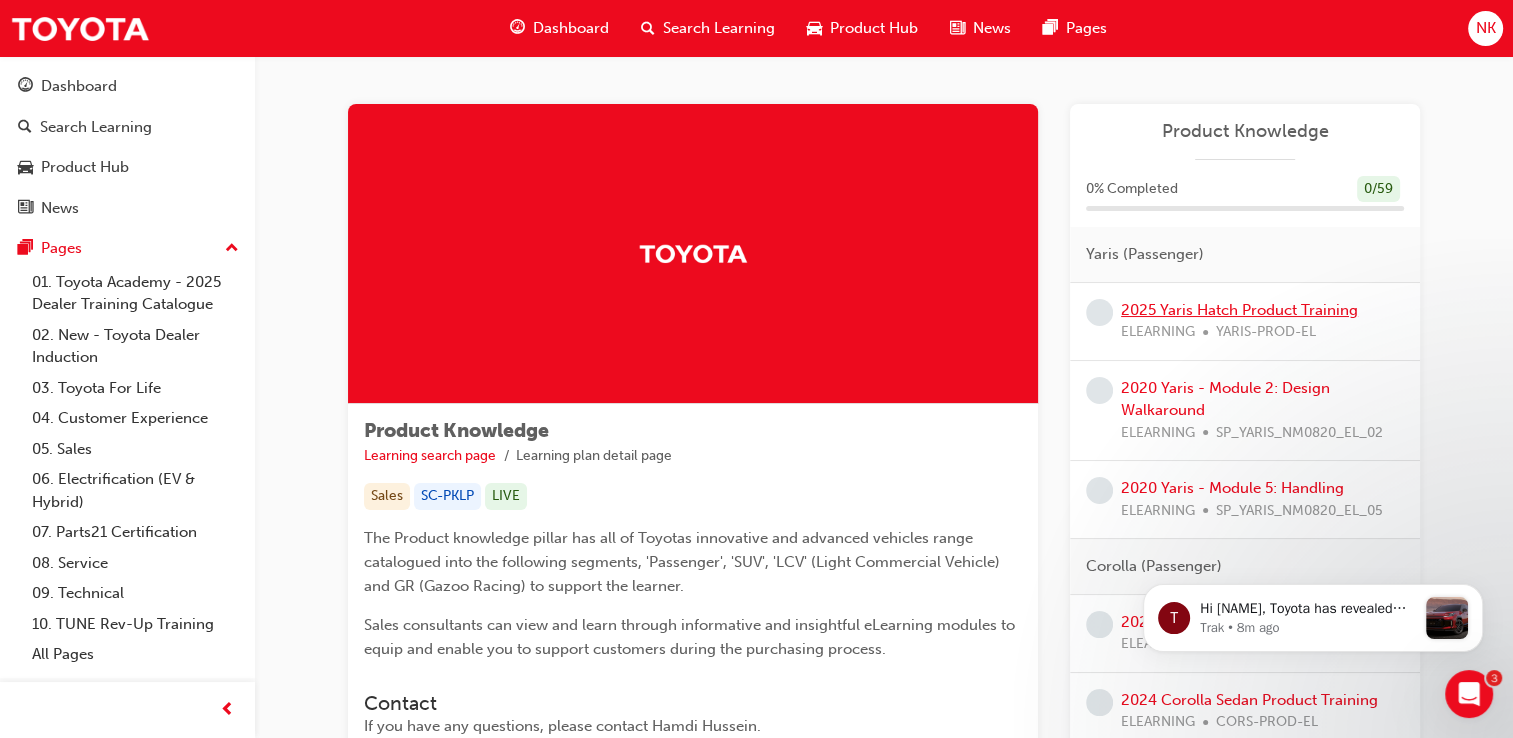 click on "2025 Yaris Hatch Product Training" at bounding box center [1239, 310] 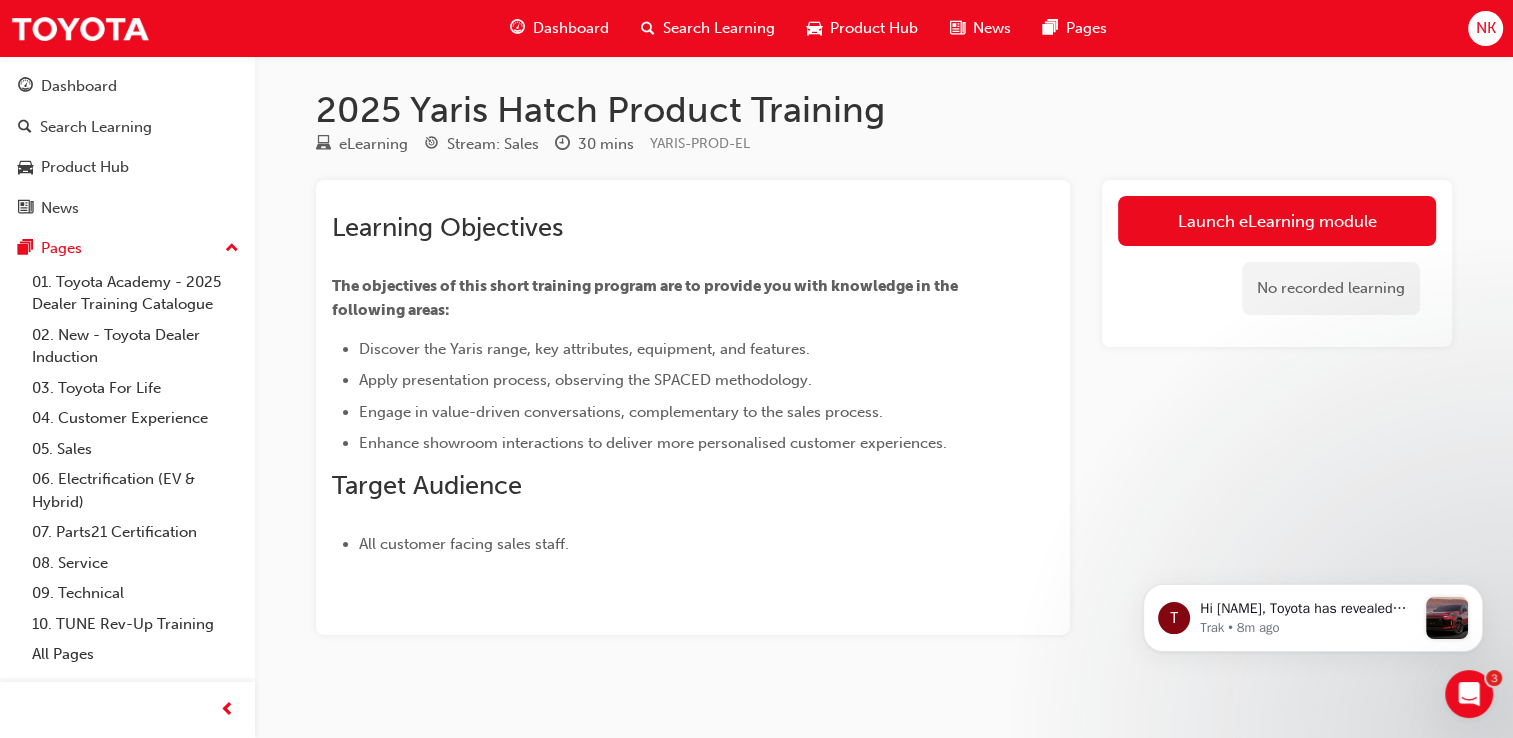 scroll, scrollTop: 11, scrollLeft: 0, axis: vertical 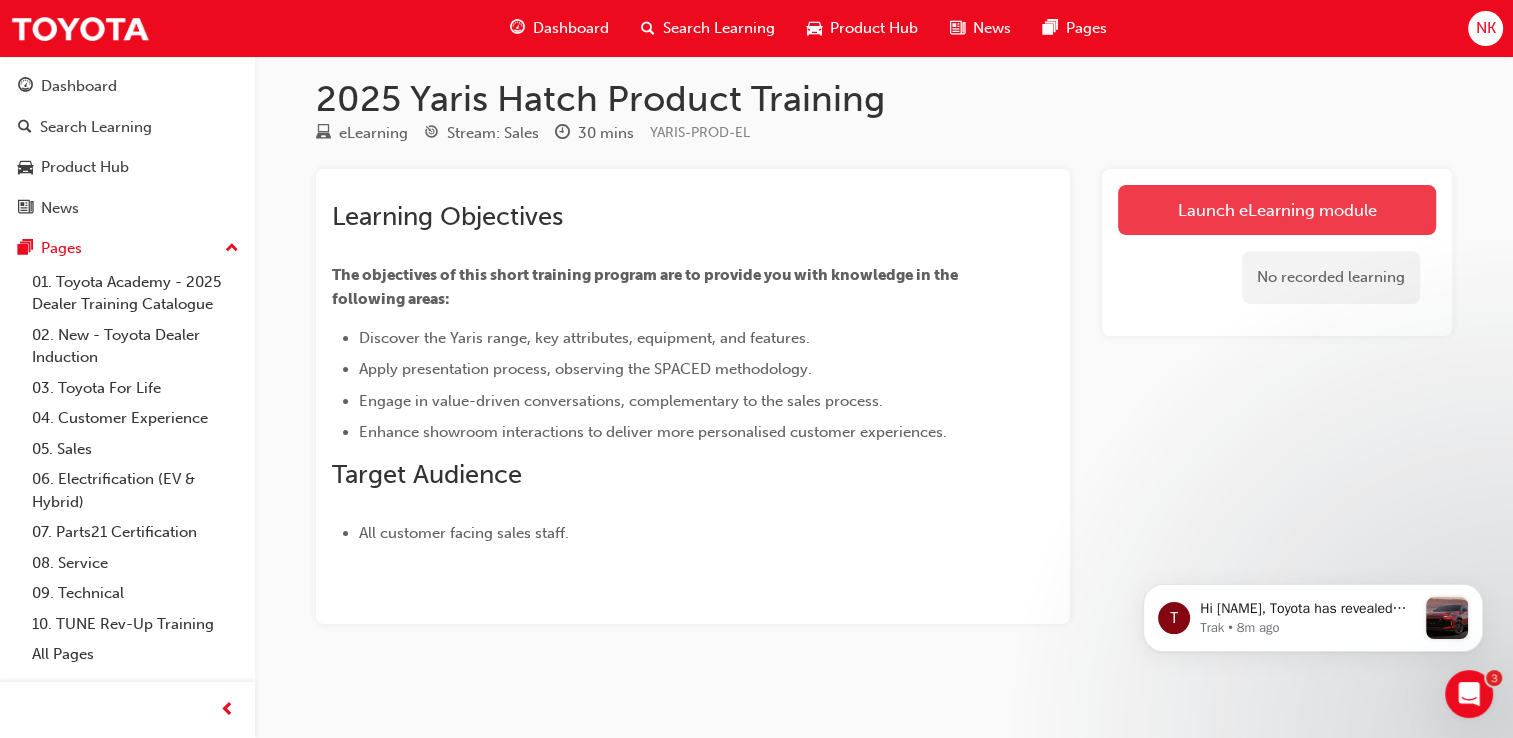 click on "Launch eLearning module" at bounding box center (1277, 210) 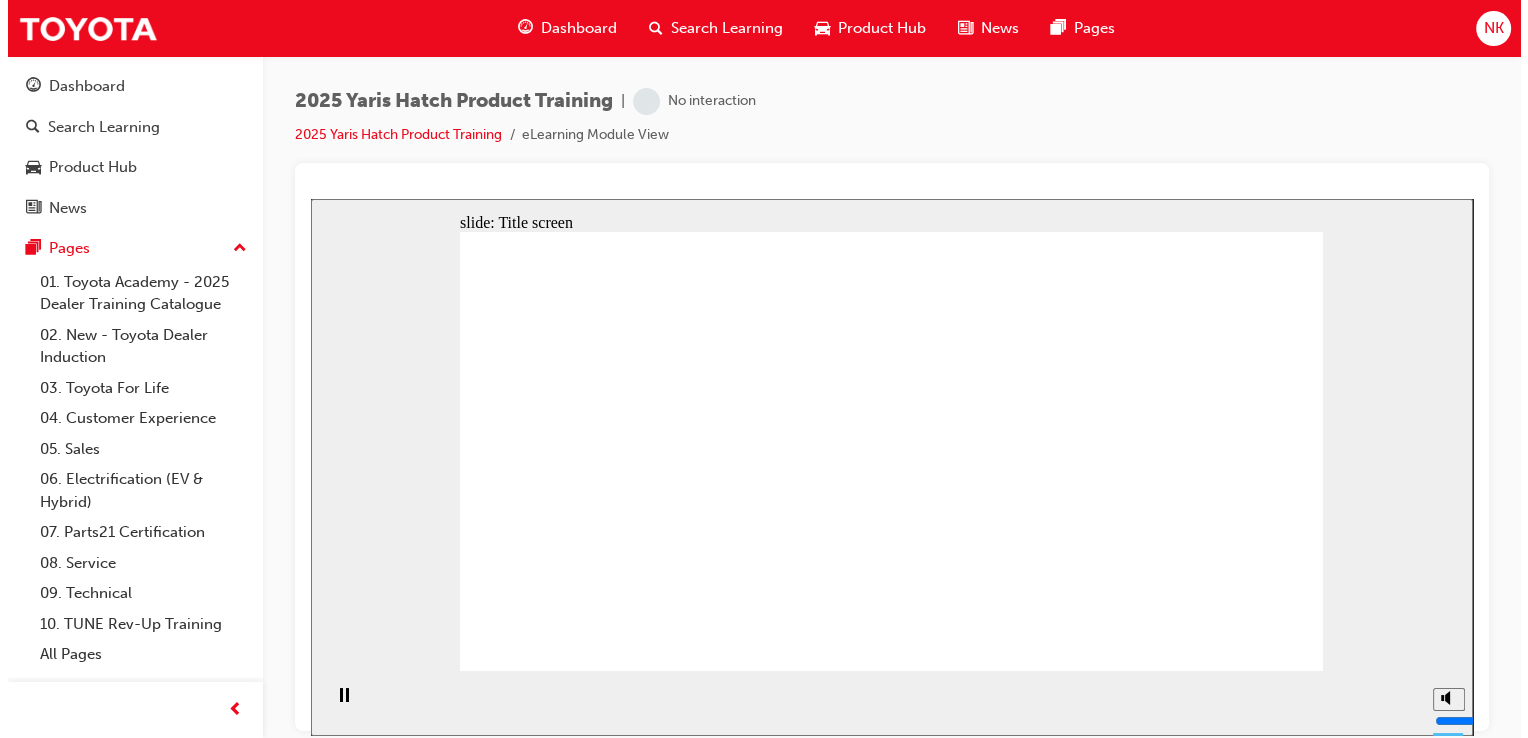 scroll, scrollTop: 0, scrollLeft: 0, axis: both 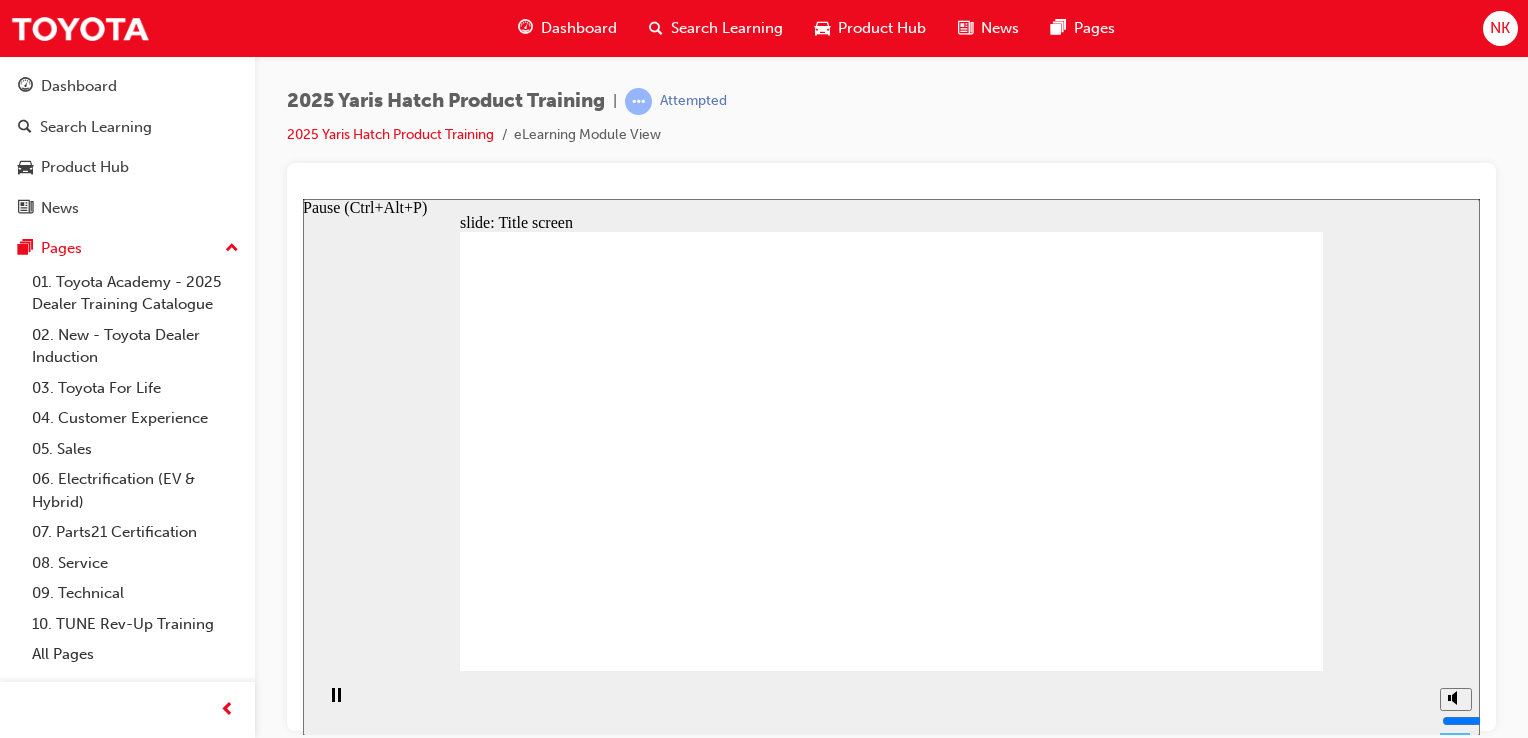 click 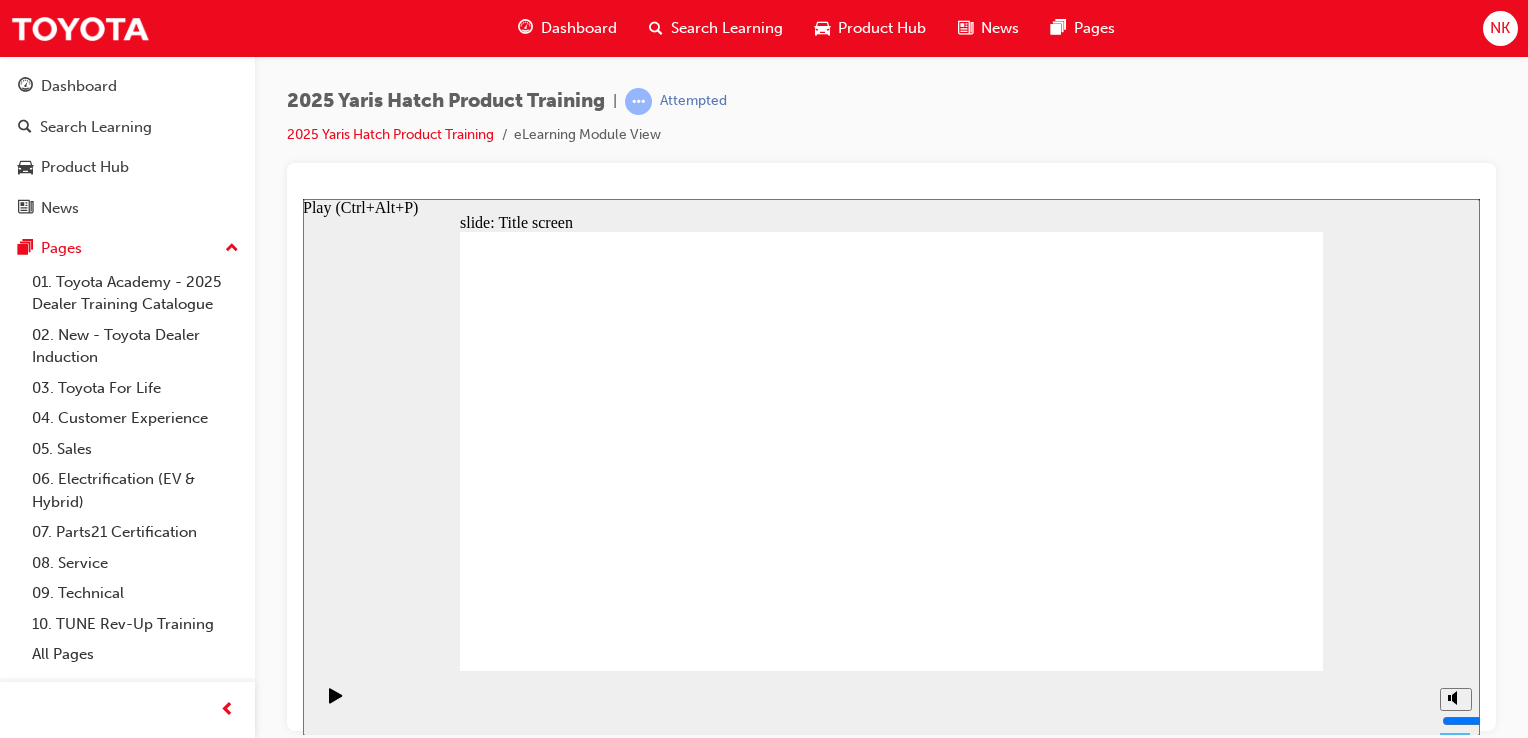 drag, startPoint x: 1469, startPoint y: 146, endPoint x: 1114, endPoint y: 59, distance: 365.50513 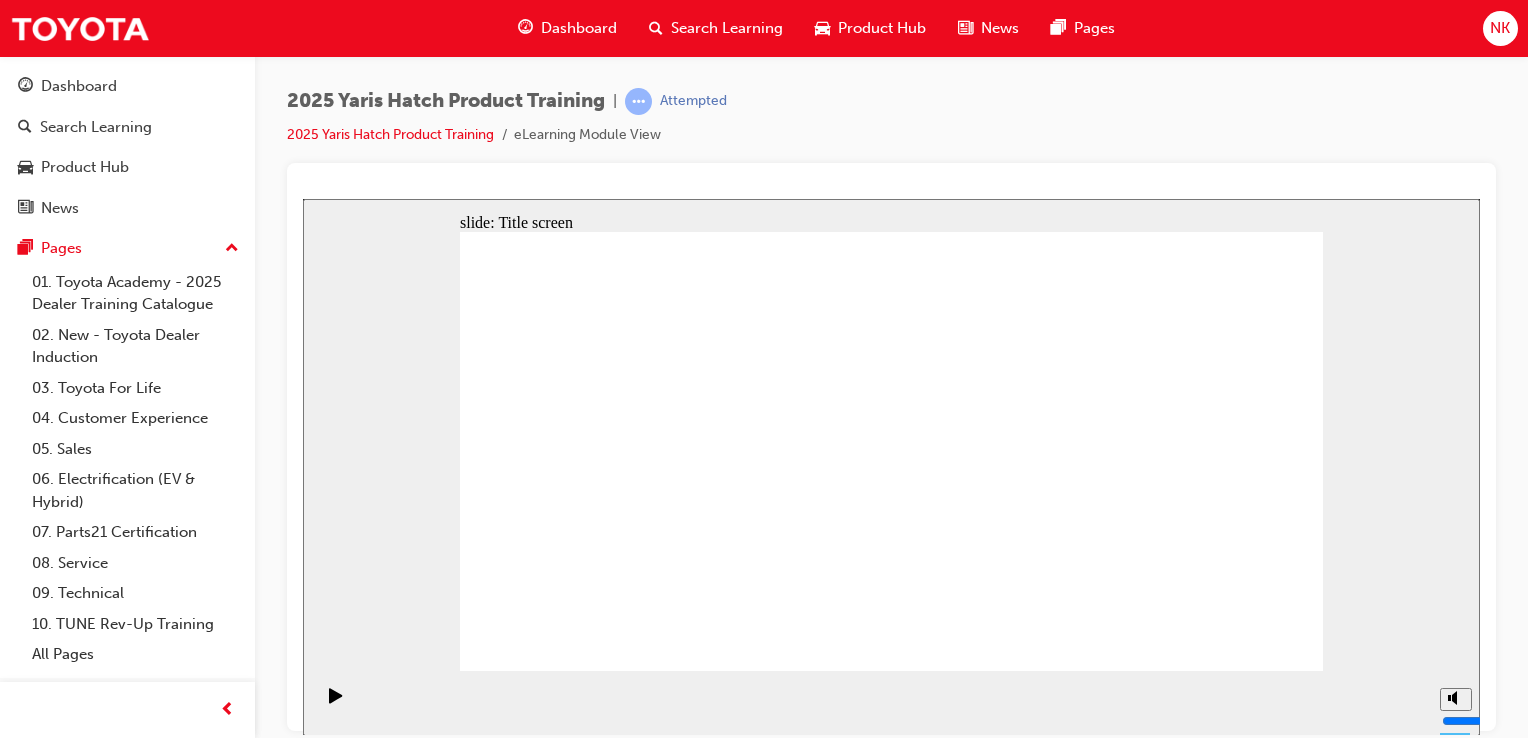click on "2025 Yaris Hatch Product Training | Attempted 2025 Yaris Hatch Product Training eLearning Module View" at bounding box center (891, 125) 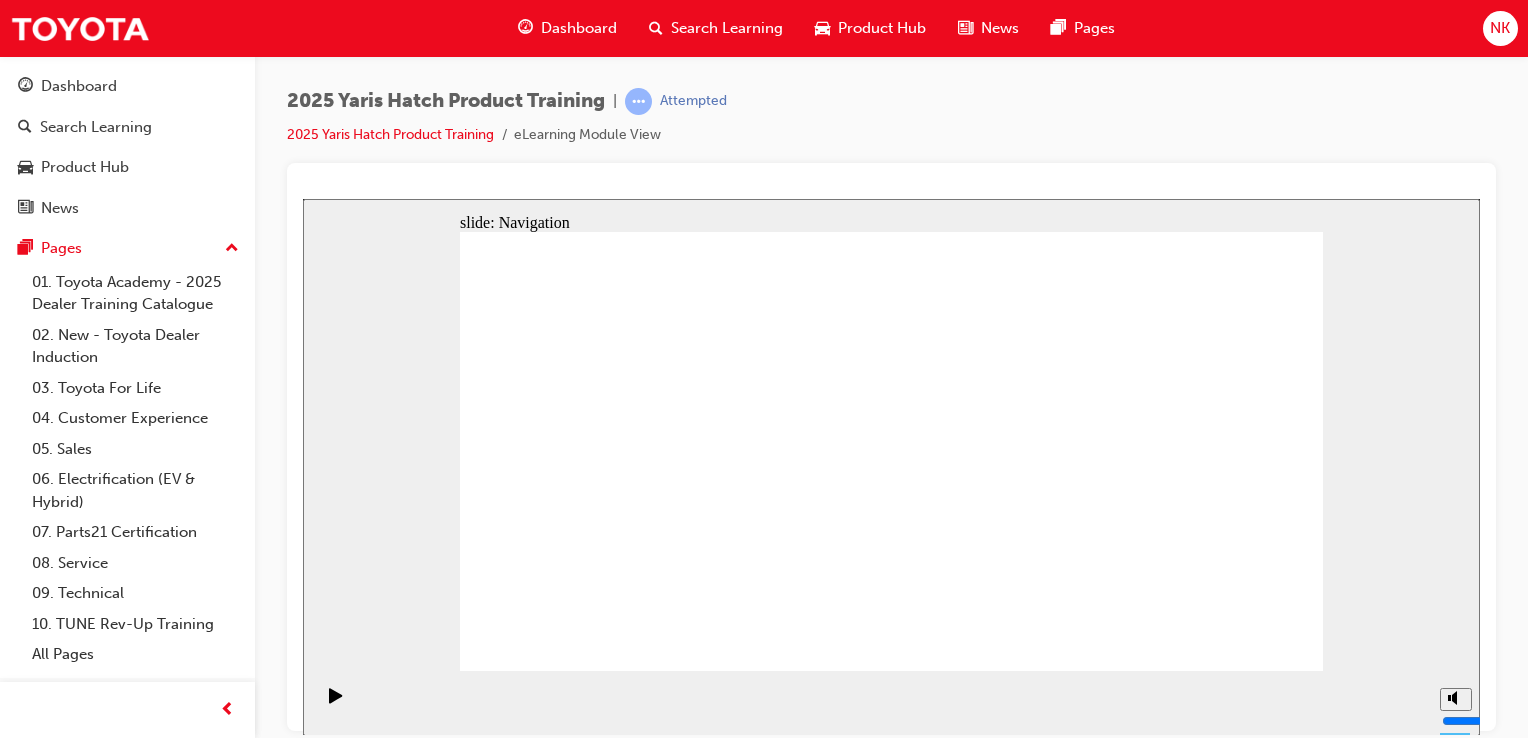 click 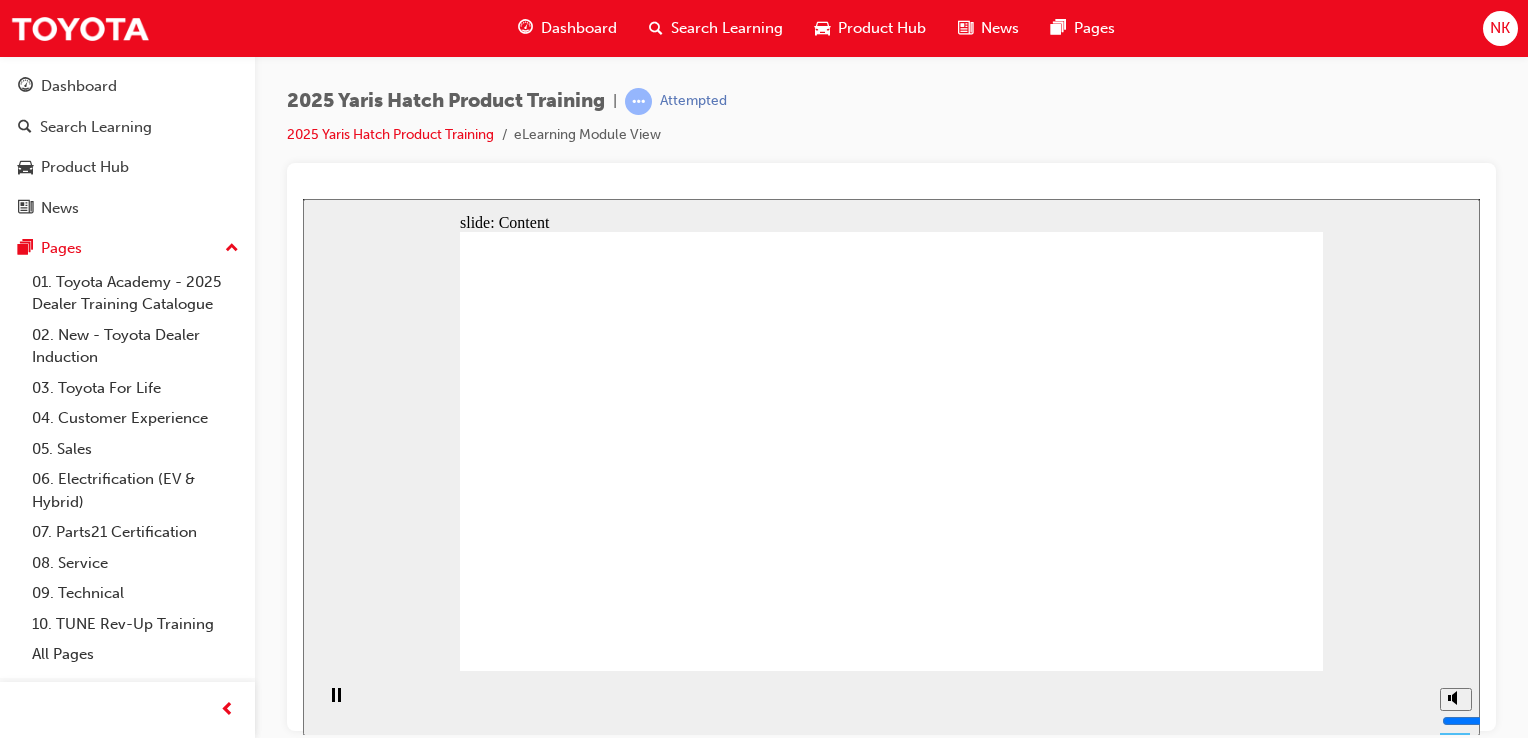 click 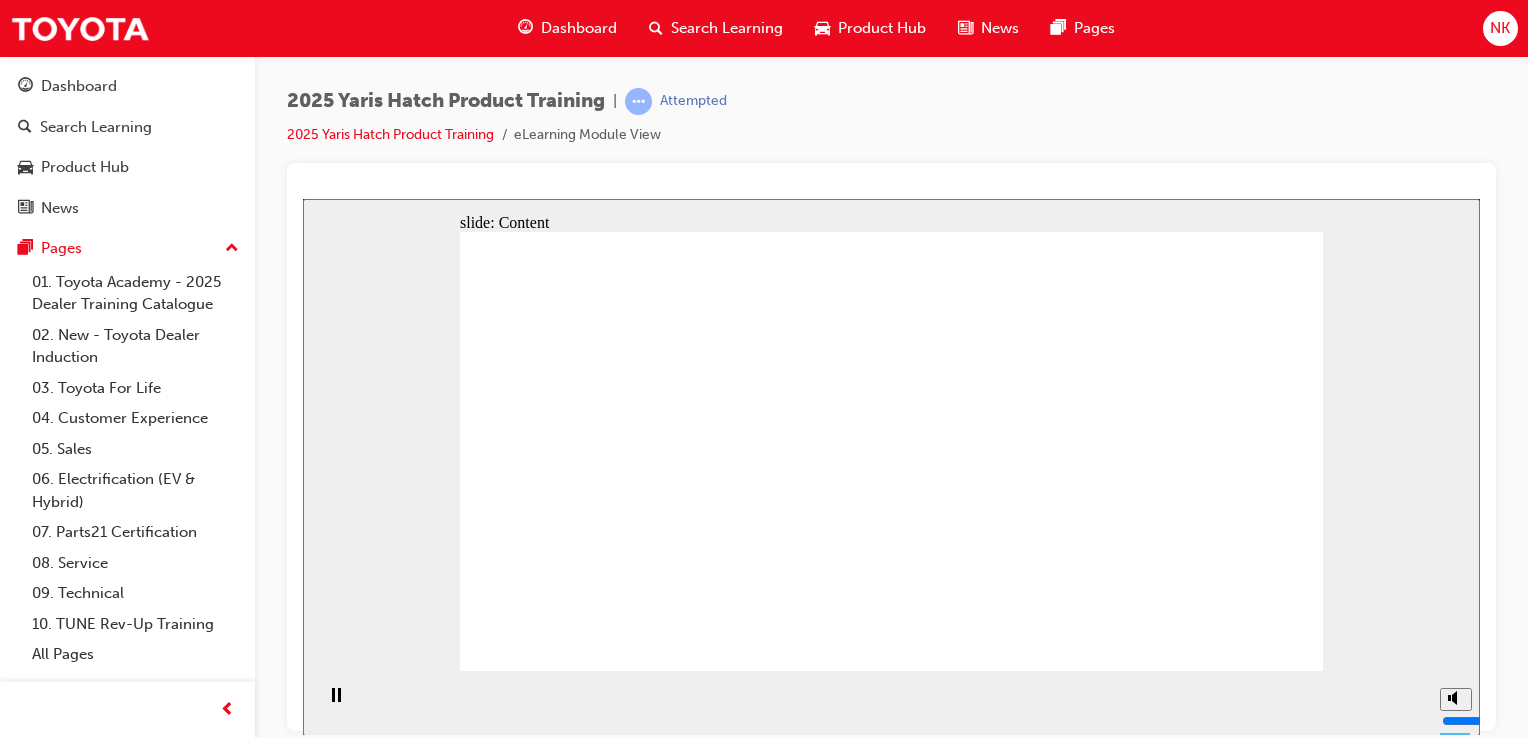click 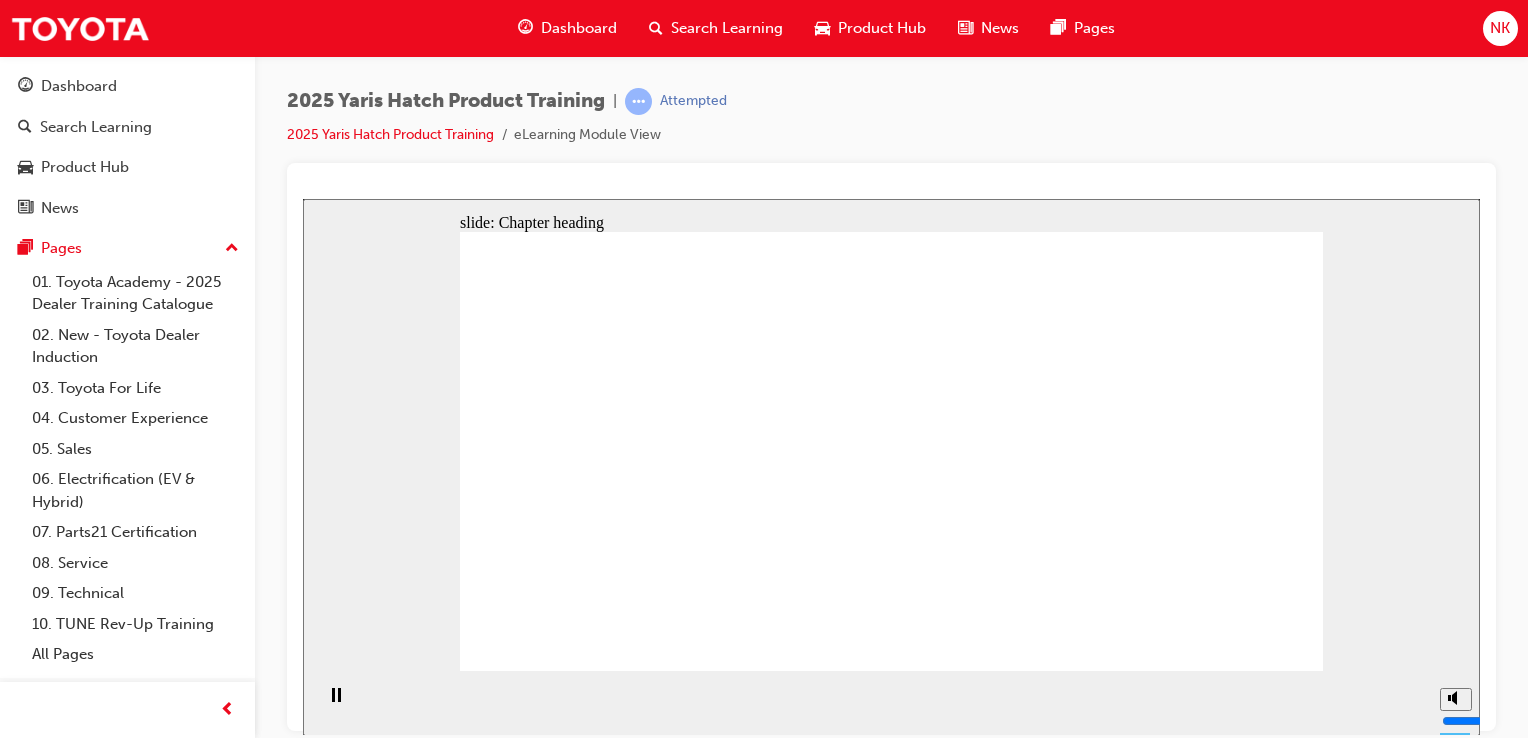 click 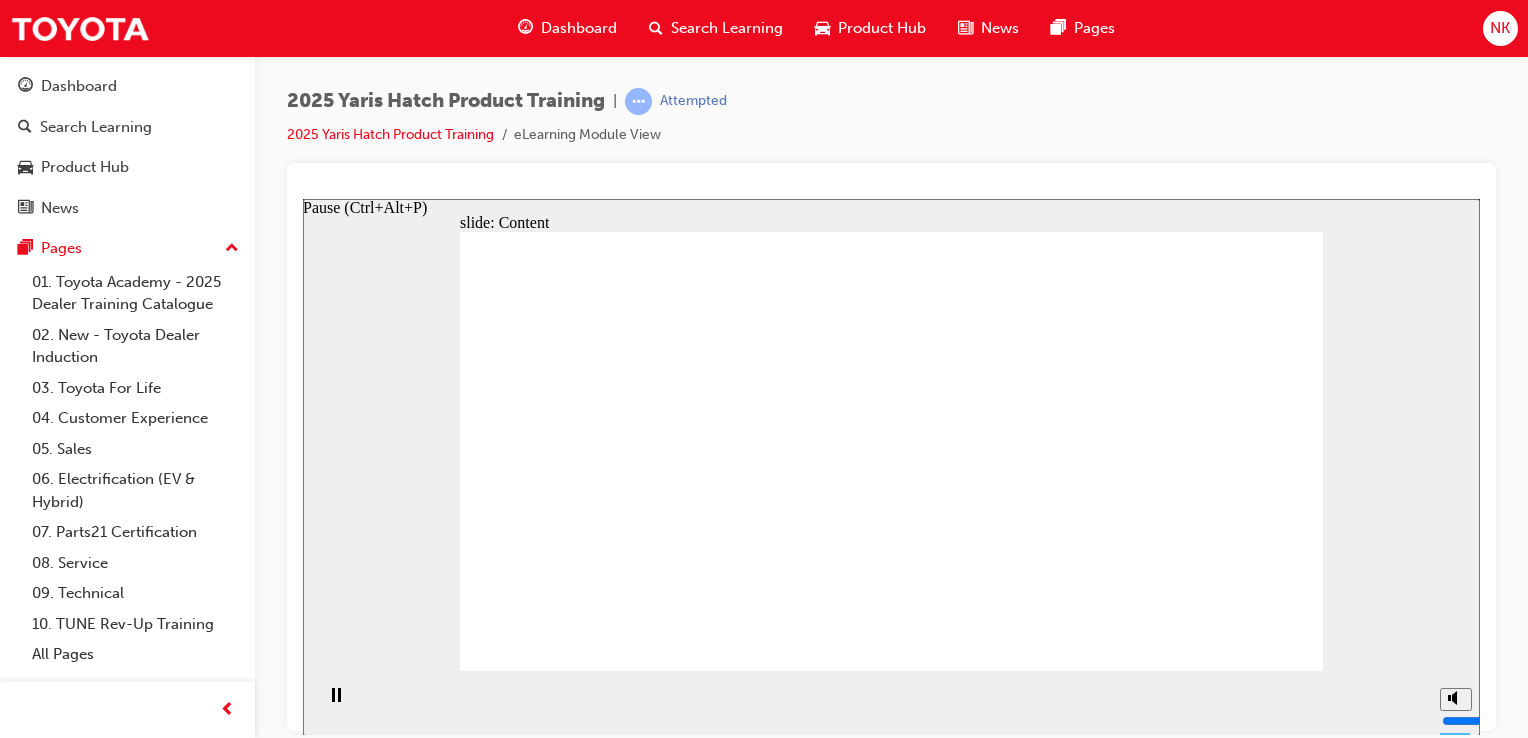 click at bounding box center (336, 704) 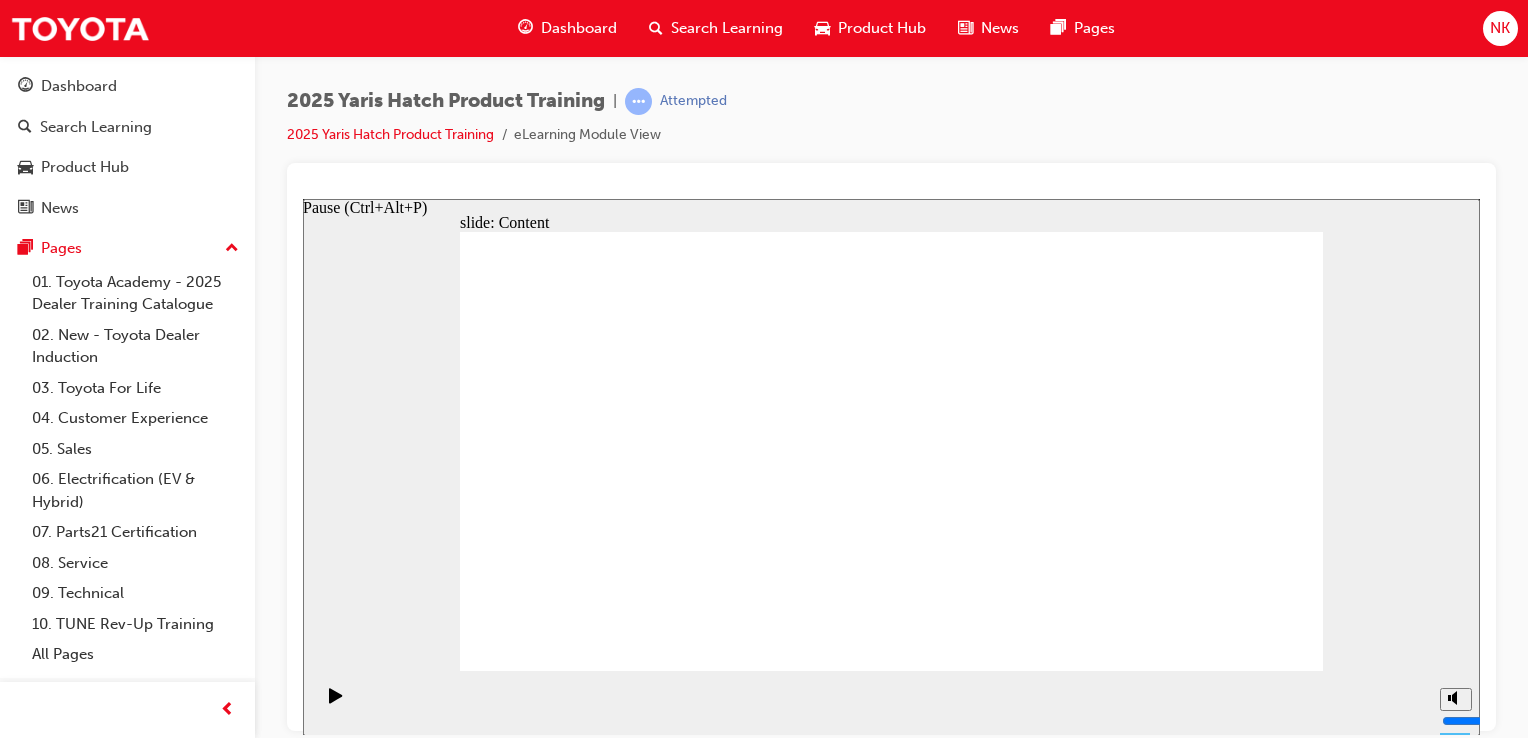 click 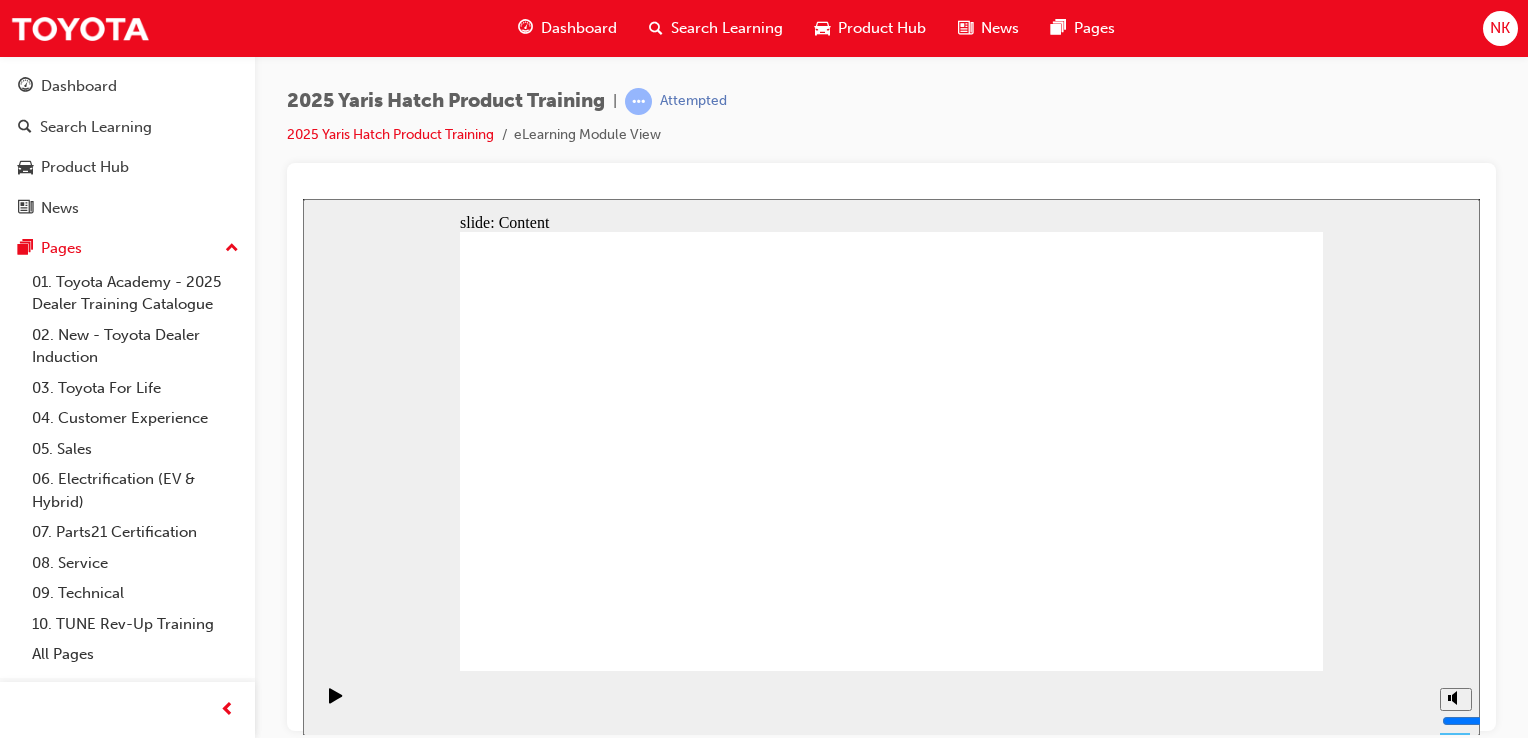 click 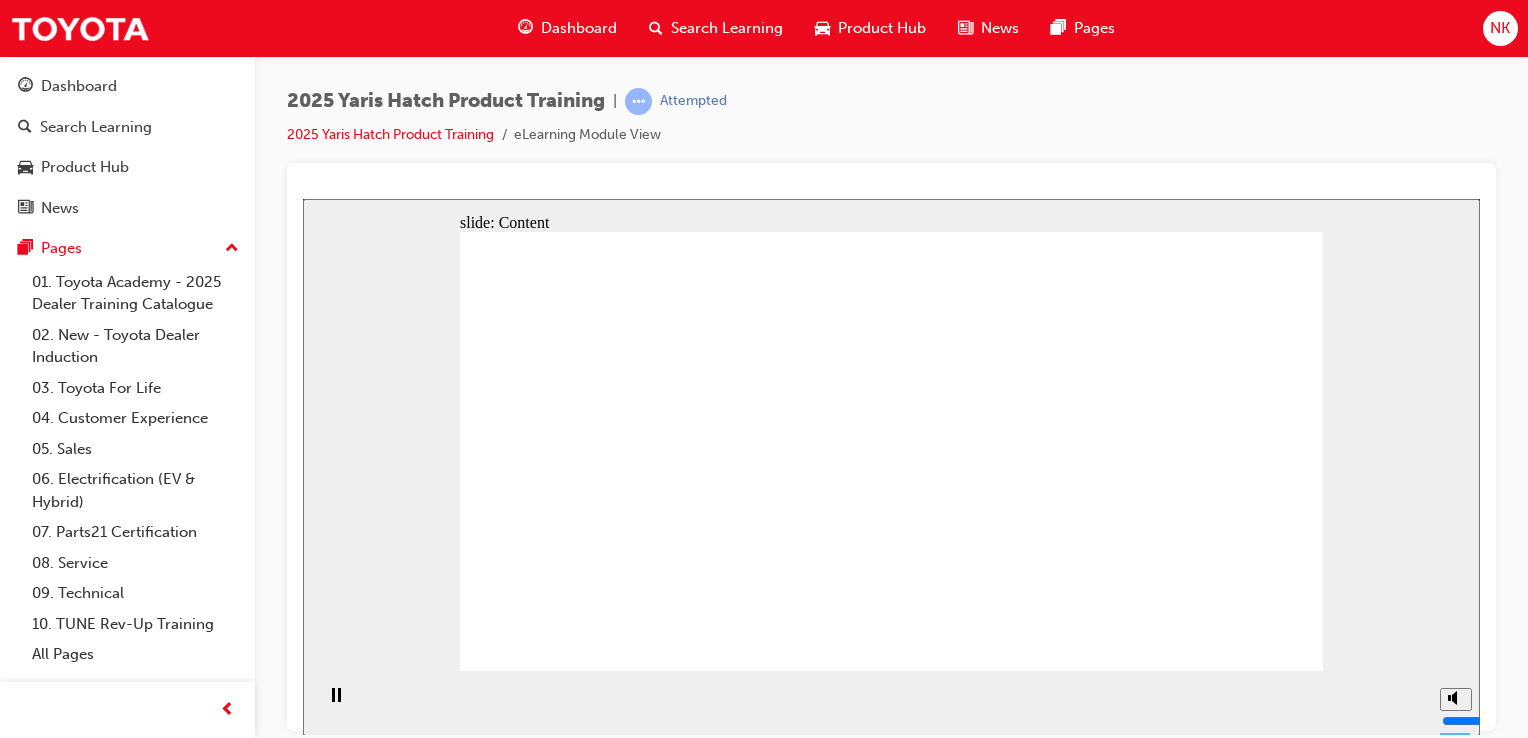 click 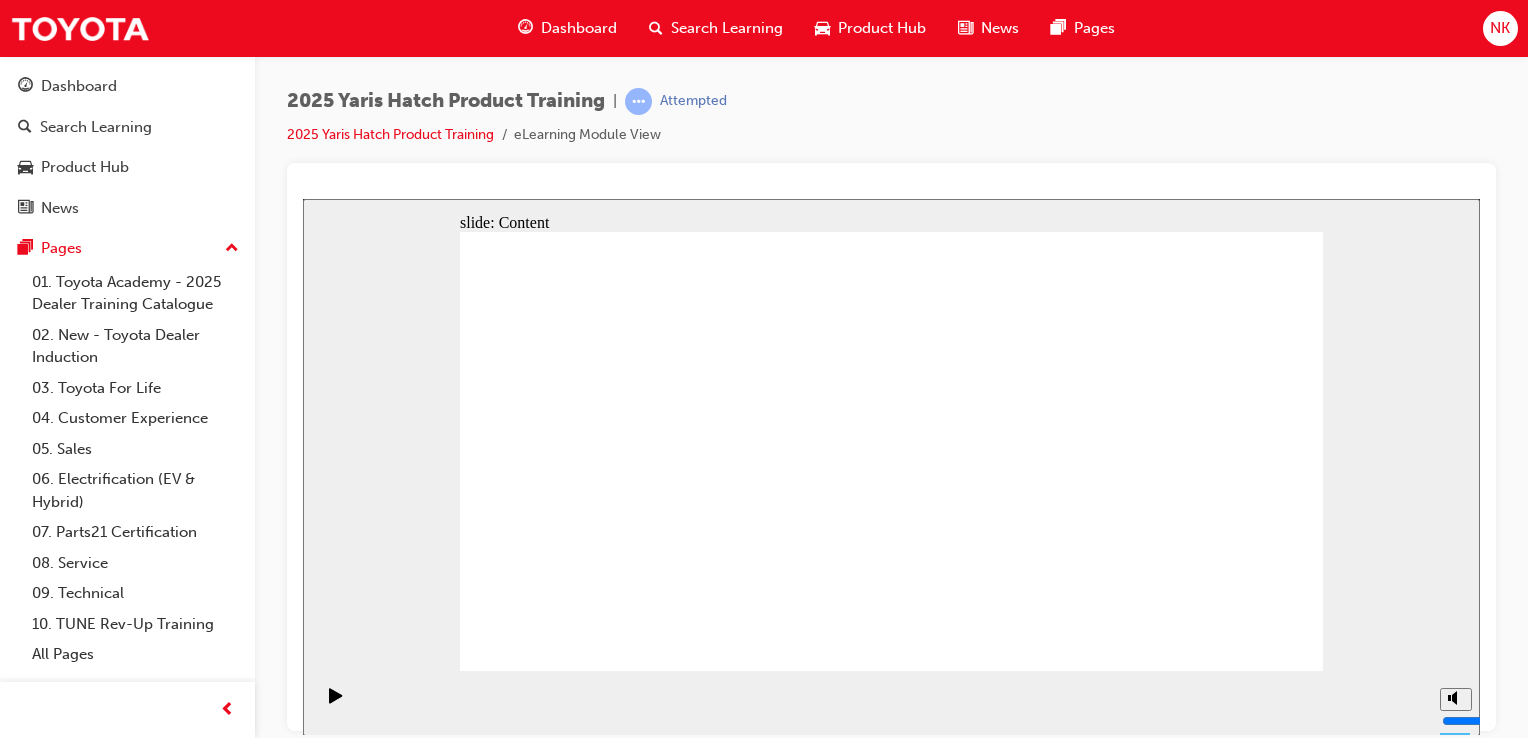 click 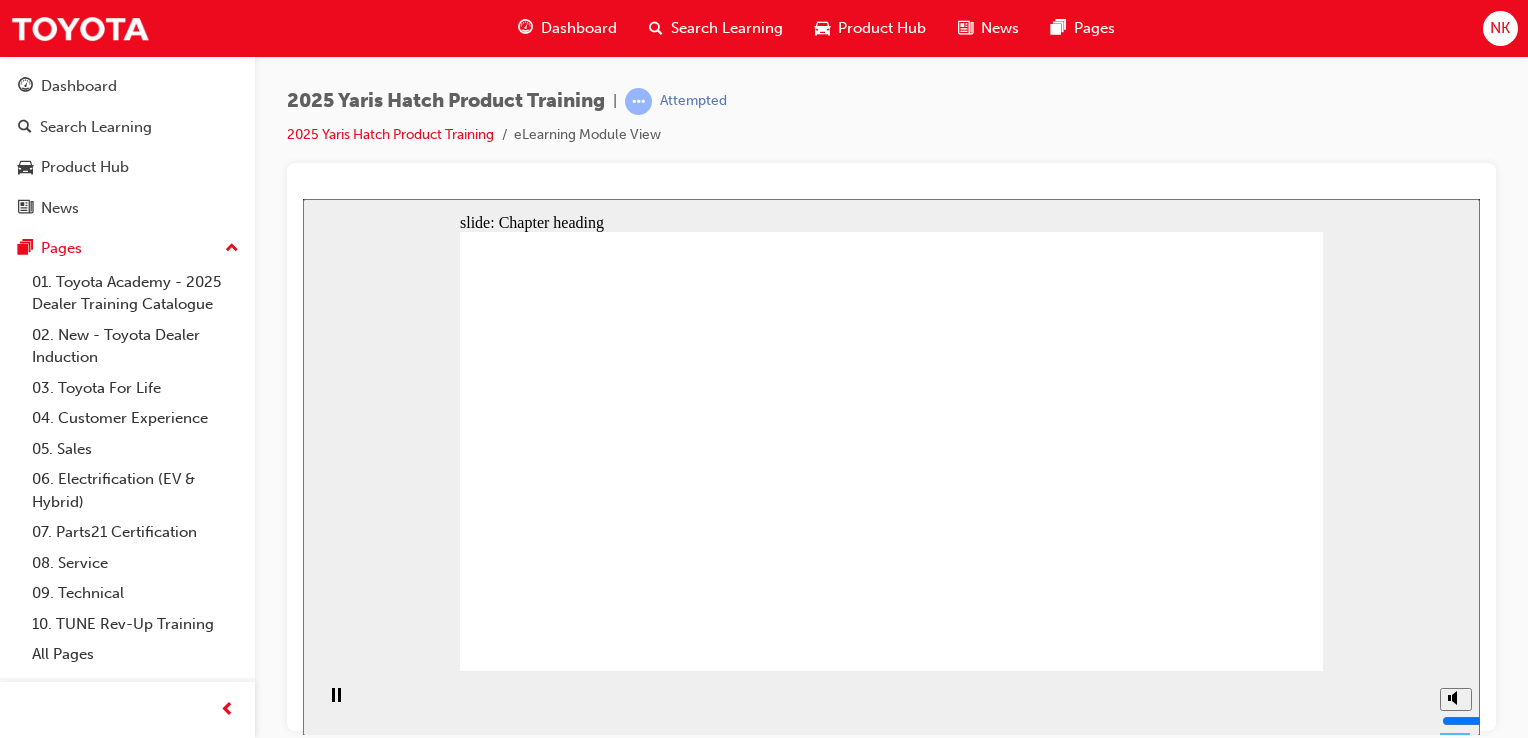 click 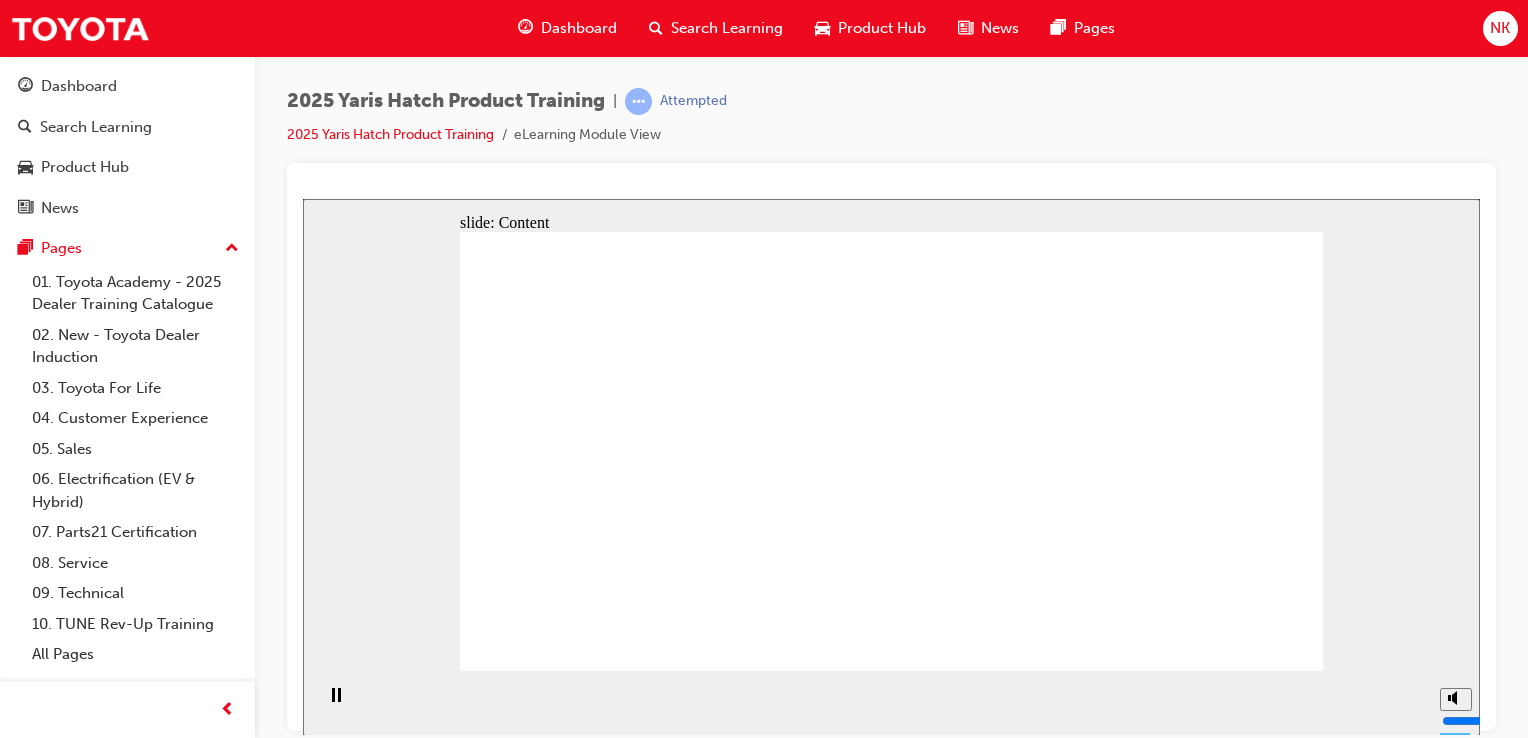 click 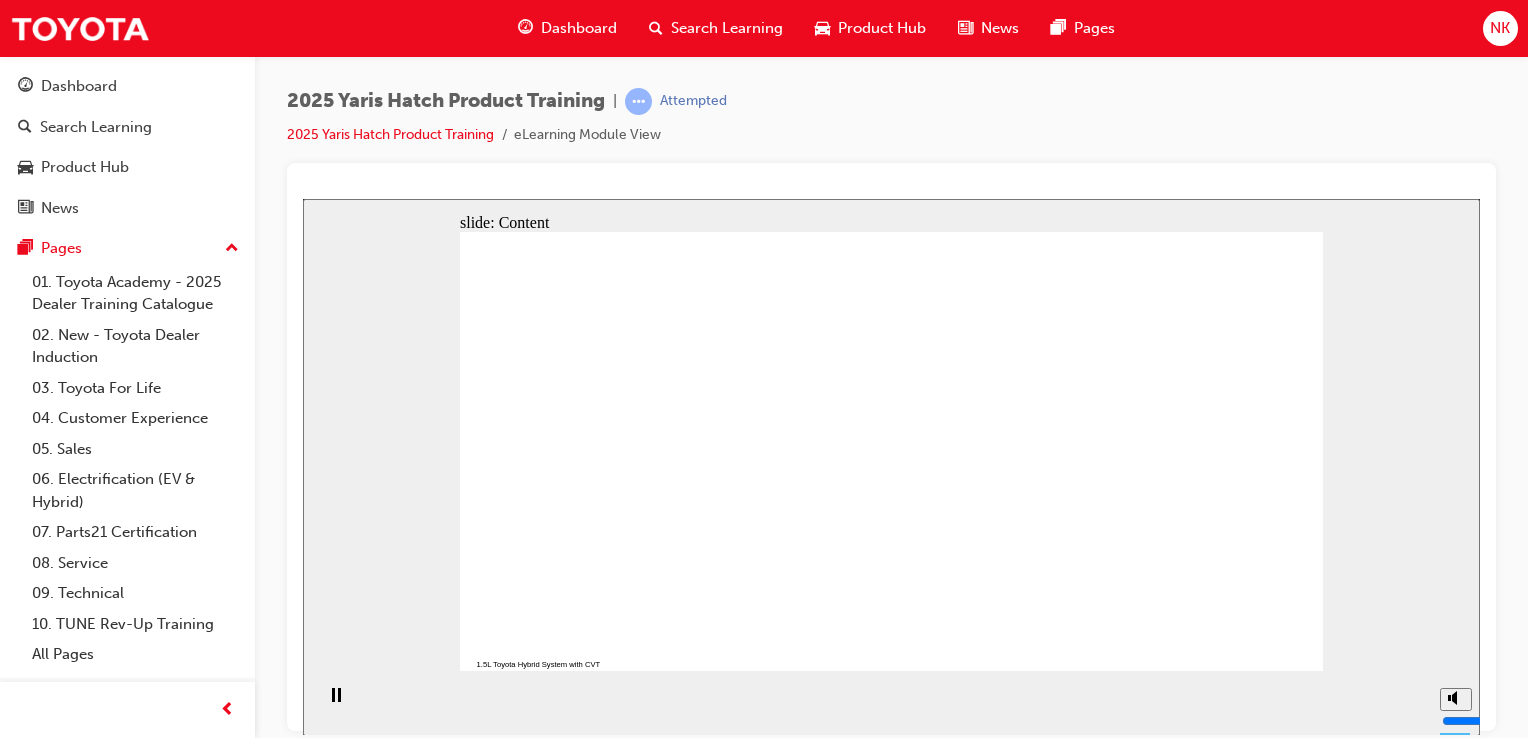 click 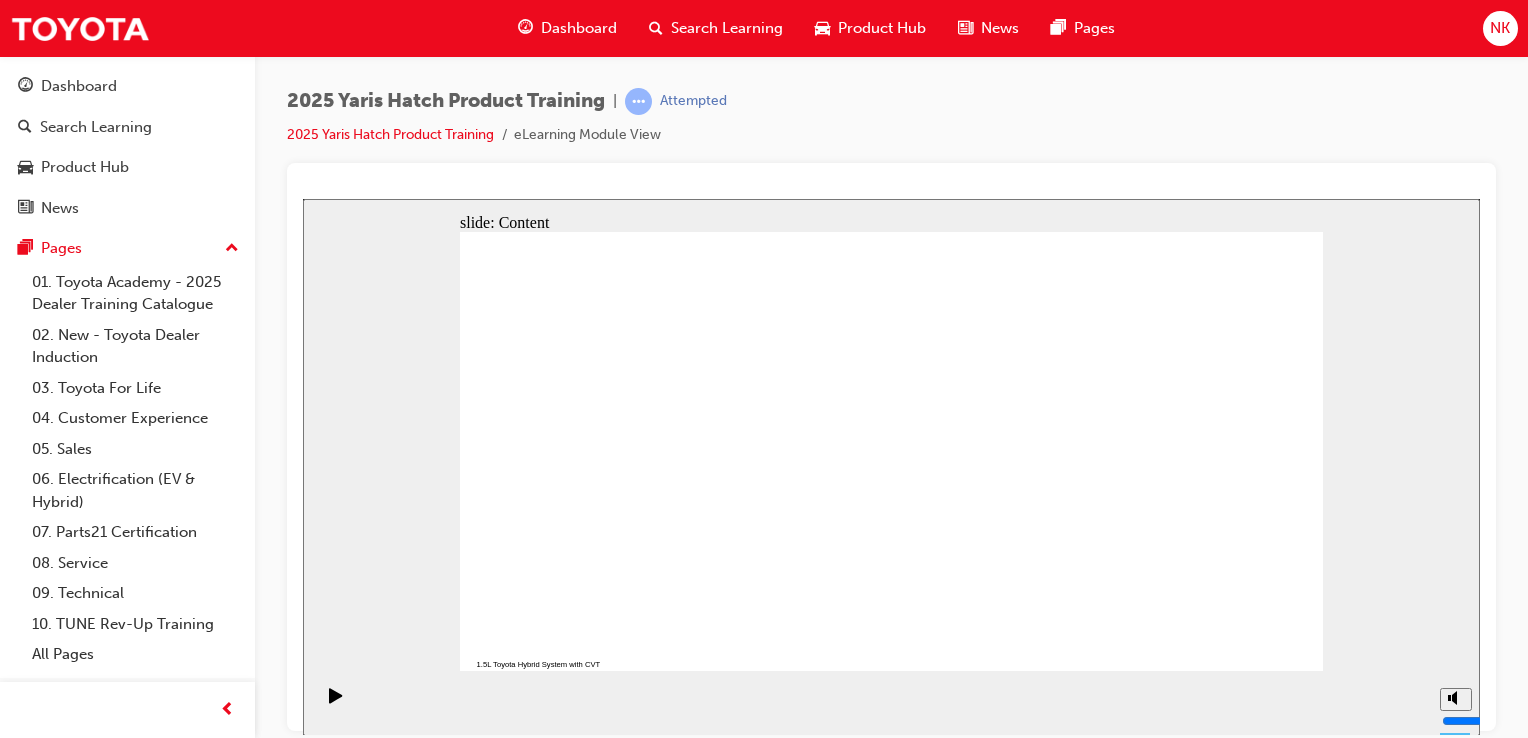 click 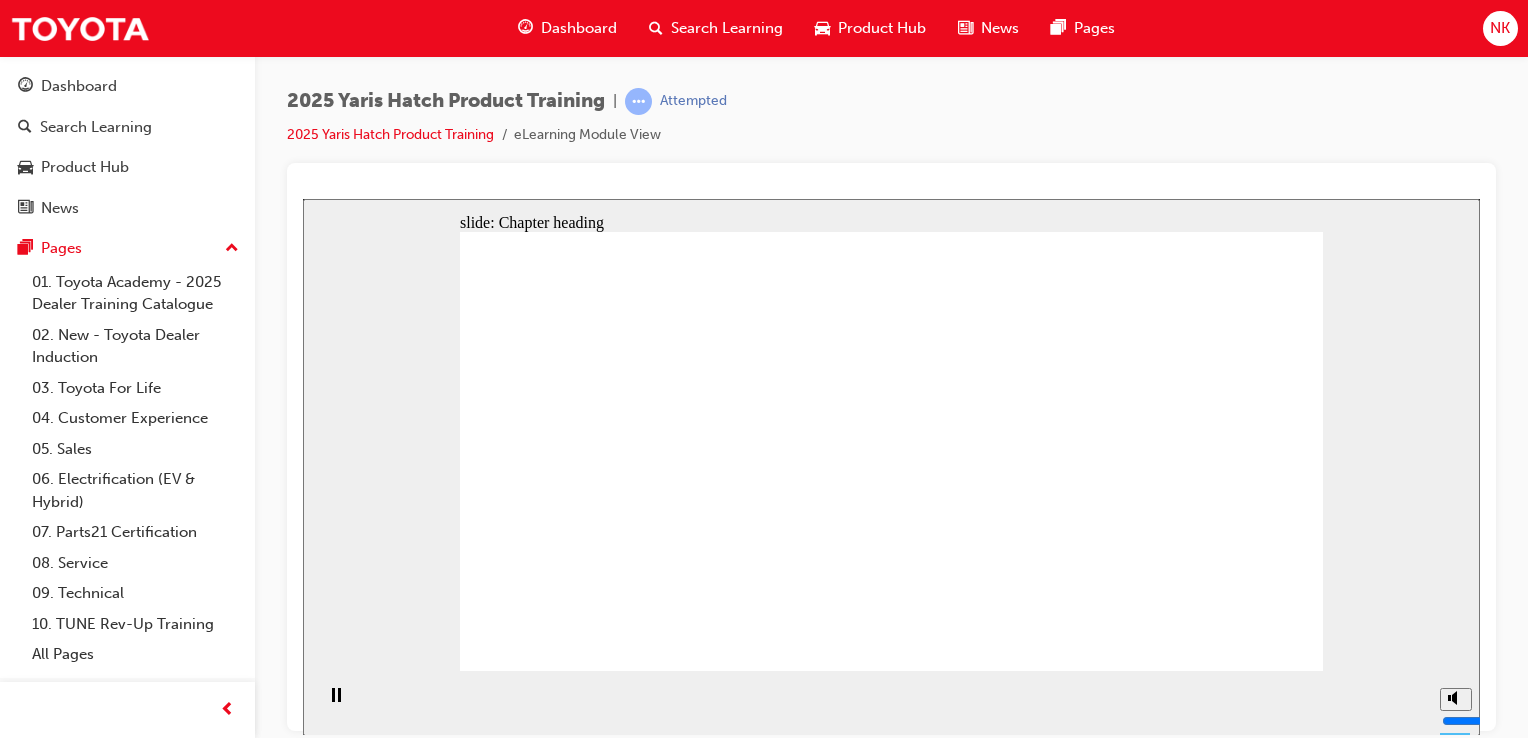 click 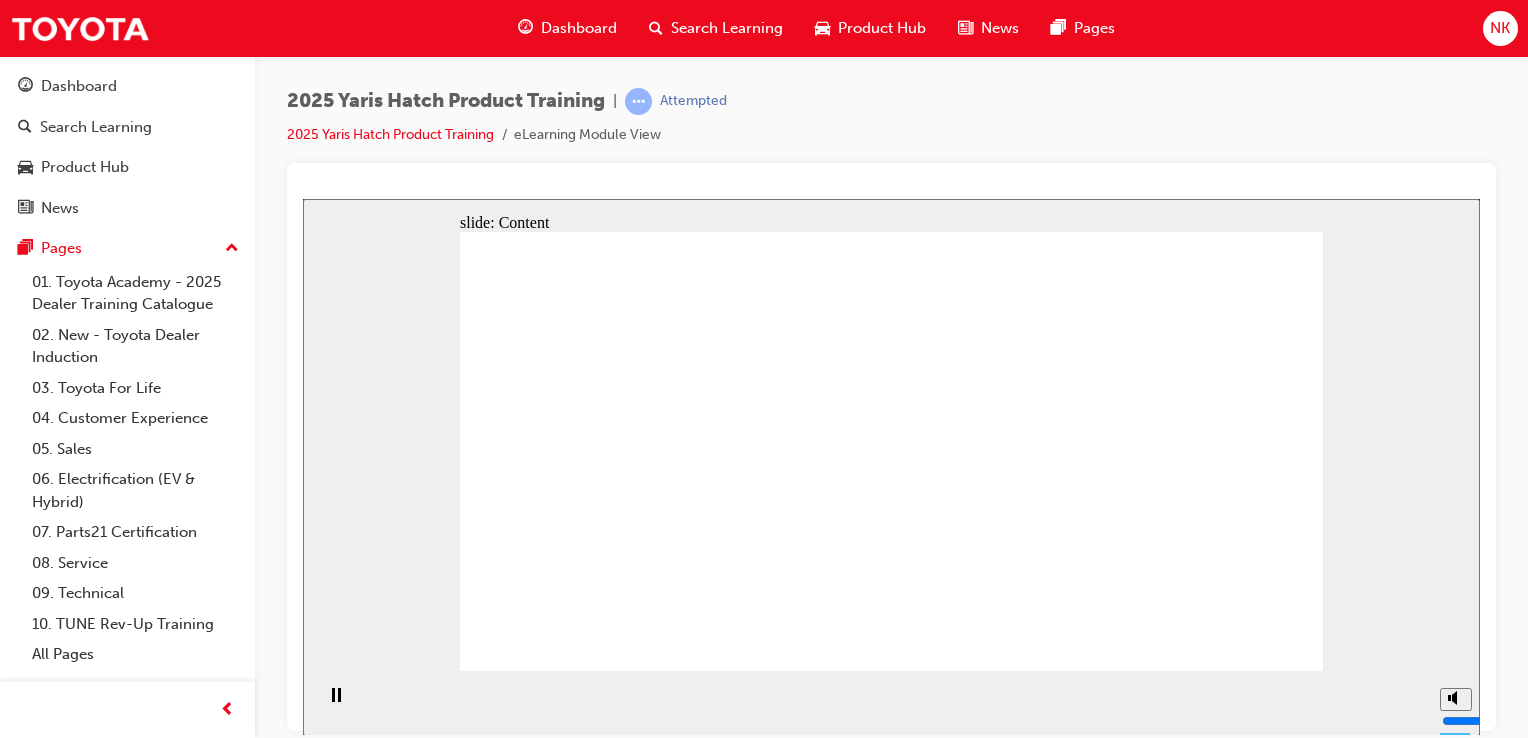click 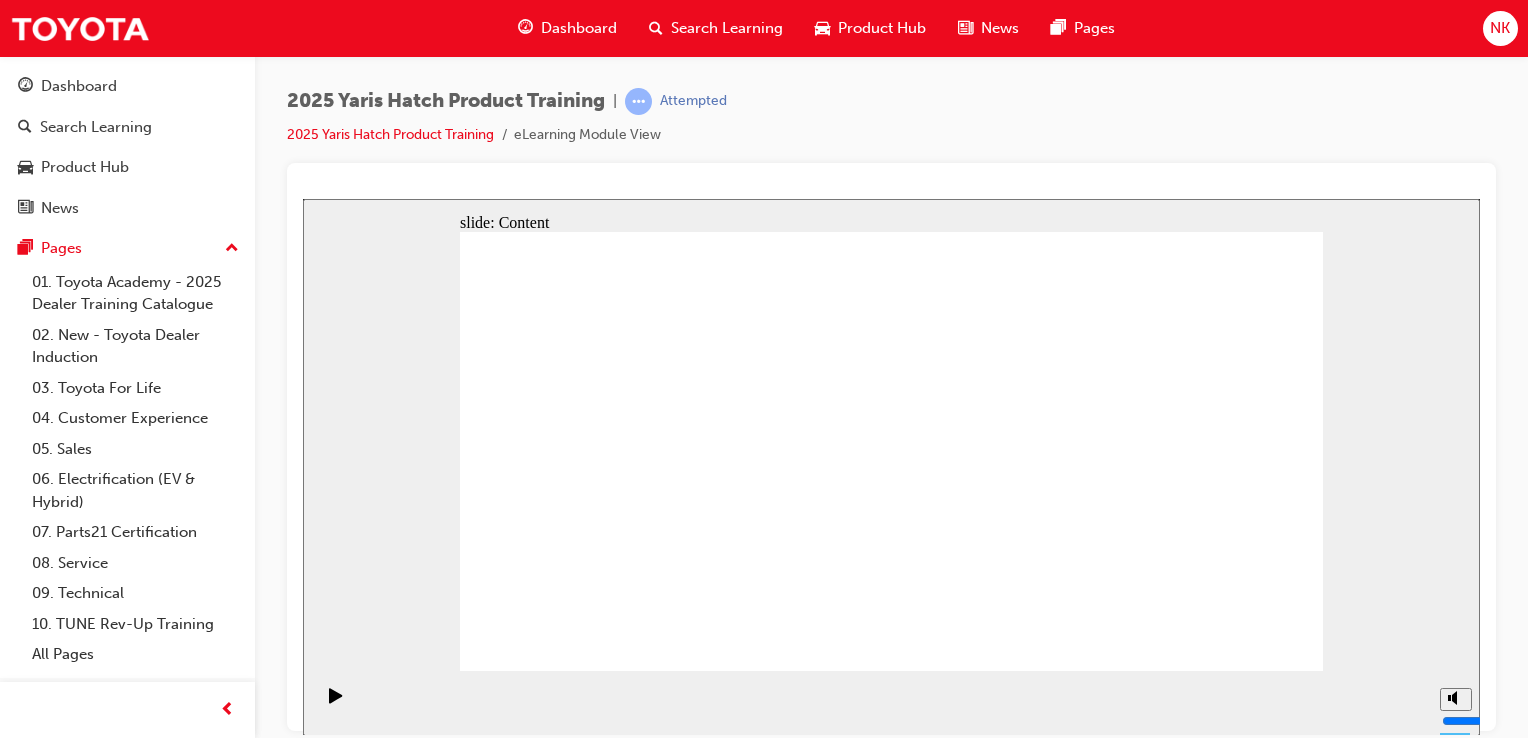 click 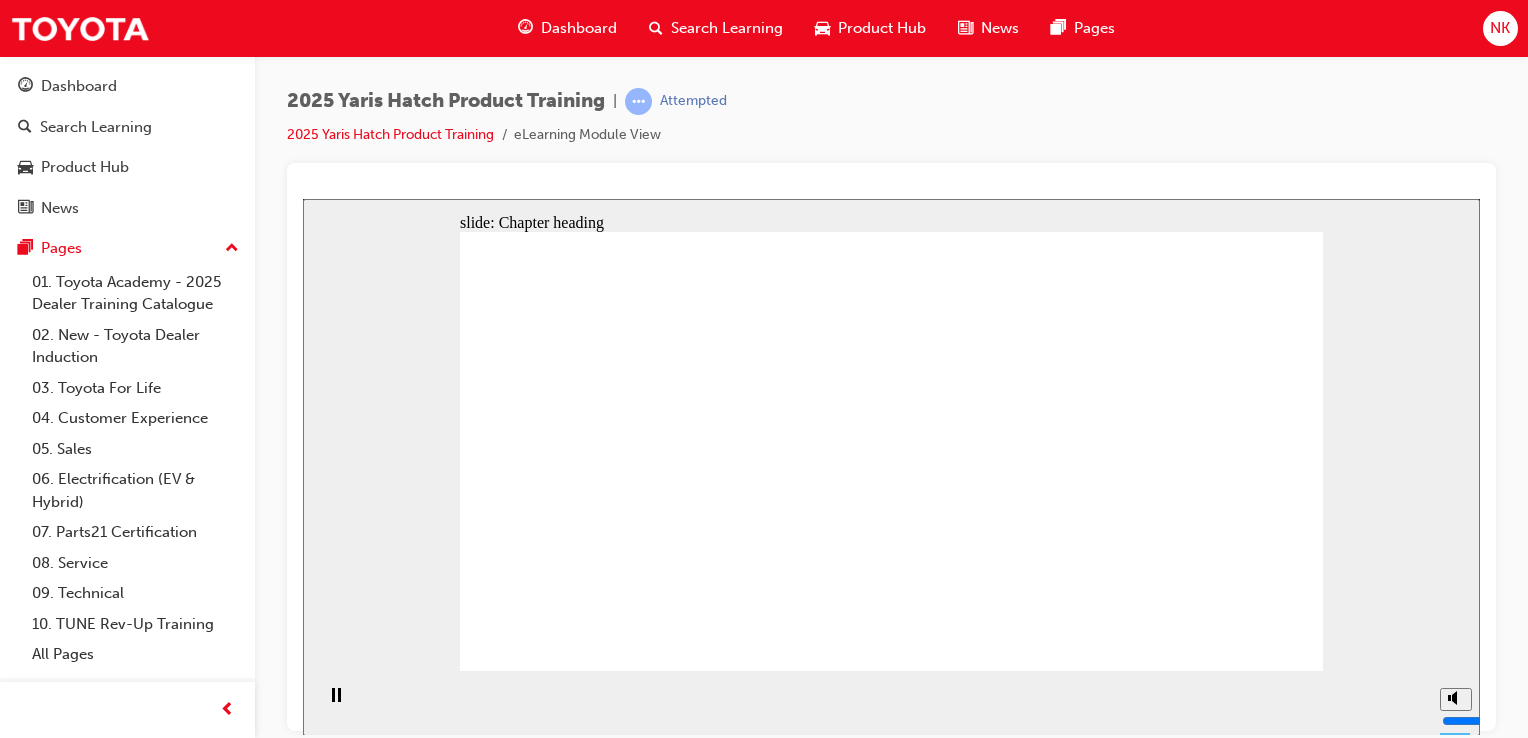 click 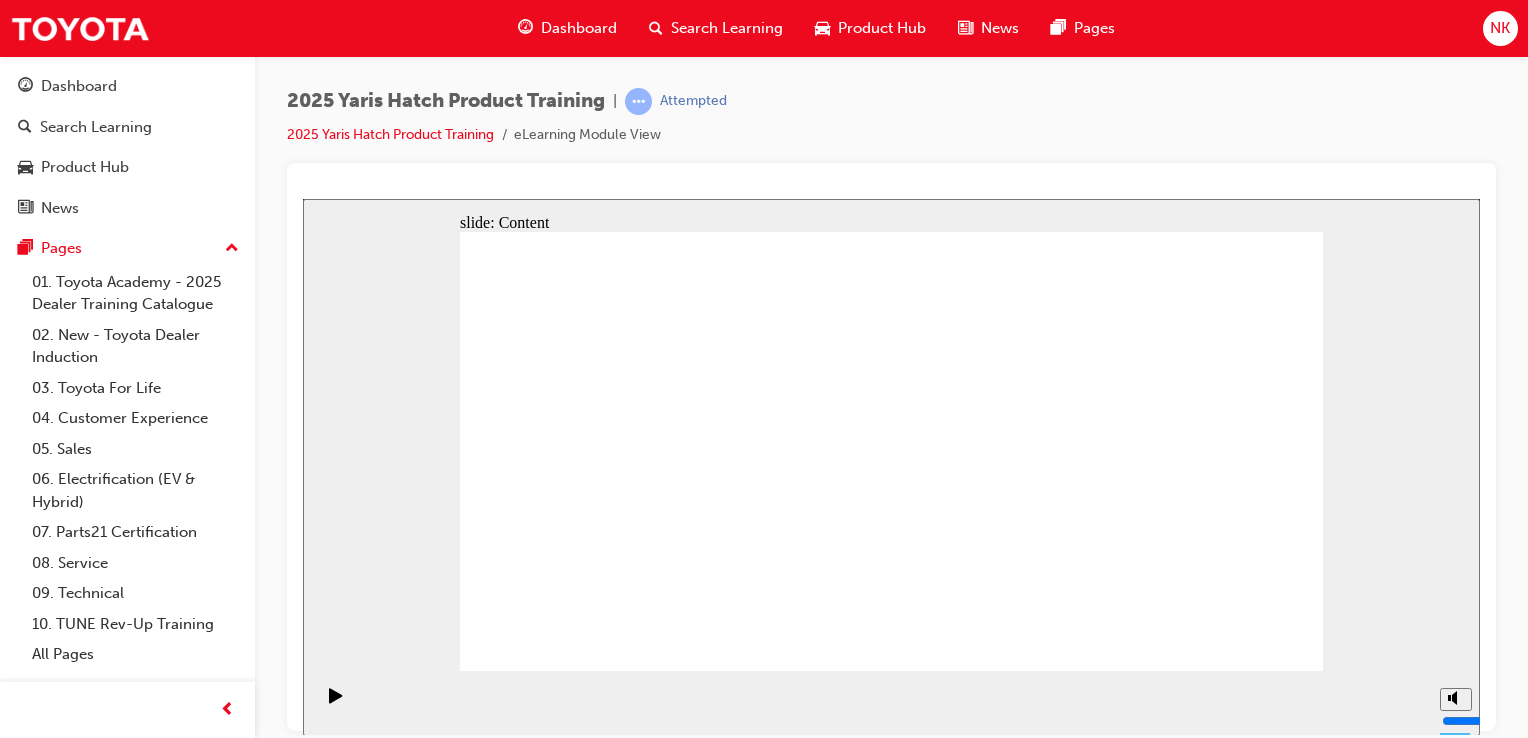 click 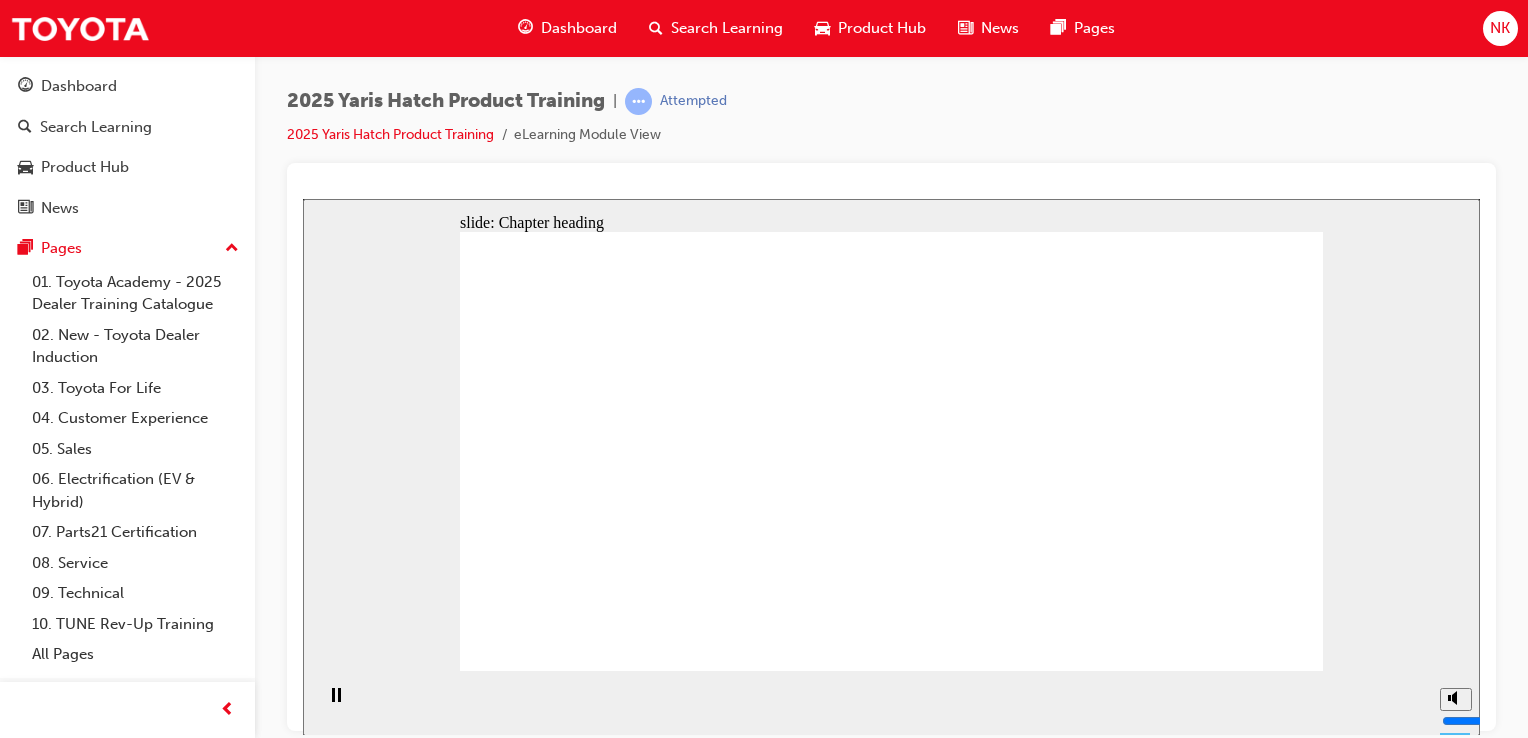 click 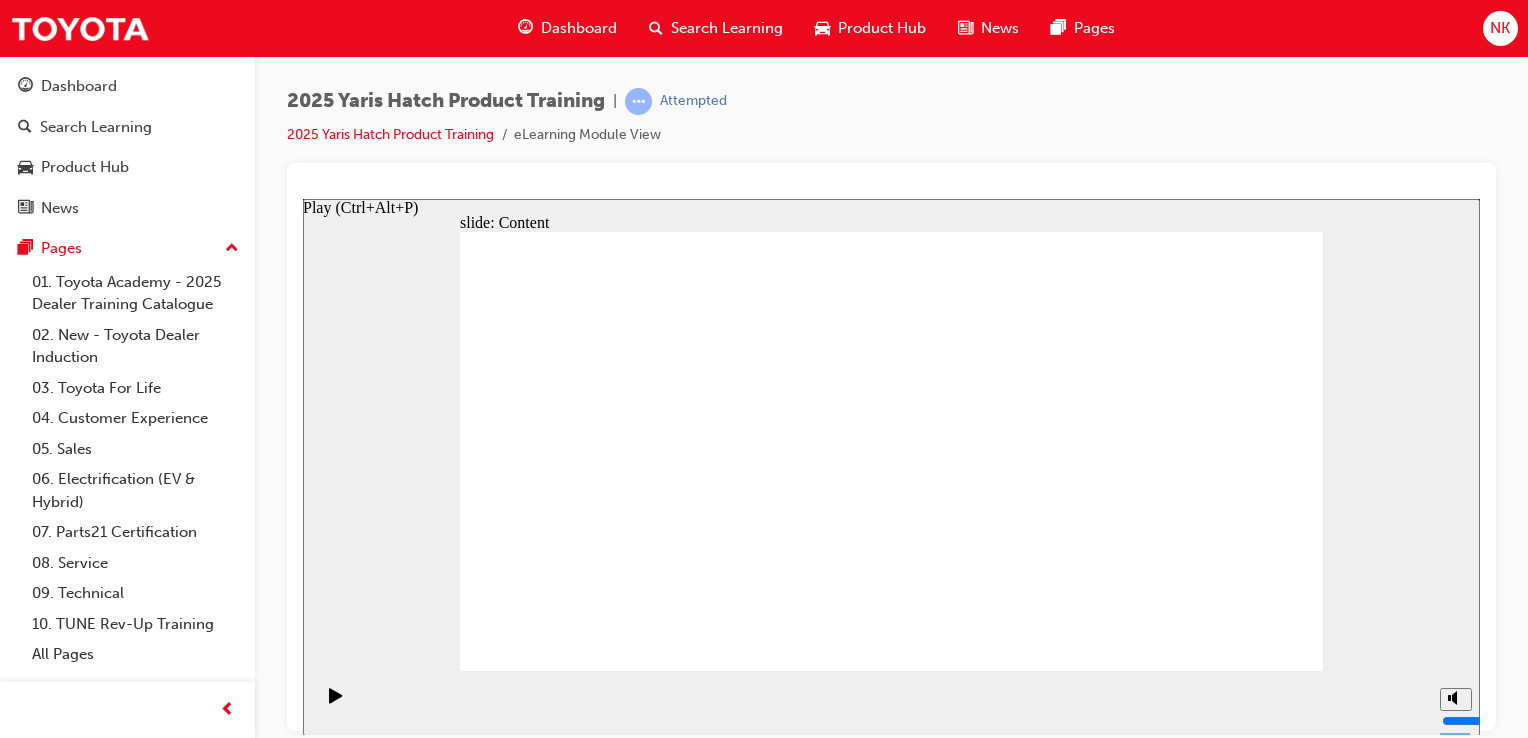 click 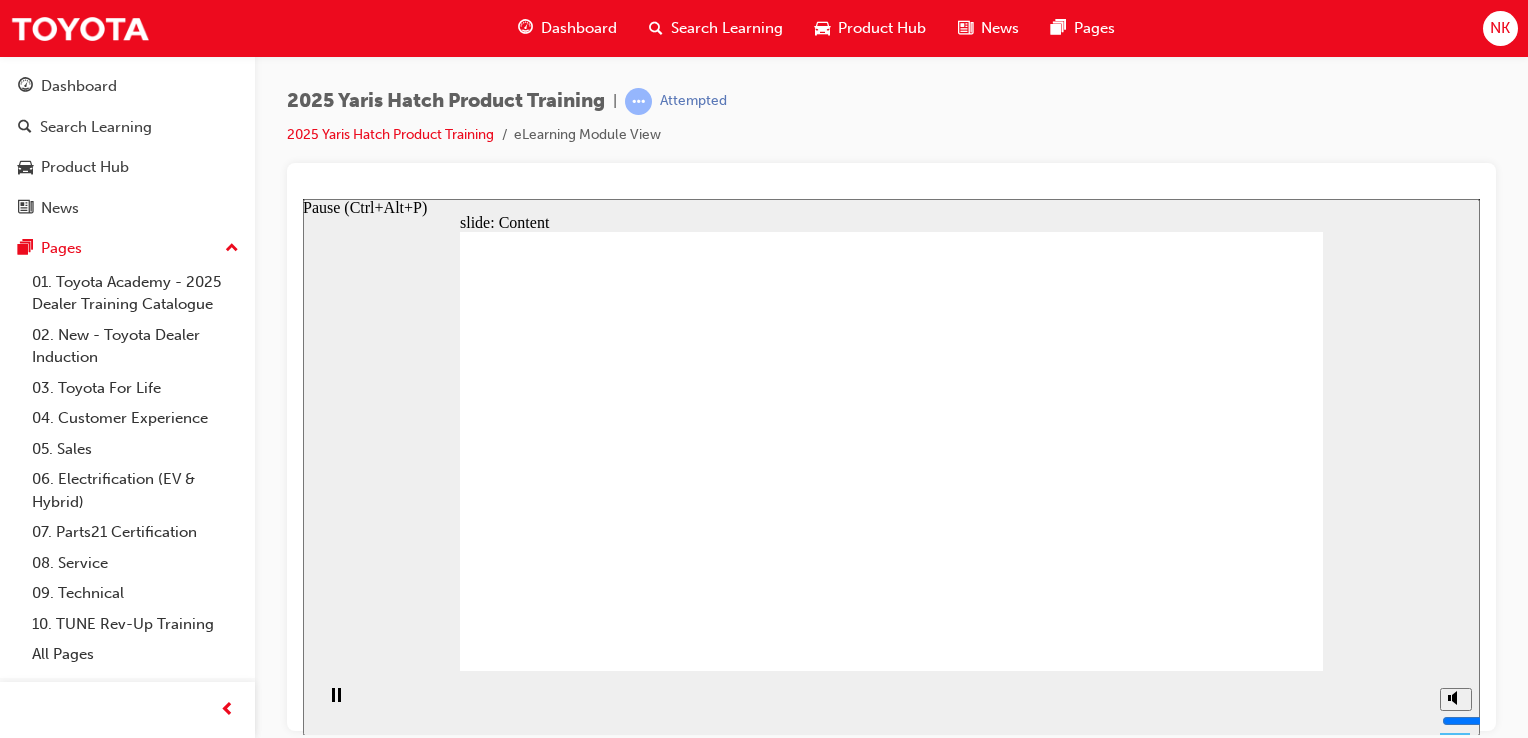 click 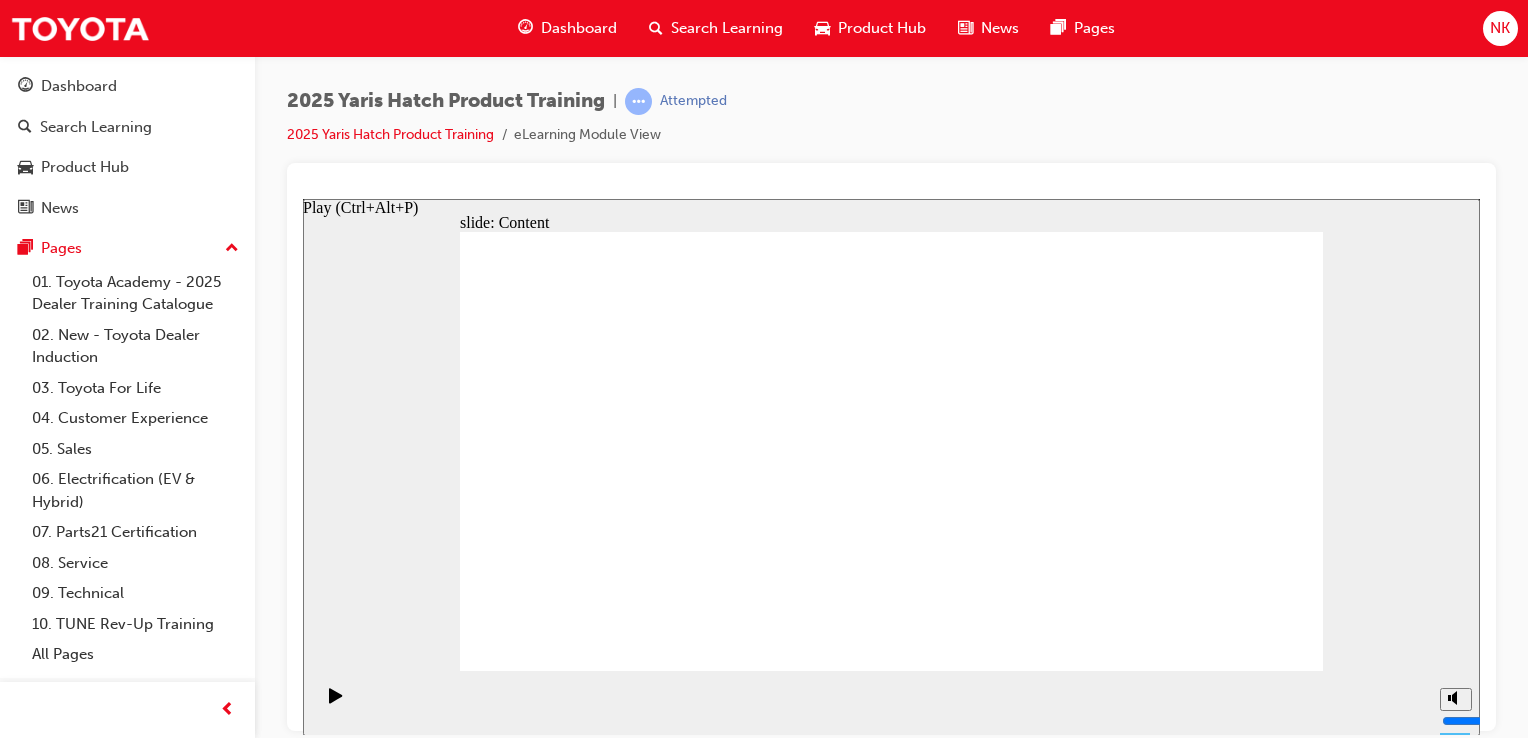 click 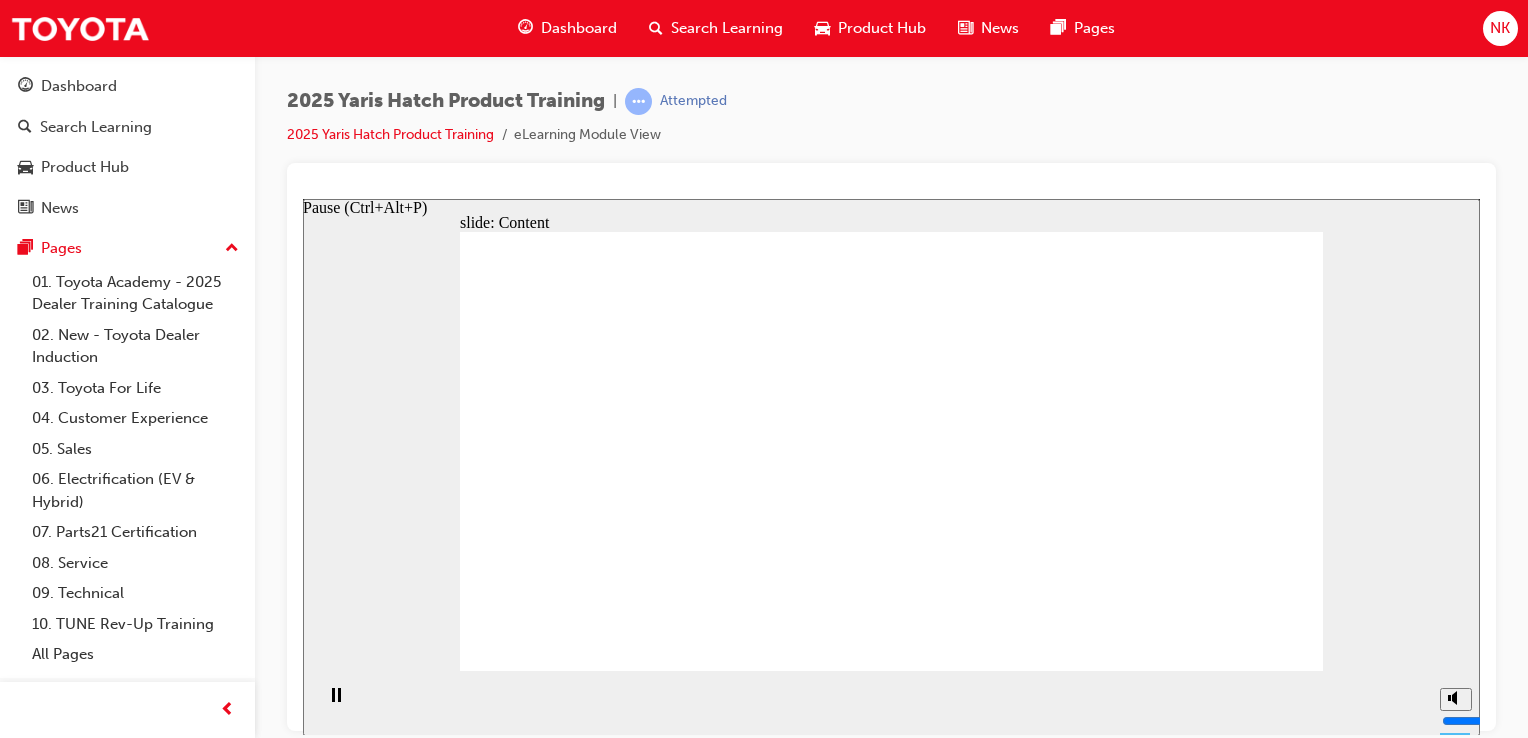 click 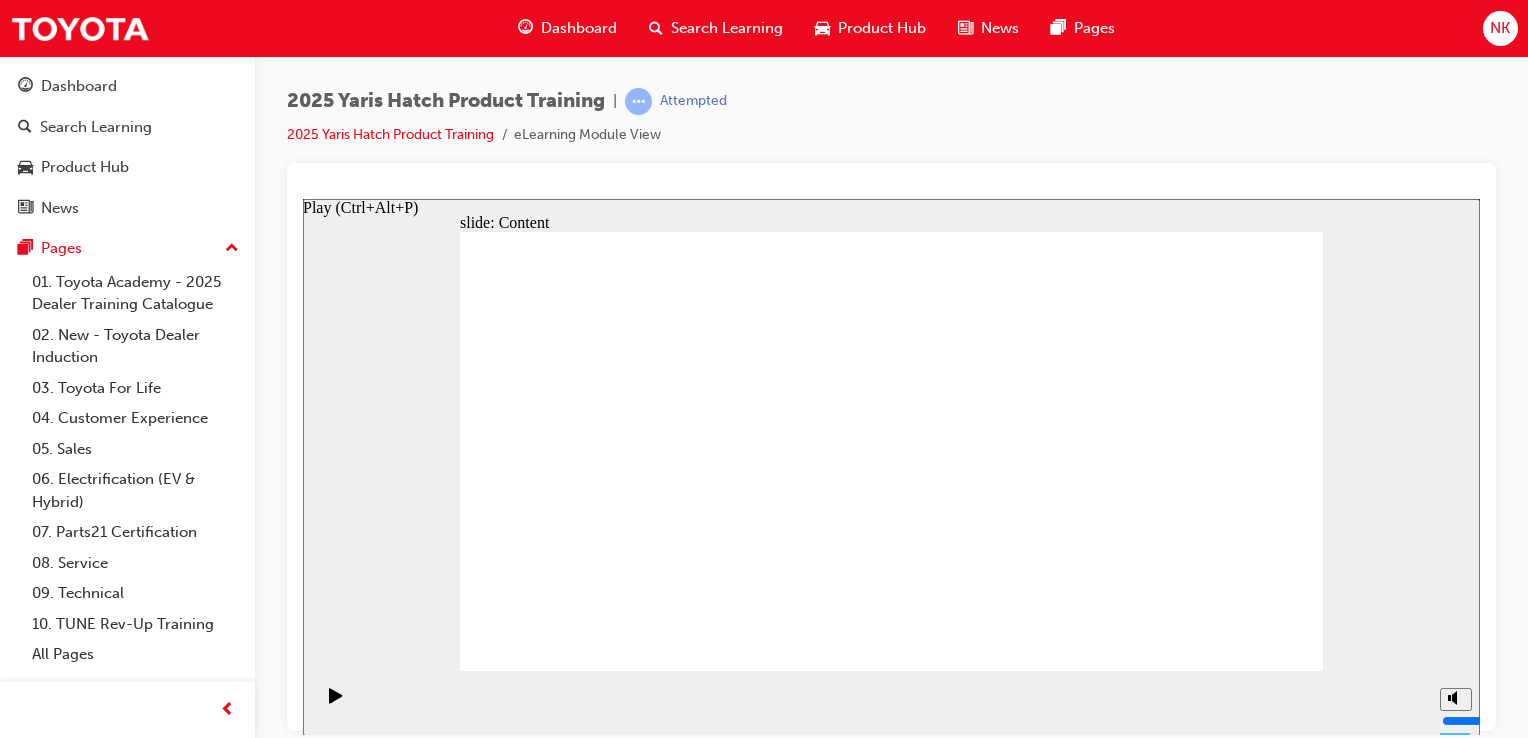 click 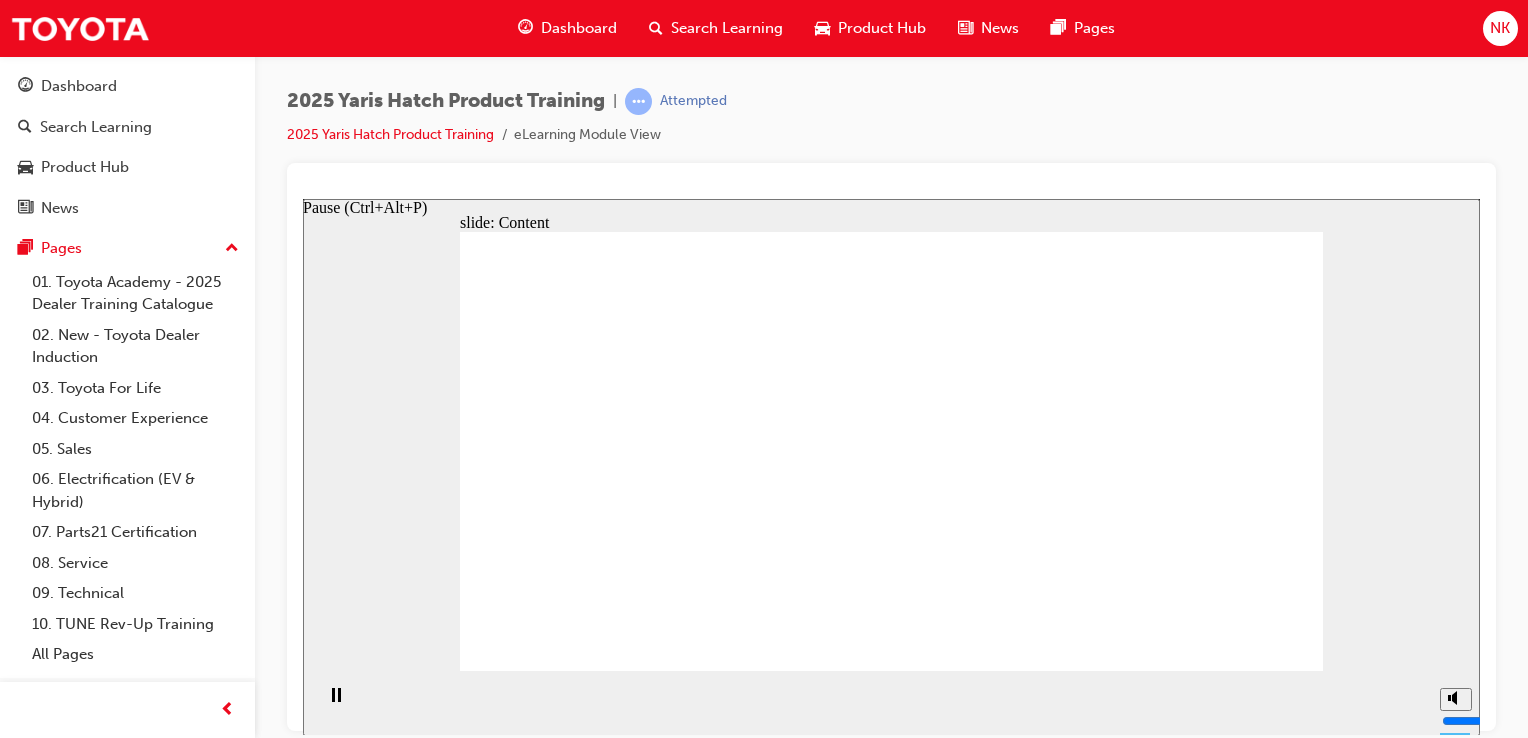 click 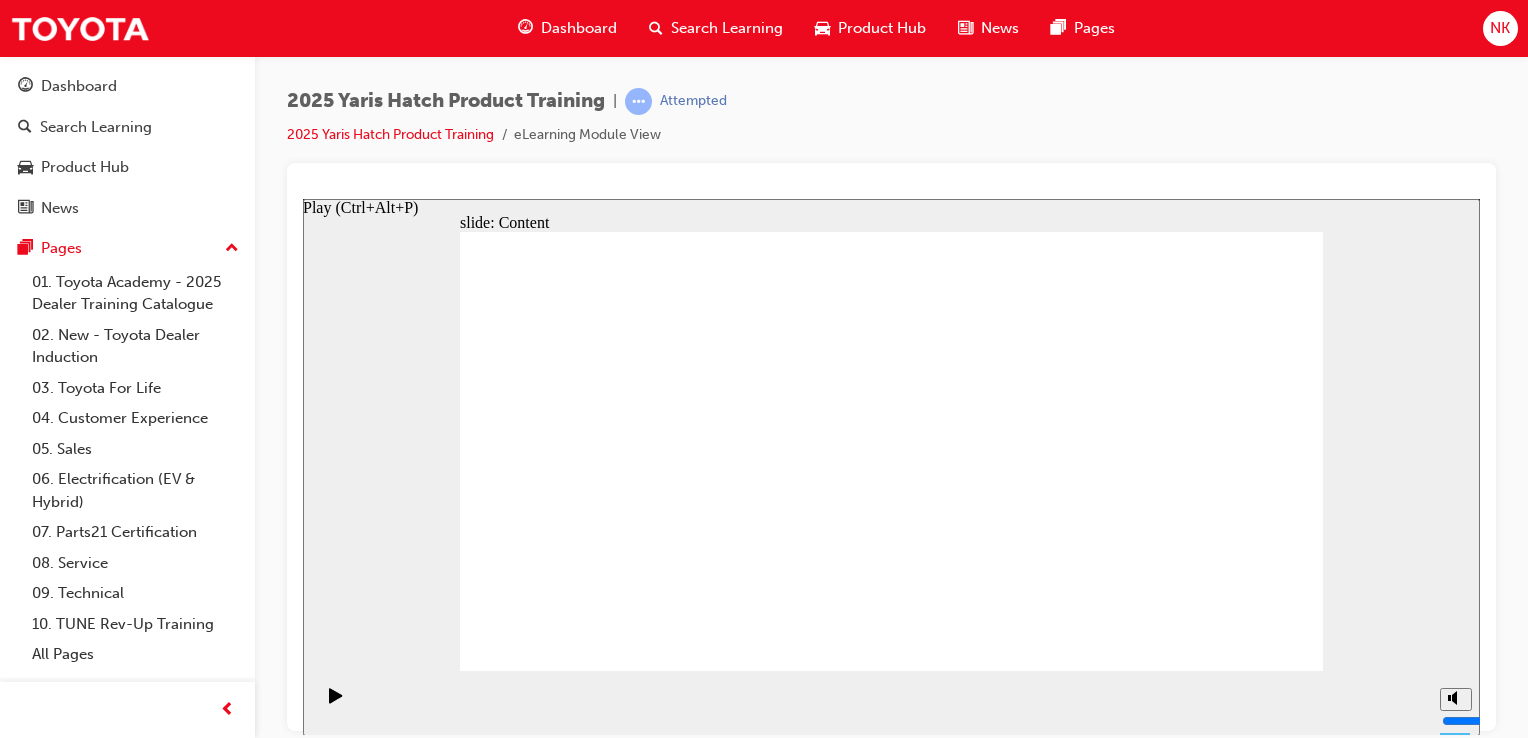 click 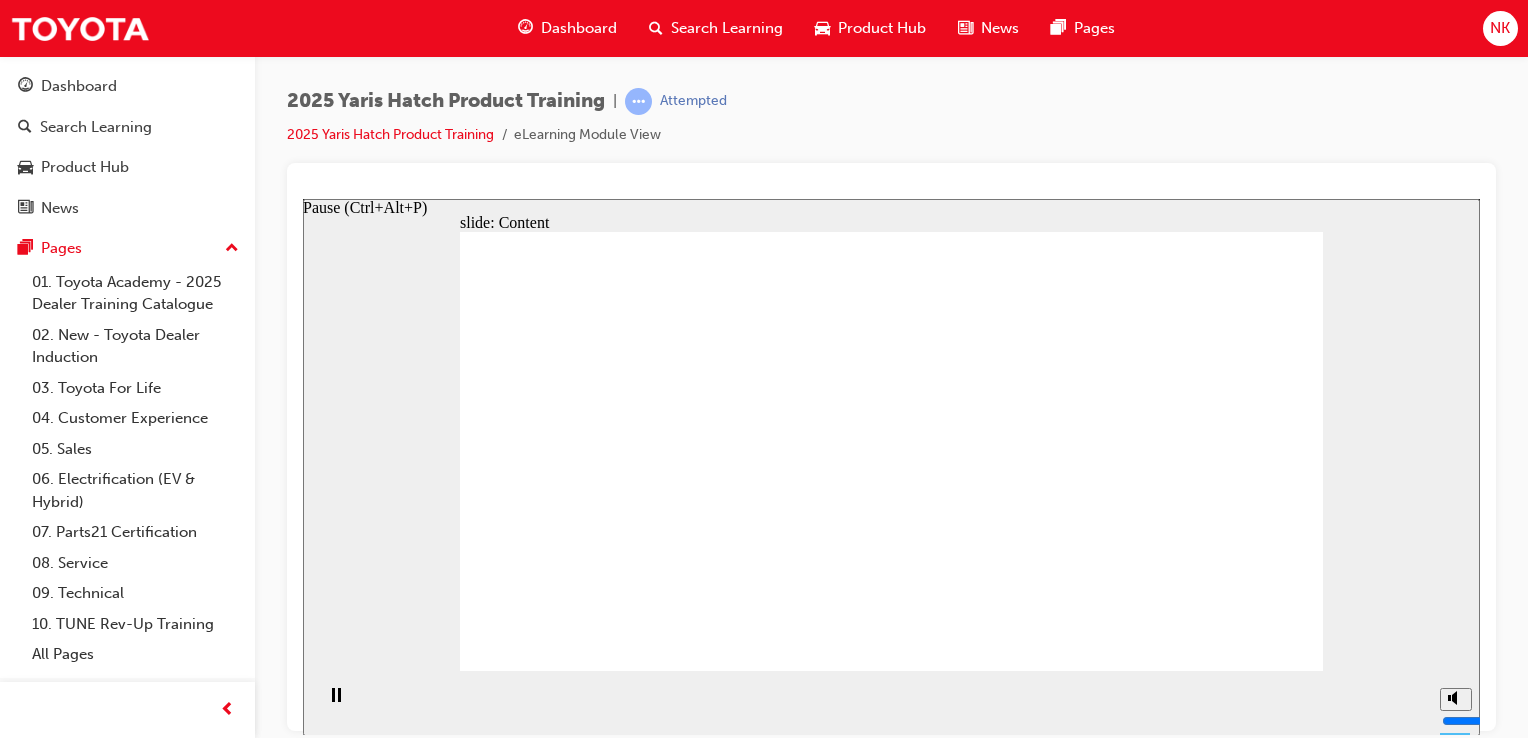 click 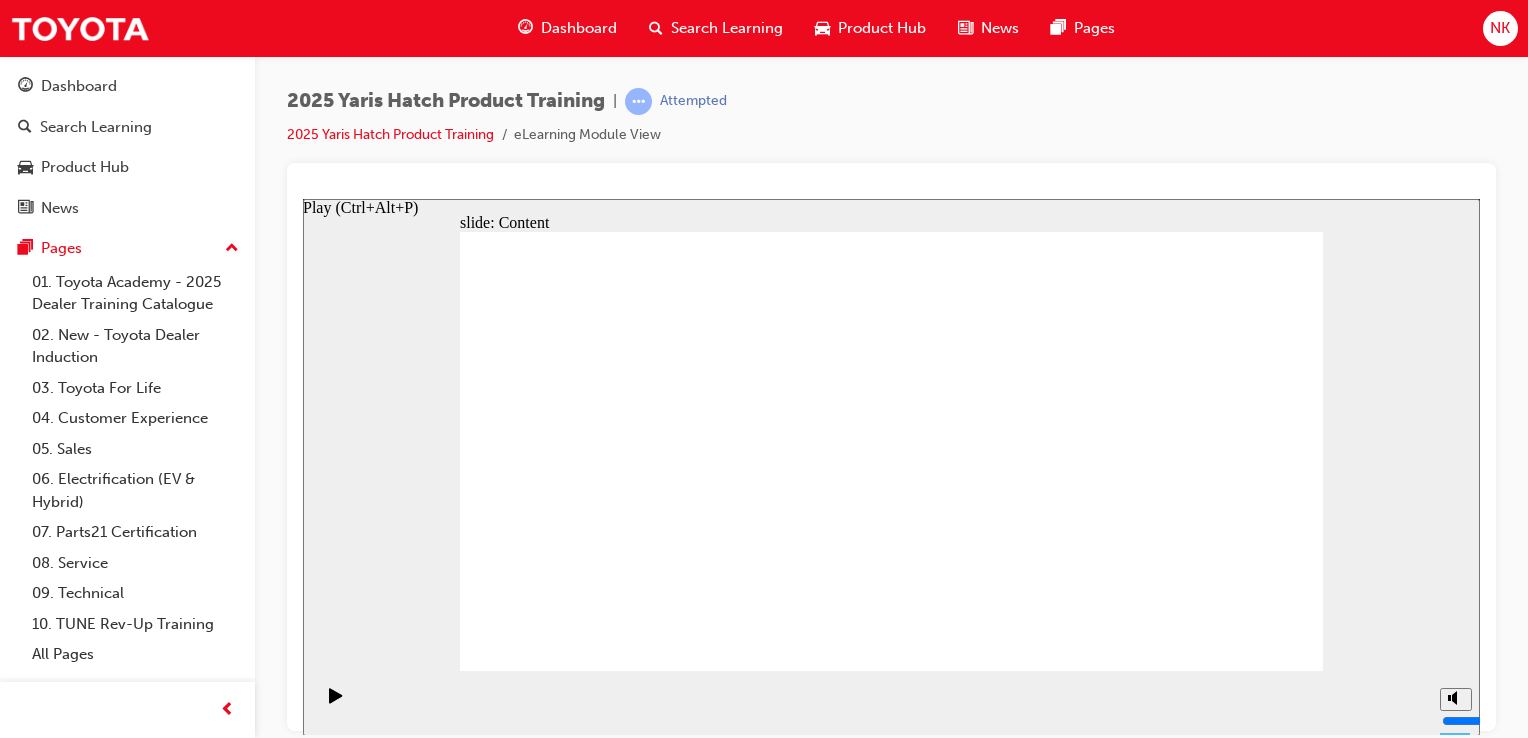 click 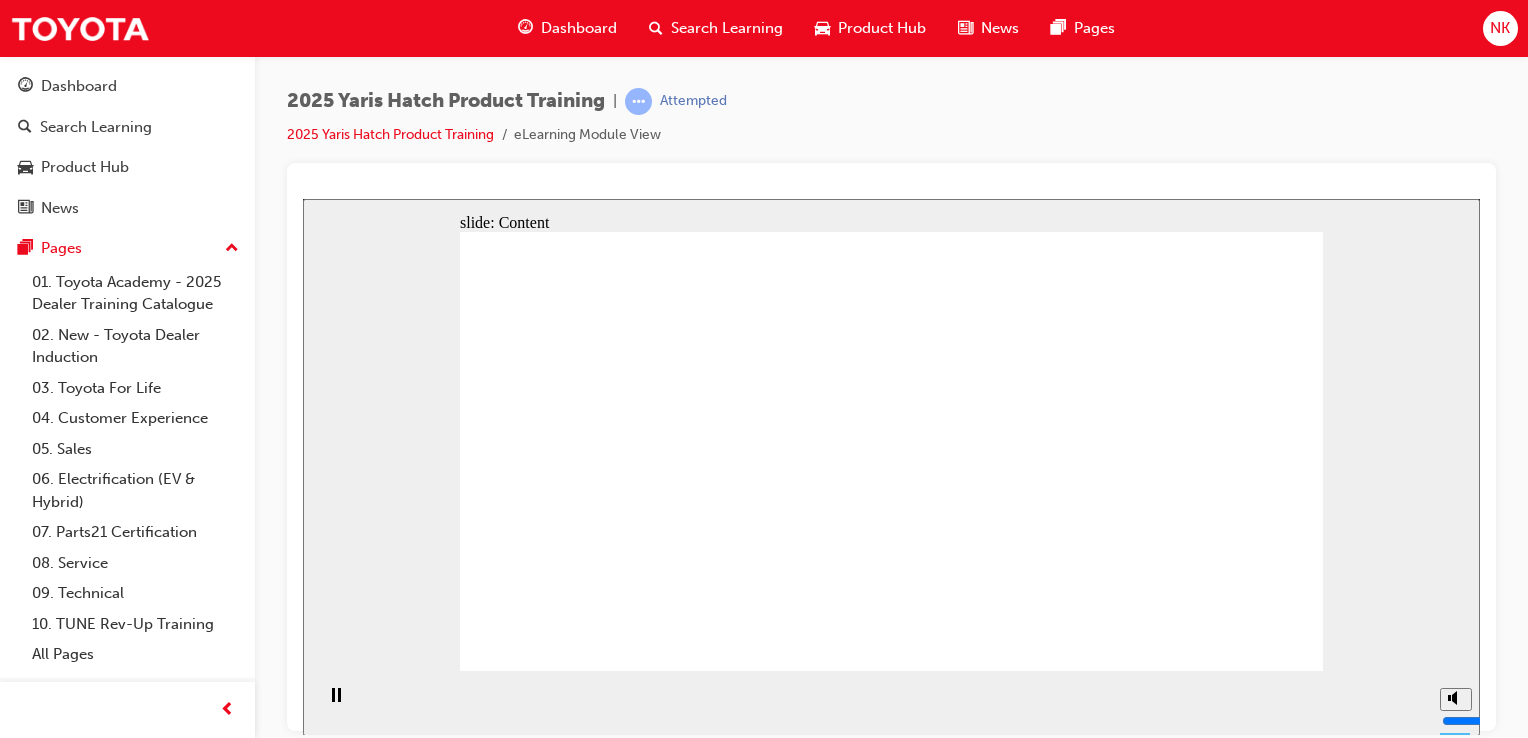 click 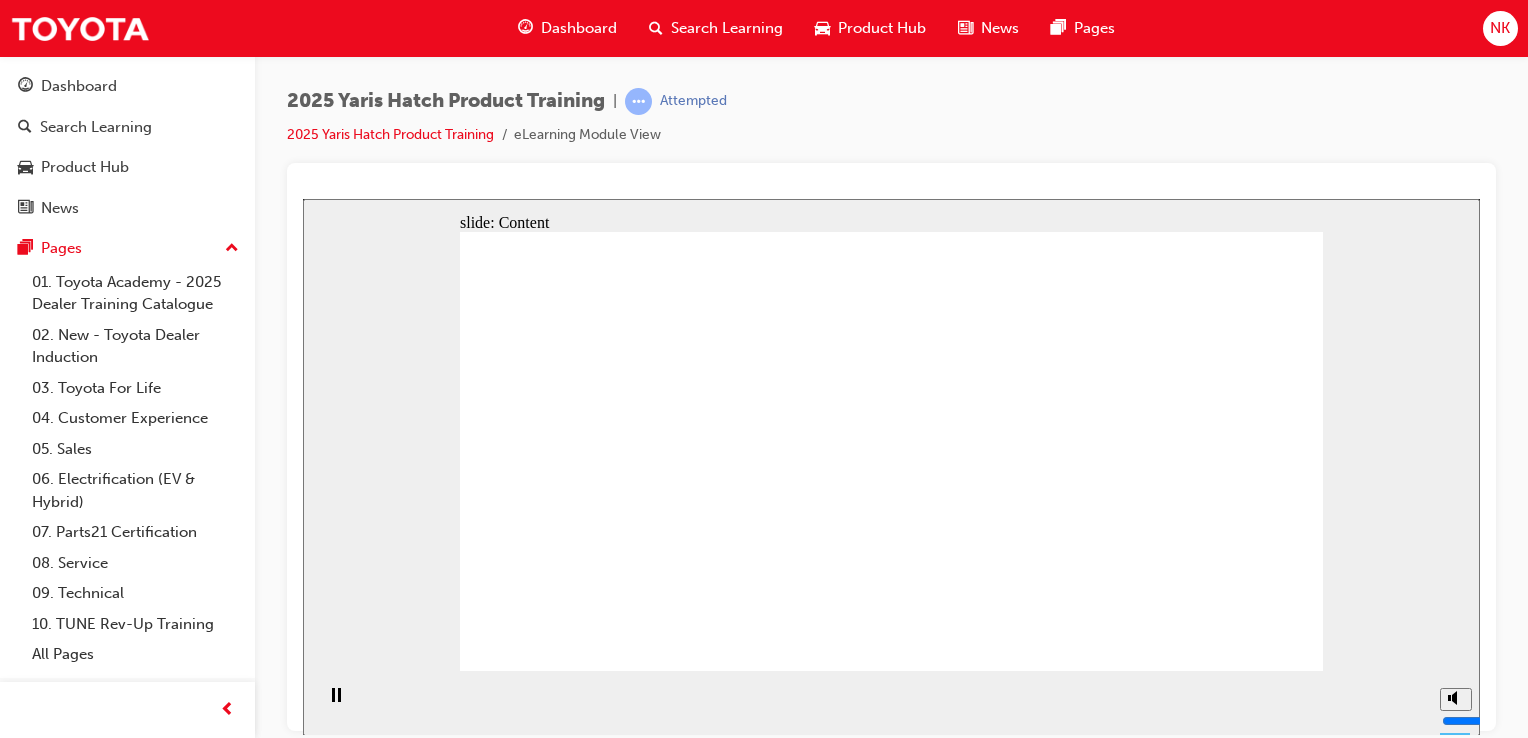 click 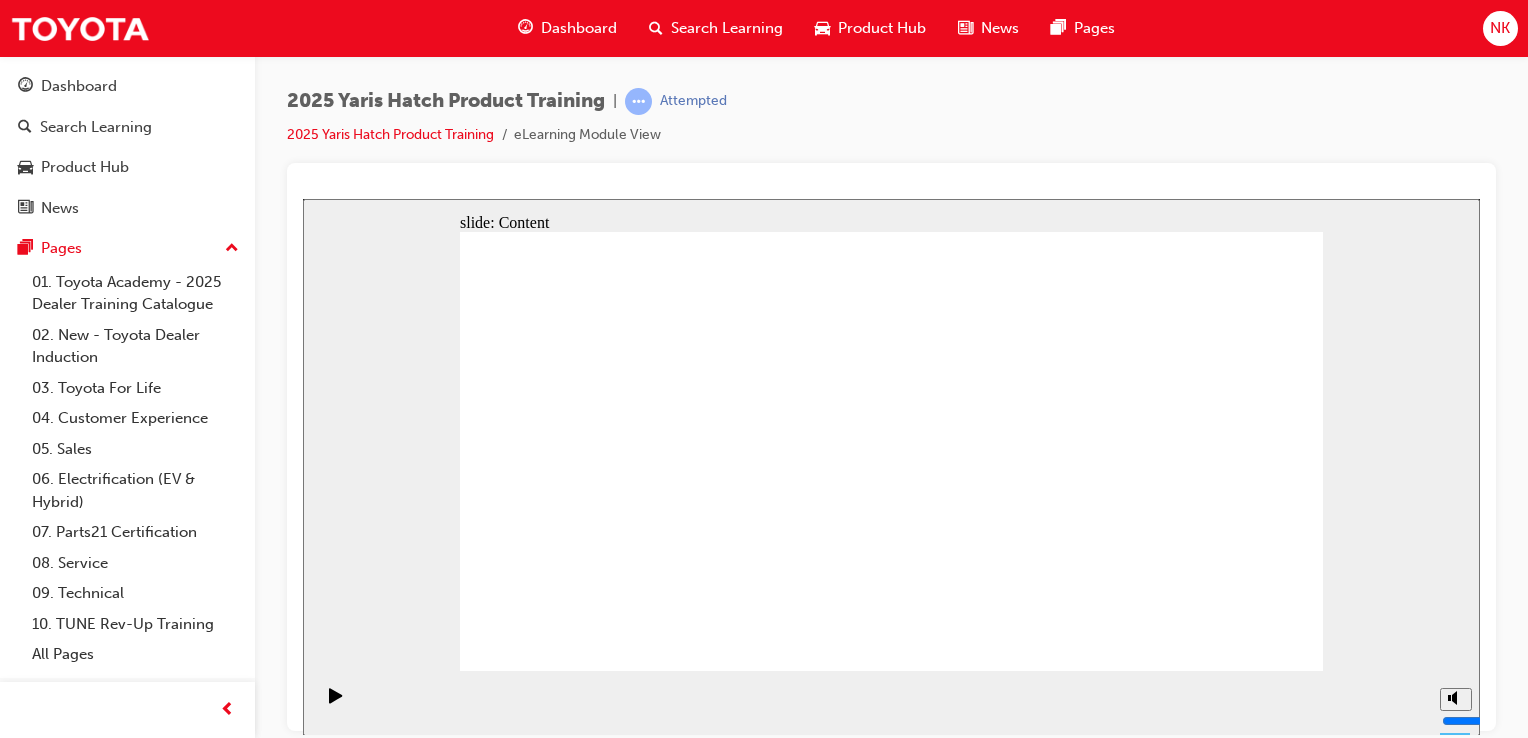 click 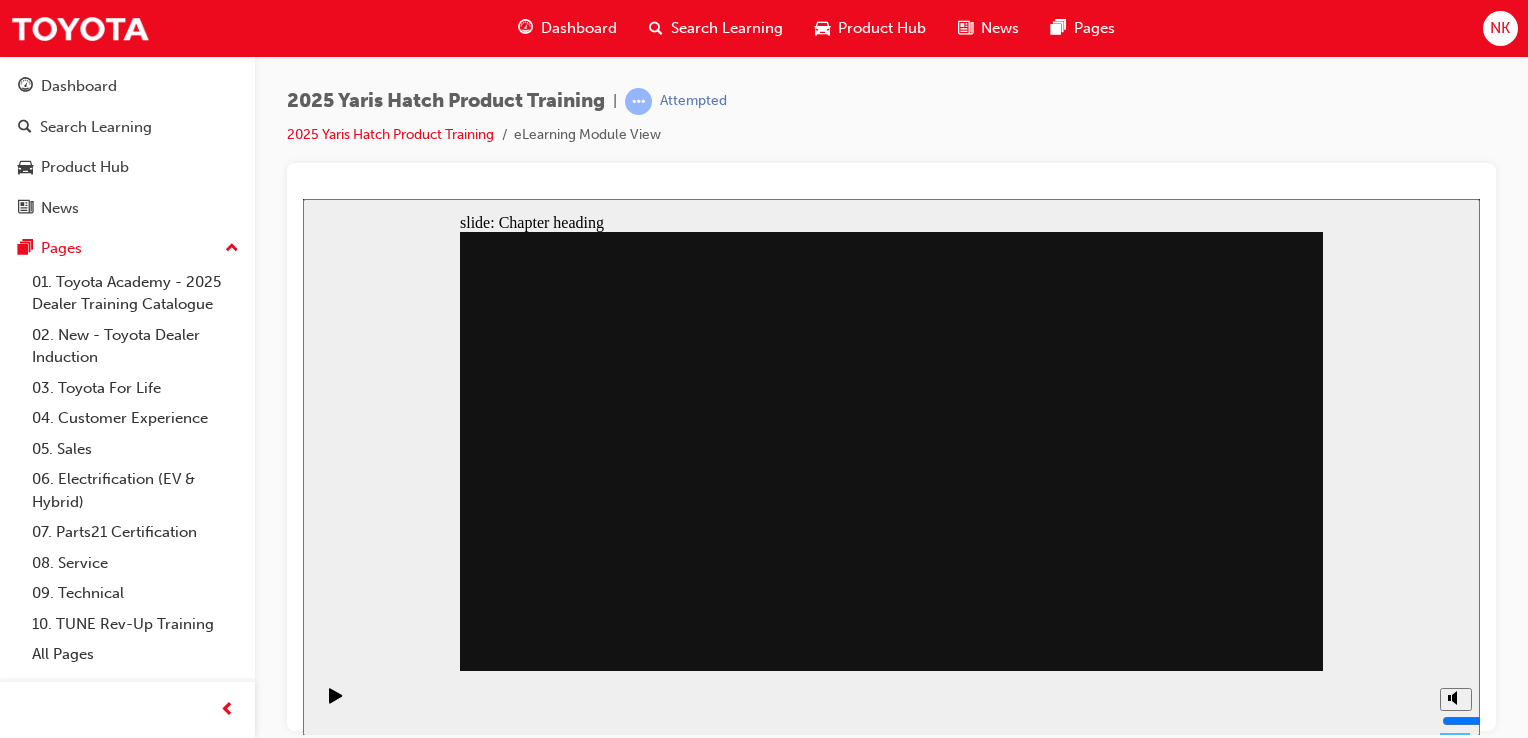 click 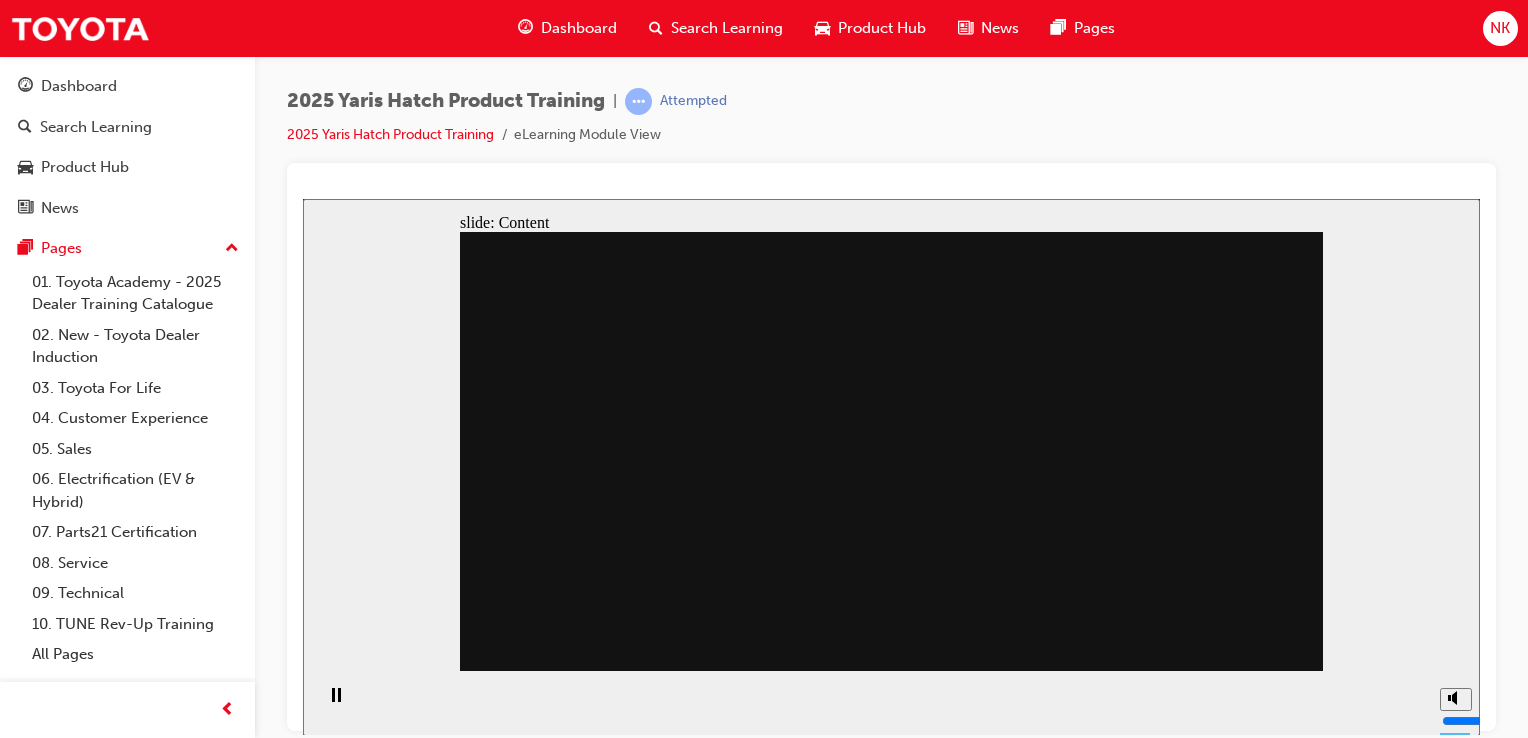 click 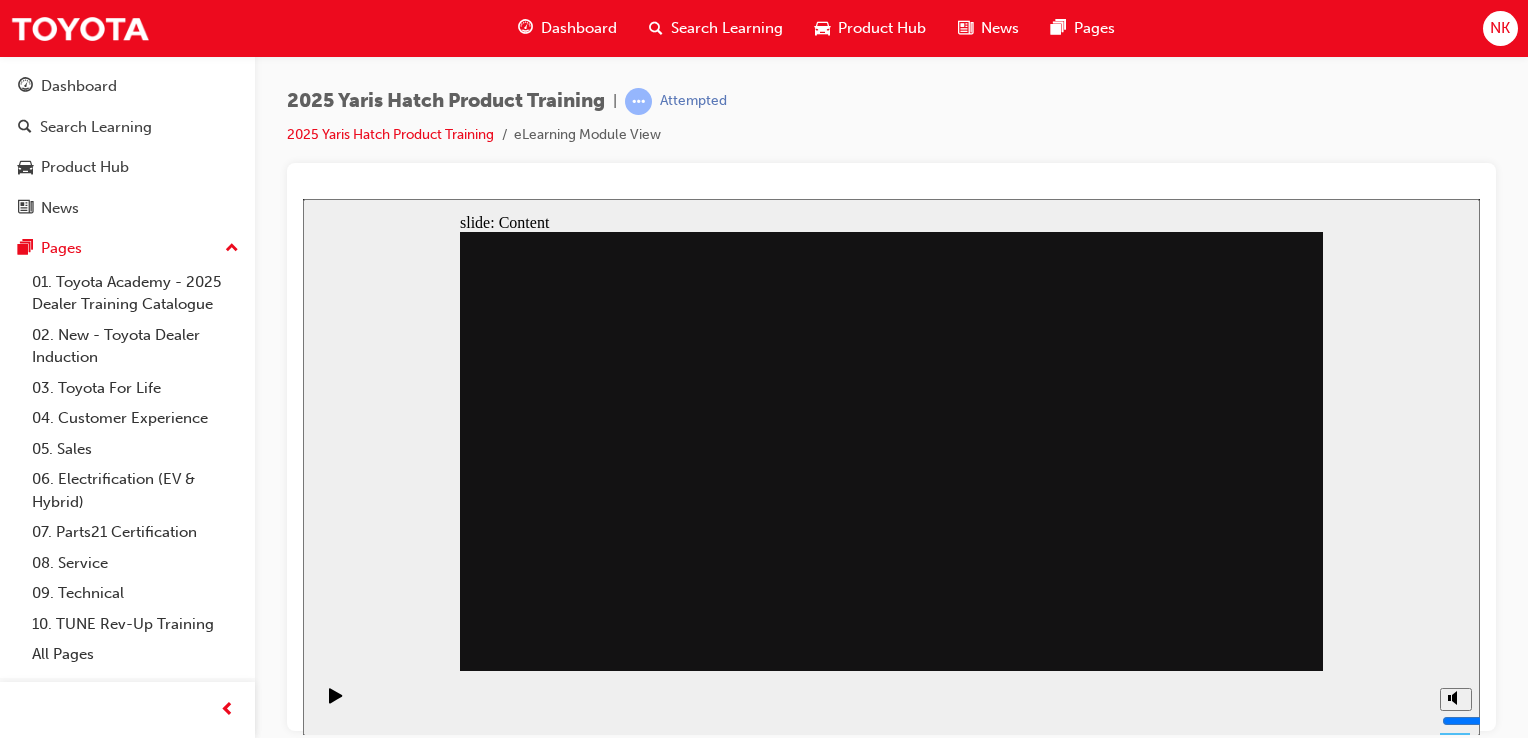 click 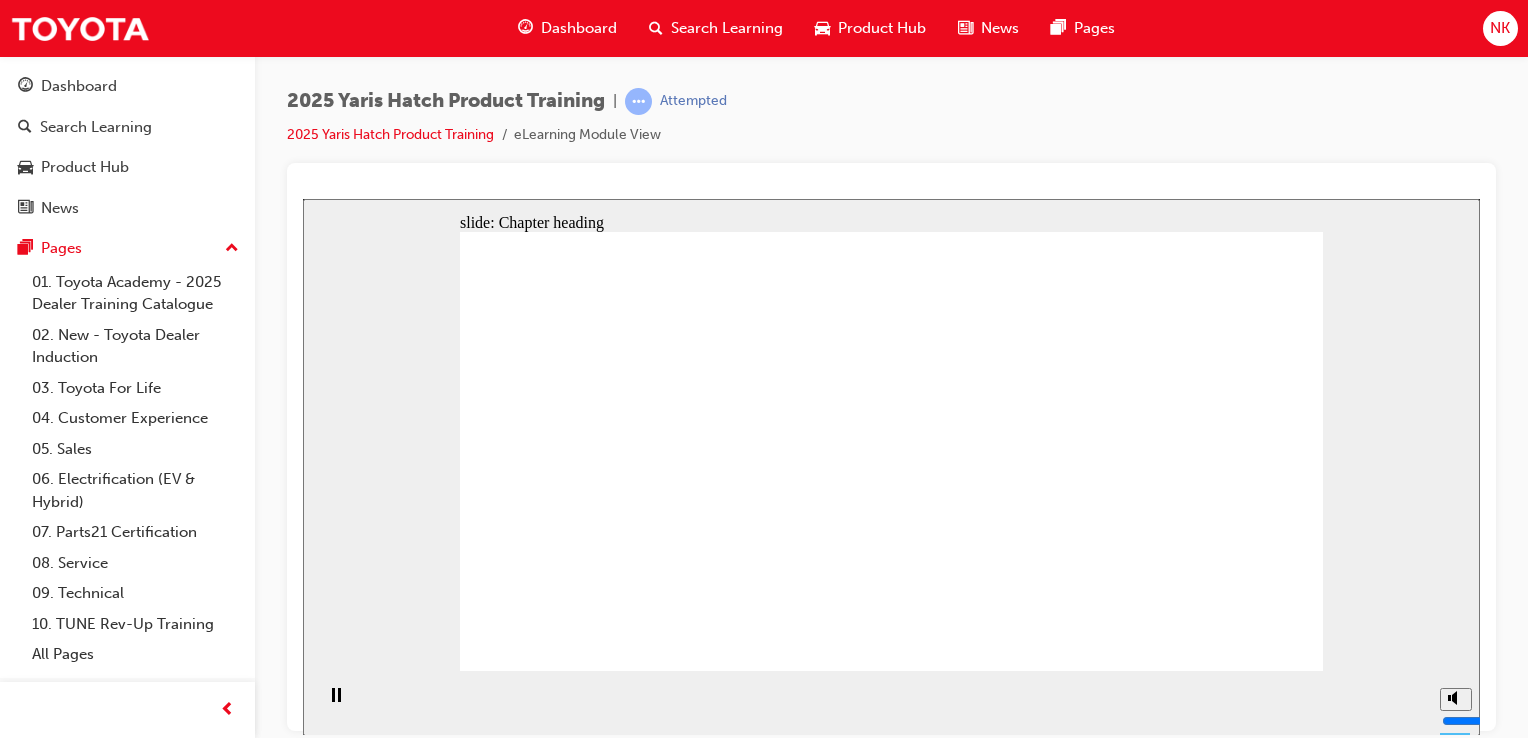 click 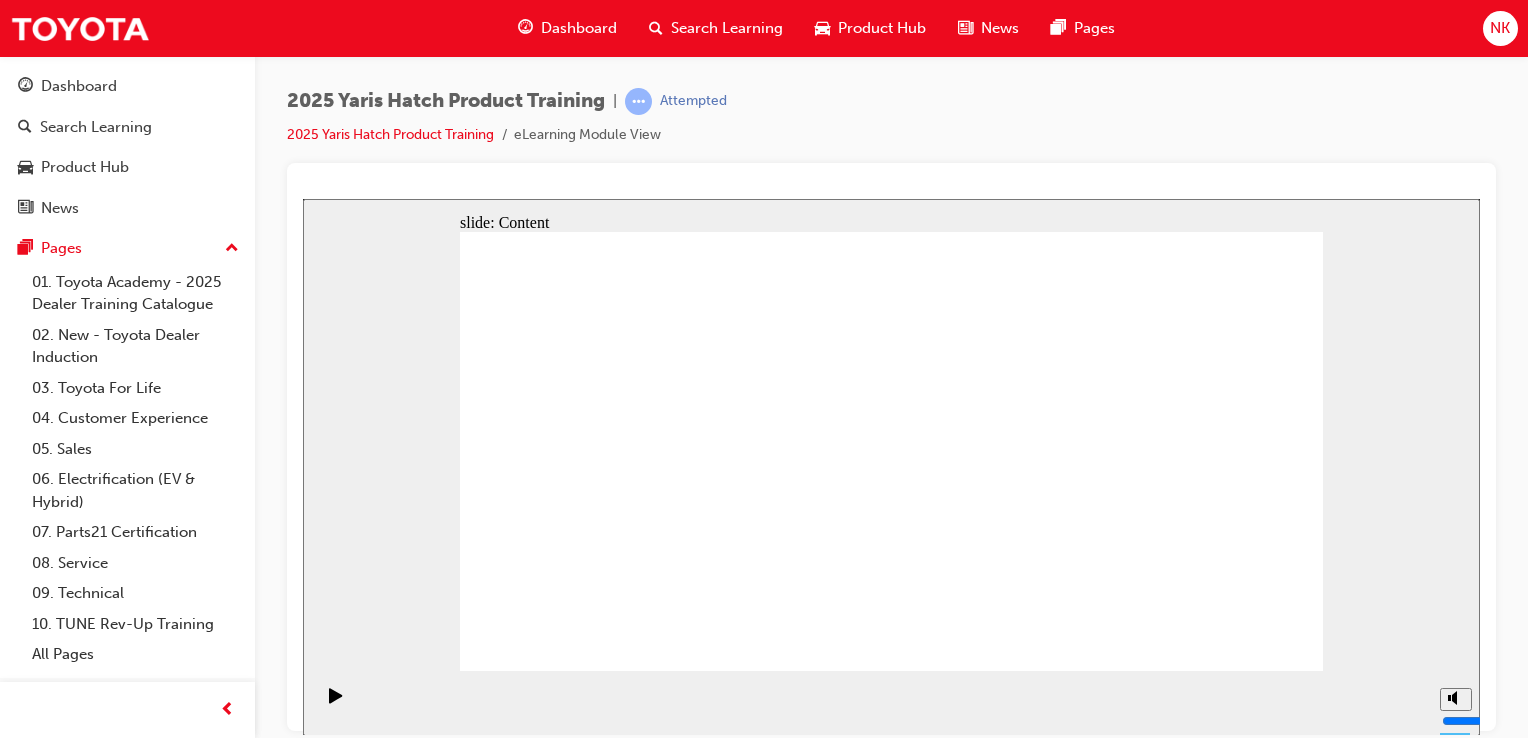 click 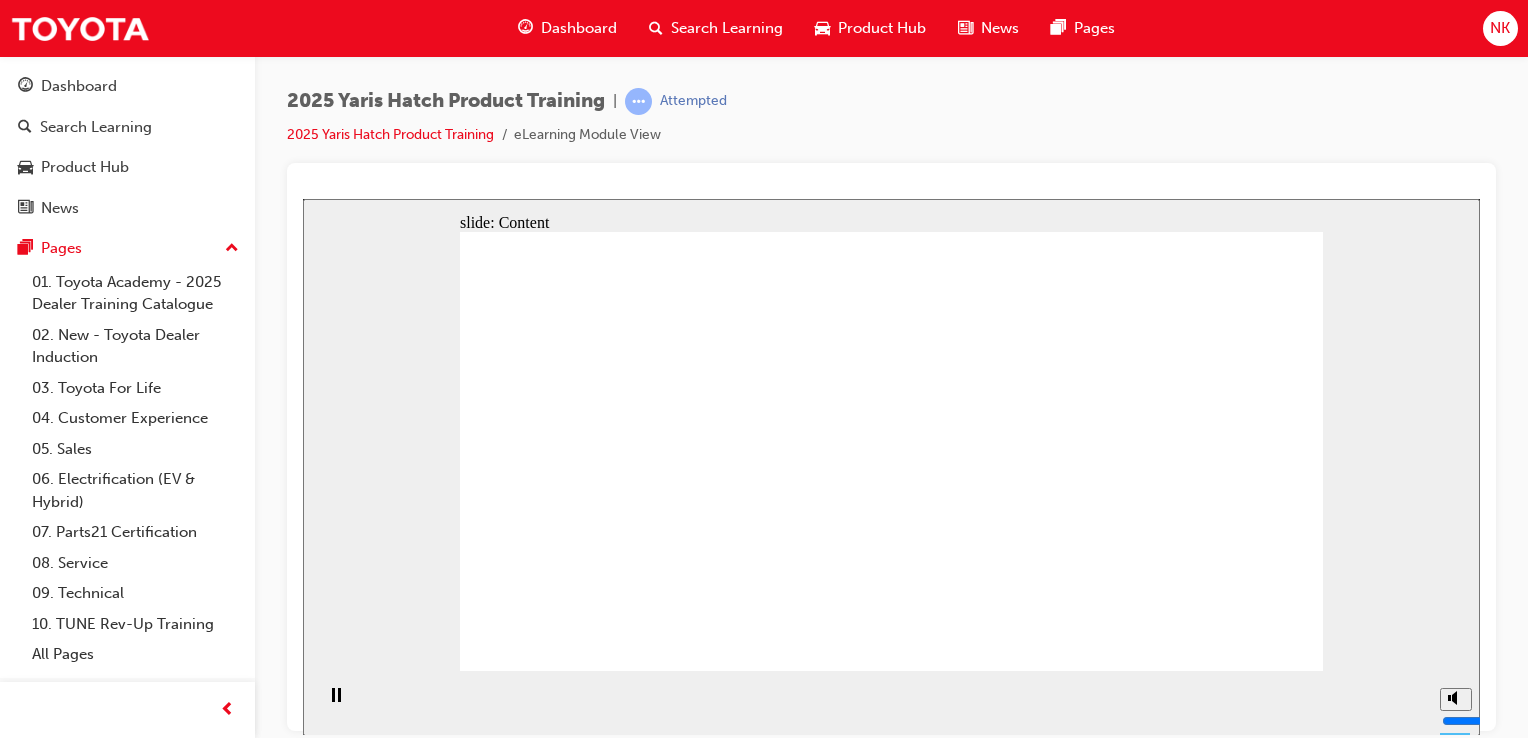 click 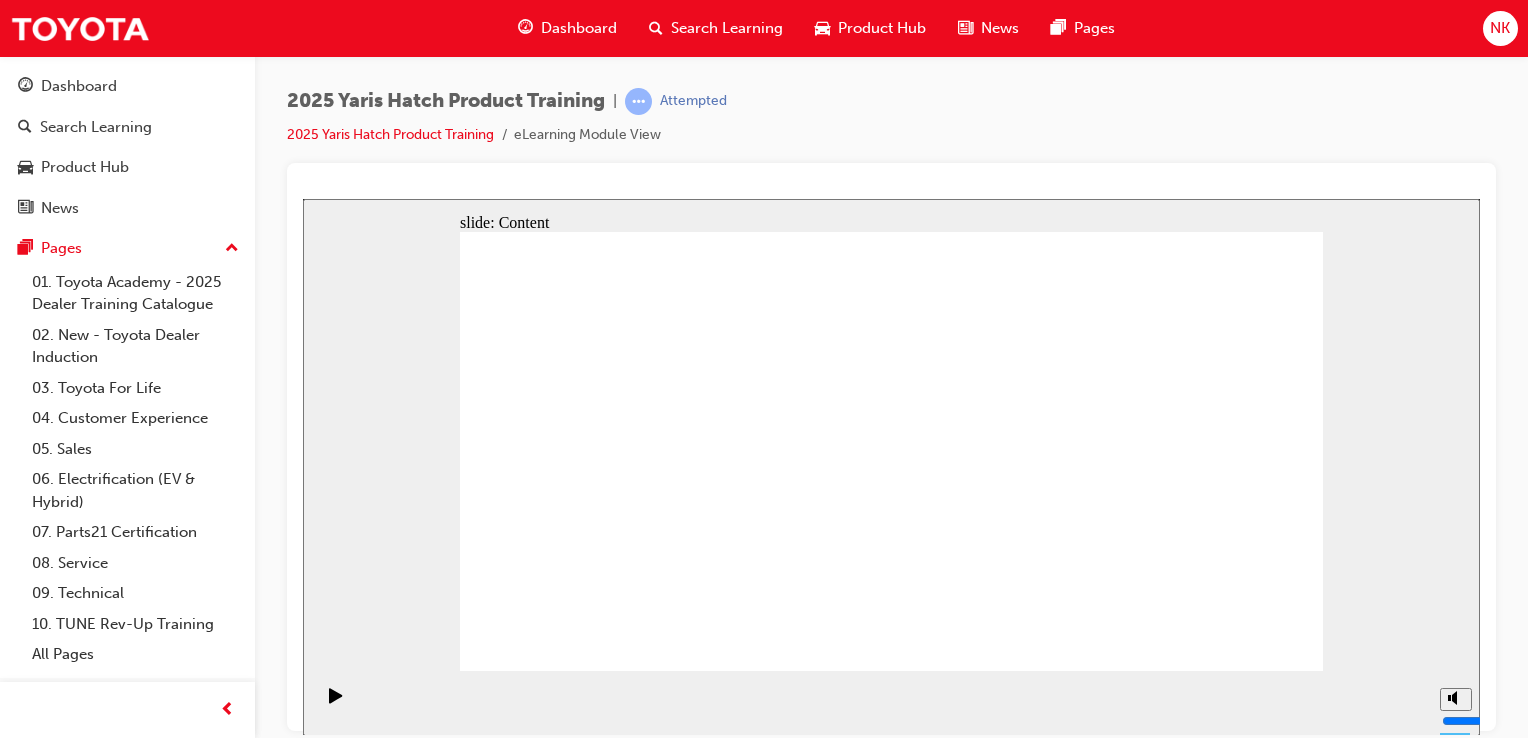 click 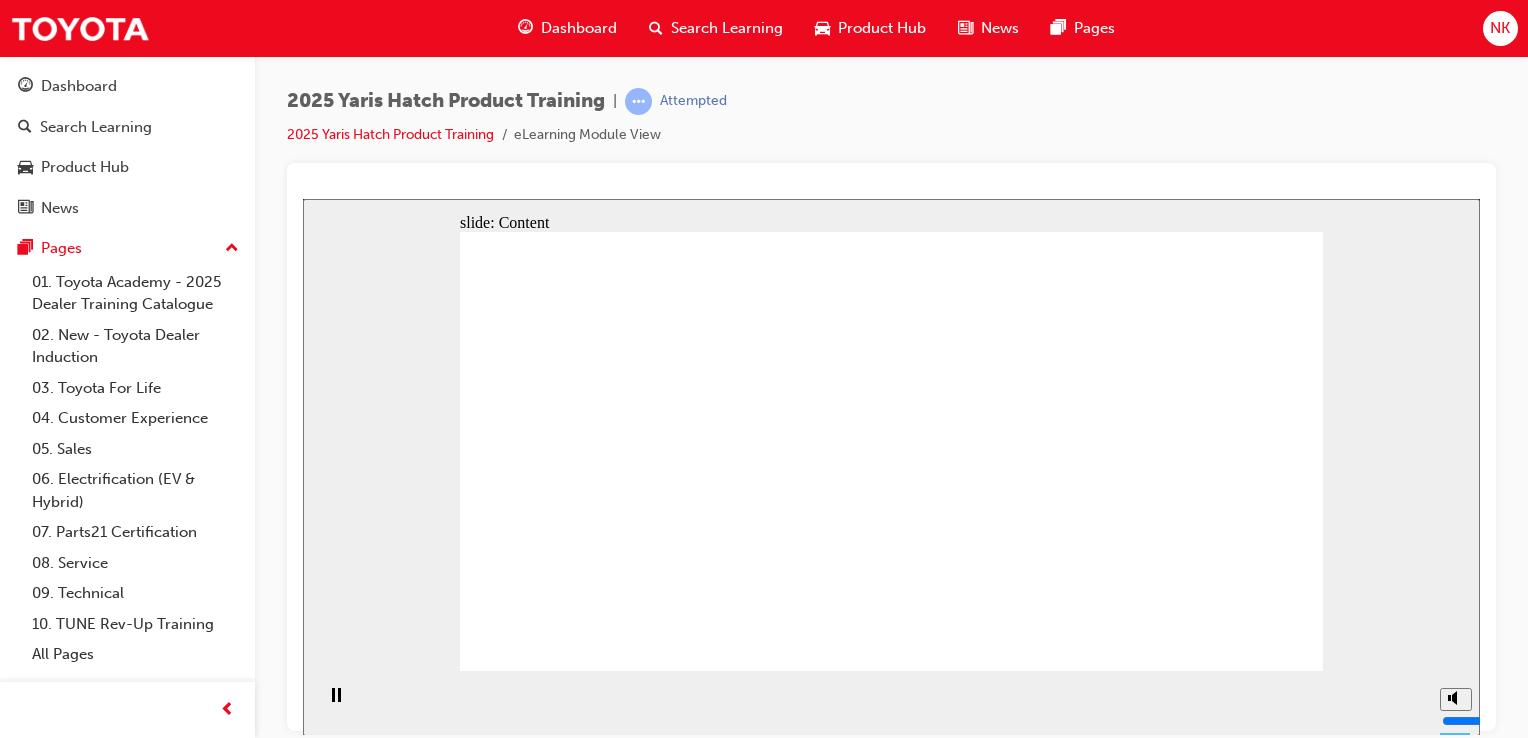 click 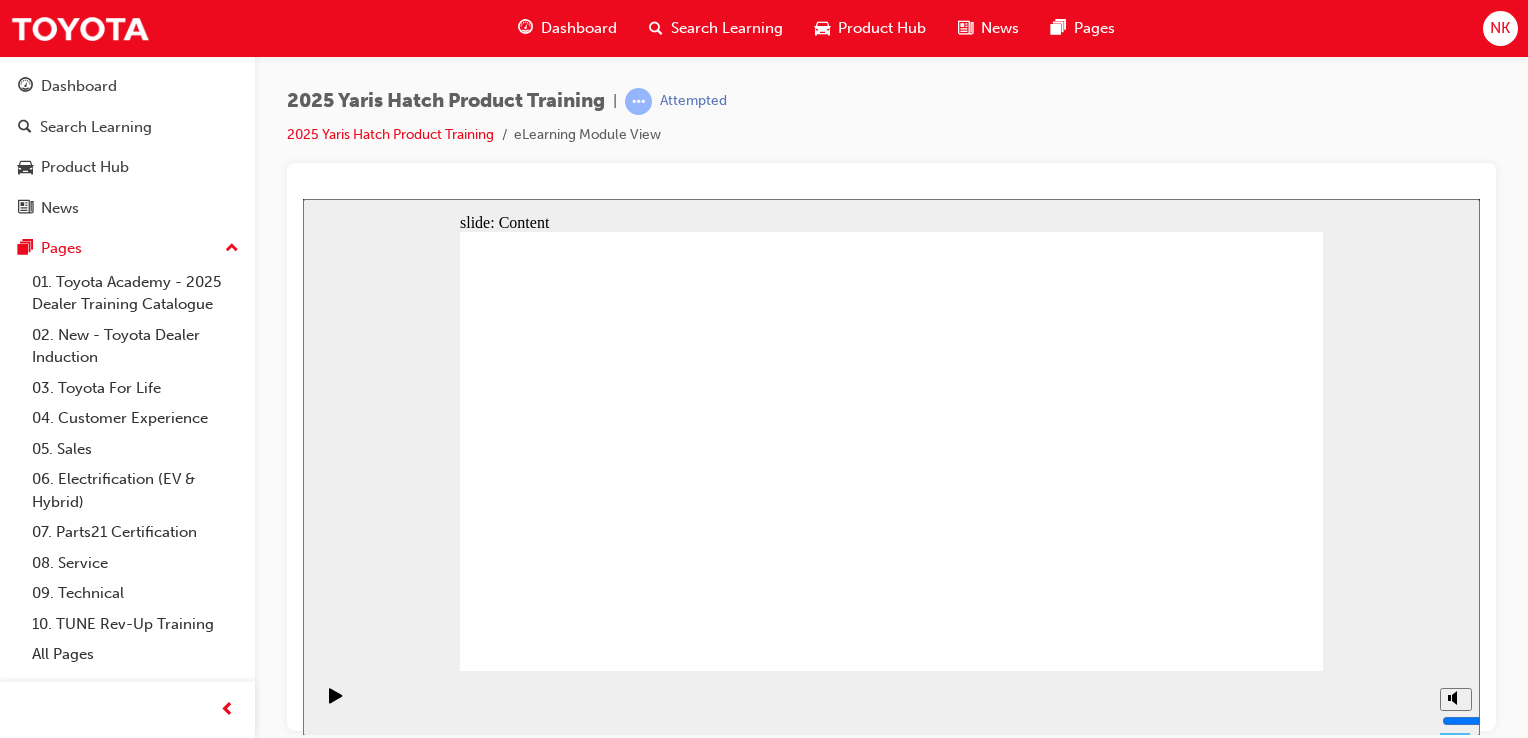 click 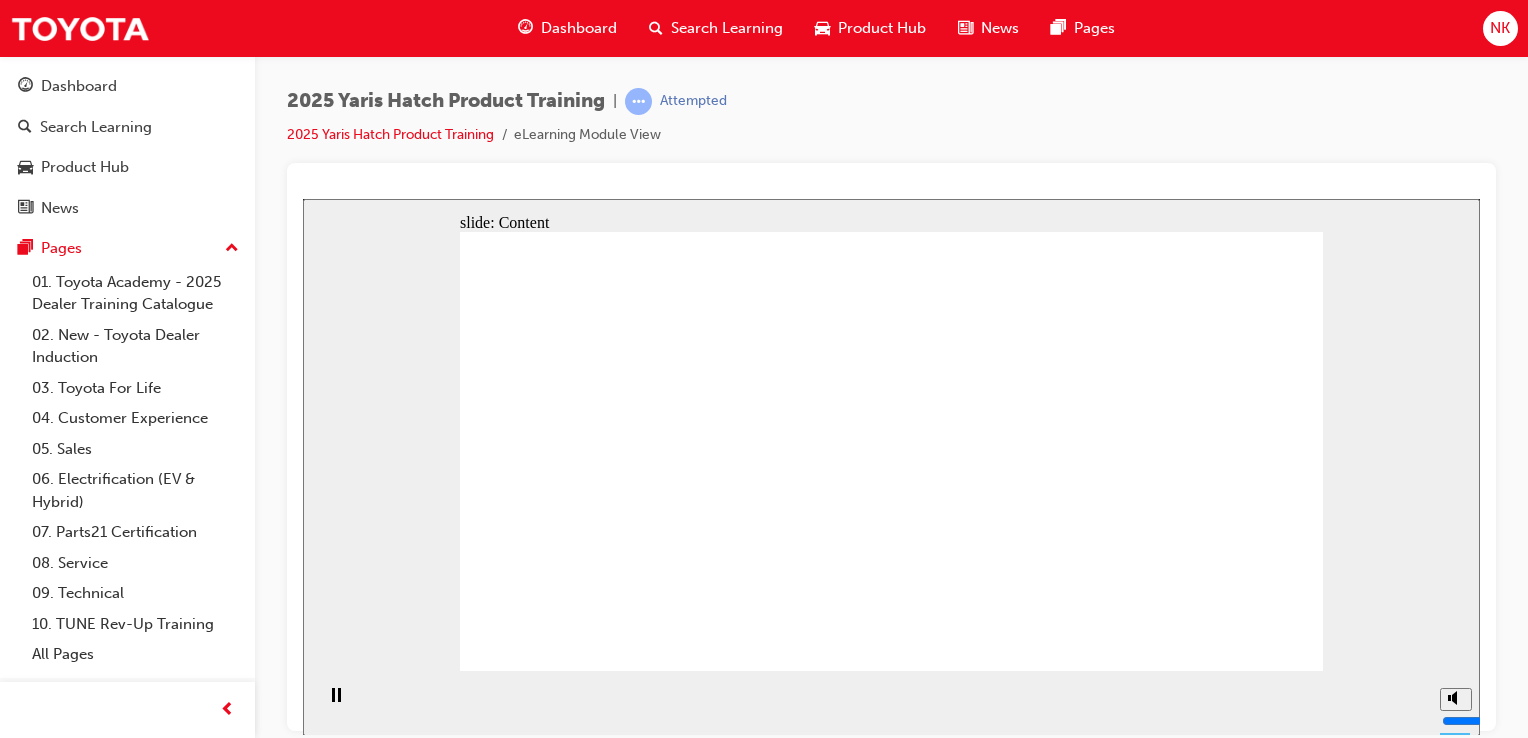 click 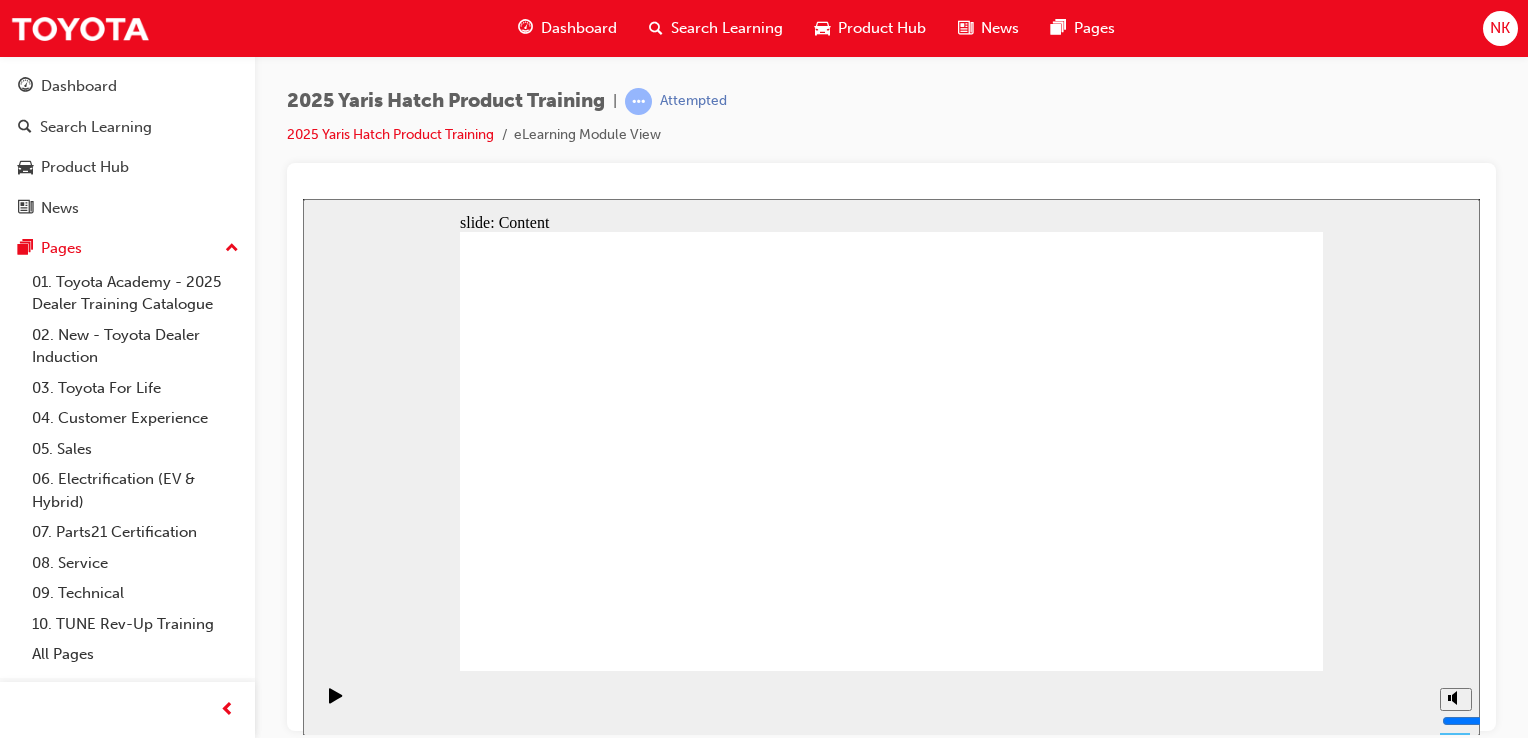 click 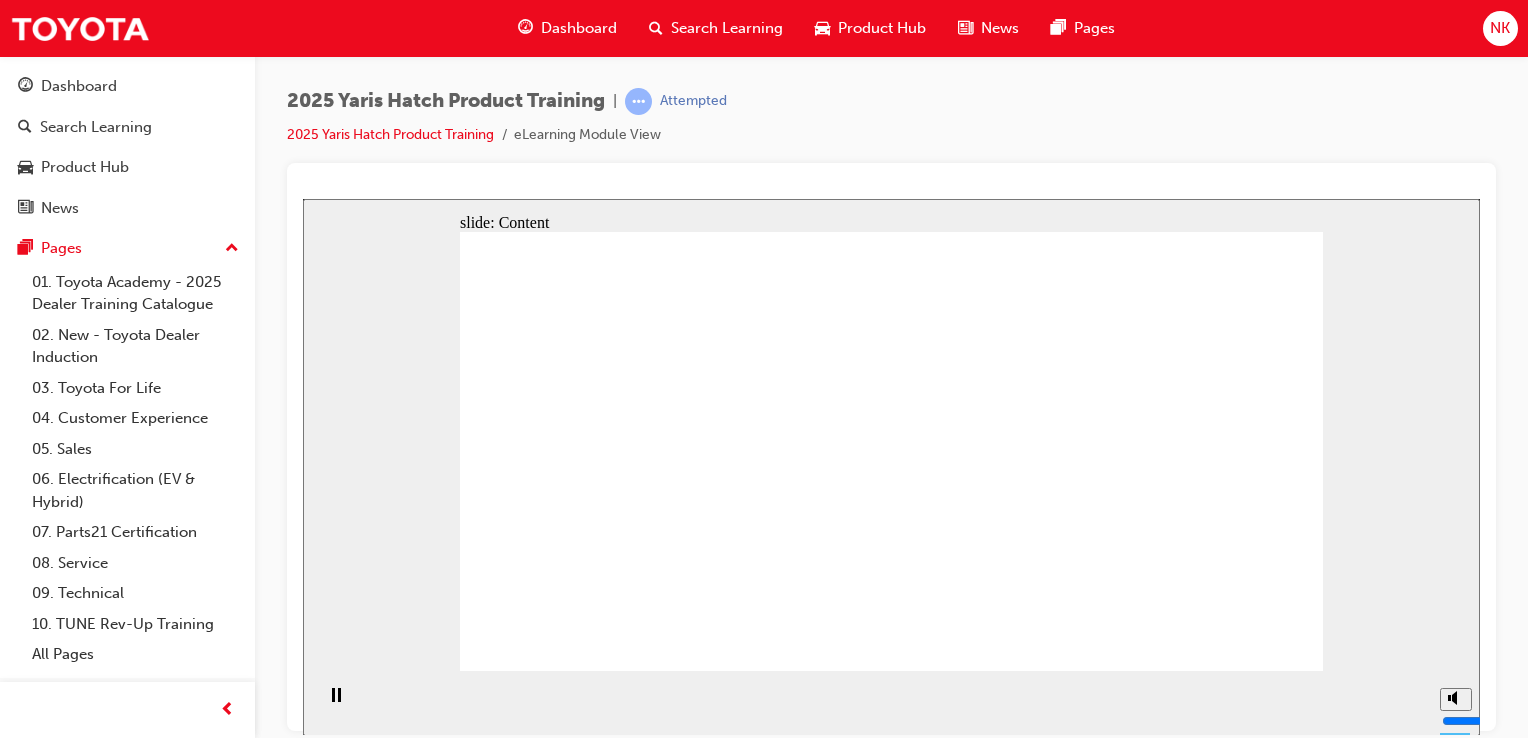click 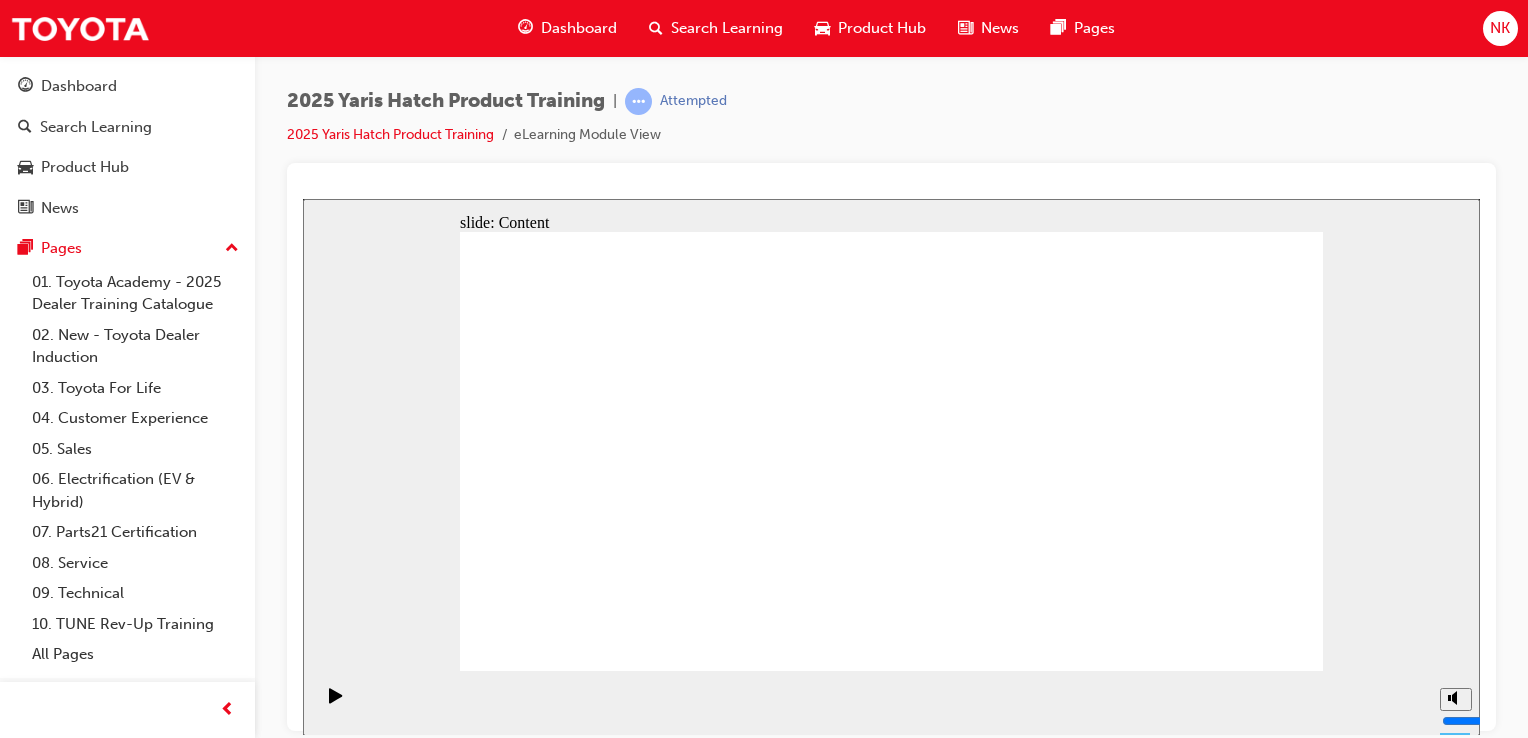 click 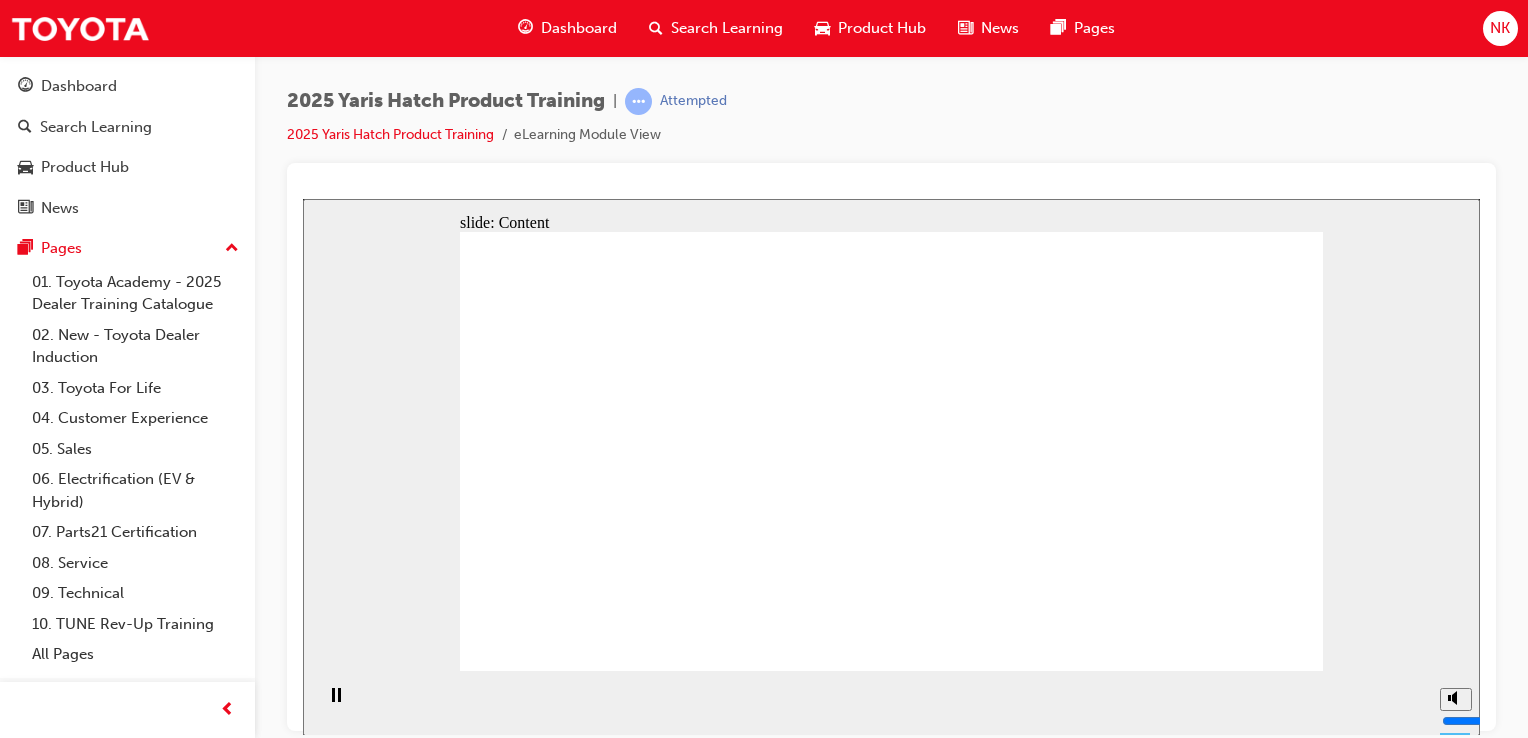 click 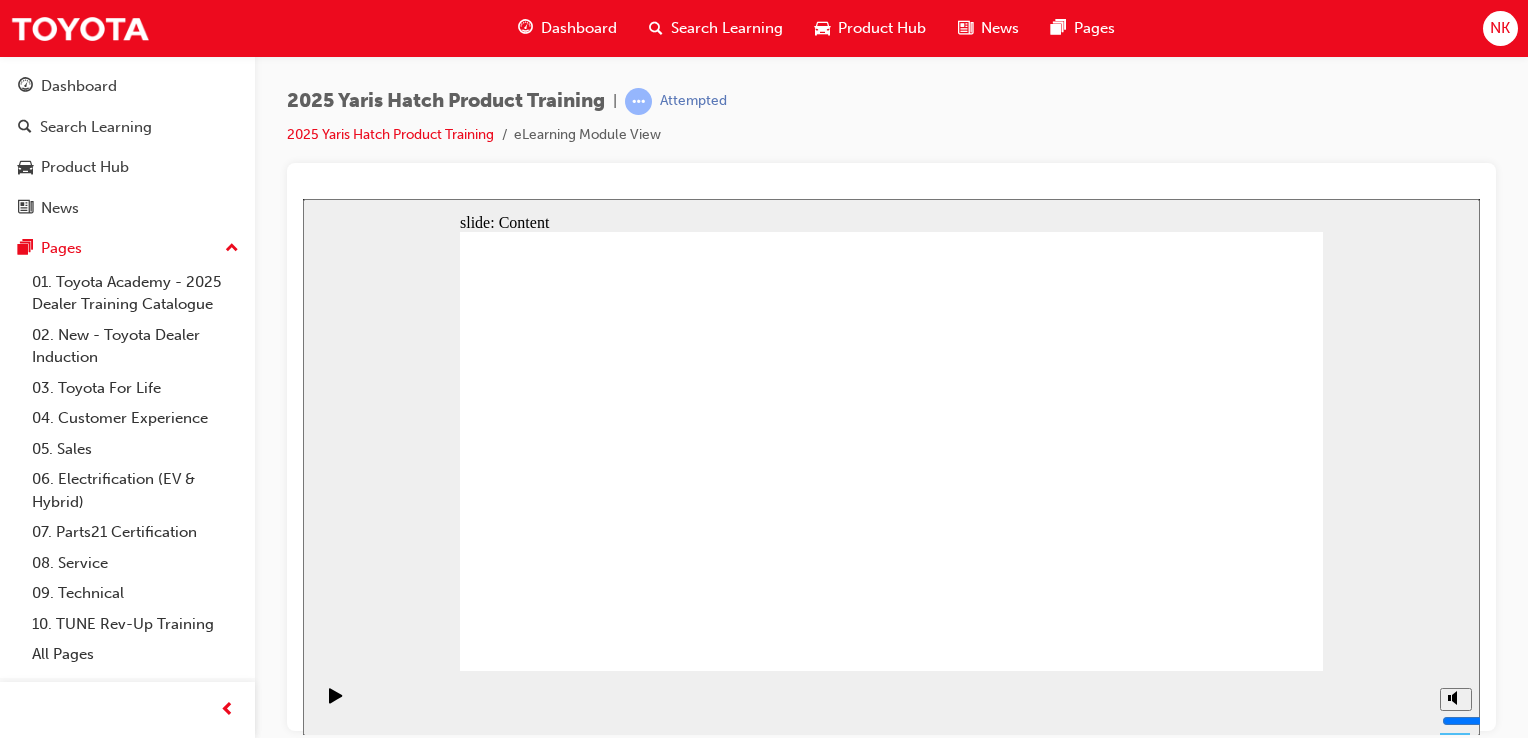 click 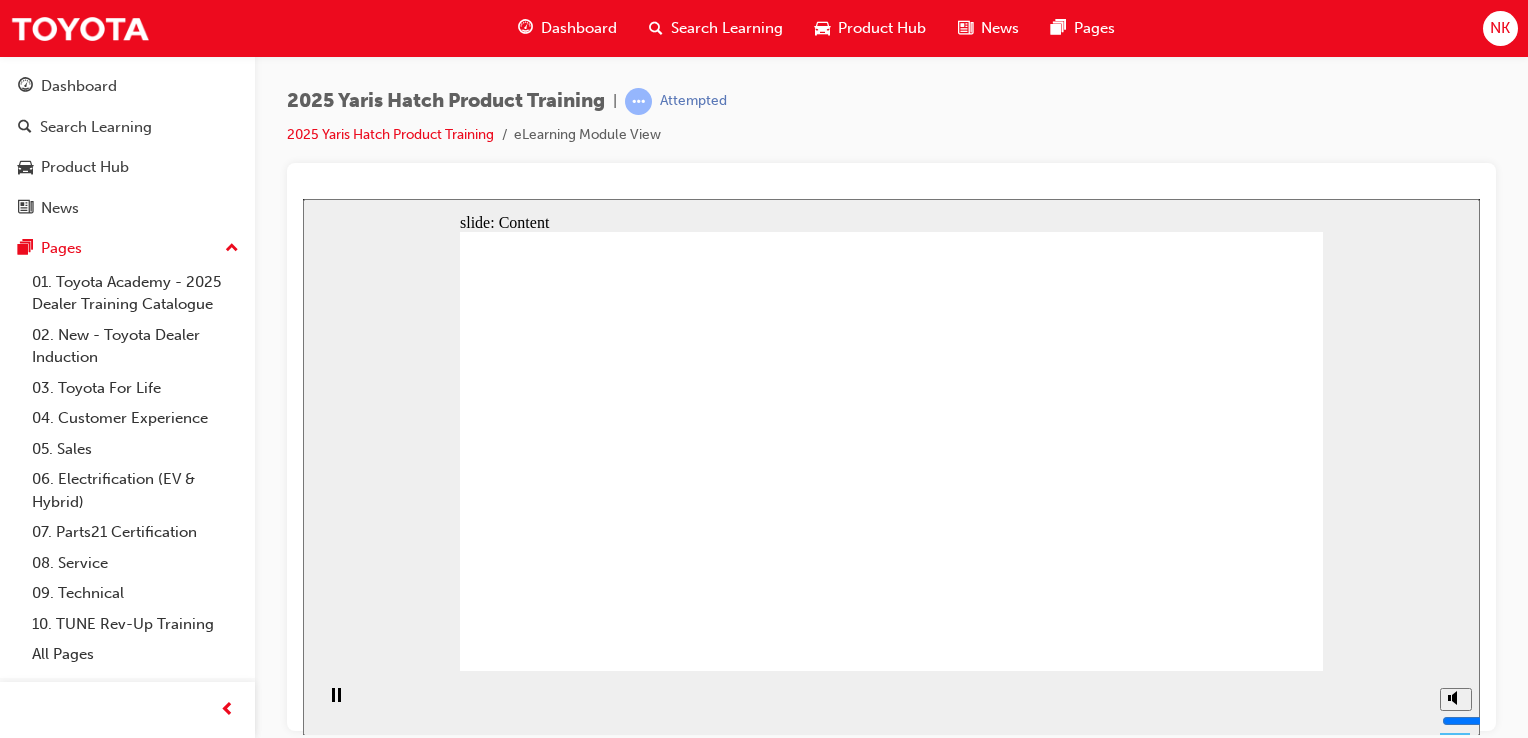 click 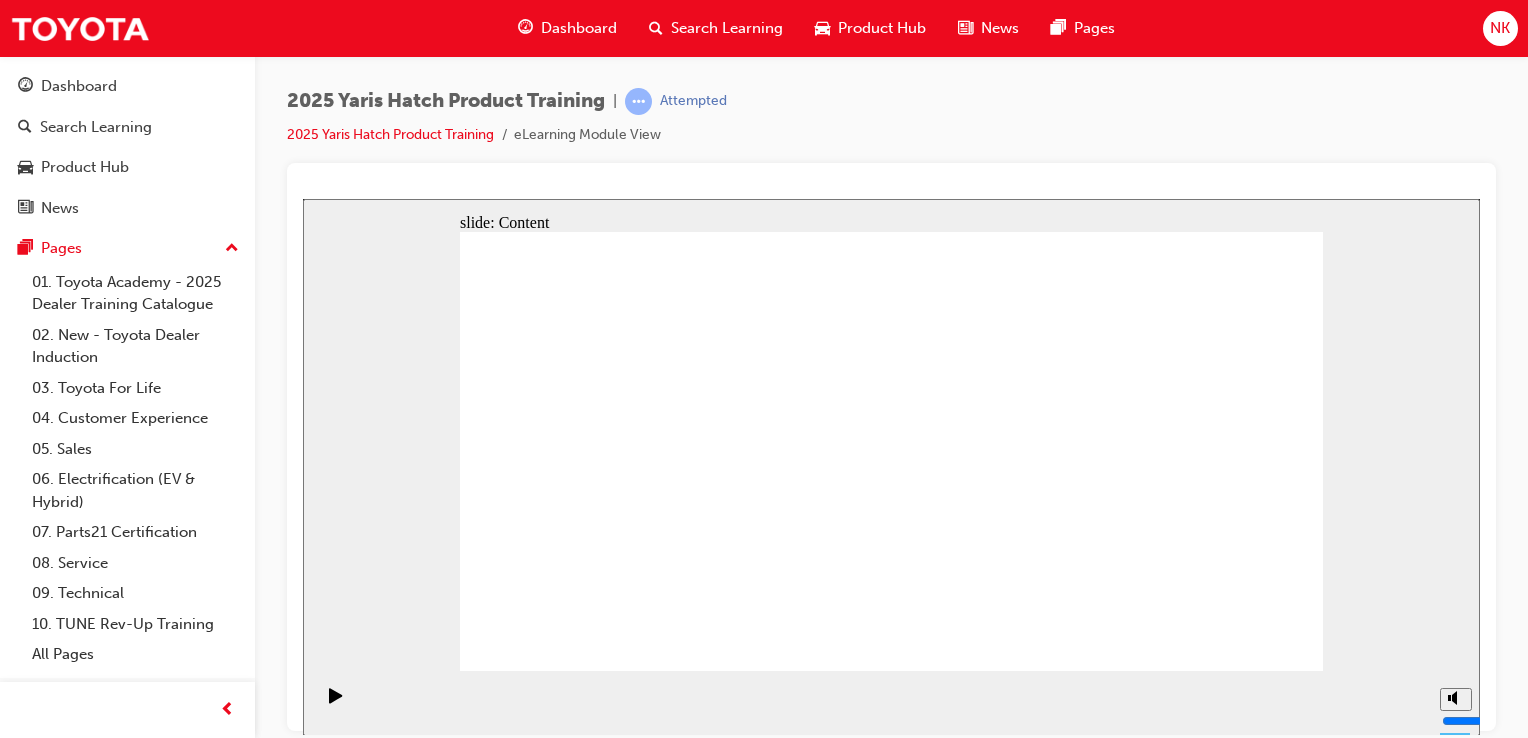 click 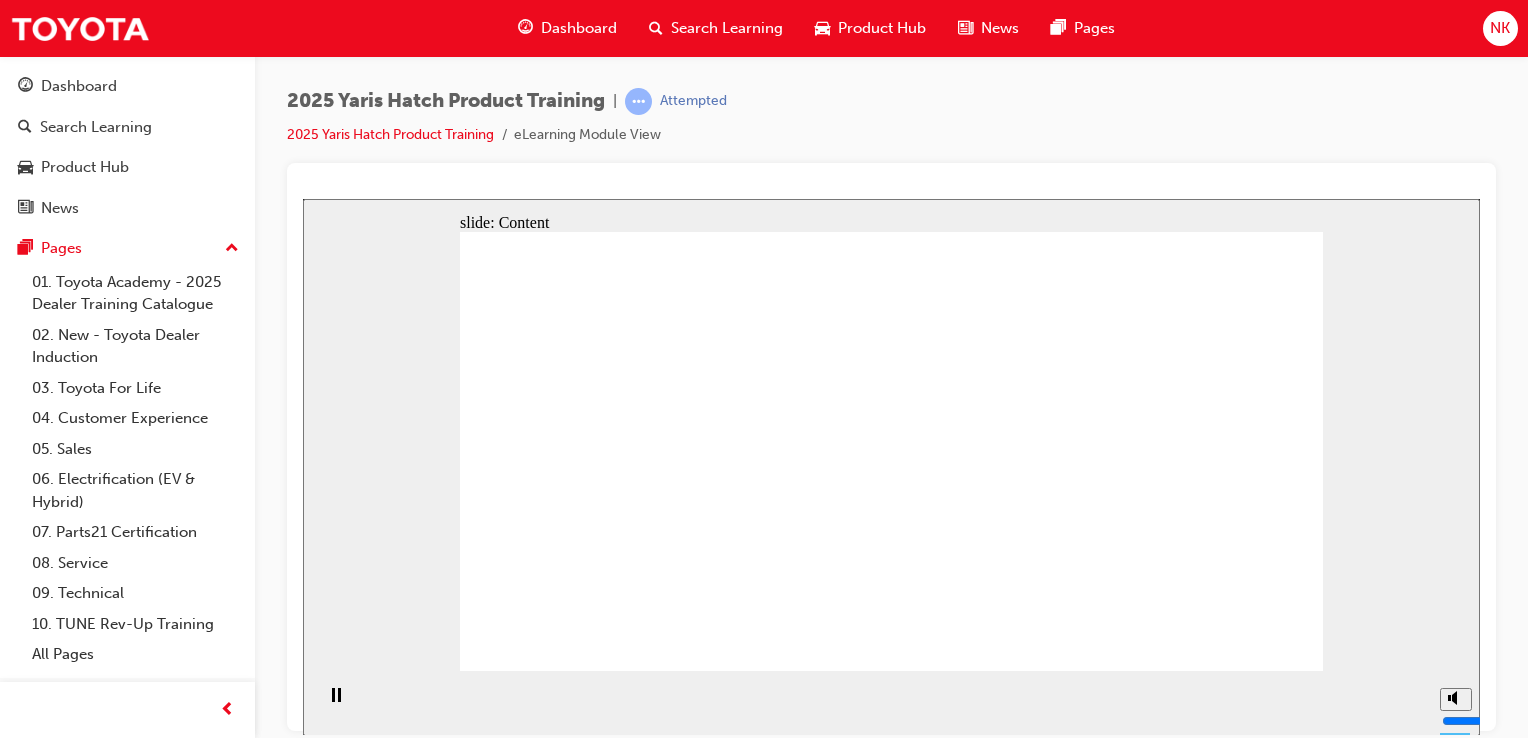 click 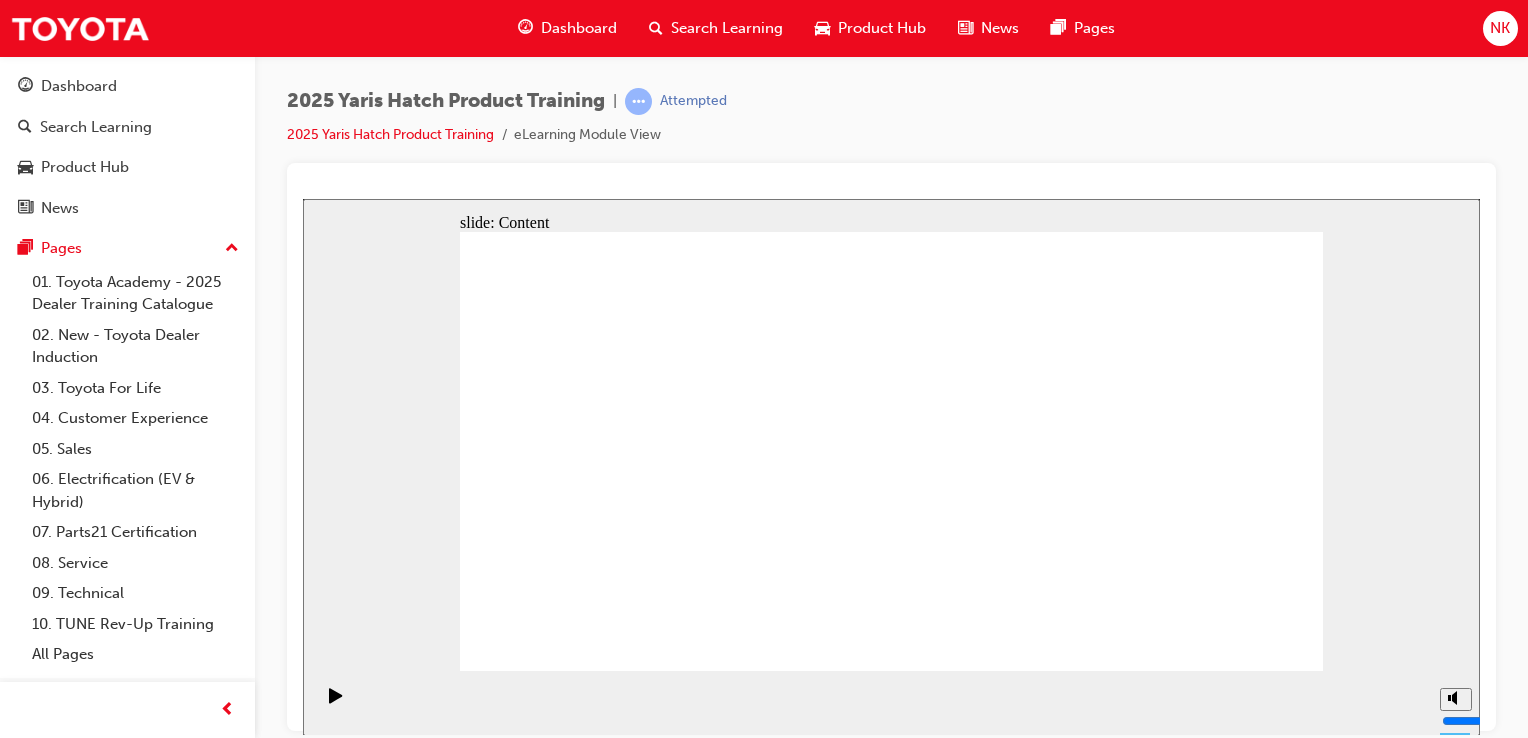 click 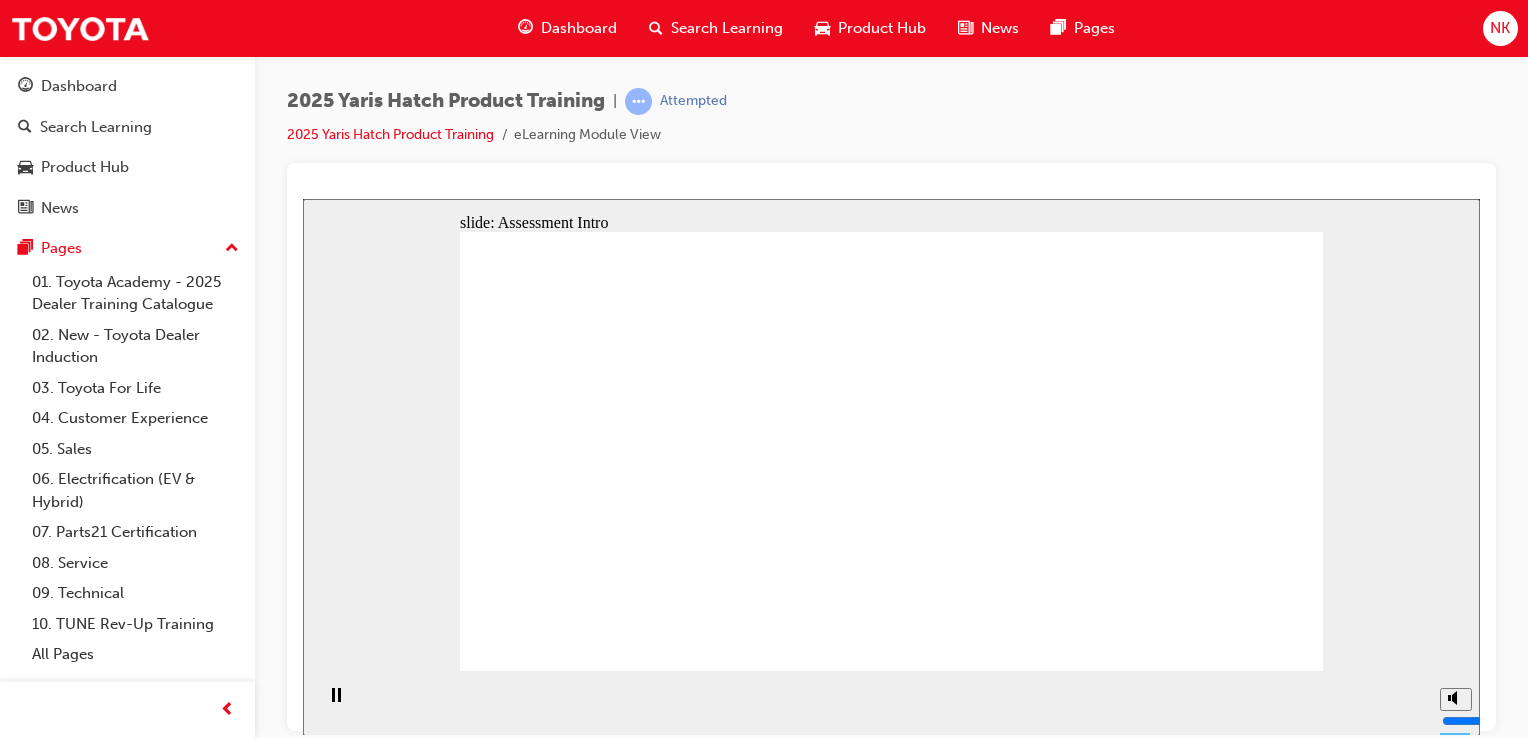 click 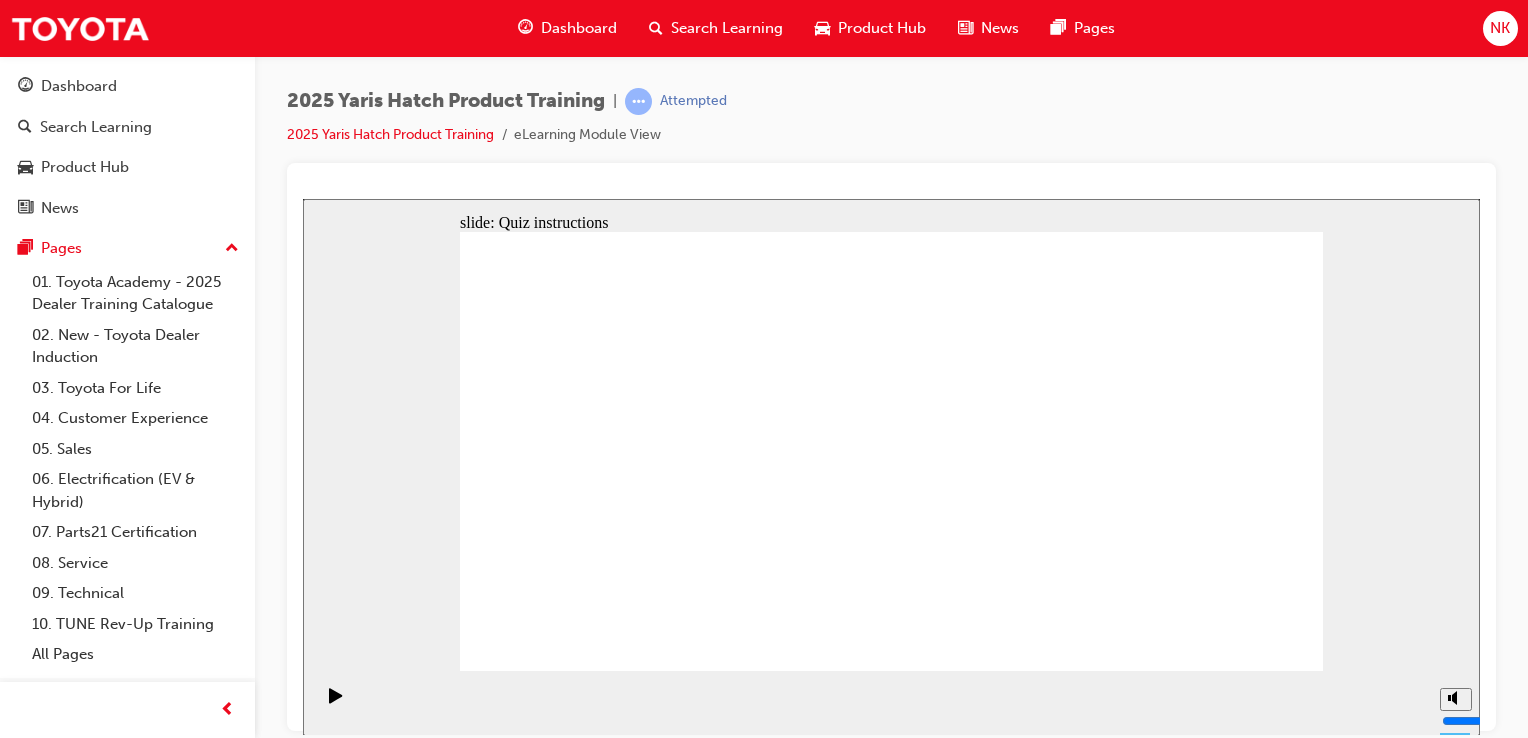click 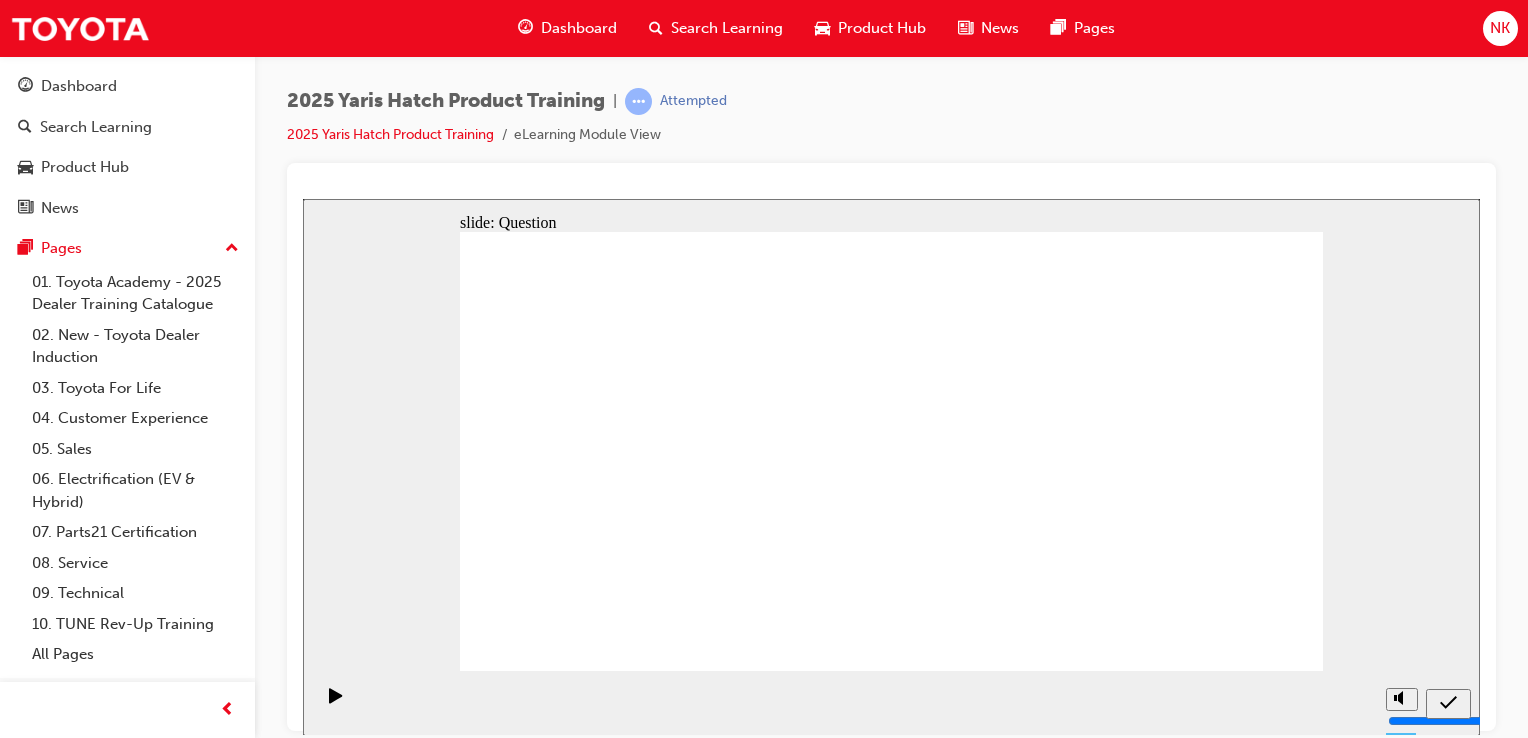 click 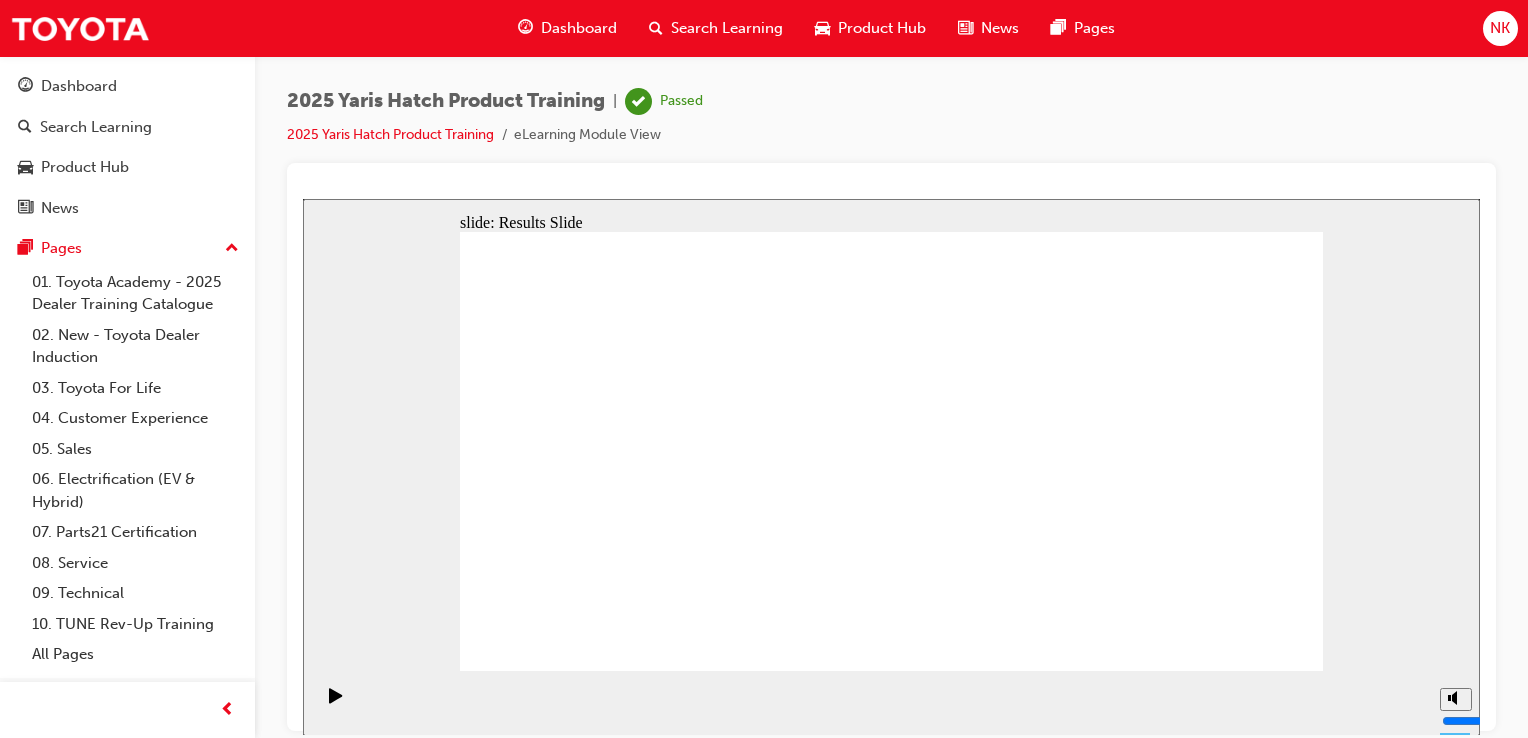click 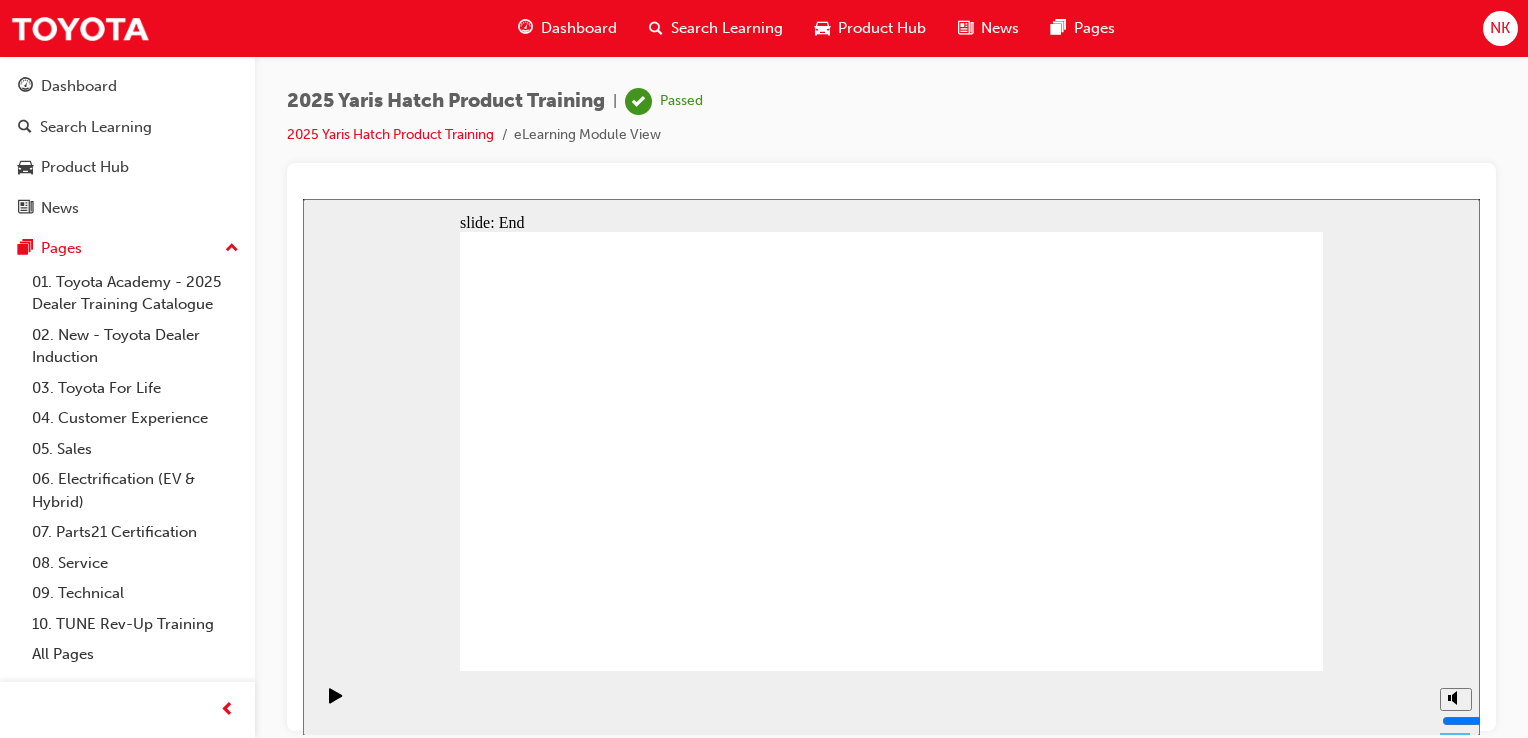 click 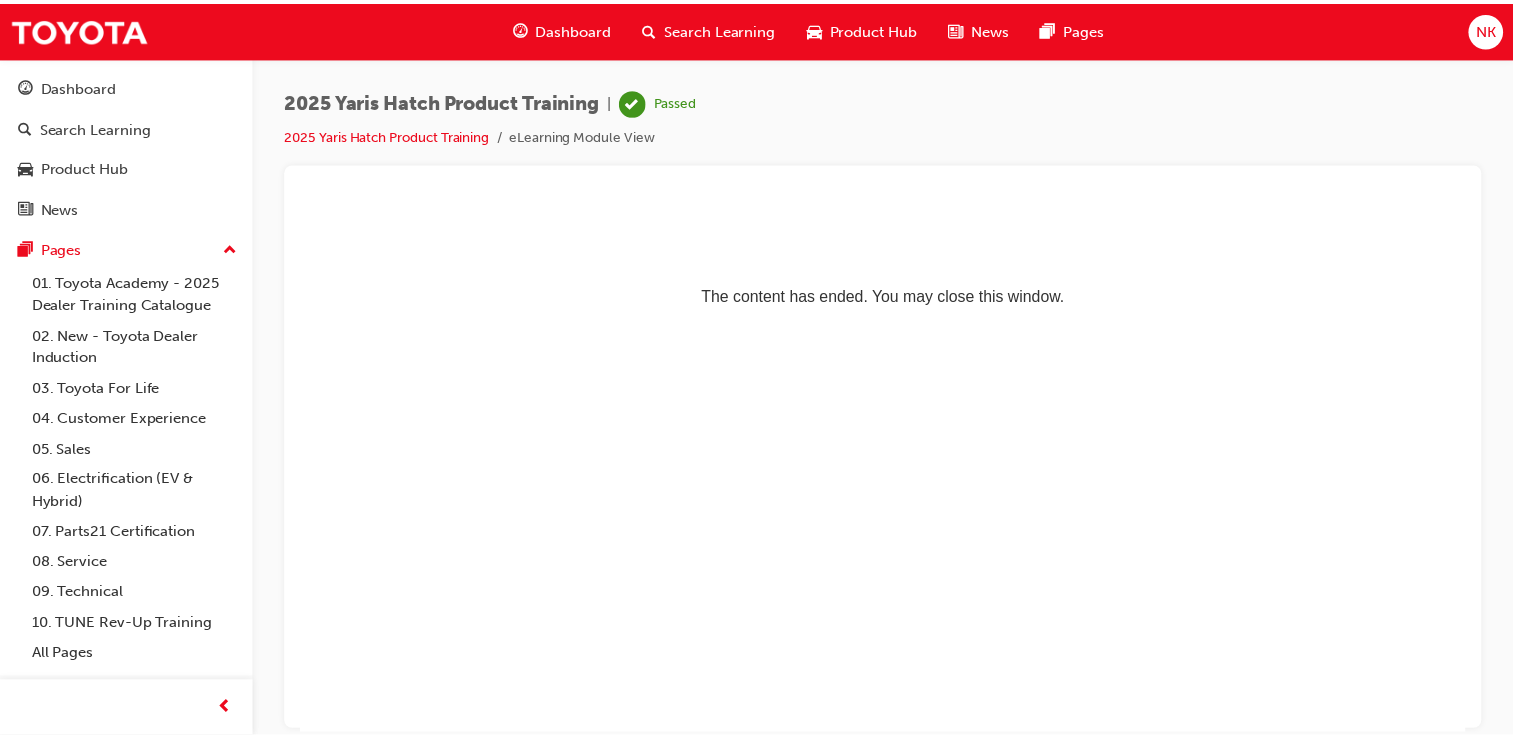 scroll, scrollTop: 0, scrollLeft: 0, axis: both 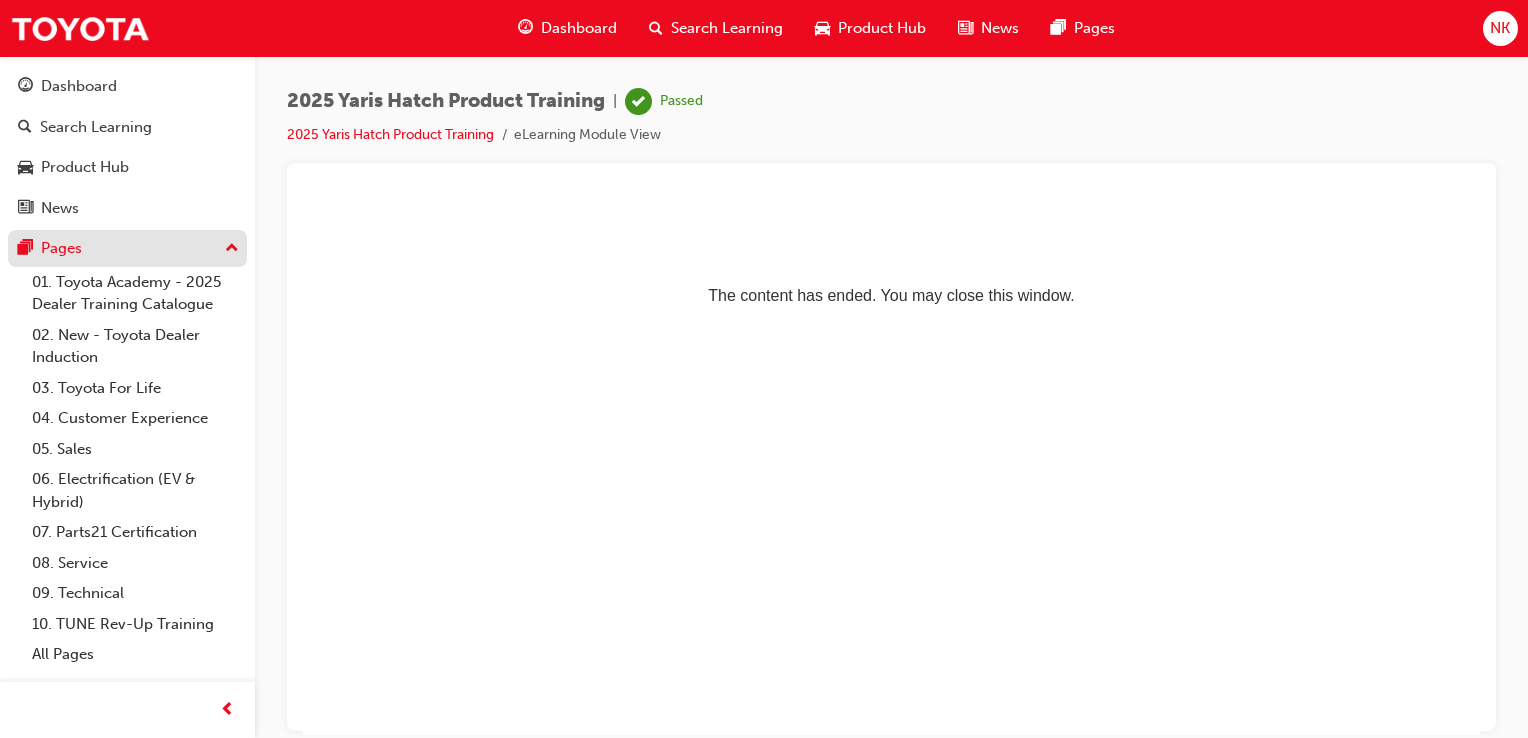 click on "Pages" at bounding box center (127, 248) 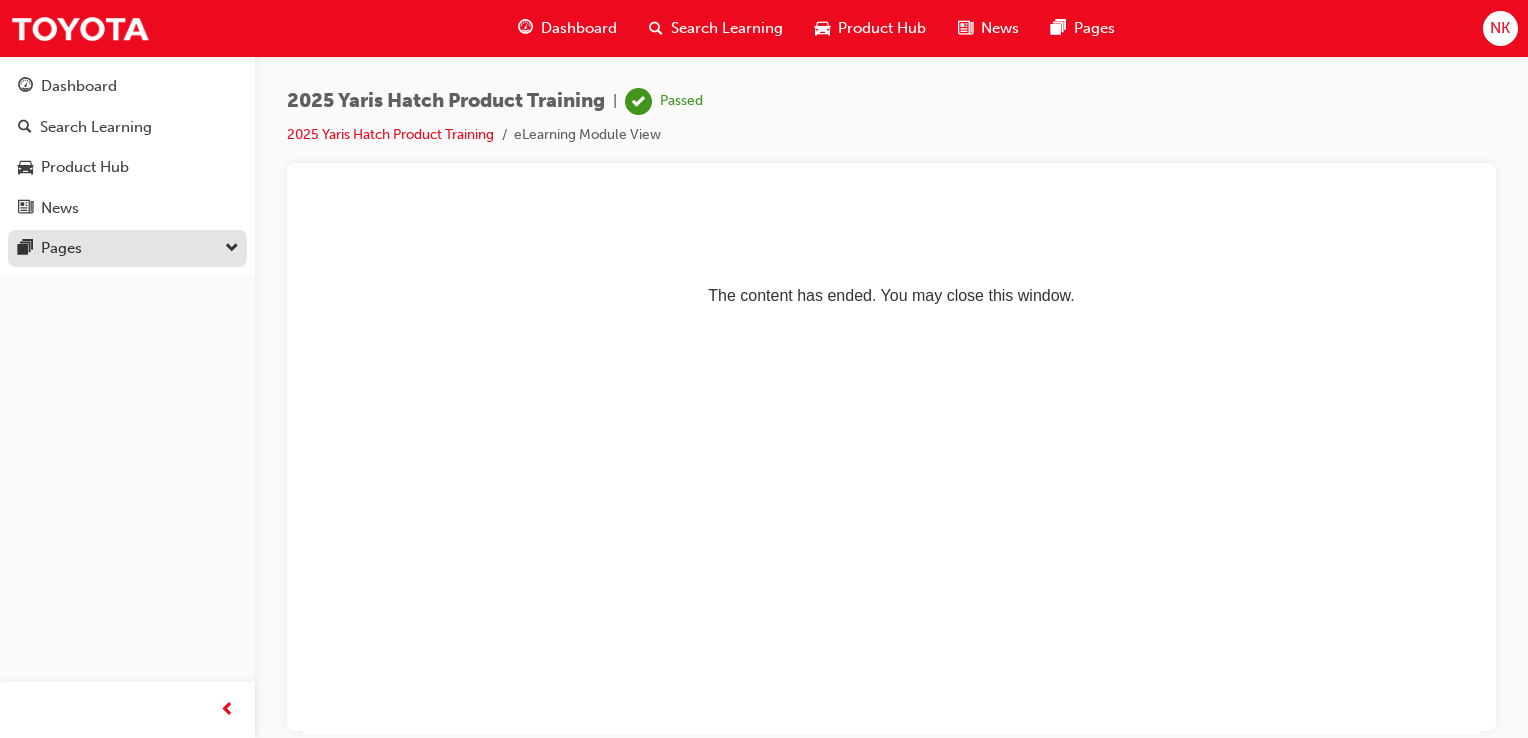 click on "Pages" at bounding box center (127, 248) 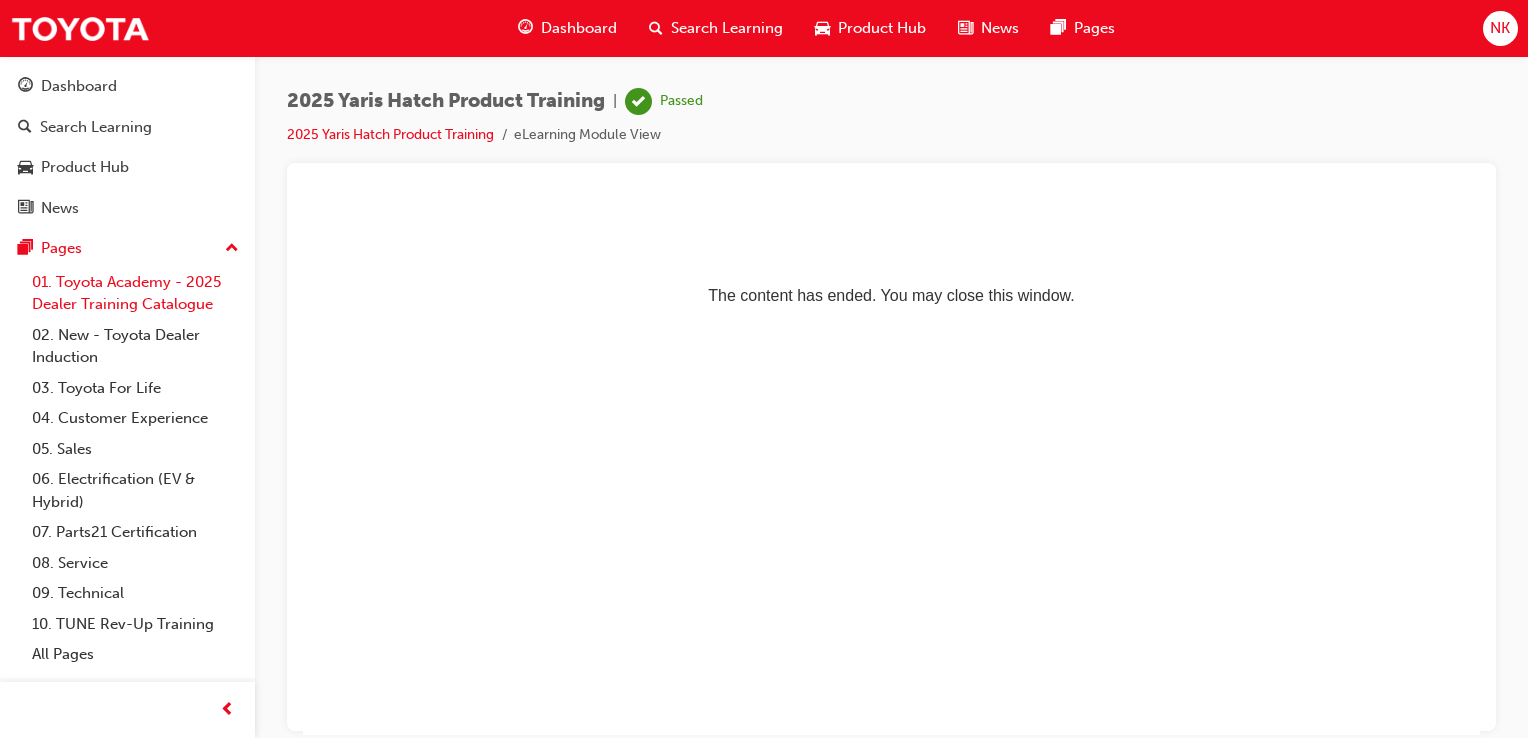 click on "01. Toyota Academy - 2025 Dealer Training Catalogue" at bounding box center [135, 293] 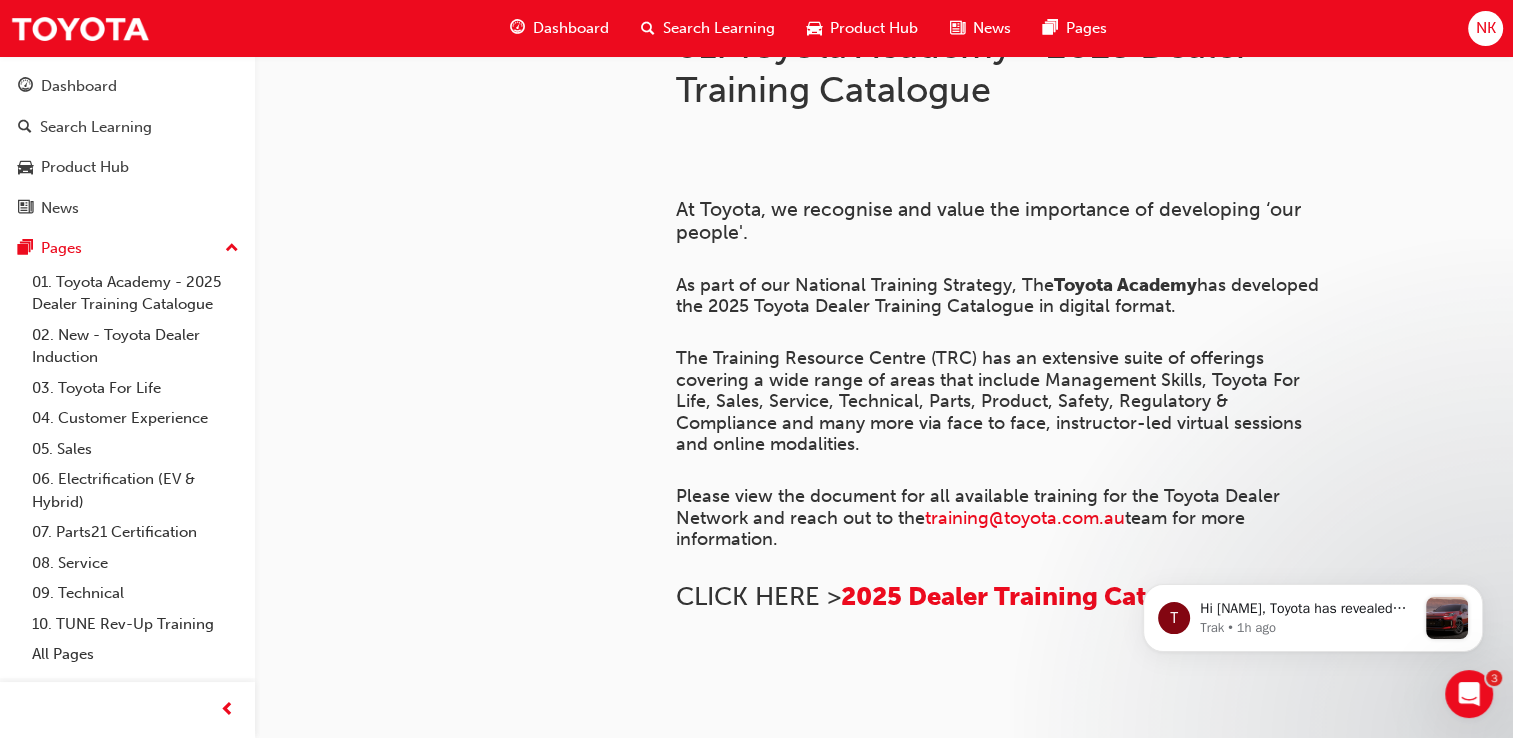 scroll, scrollTop: 70, scrollLeft: 0, axis: vertical 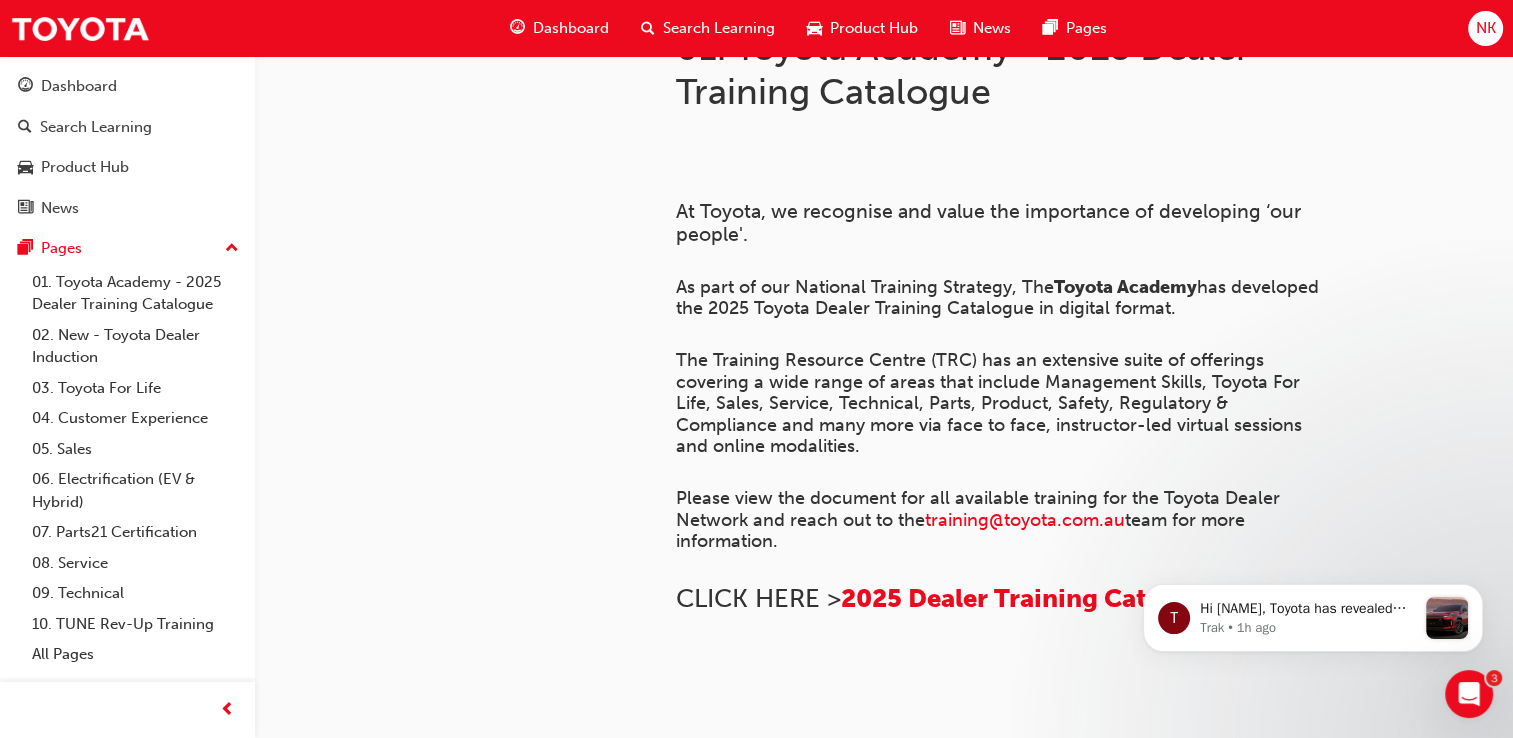 click on "Search Learning" at bounding box center (708, 28) 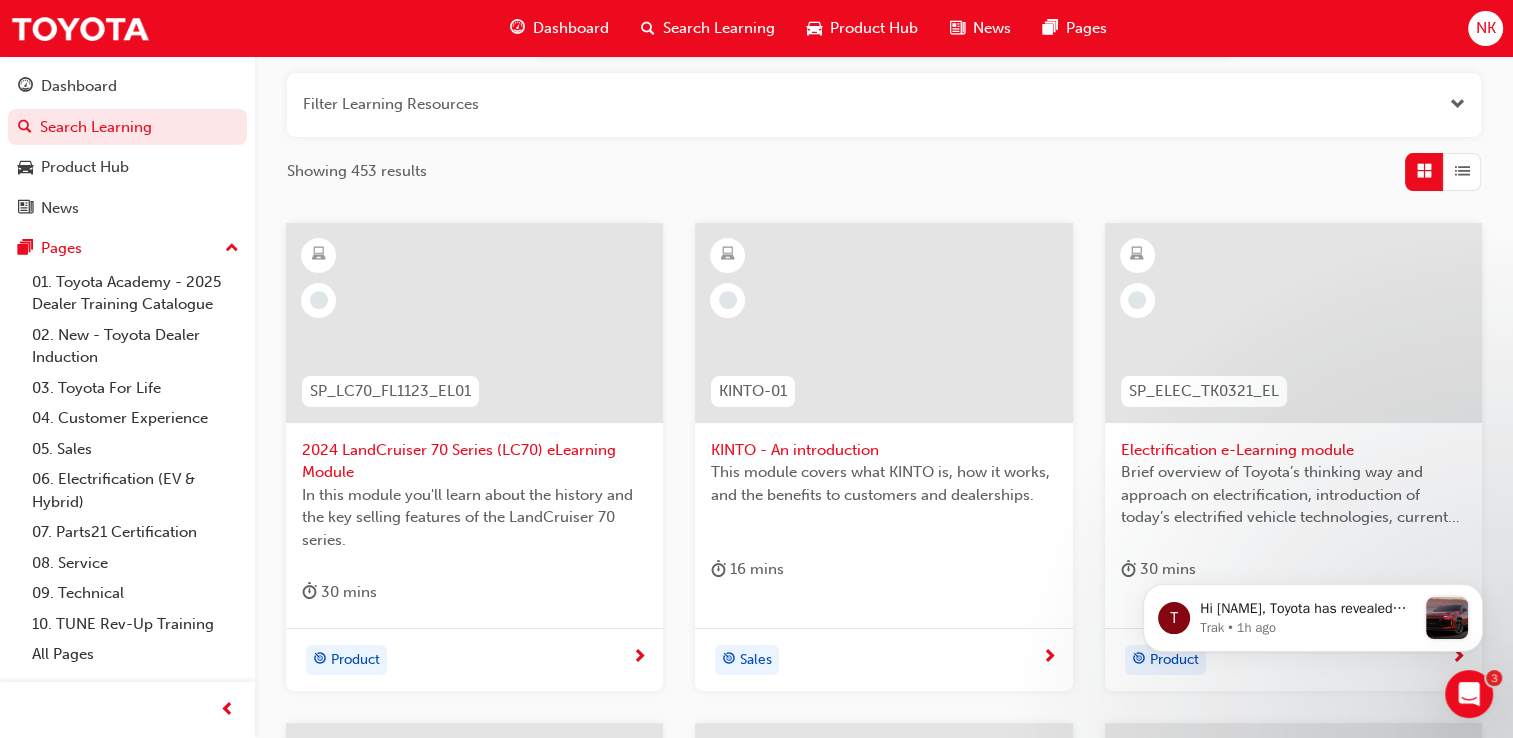 scroll, scrollTop: 0, scrollLeft: 0, axis: both 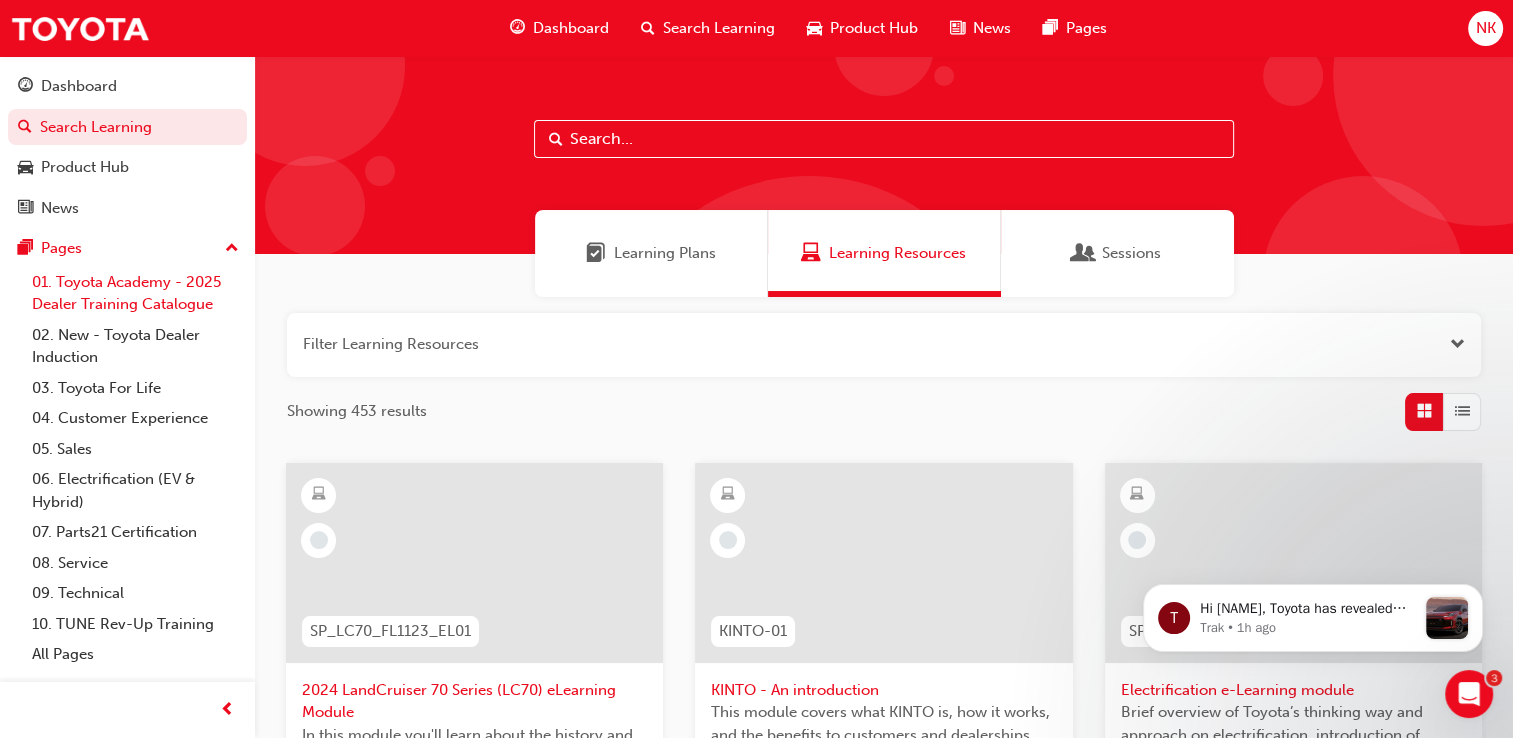 click on "01. Toyota Academy - 2025 Dealer Training Catalogue" at bounding box center [135, 293] 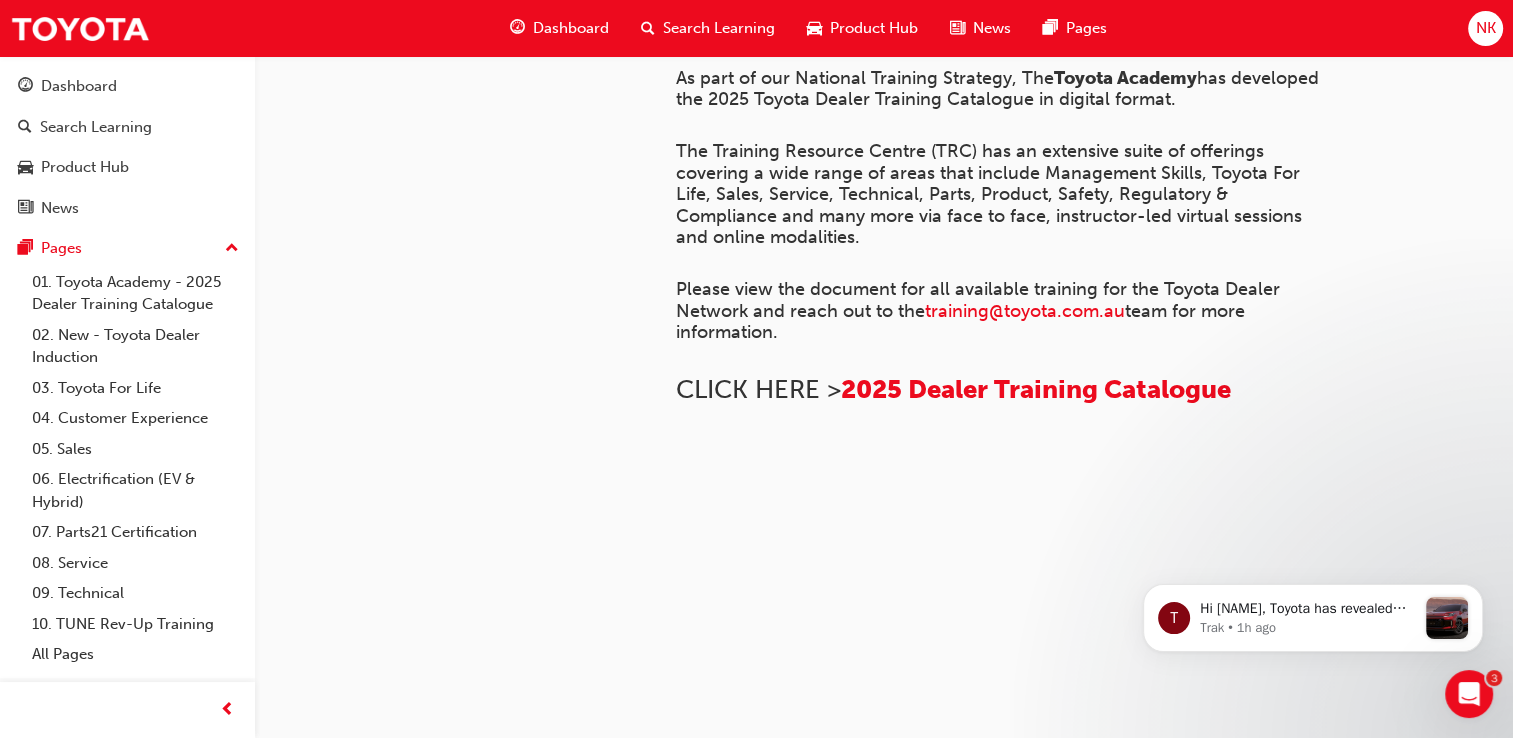scroll, scrollTop: 1541, scrollLeft: 0, axis: vertical 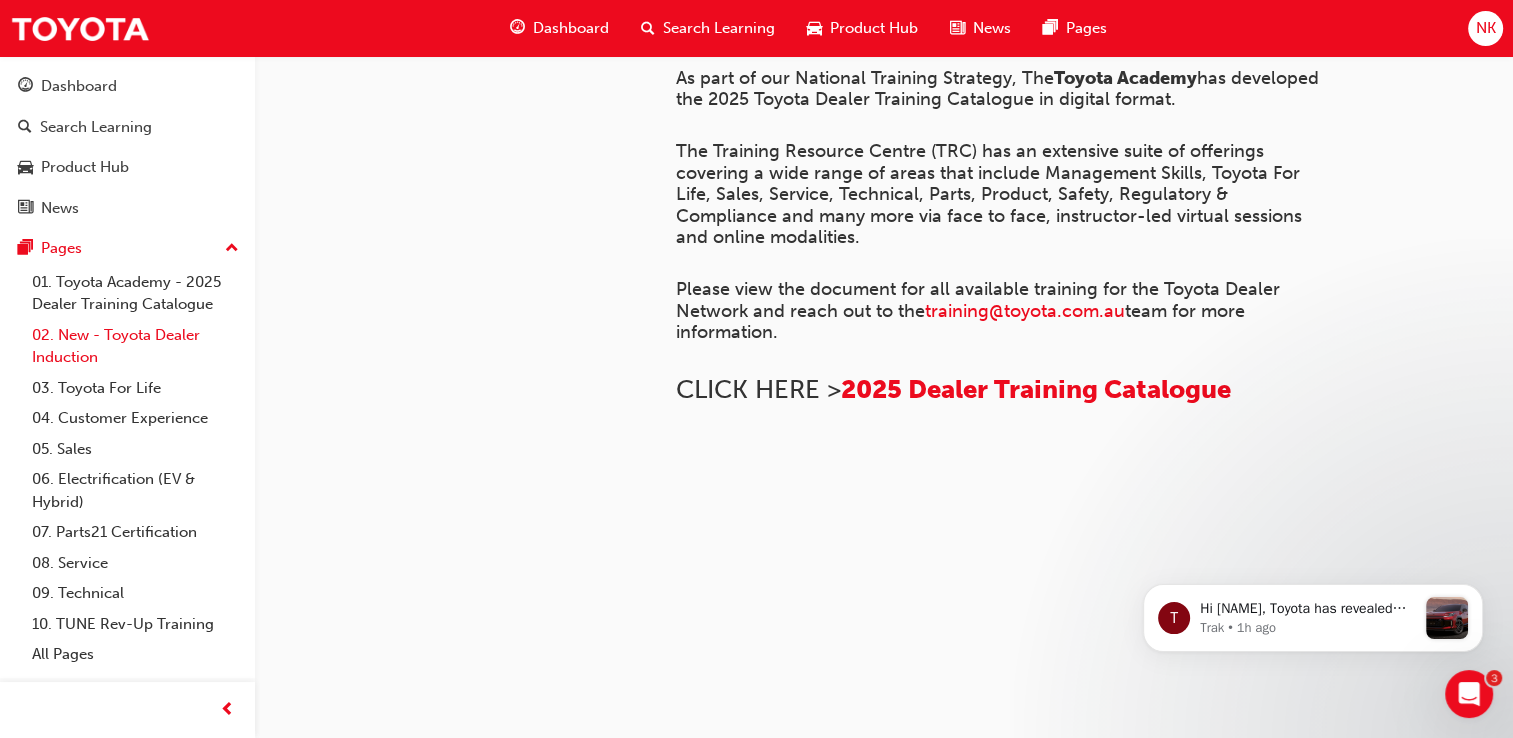 click on "02. New - Toyota Dealer Induction" at bounding box center [135, 346] 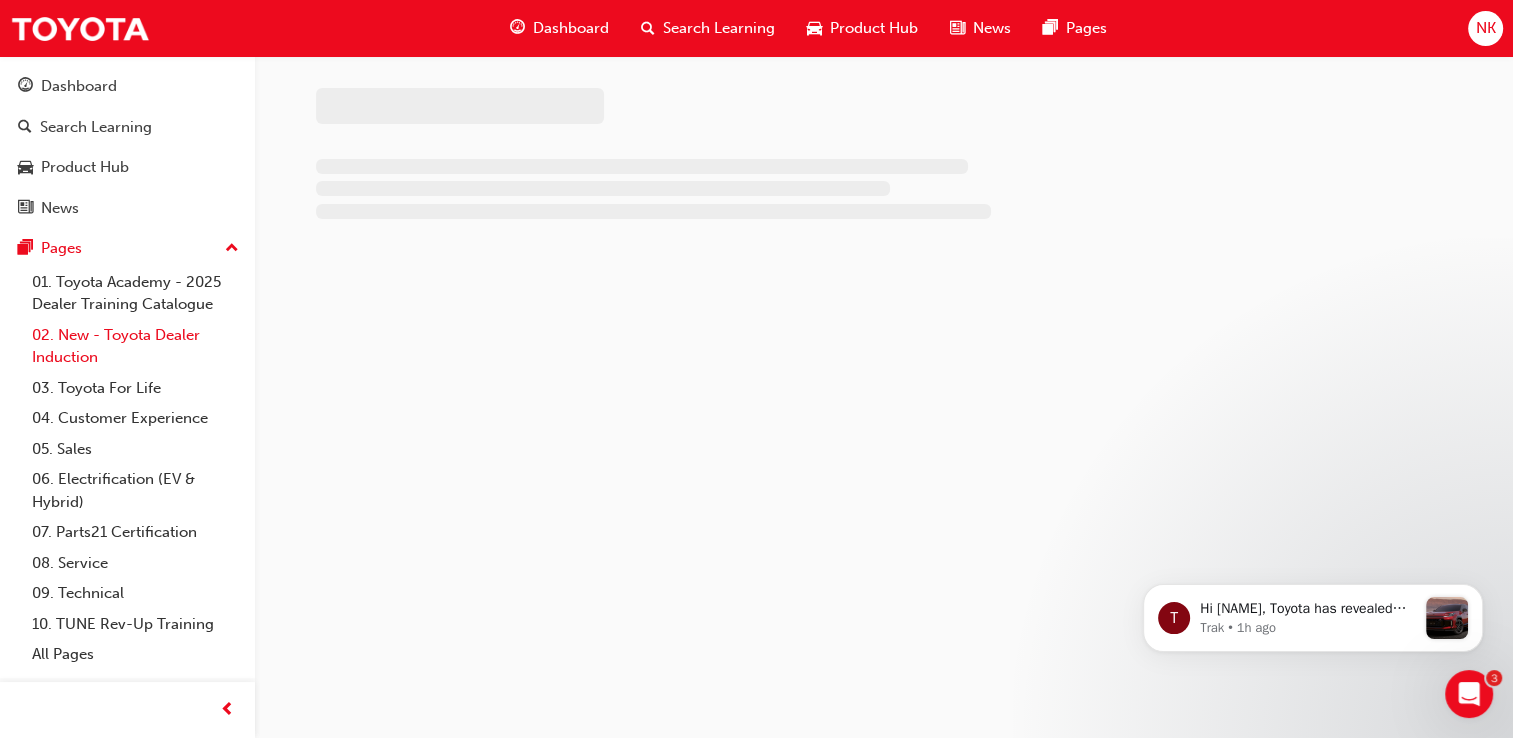 scroll, scrollTop: 0, scrollLeft: 0, axis: both 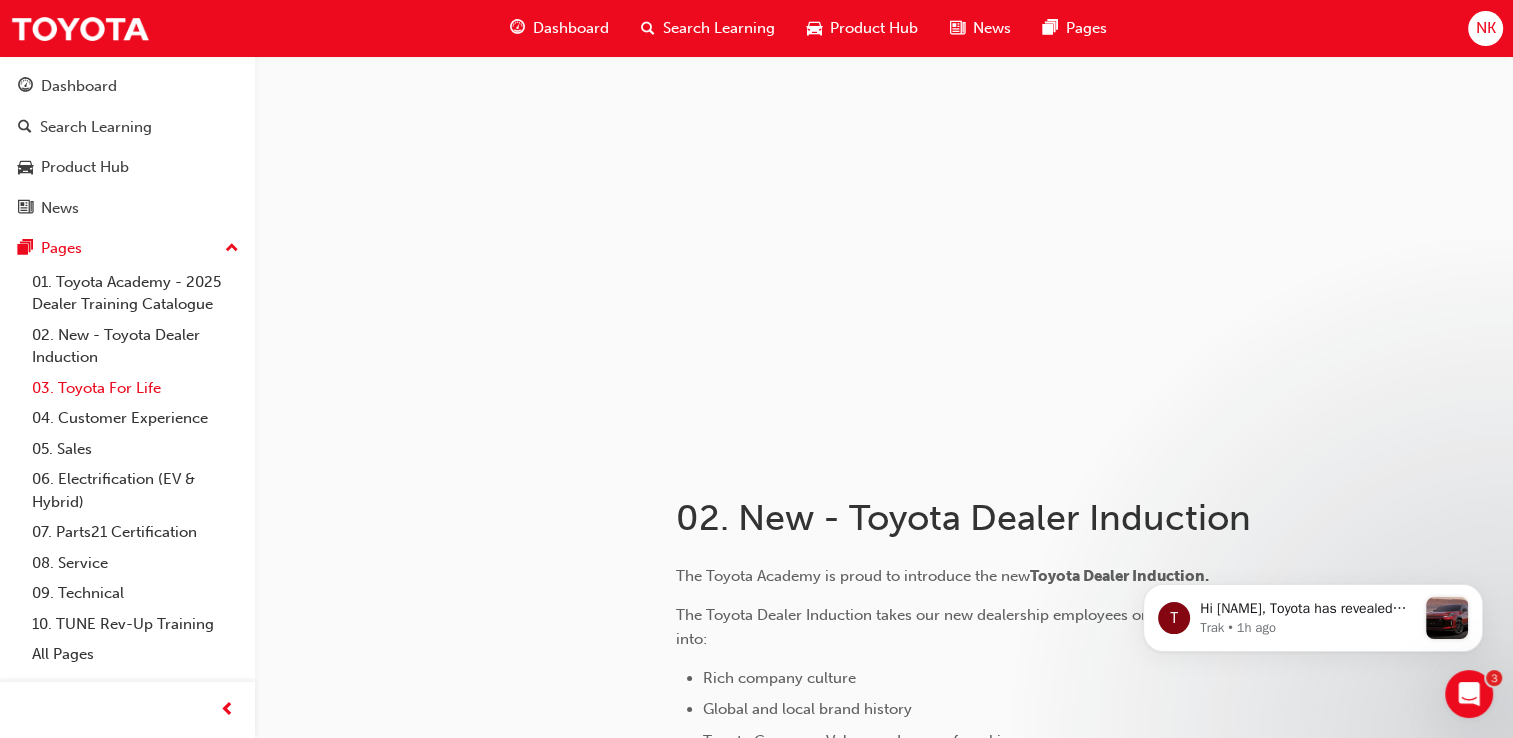 click on "03. Toyota For Life" at bounding box center (135, 388) 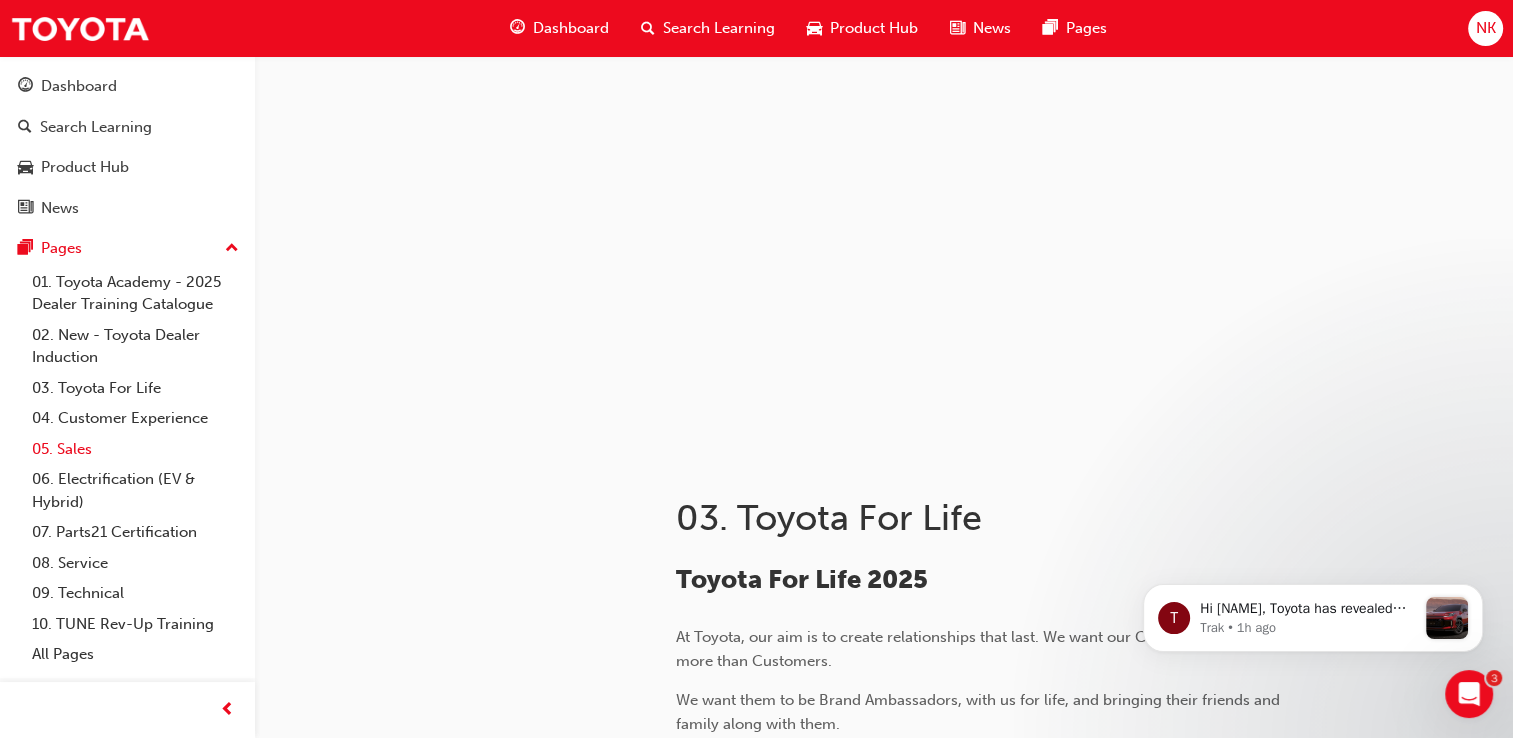 click on "05. Sales" at bounding box center [135, 449] 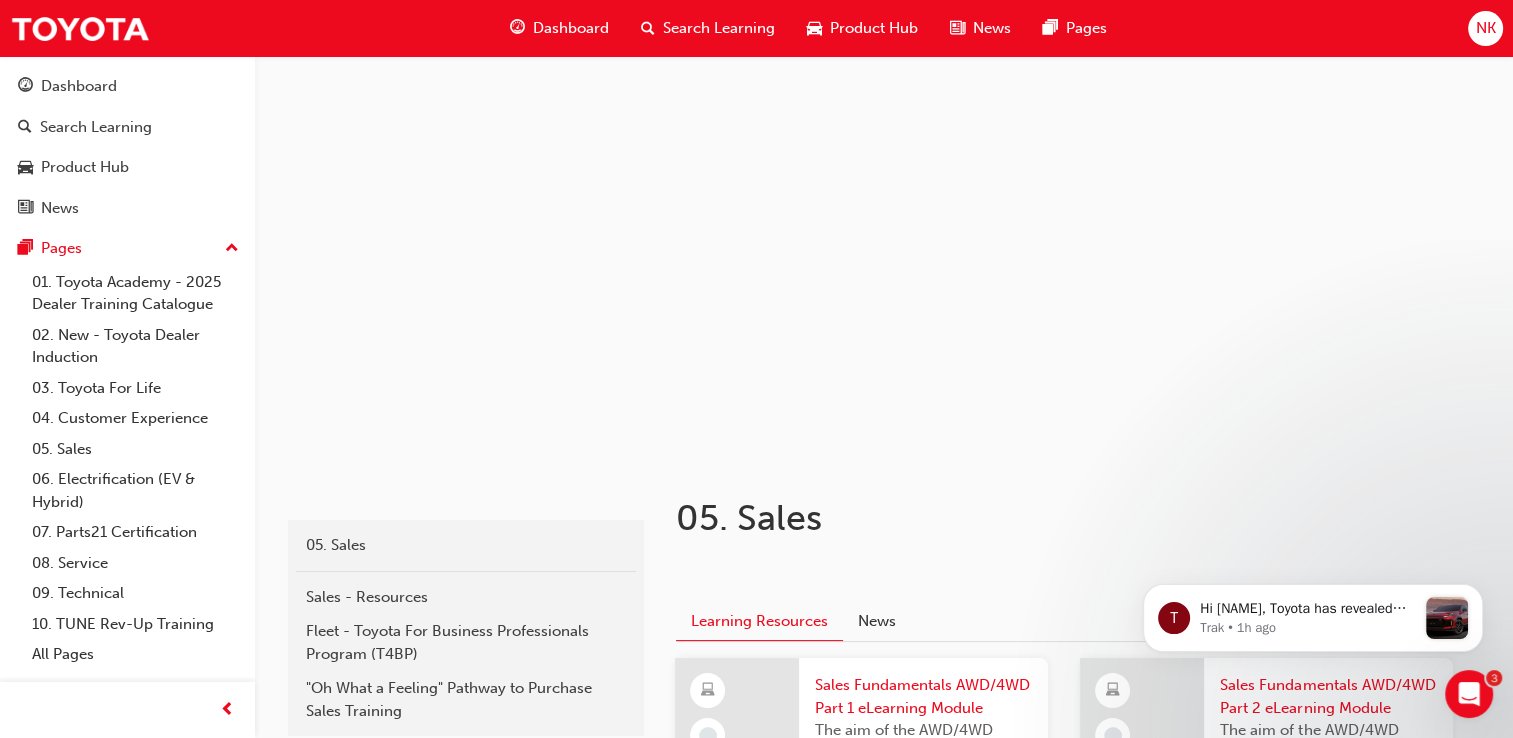 click on "Product Hub" at bounding box center (862, 28) 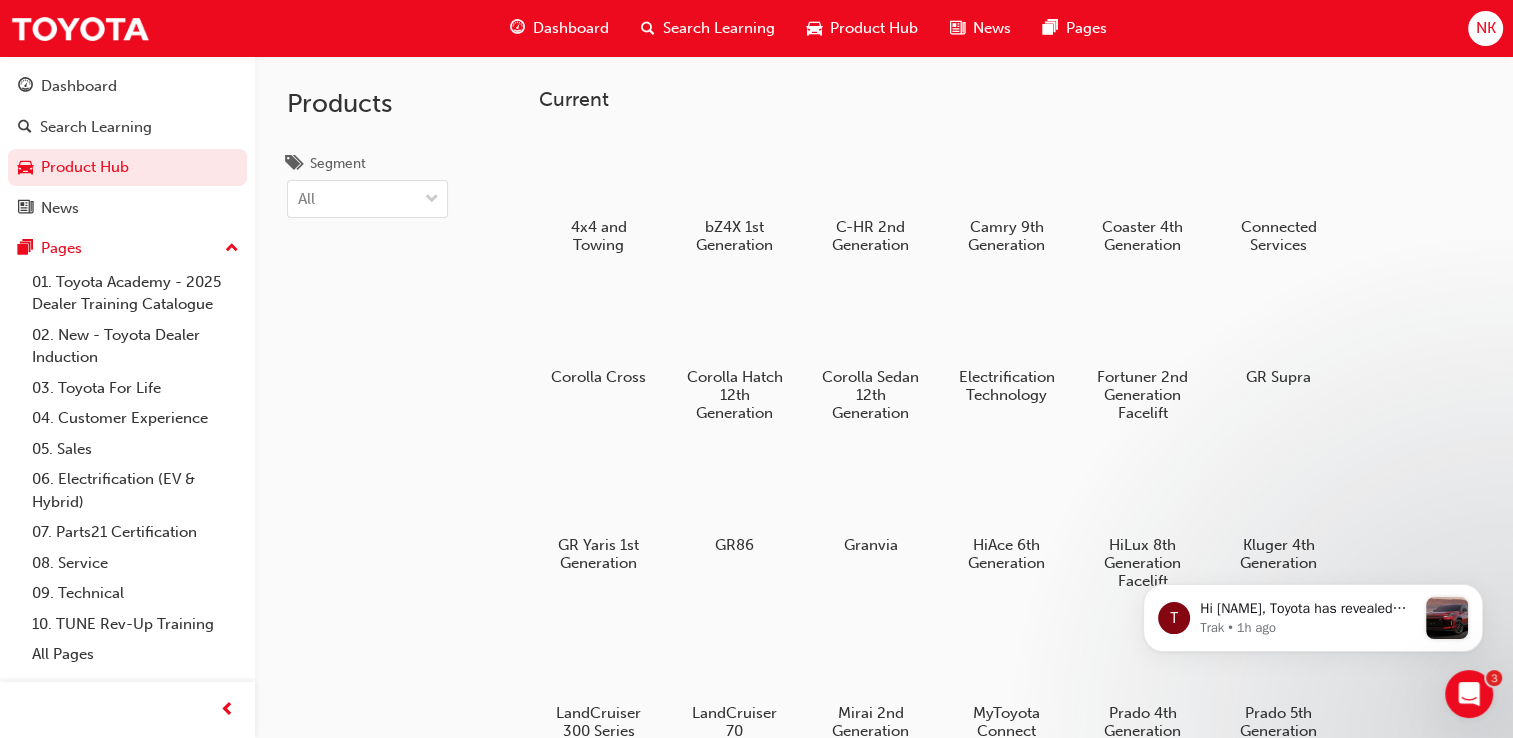 click on "Search Learning" at bounding box center [719, 28] 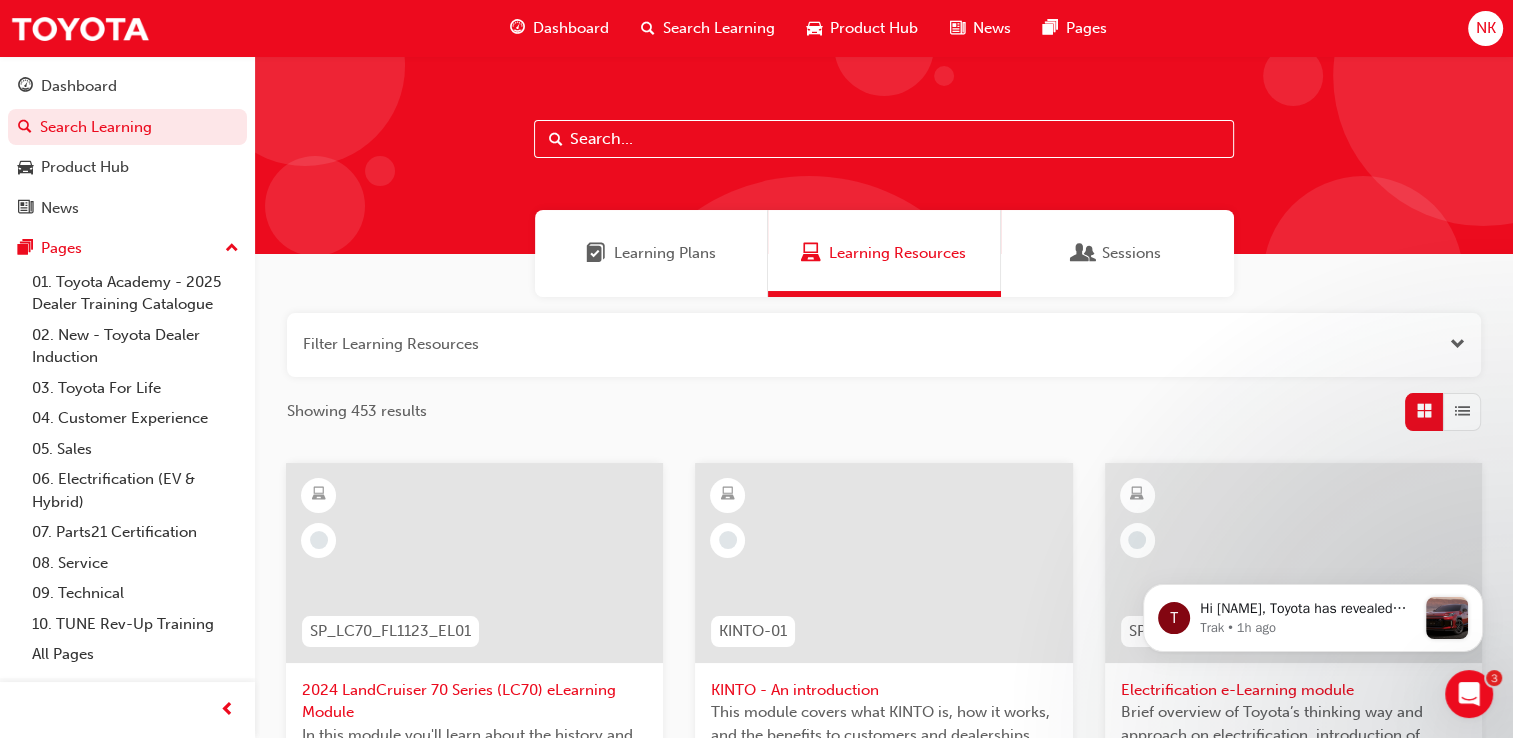 click on "Learning Plans" at bounding box center [651, 253] 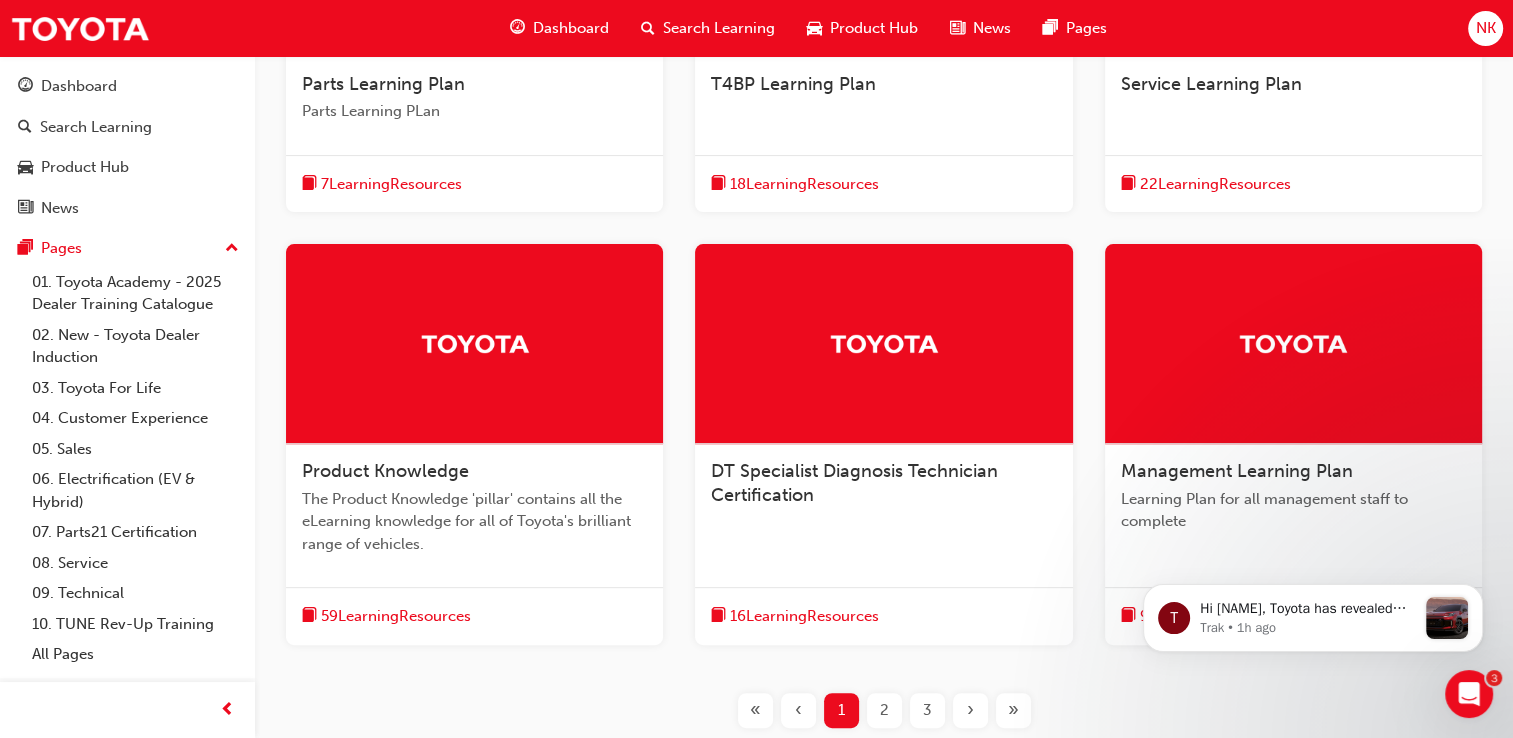 scroll, scrollTop: 692, scrollLeft: 0, axis: vertical 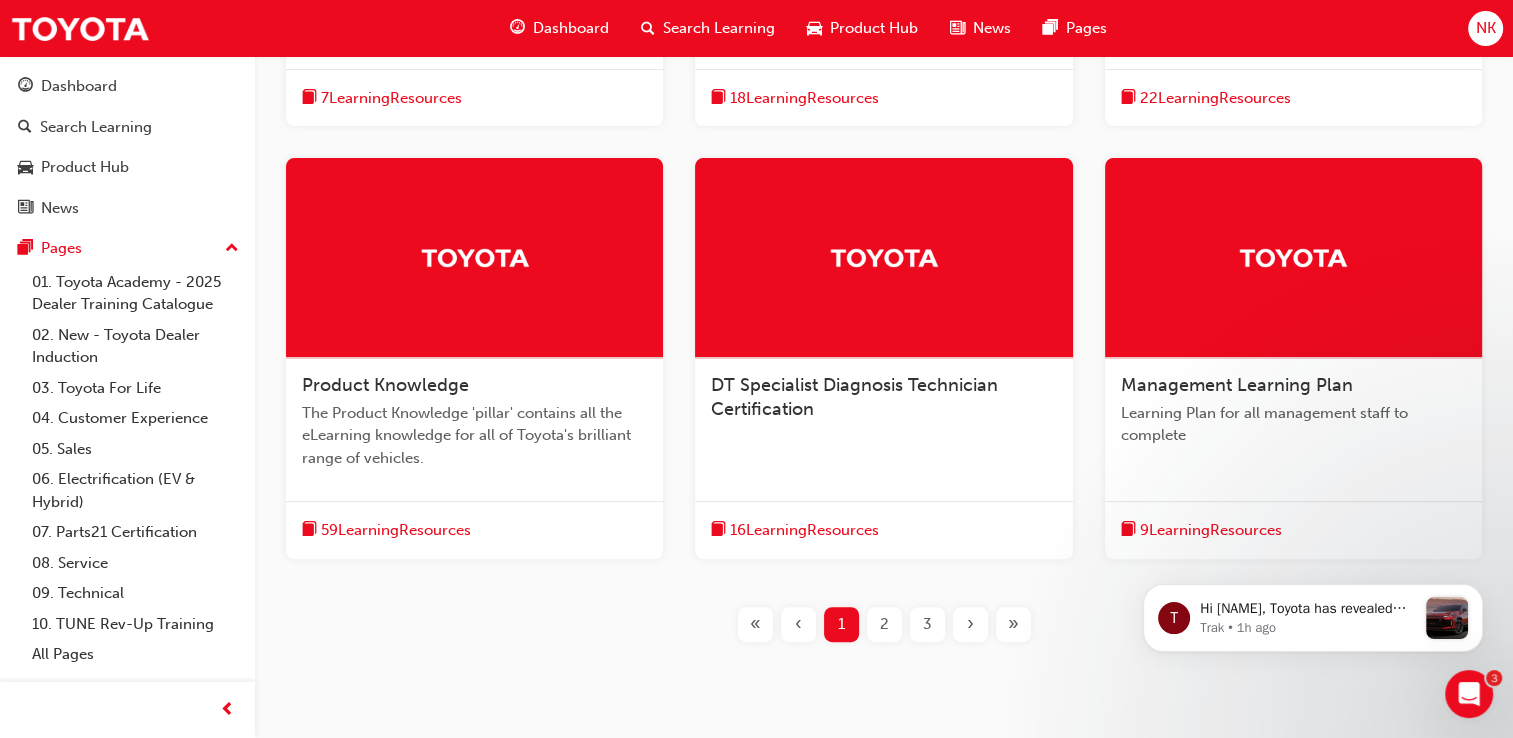 click on "Product Knowledge  The Product Knowledge 'pillar' contains all the eLearning knowledge for all of Toyota's brilliant range of vehicles." at bounding box center (474, 429) 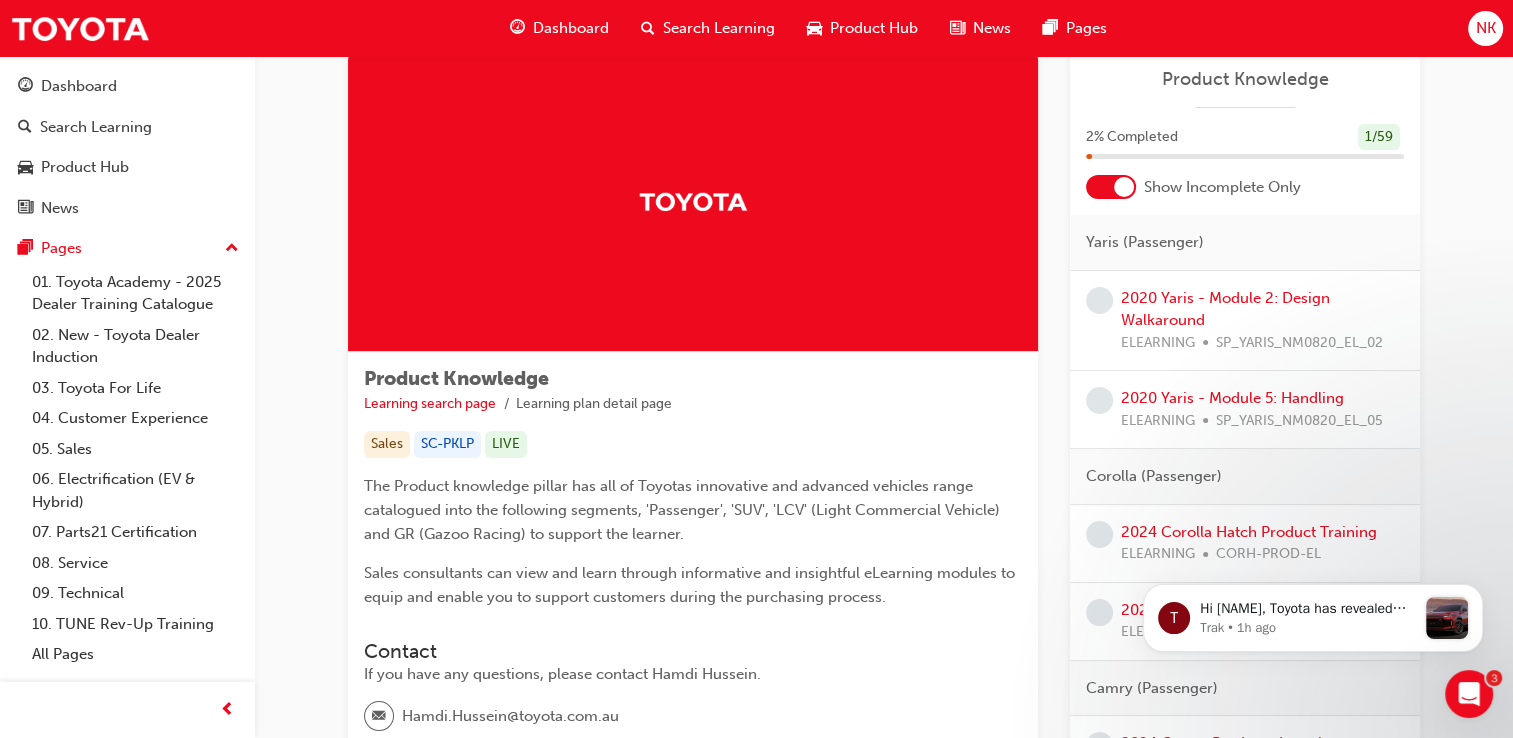 scroll, scrollTop: 54, scrollLeft: 0, axis: vertical 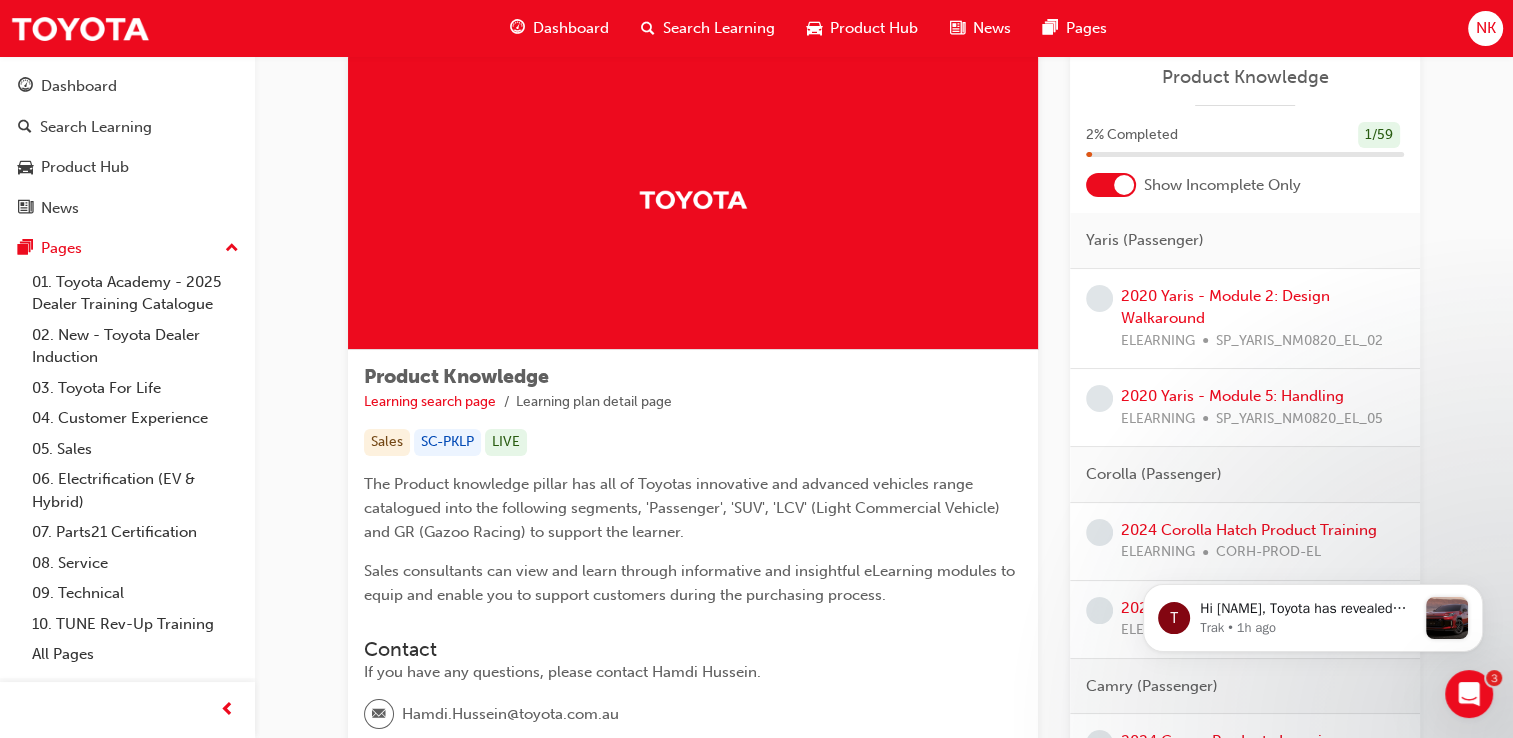 click on "ELEARNING" at bounding box center (1158, 341) 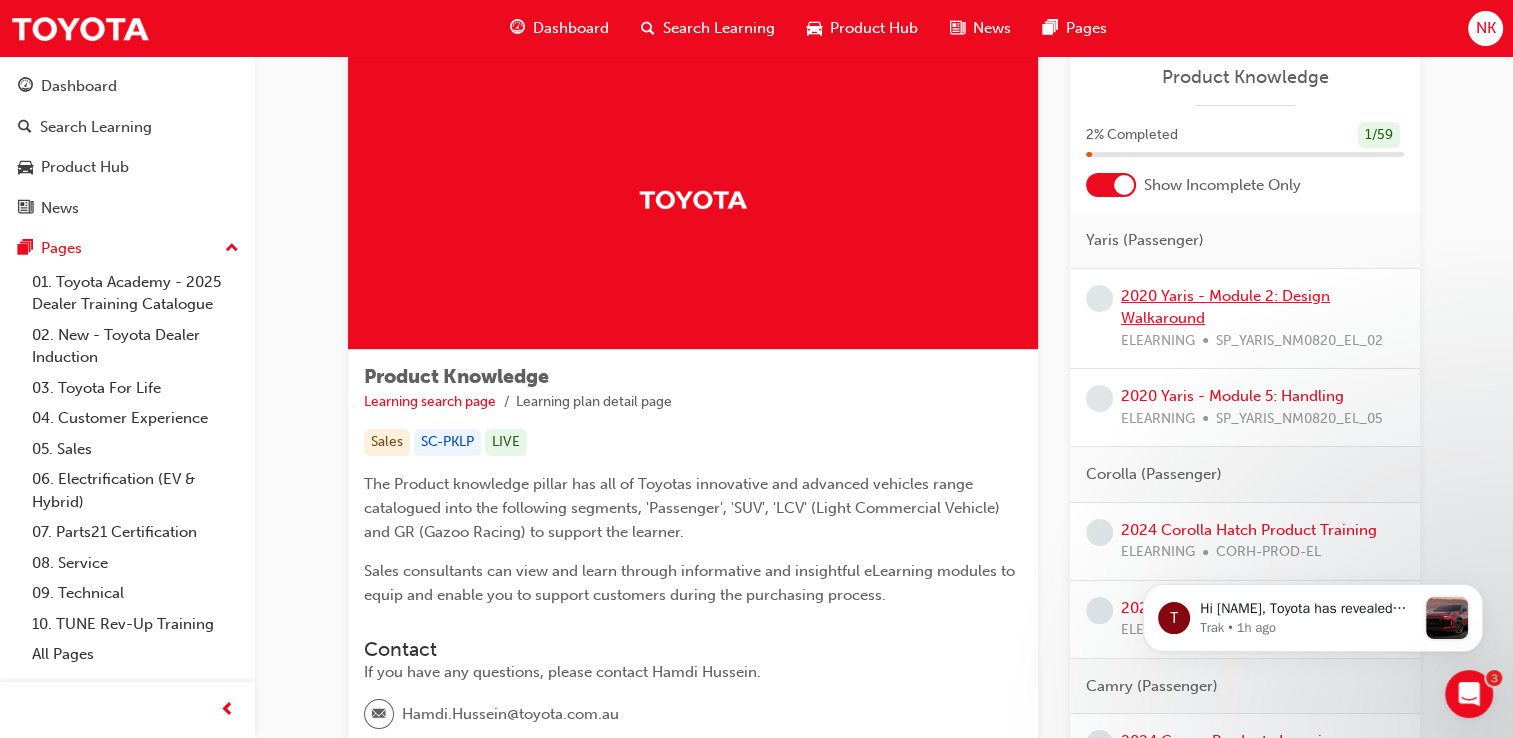click on "2020 Yaris - Module 2: Design Walkaround" at bounding box center (1225, 307) 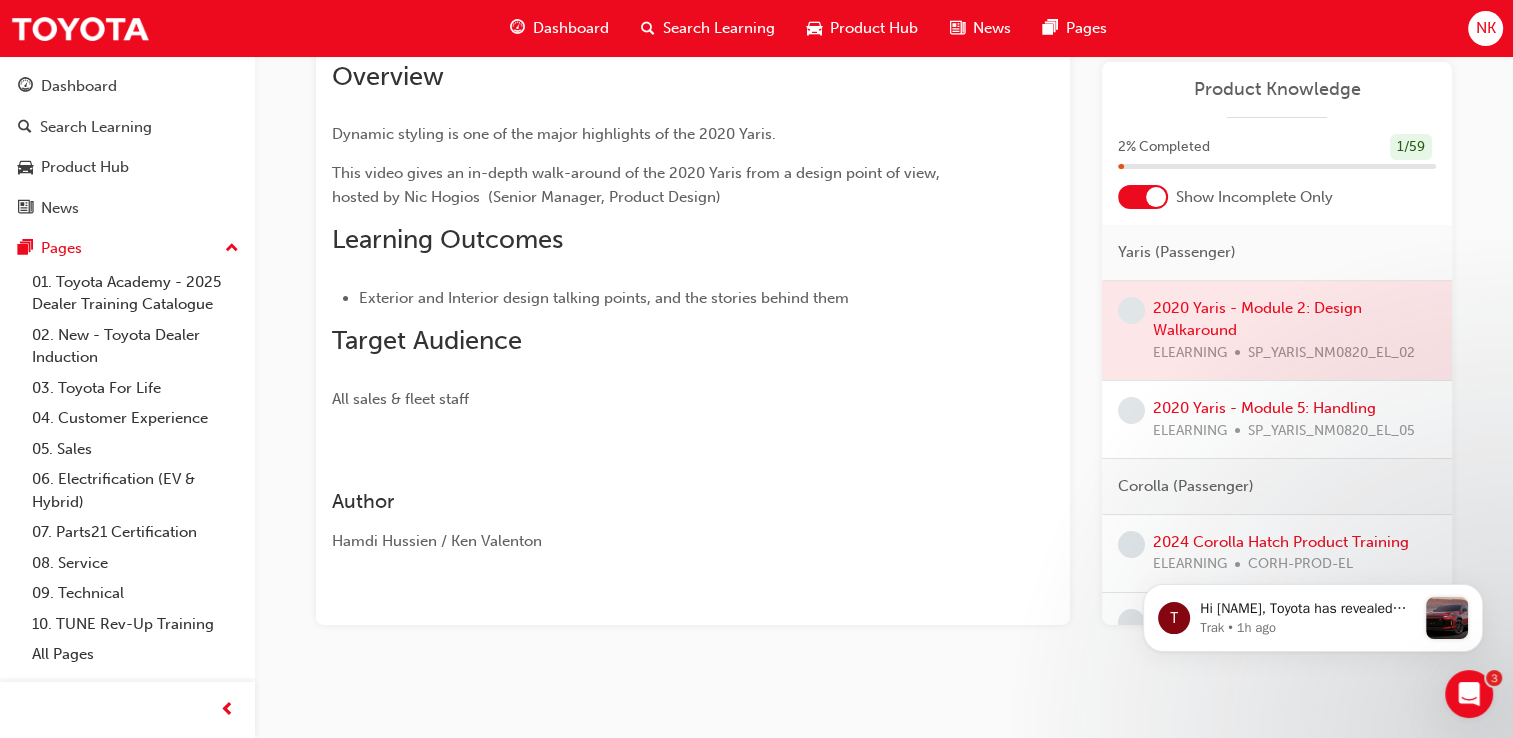 scroll, scrollTop: 0, scrollLeft: 0, axis: both 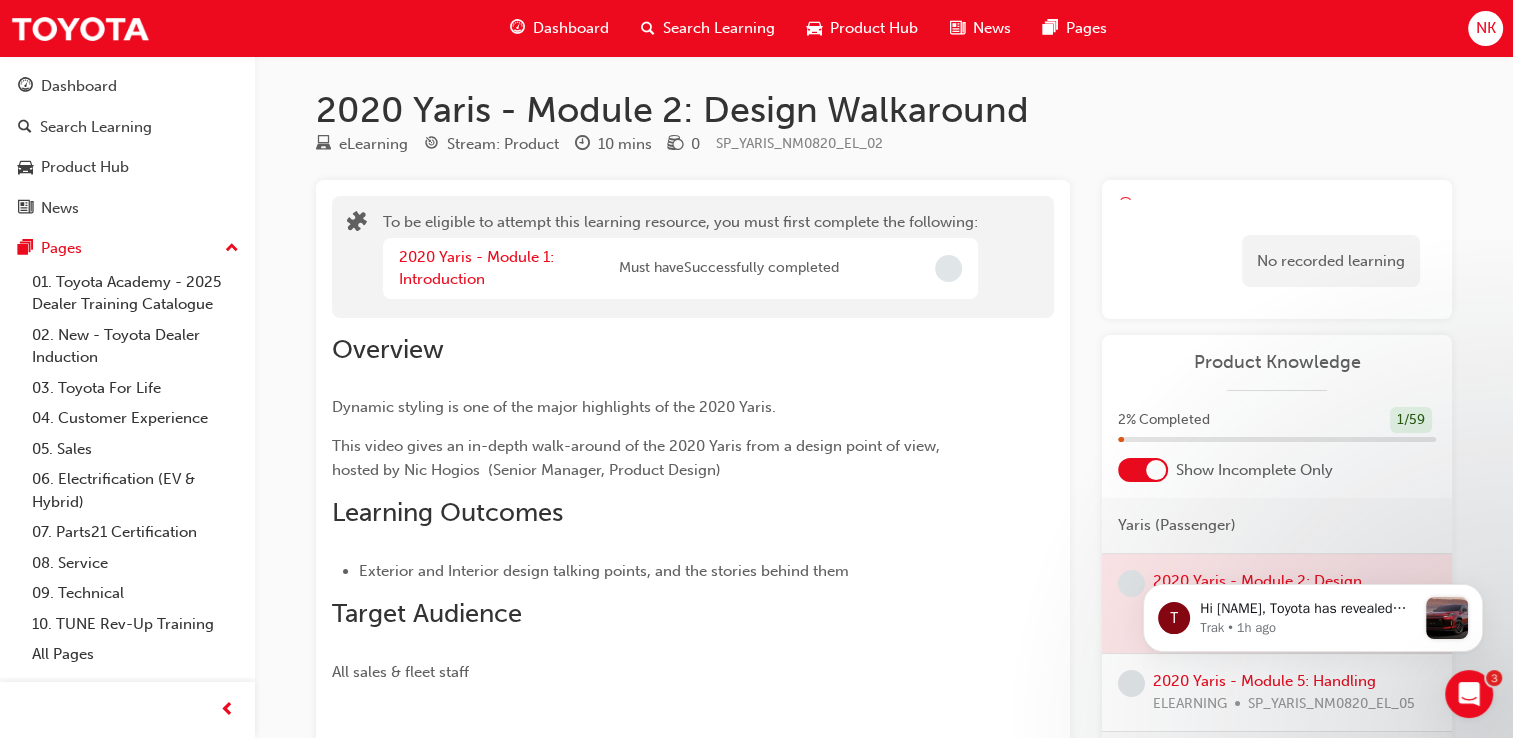 click at bounding box center (948, 268) 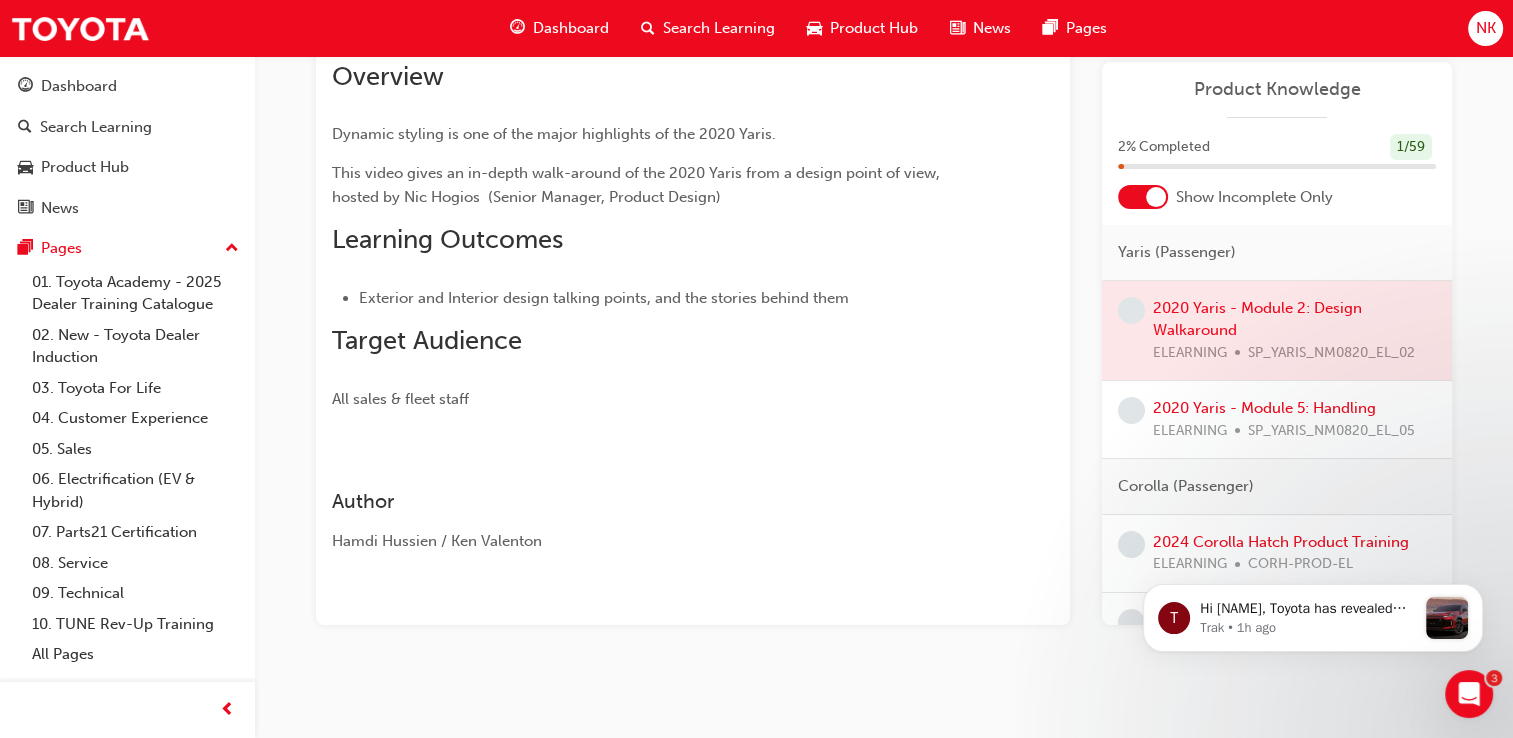click at bounding box center [1131, 310] 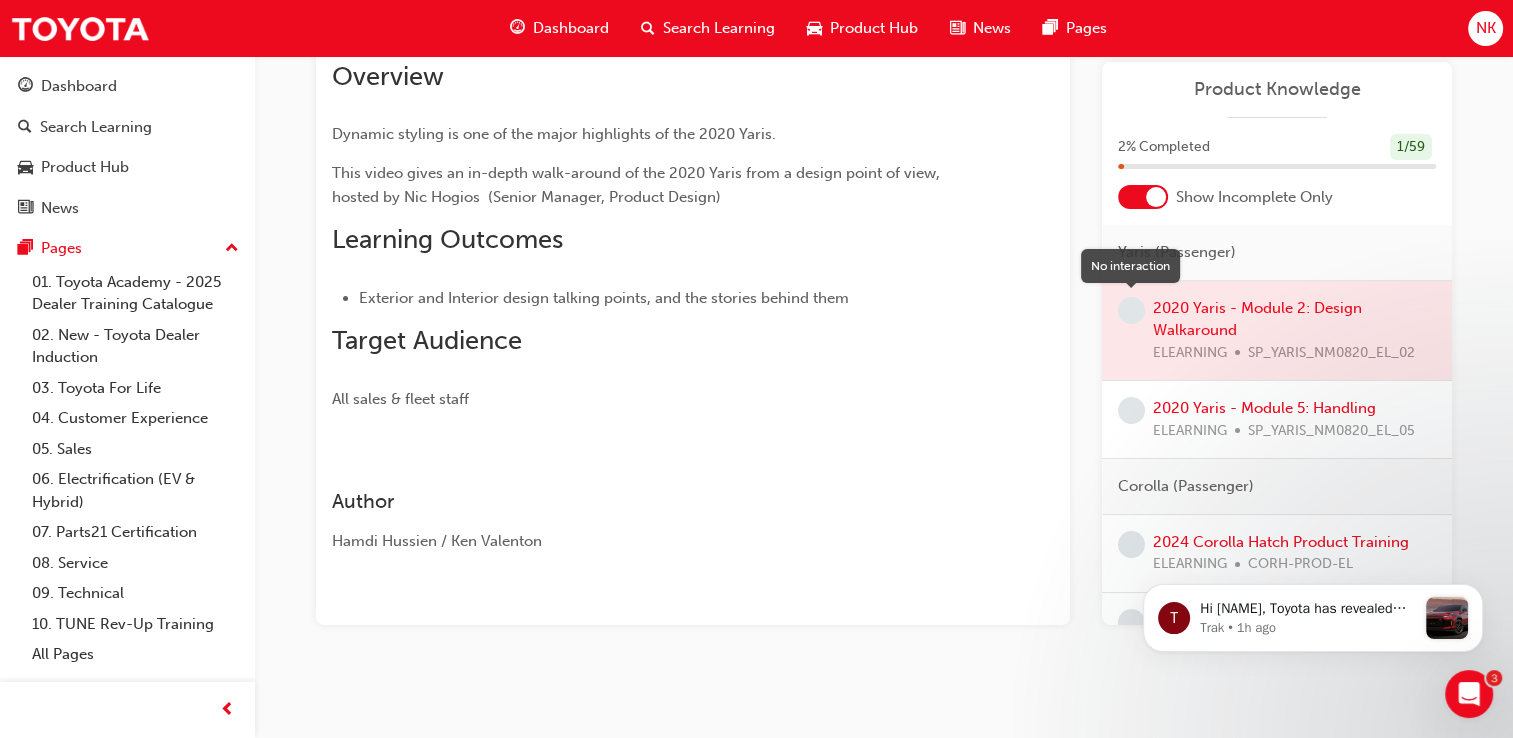 click at bounding box center (1131, 310) 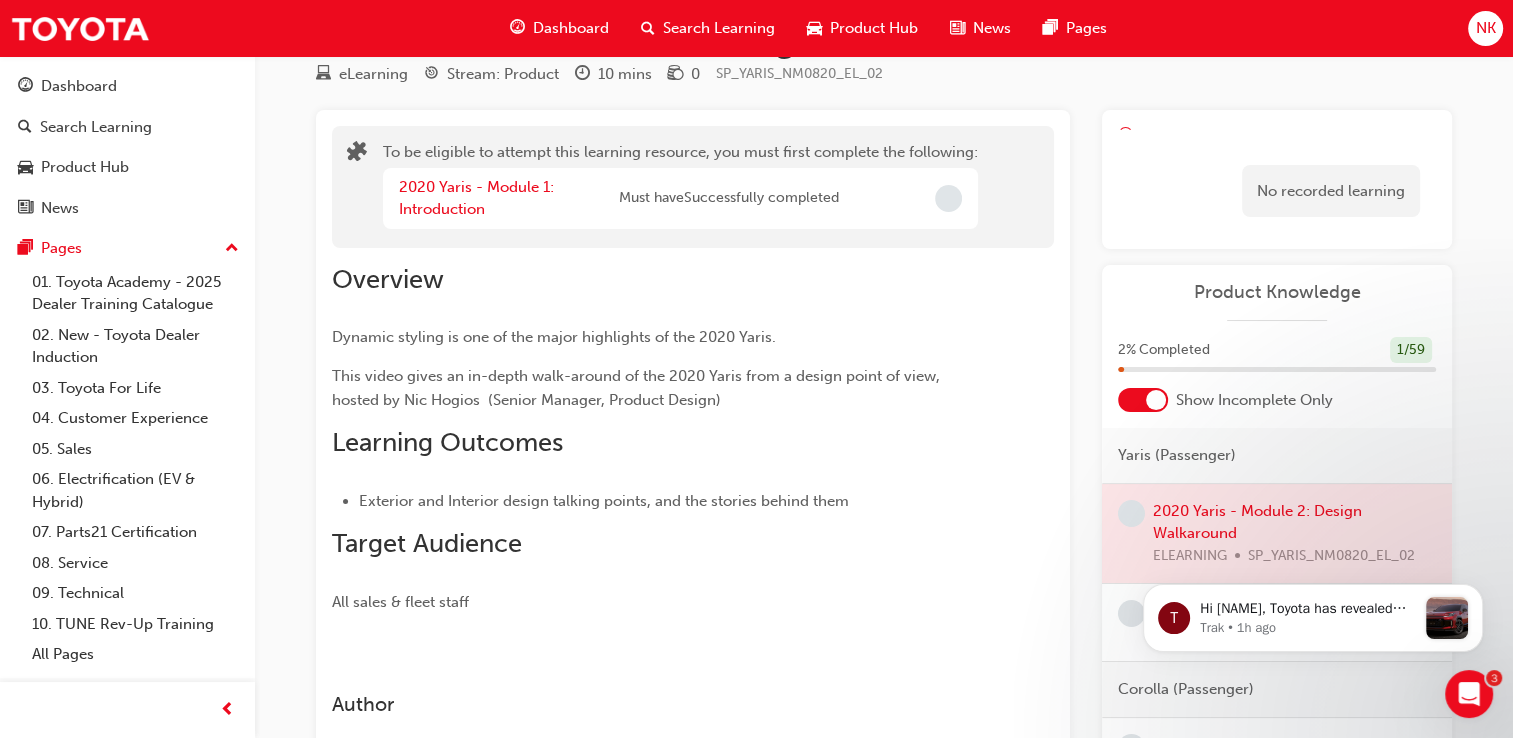 scroll, scrollTop: 273, scrollLeft: 0, axis: vertical 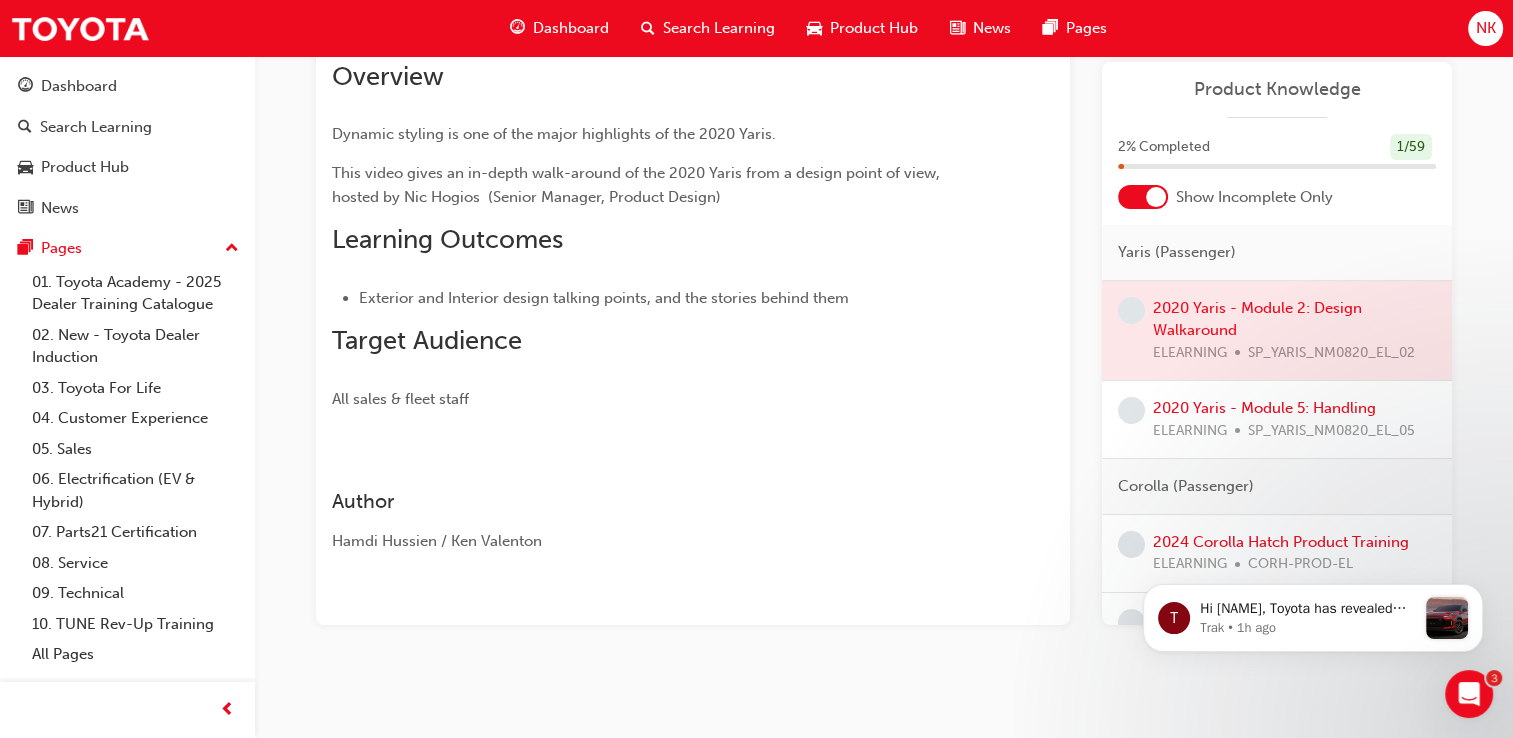 click on "ELEARNING SP_YARIS_NM0820_EL_05" at bounding box center (1284, 431) 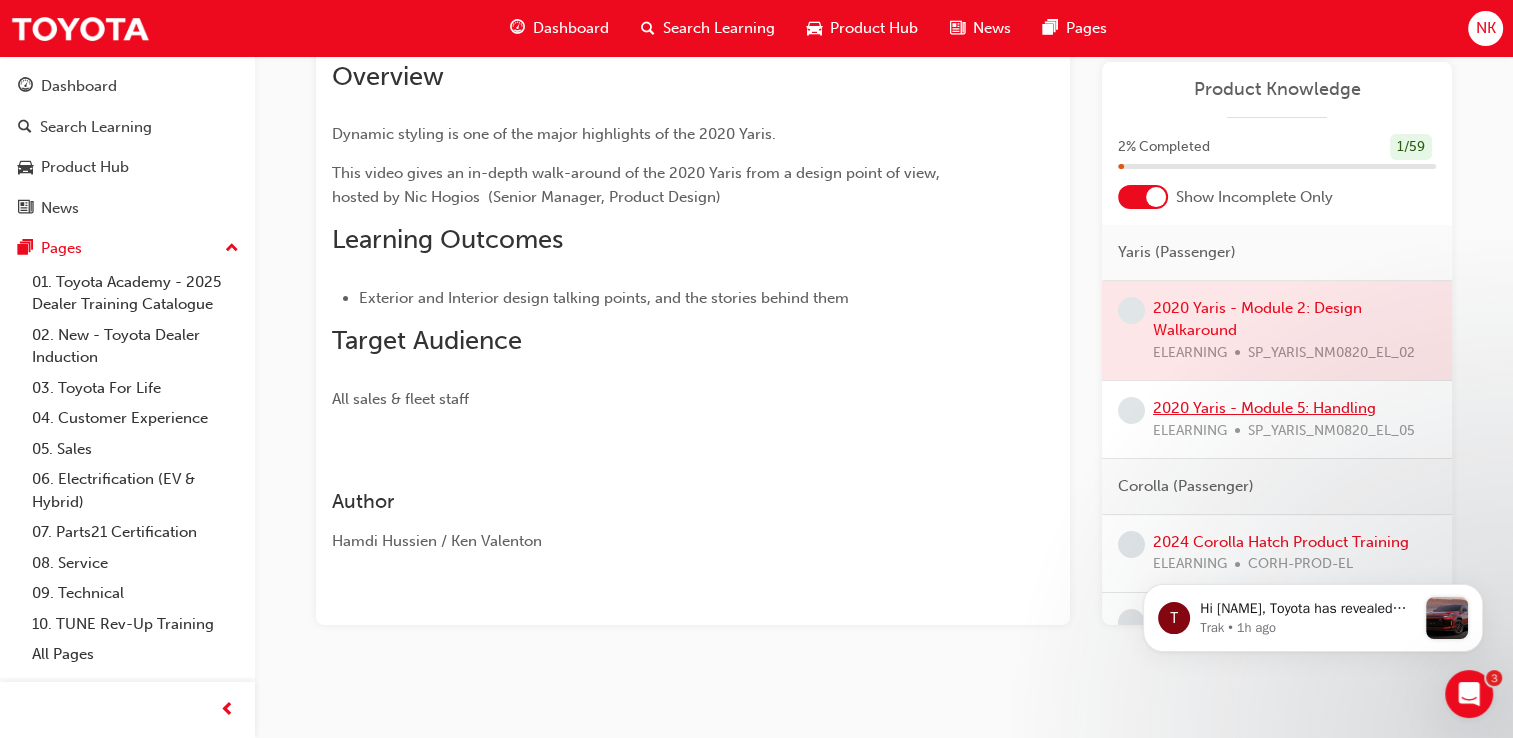 click on "2020 Yaris - Module 5: Handling" at bounding box center [1264, 408] 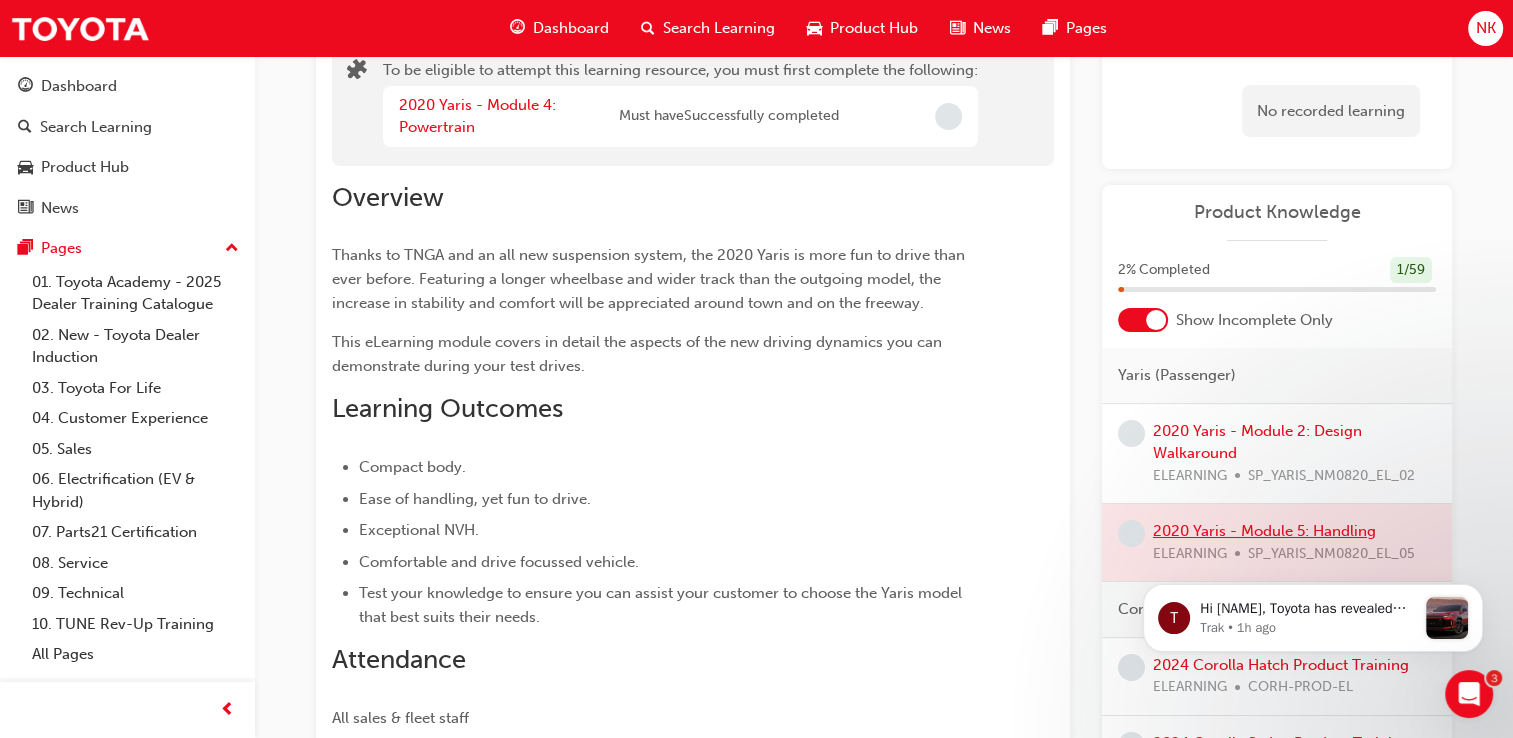 scroll, scrollTop: 152, scrollLeft: 0, axis: vertical 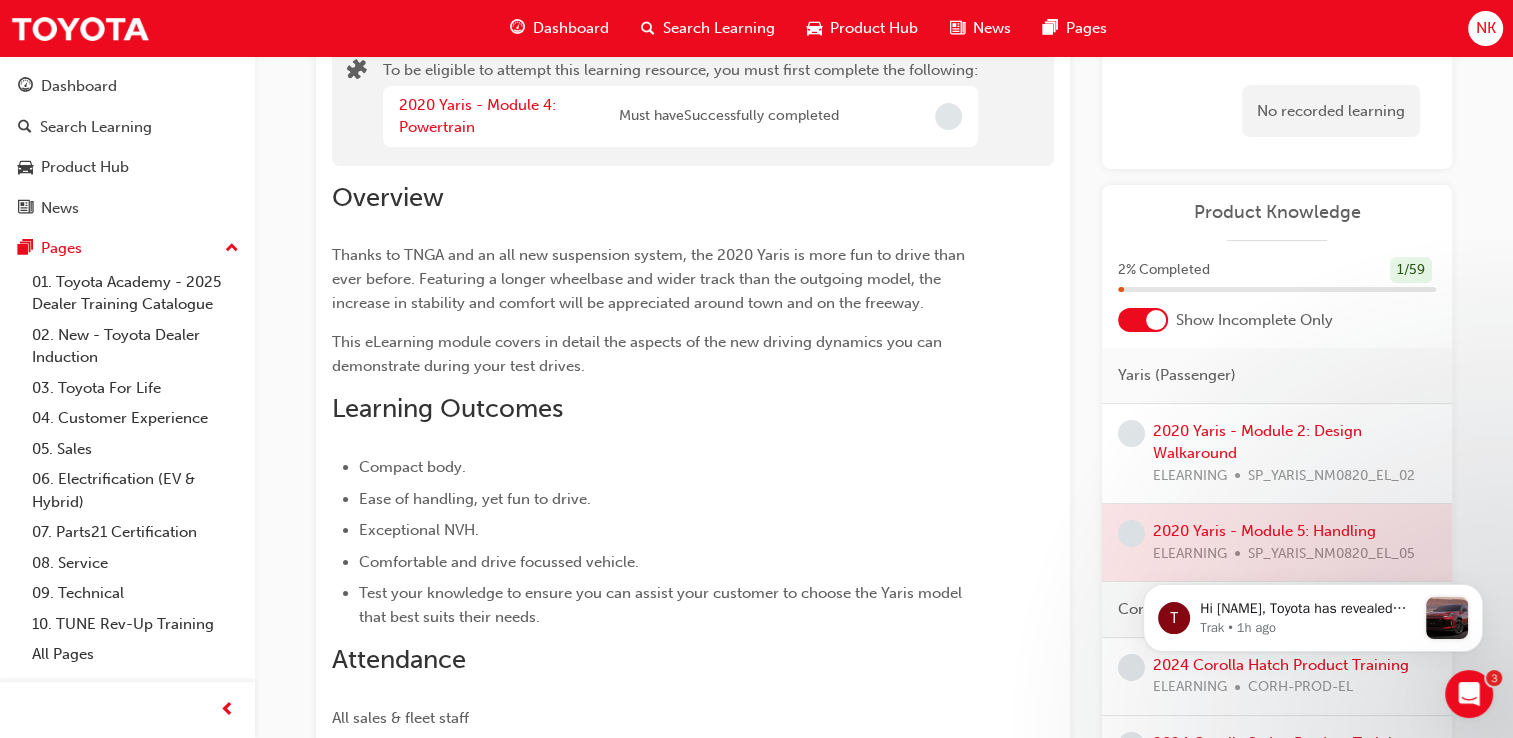 click on "2020 Yaris - Module 2: Design Walkaround  ELEARNING SP_YARIS_NM0820_EL_02" at bounding box center (1294, 454) 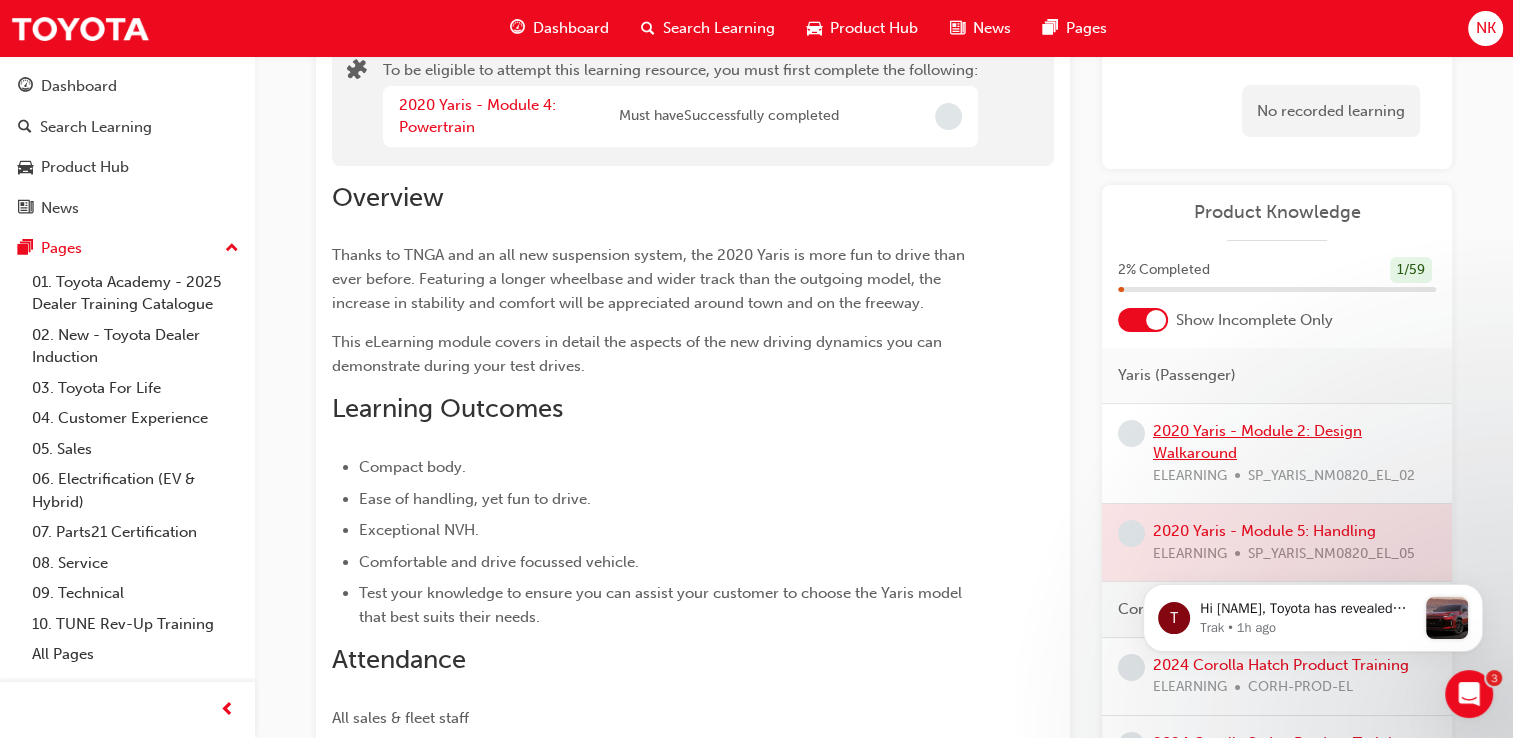 click on "2020 Yaris - Module 2: Design Walkaround" at bounding box center [1257, 442] 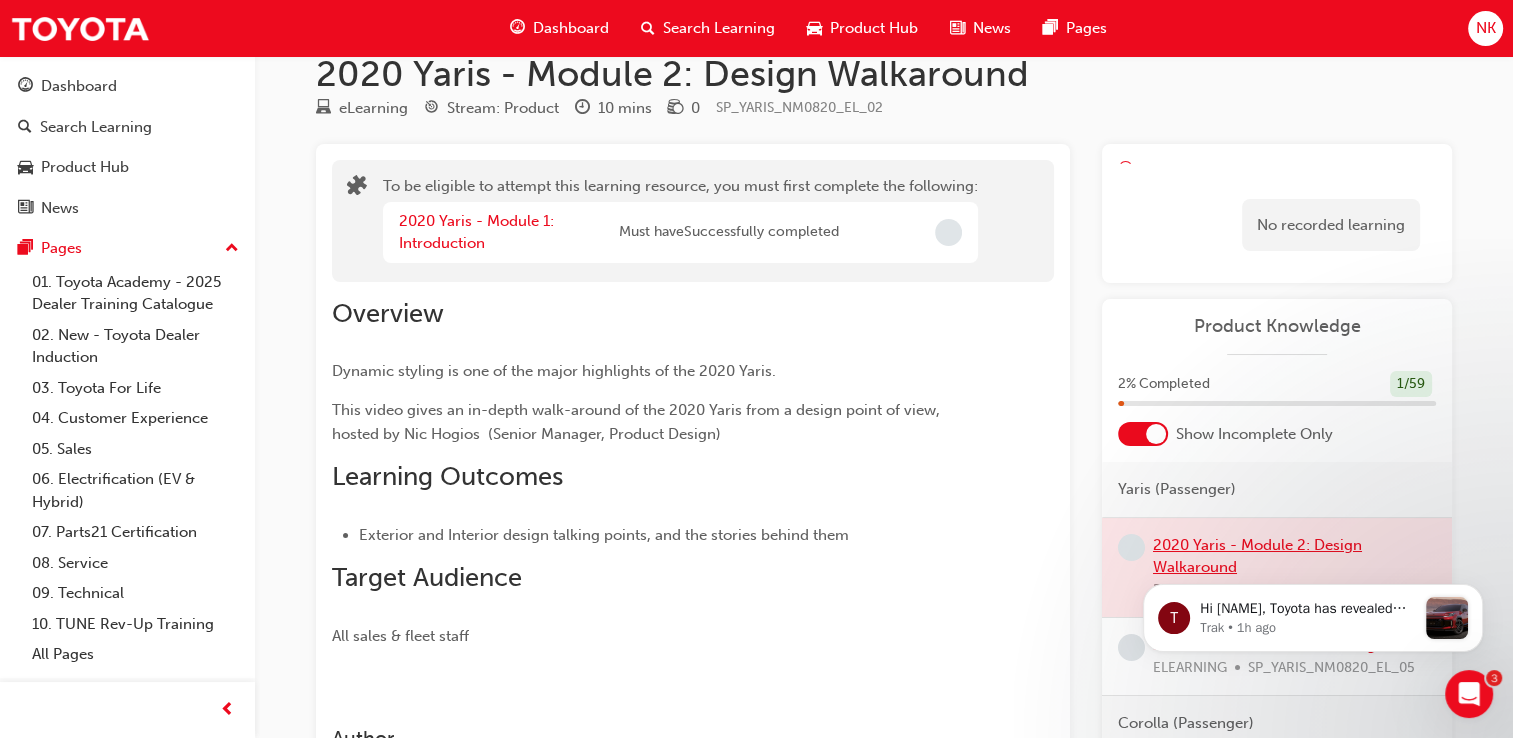 scroll, scrollTop: 0, scrollLeft: 0, axis: both 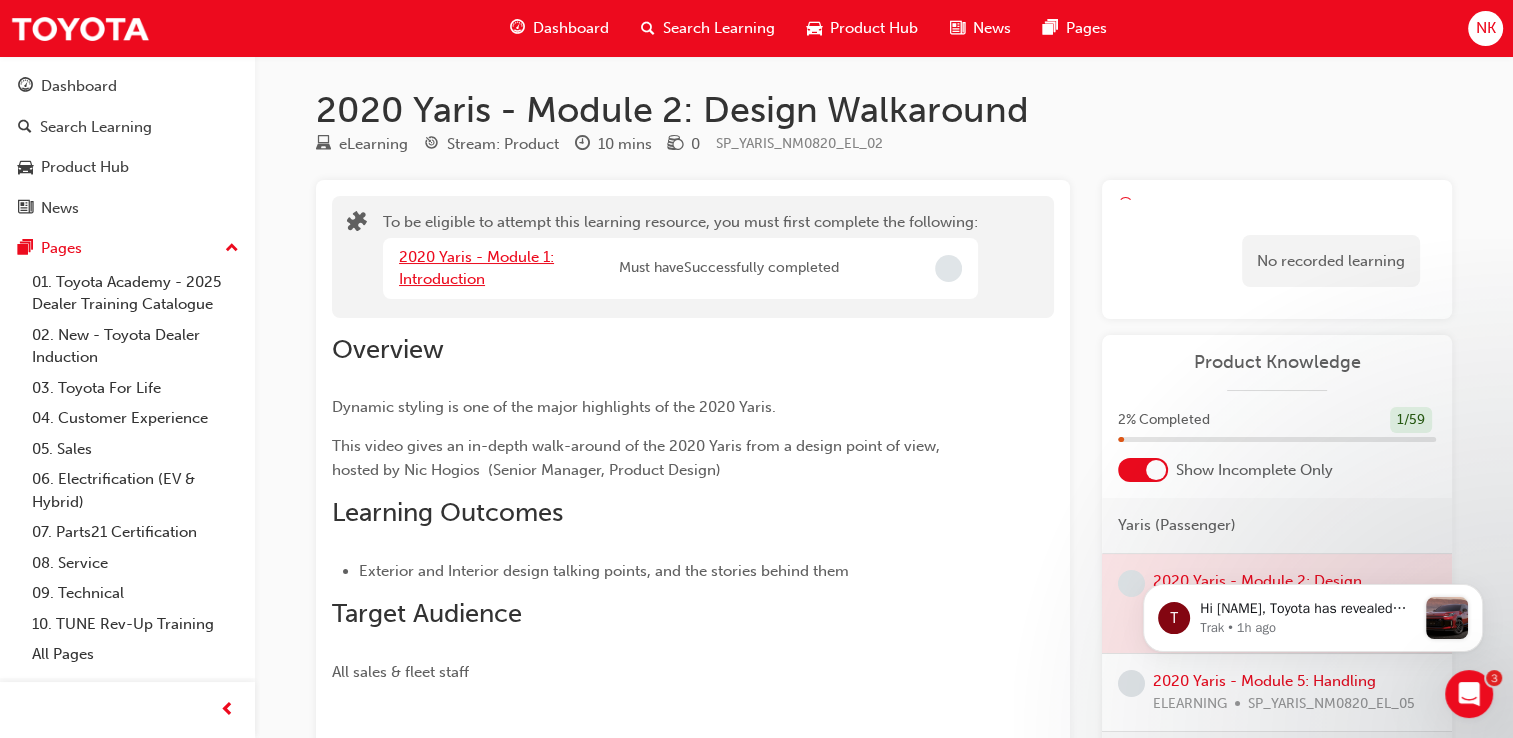 click on "2020 Yaris - Module 1:  Introduction" at bounding box center (476, 268) 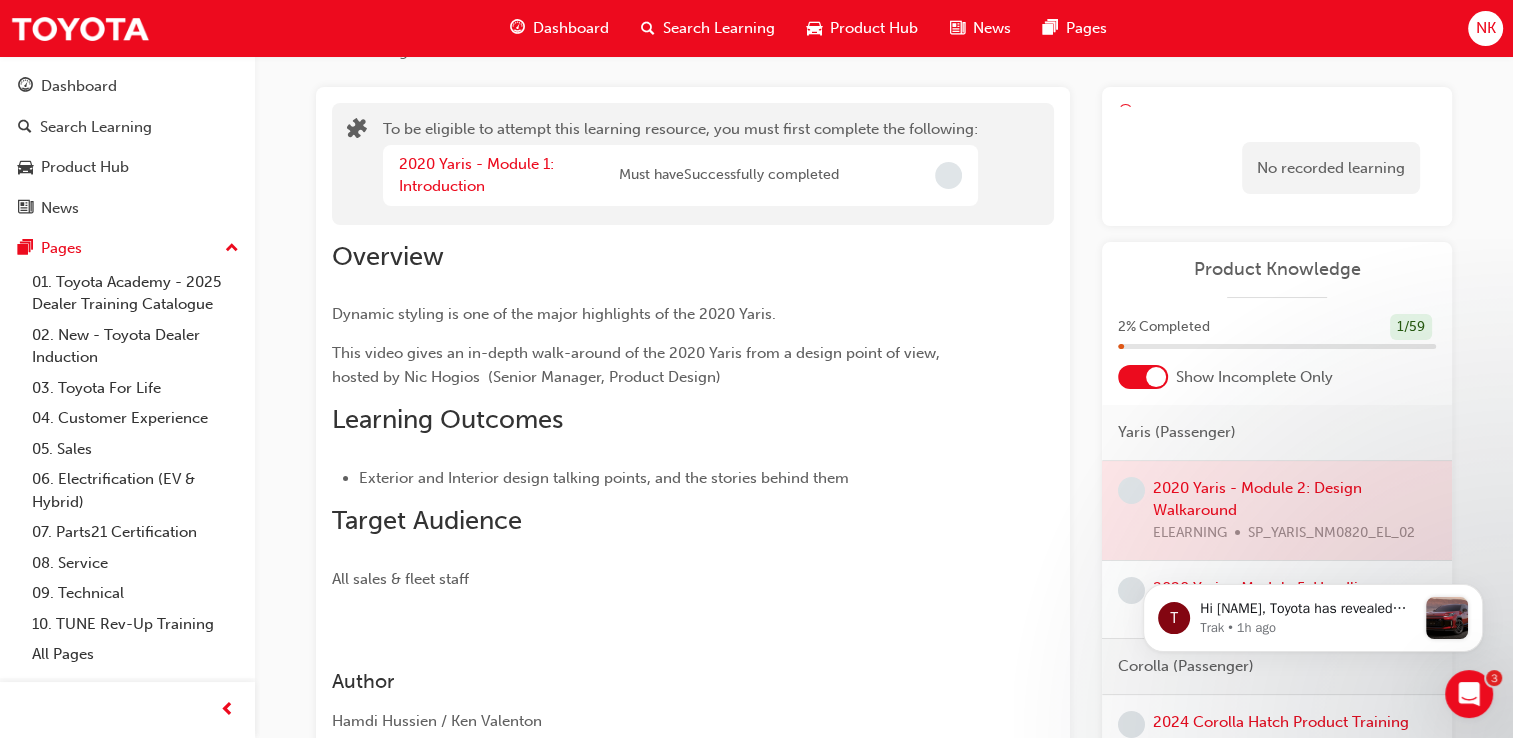 scroll, scrollTop: 273, scrollLeft: 0, axis: vertical 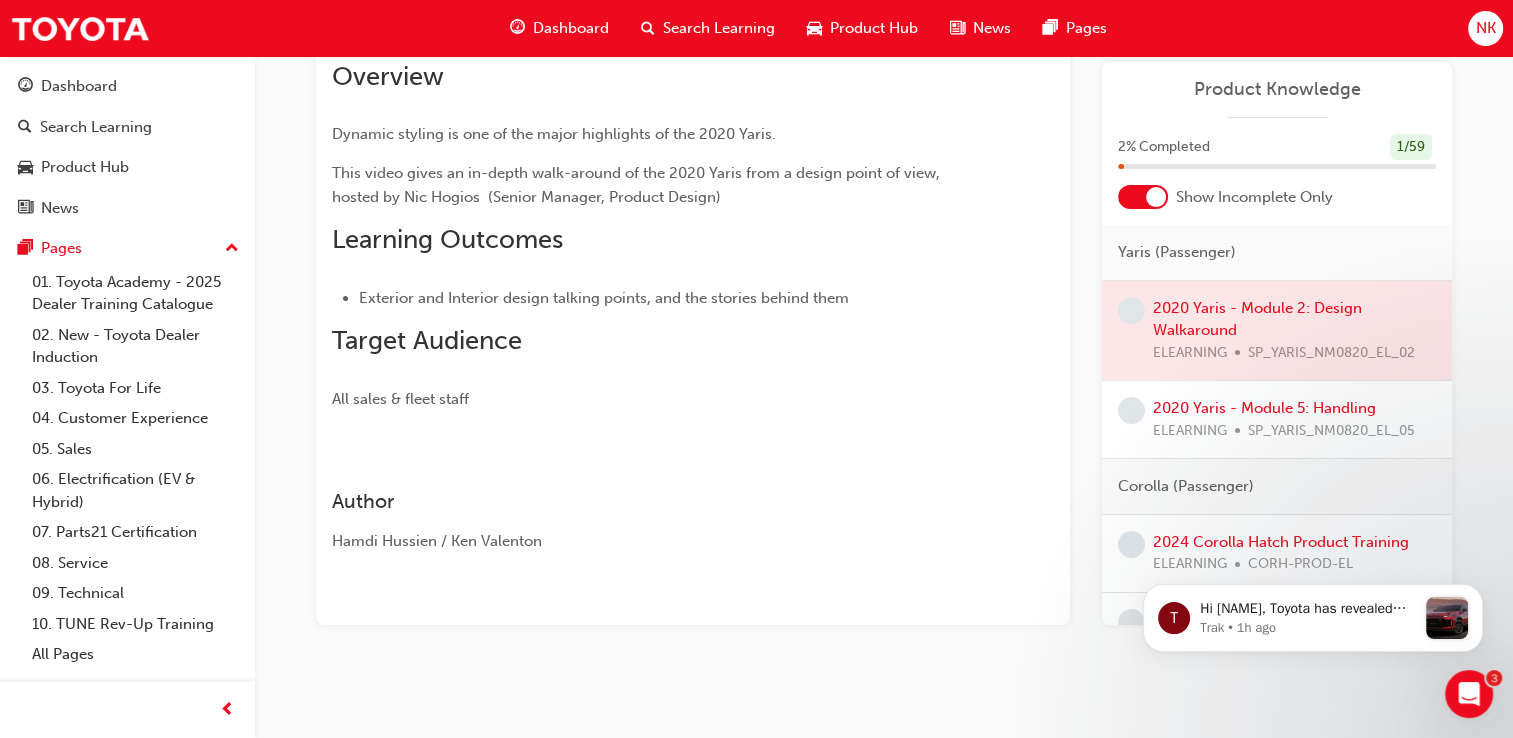 click at bounding box center [1277, 331] 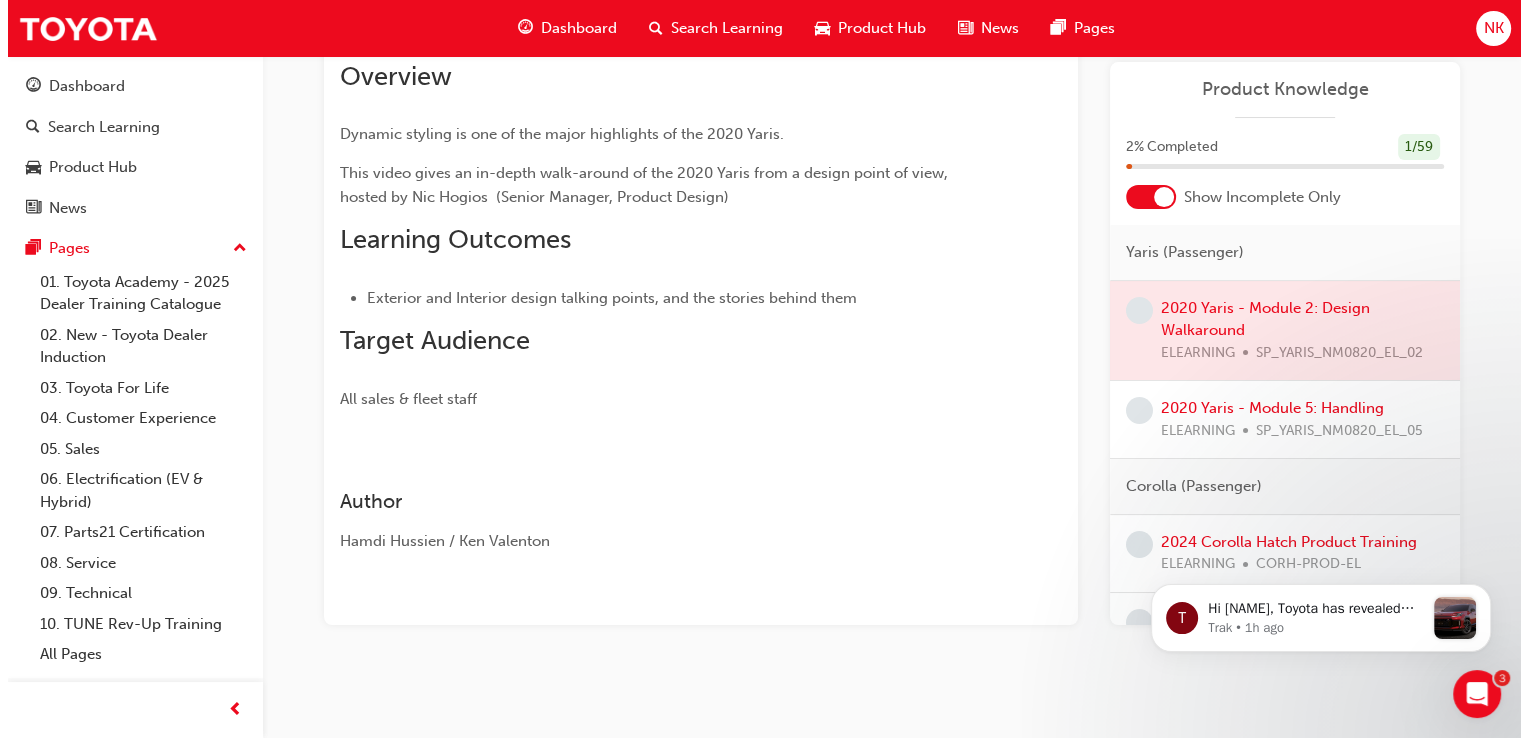 scroll, scrollTop: 0, scrollLeft: 0, axis: both 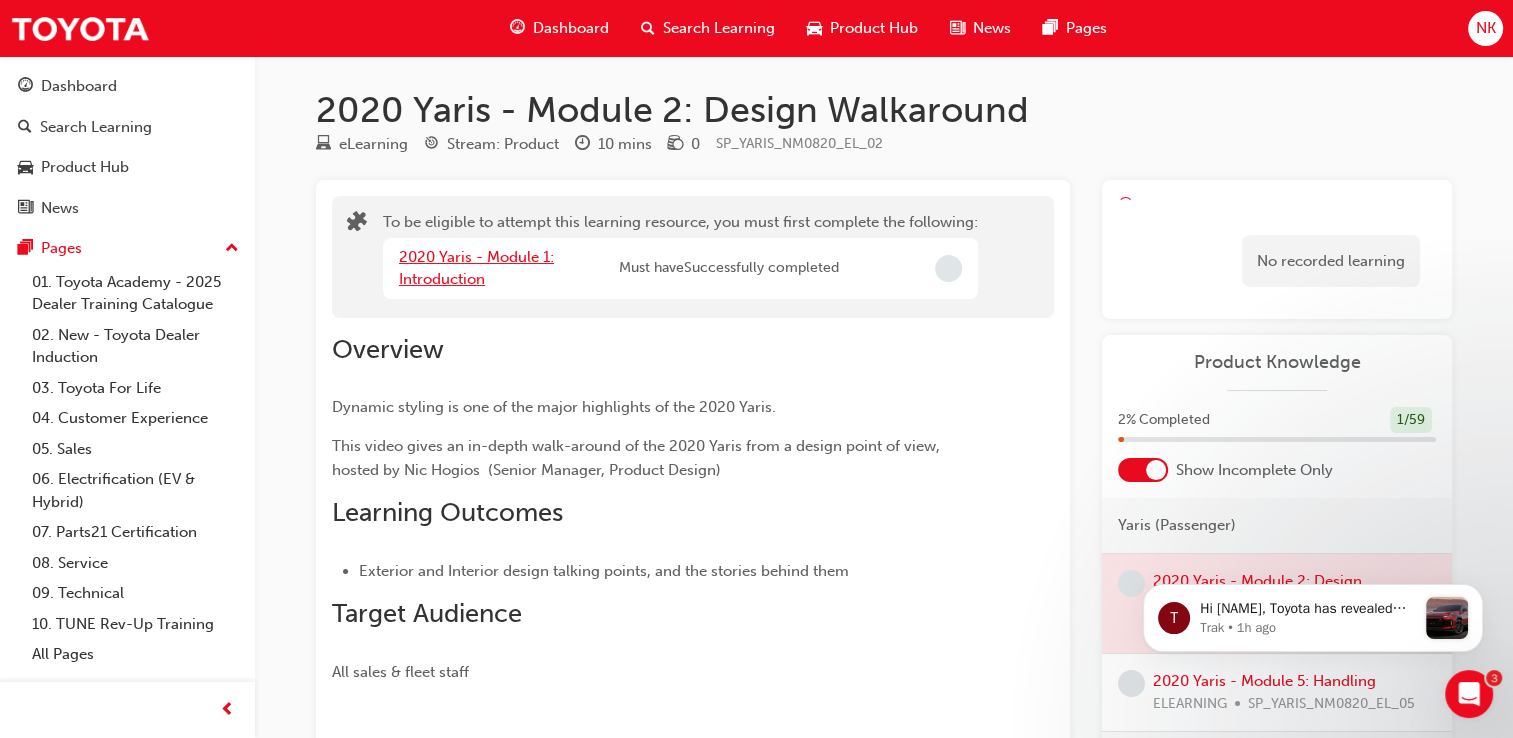 click on "2020 Yaris - Module 1:  Introduction" at bounding box center [476, 268] 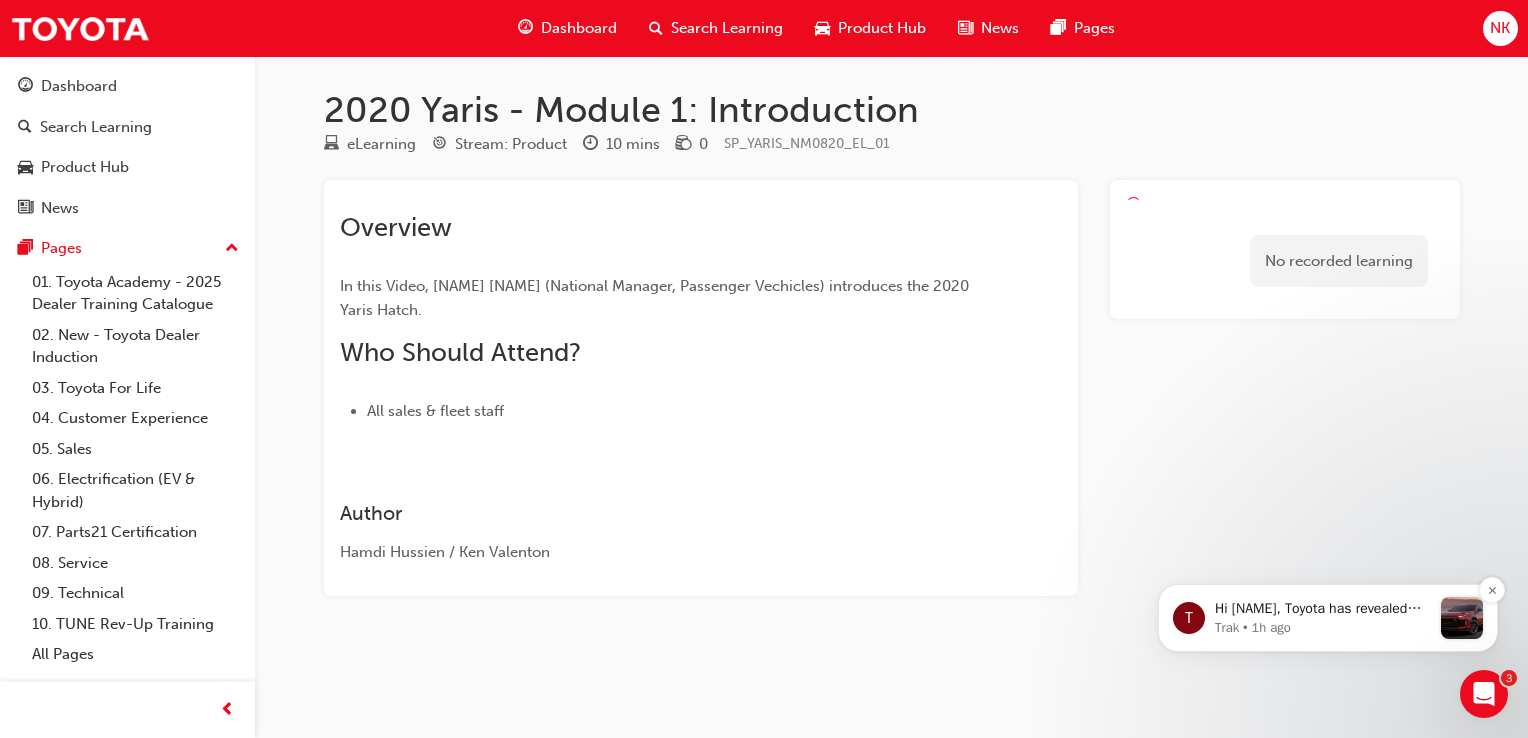 click on "Trak • 1h ago" at bounding box center [1323, 628] 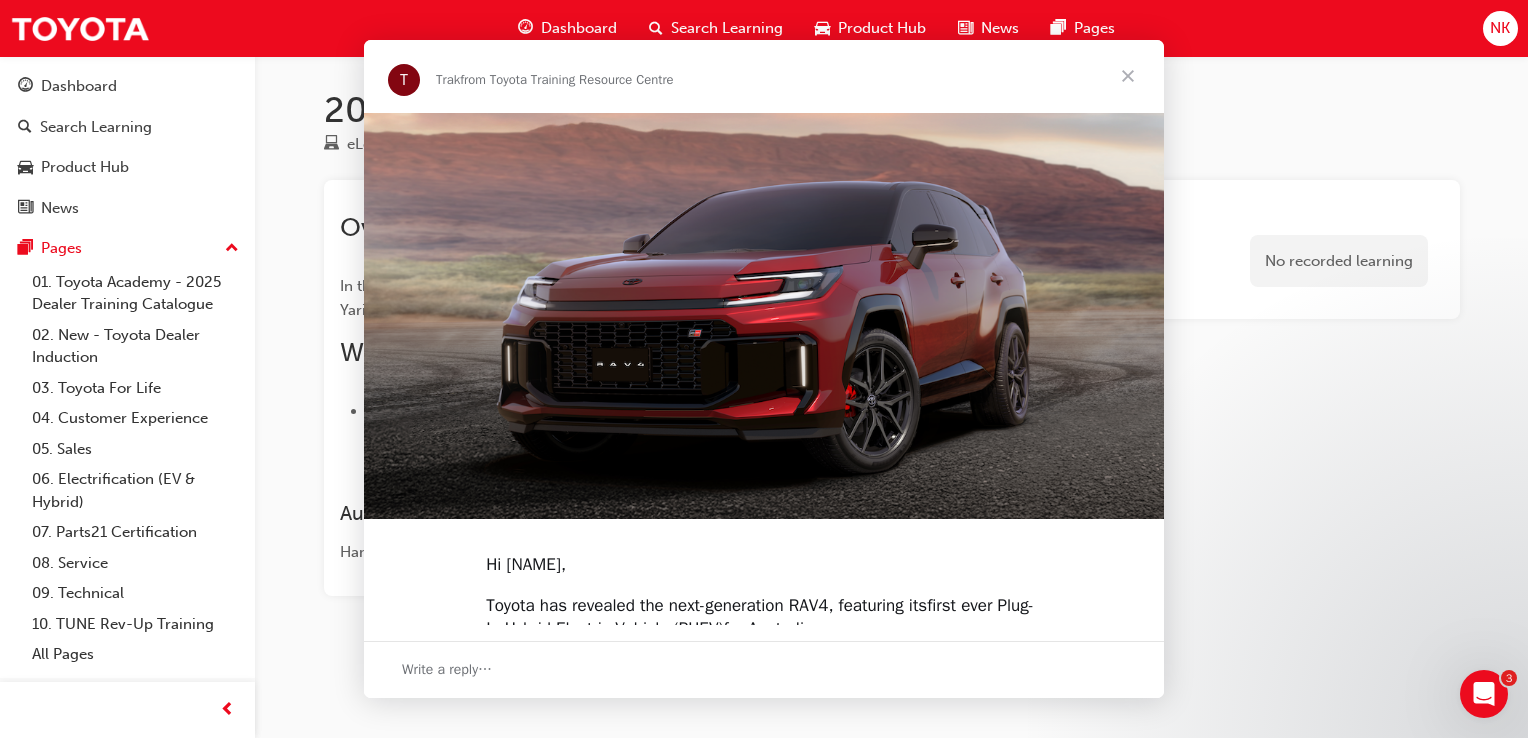 scroll, scrollTop: 0, scrollLeft: 0, axis: both 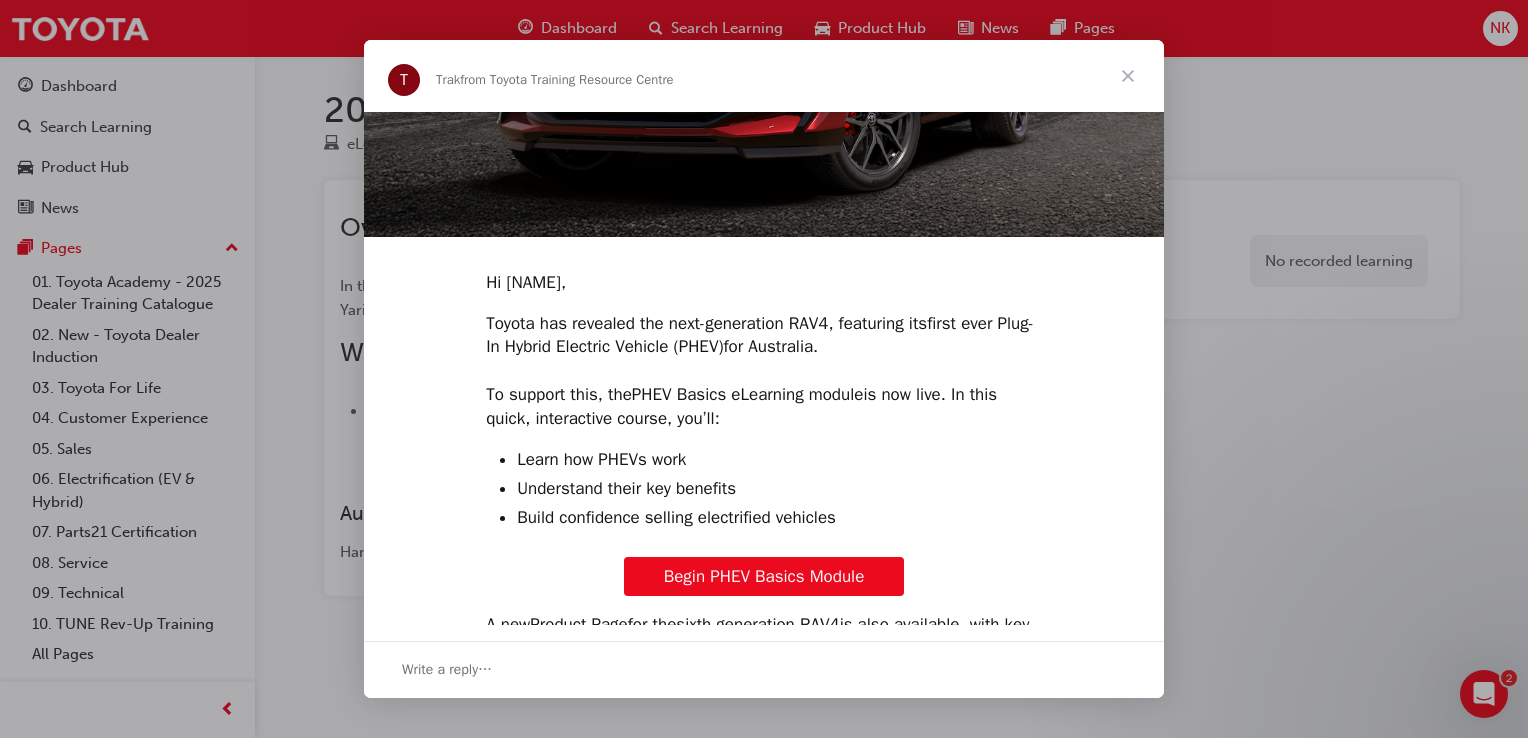 click on "Toyota has revealed the next-generation RAV4, featuring its  first ever Plug-In Hybrid Electric Vehicle (PHEV)  for Australia. ​ To support this, the  PHEV Basics eLearning module  is now live. In this quick, interactive course, you’ll:" at bounding box center [764, 371] 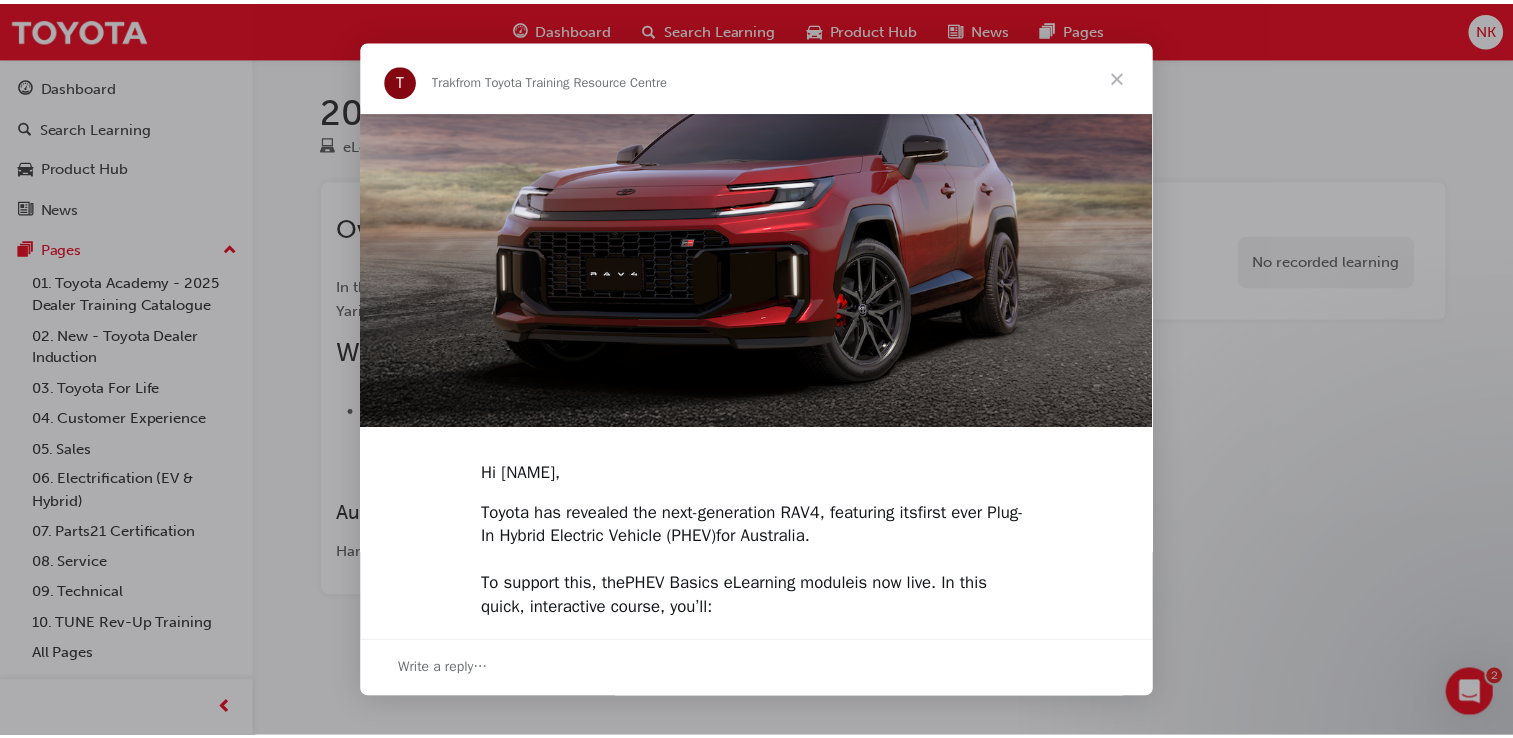scroll, scrollTop: 90, scrollLeft: 0, axis: vertical 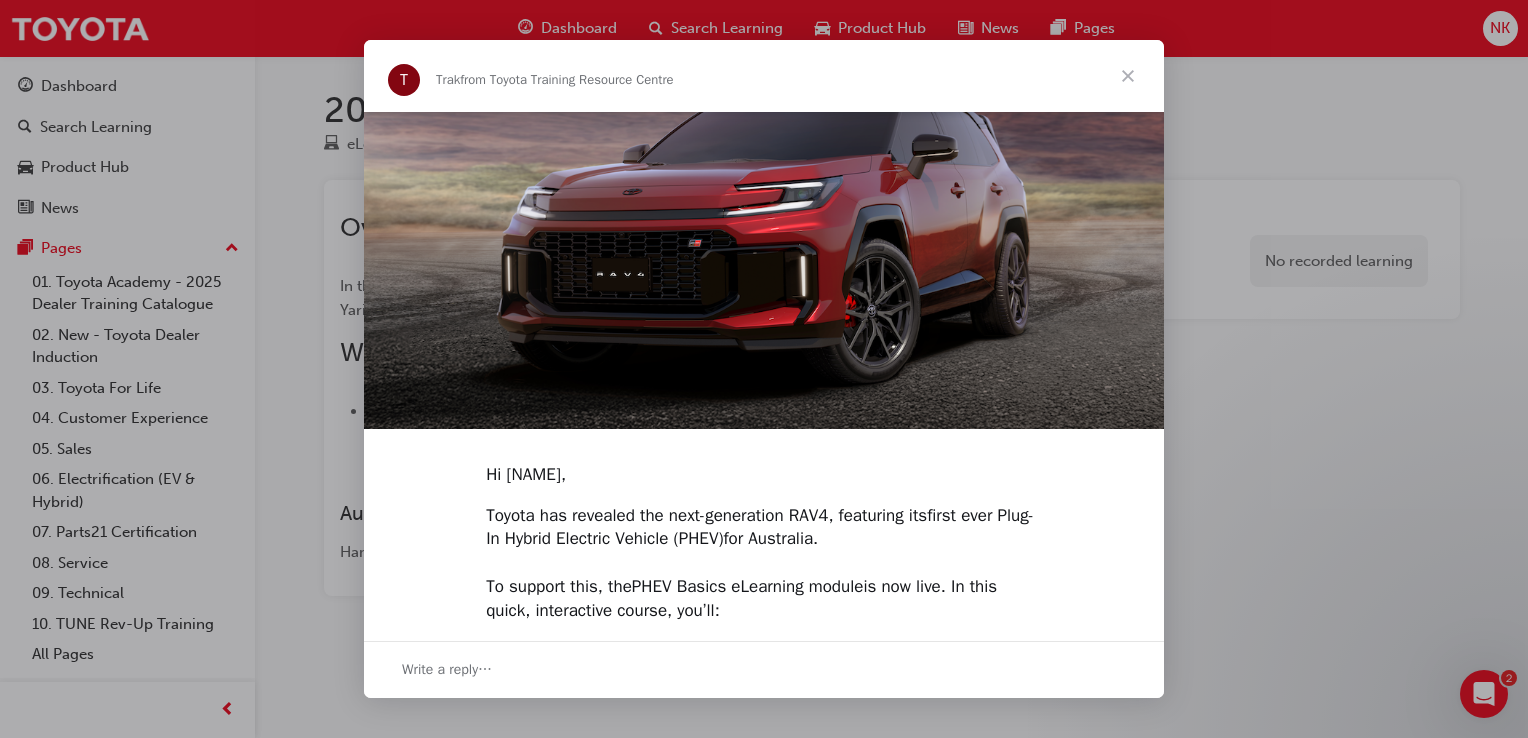 click at bounding box center (1128, 76) 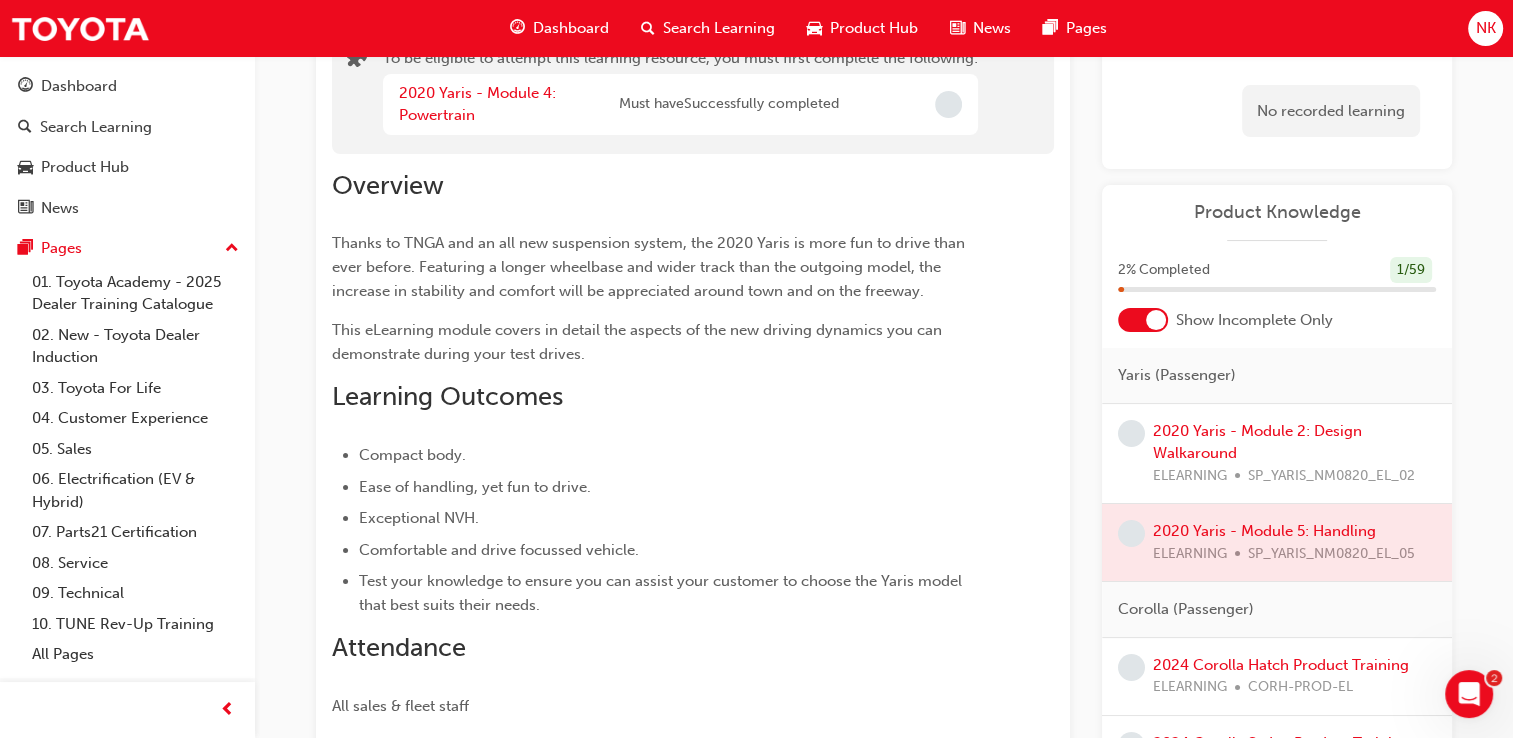 scroll, scrollTop: 128, scrollLeft: 0, axis: vertical 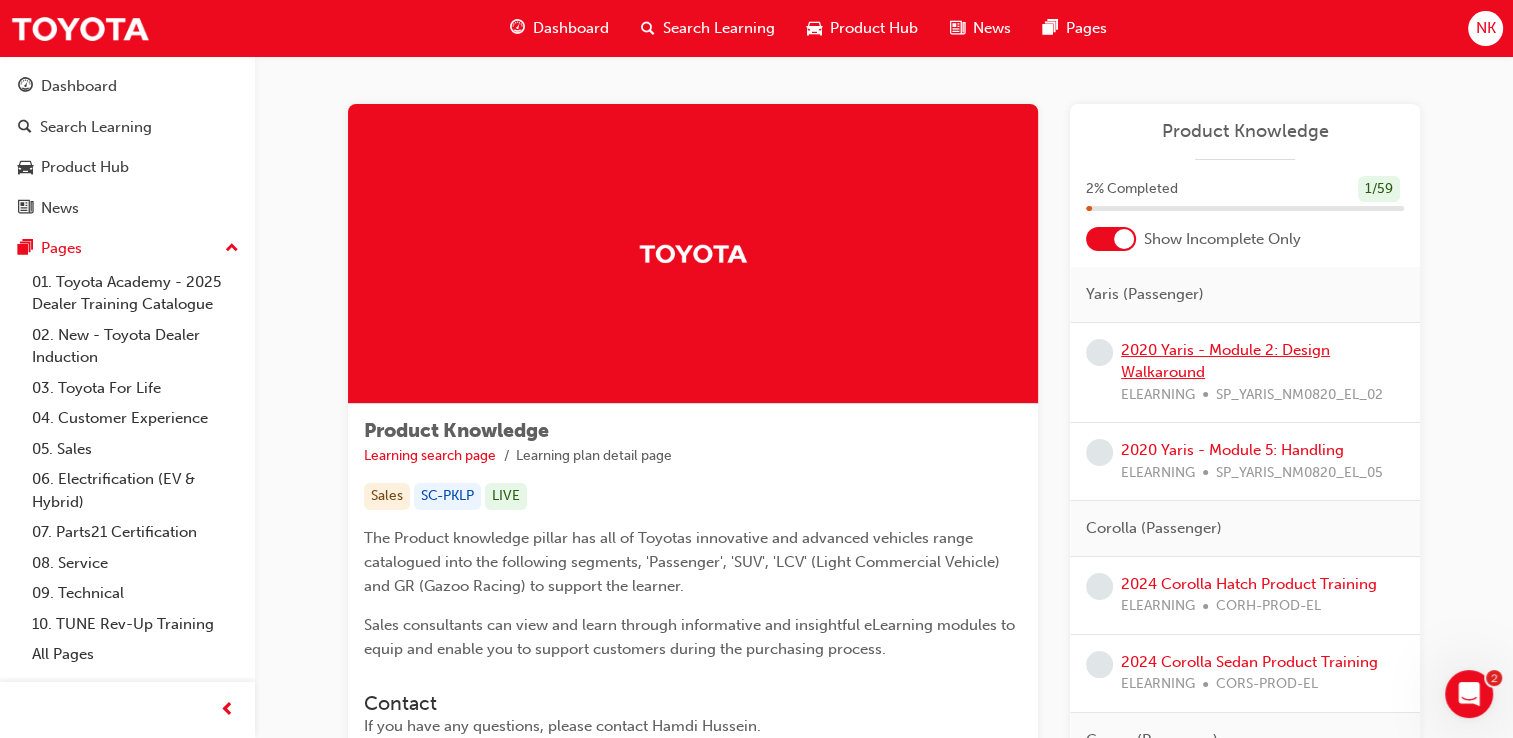 click on "2020 Yaris - Module 2: Design Walkaround" at bounding box center (1225, 361) 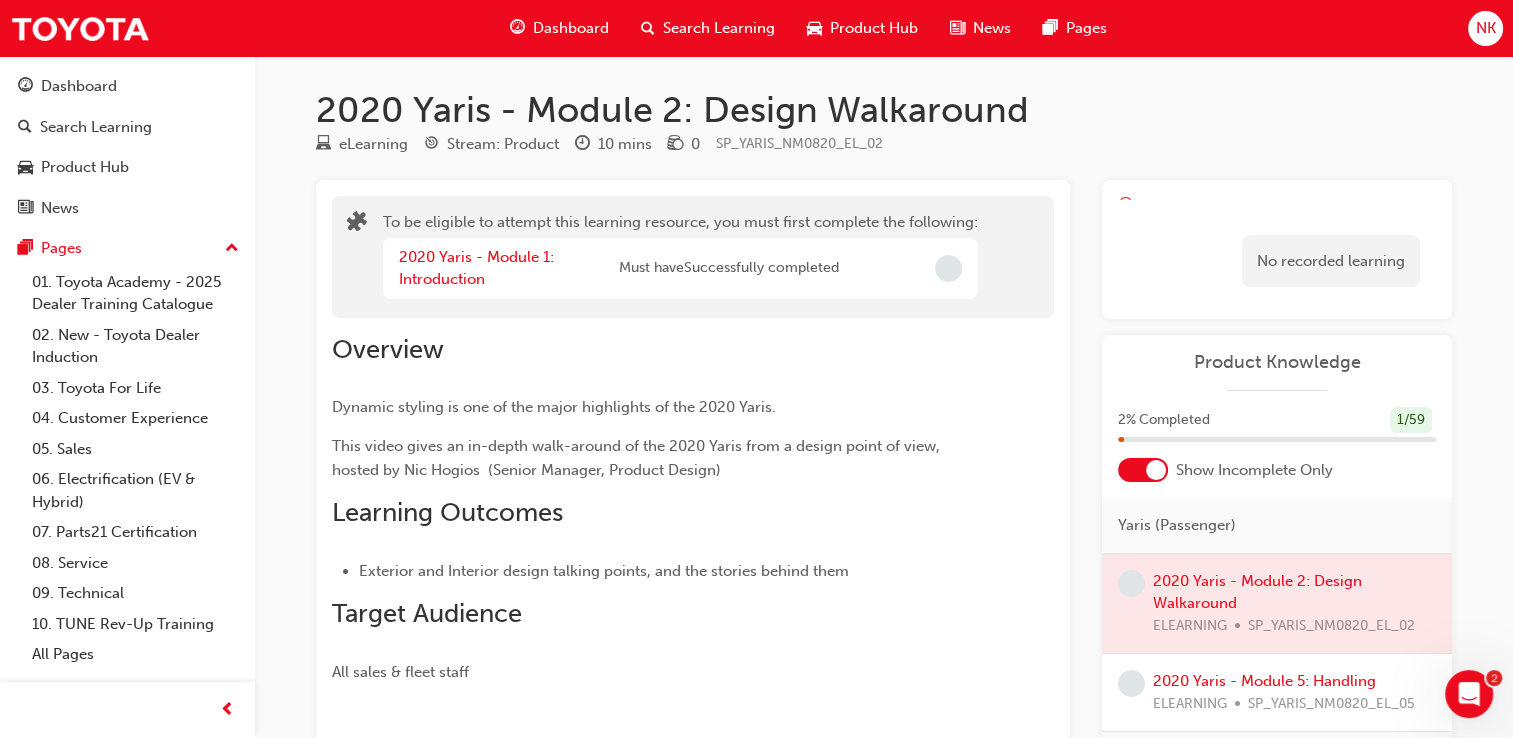 click at bounding box center (948, 268) 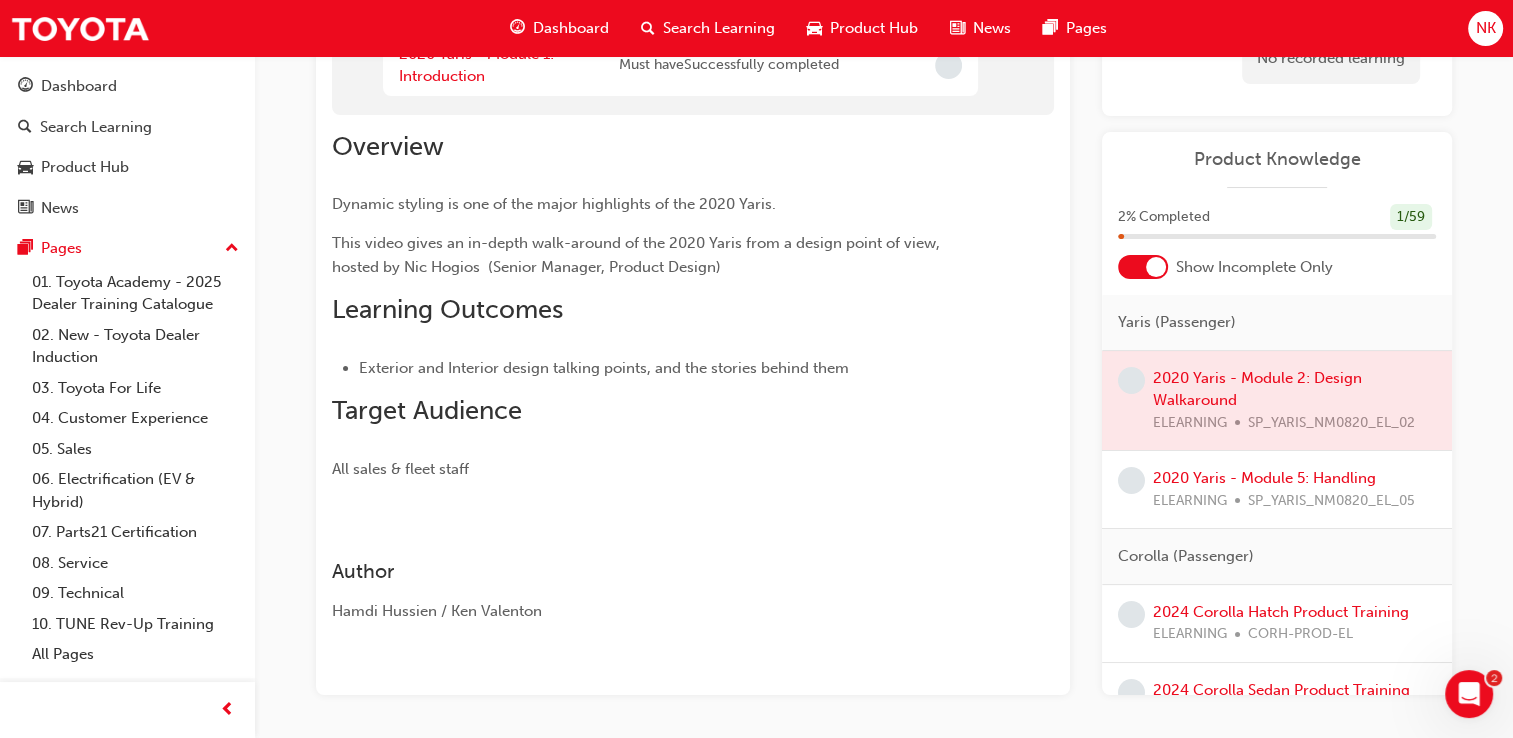 scroll, scrollTop: 0, scrollLeft: 0, axis: both 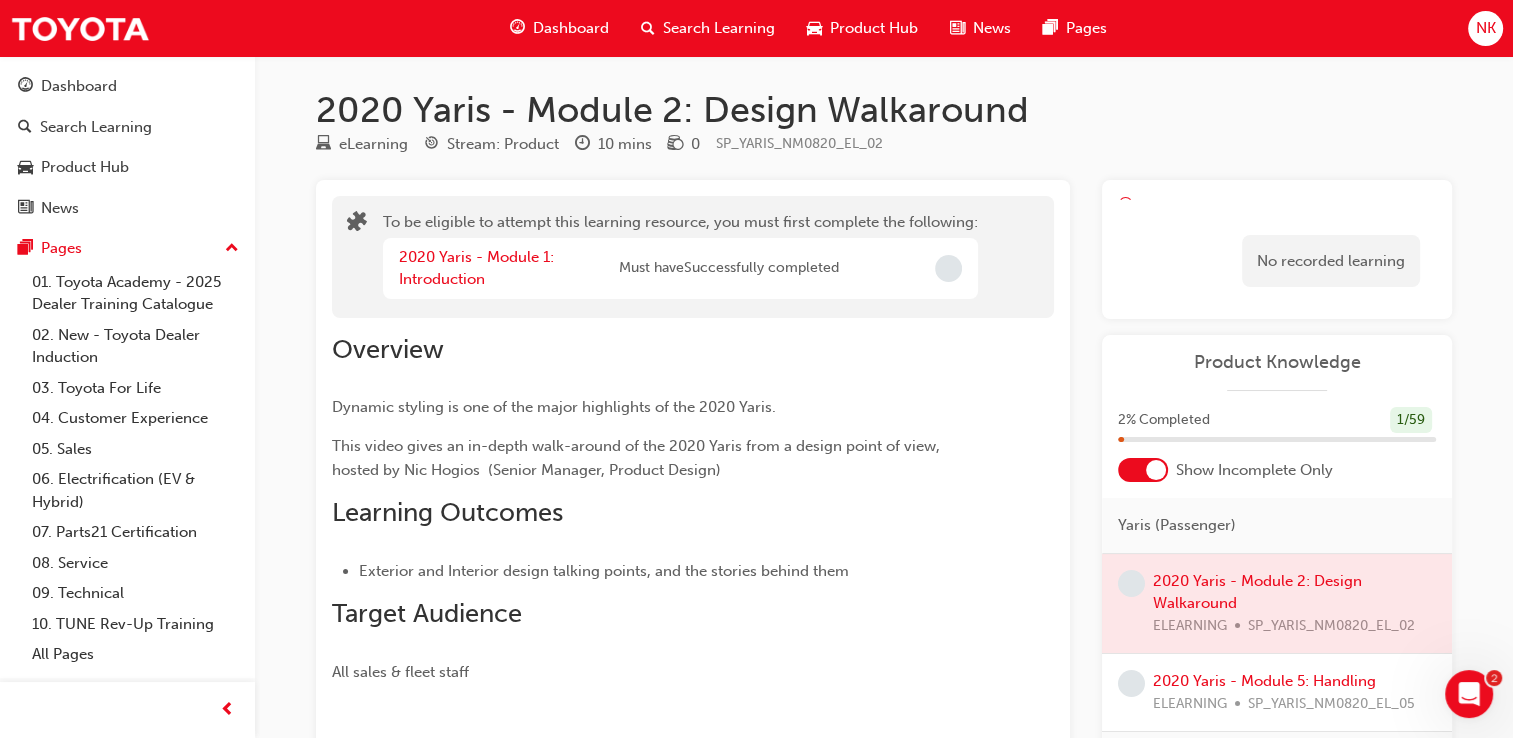 click at bounding box center (1277, 604) 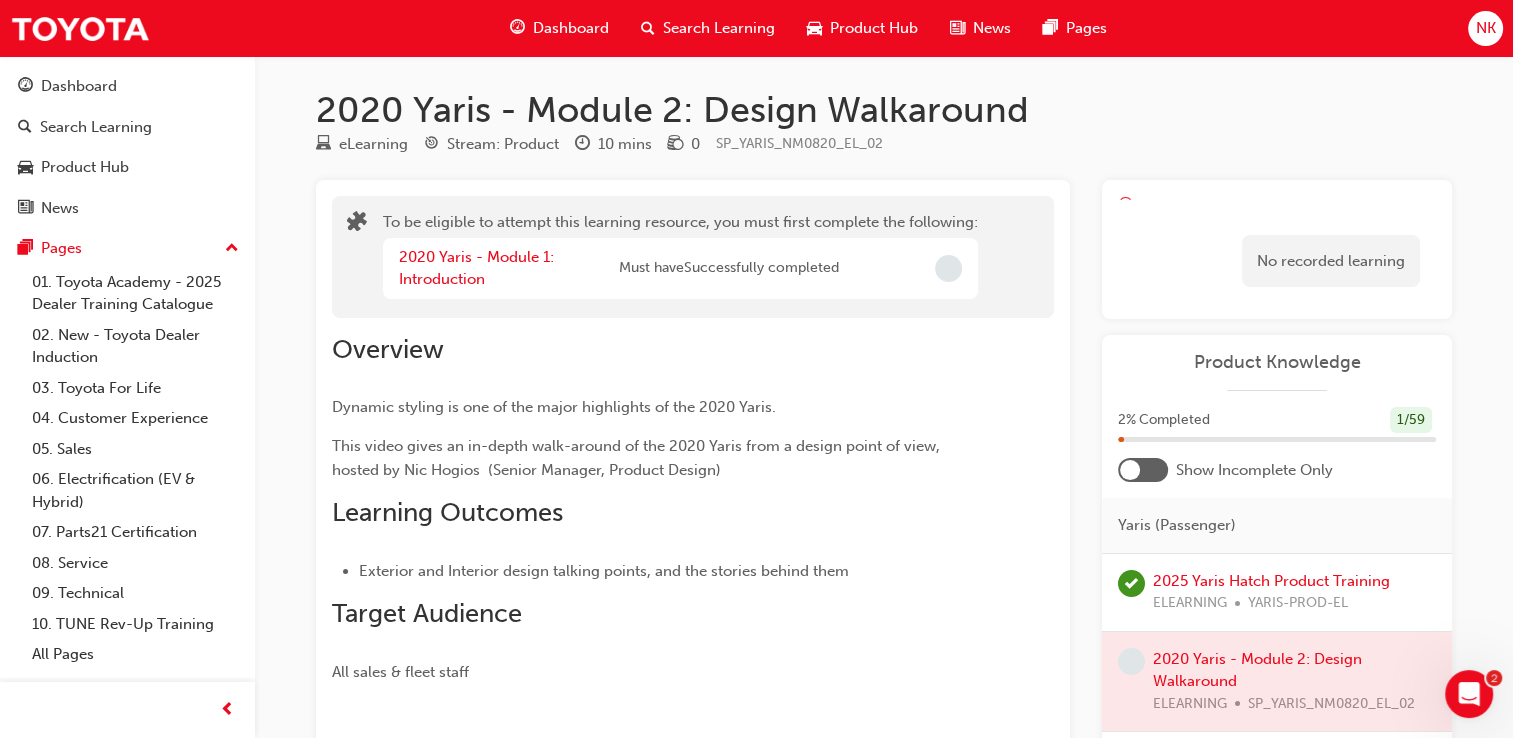 click at bounding box center (1277, 682) 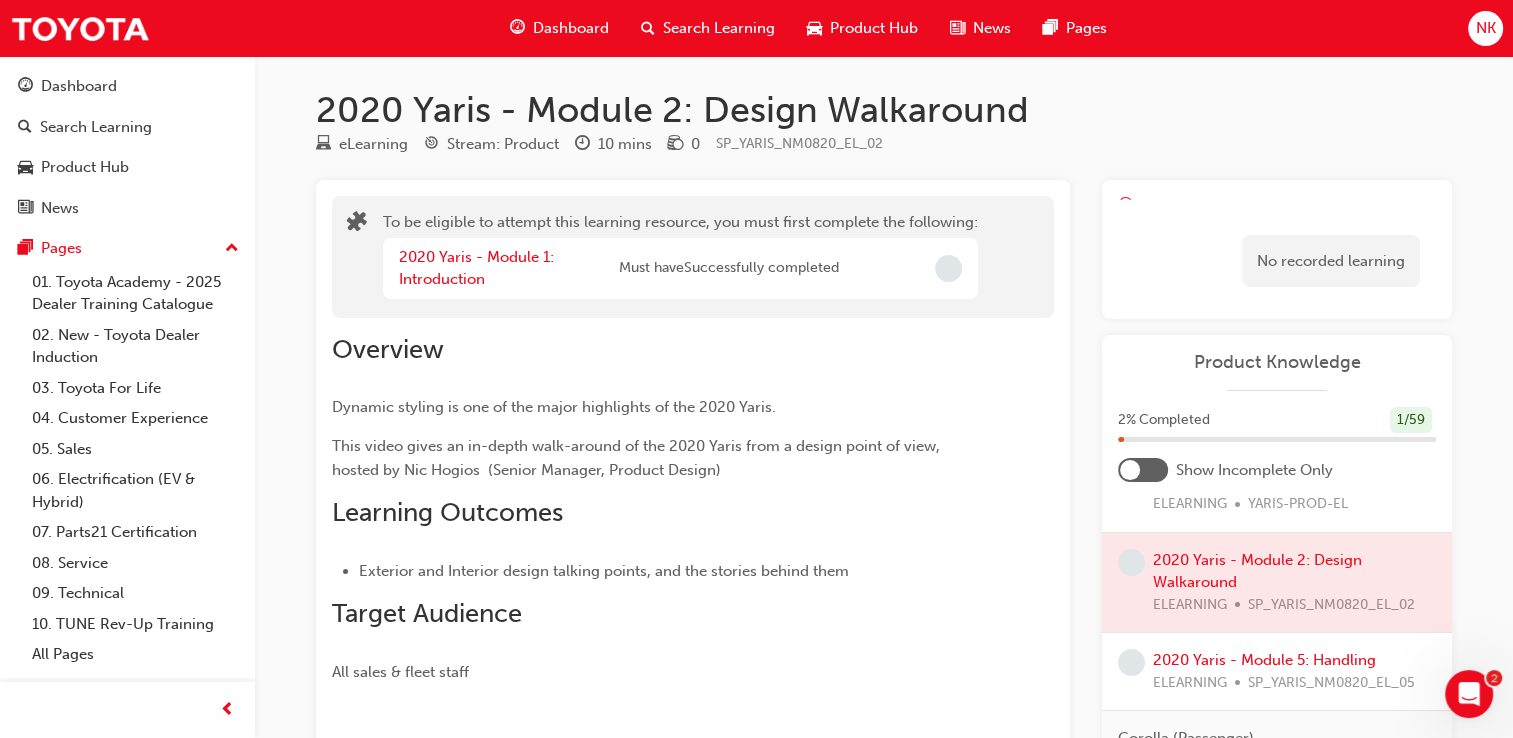 scroll, scrollTop: 100, scrollLeft: 0, axis: vertical 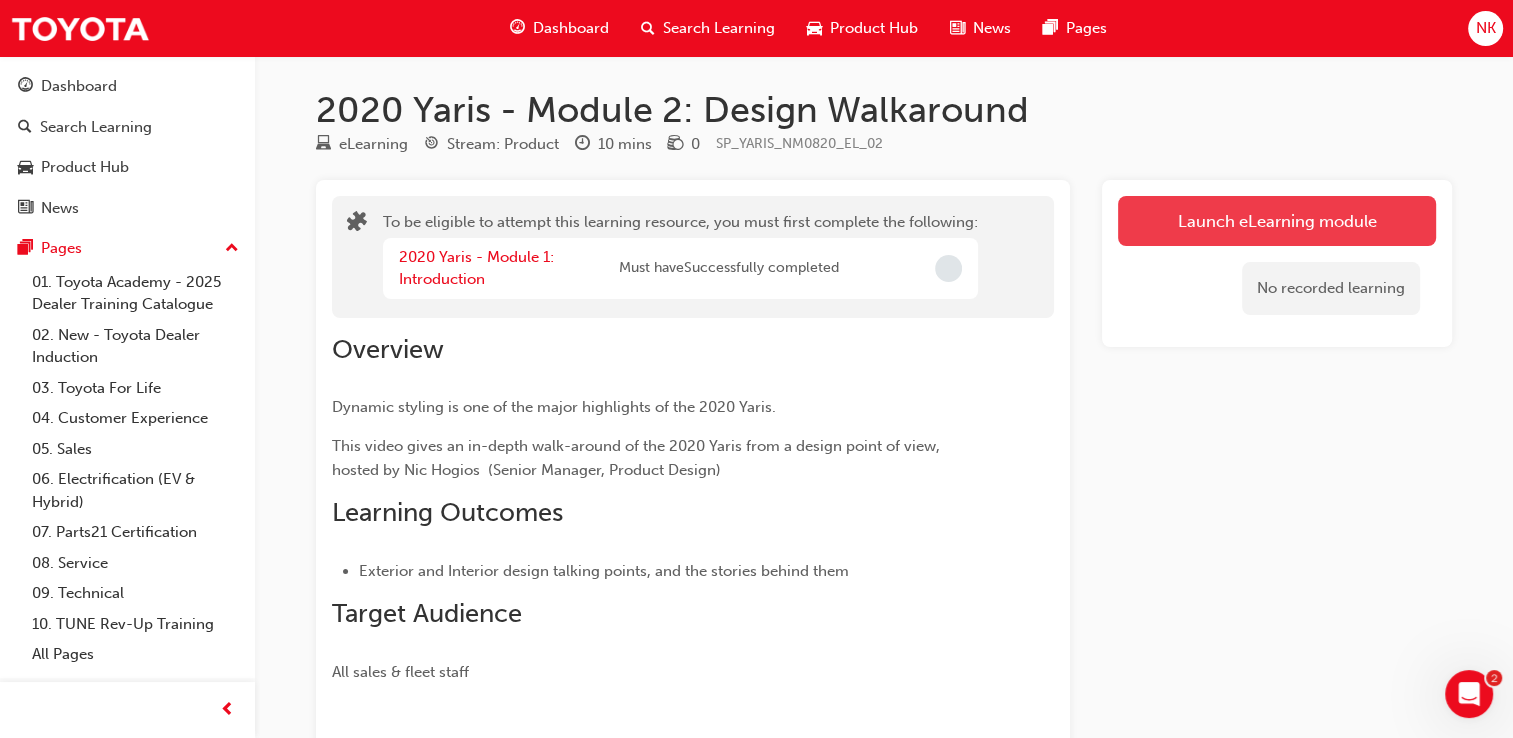 click on "Launch eLearning module" at bounding box center [1277, 221] 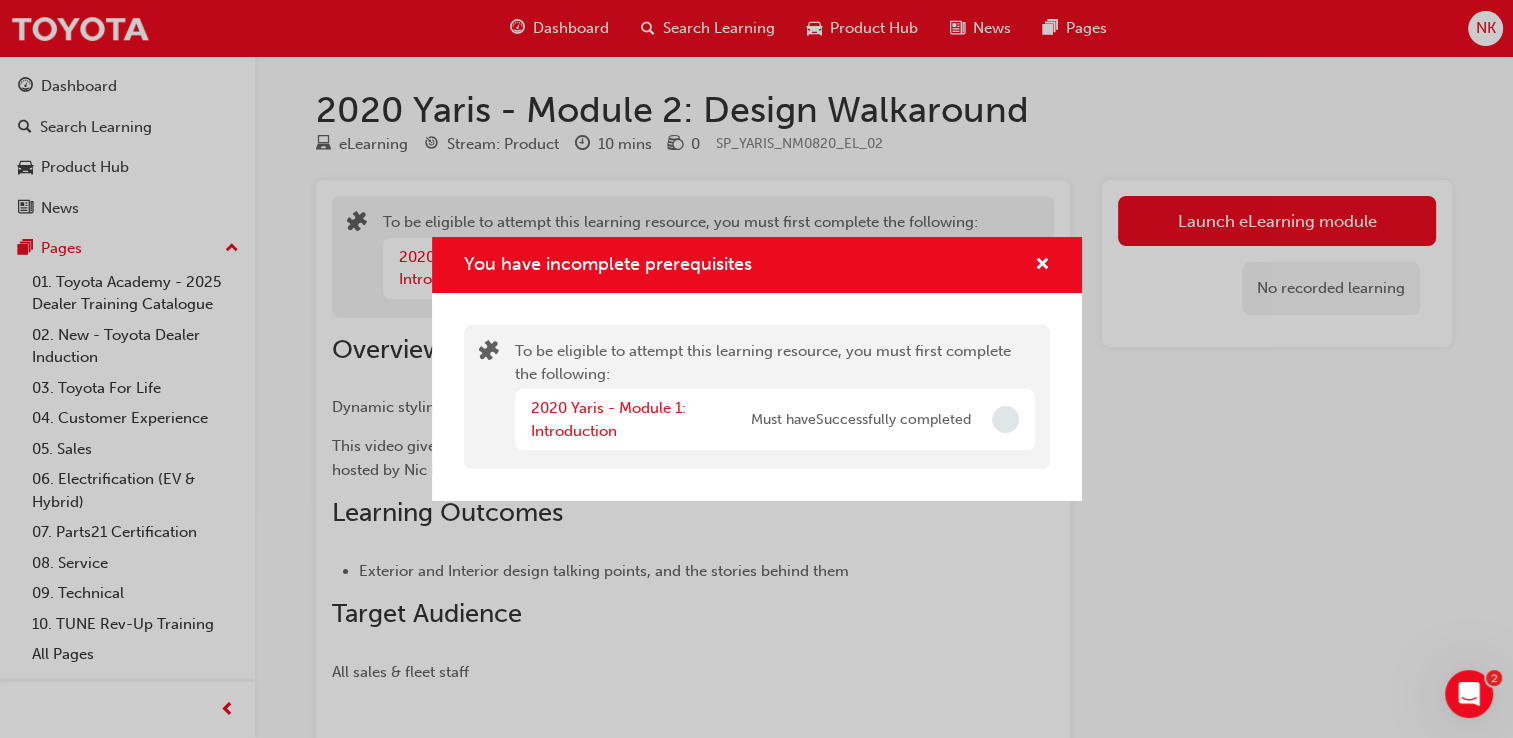 click on "Must have  Successfully completed" at bounding box center (861, 420) 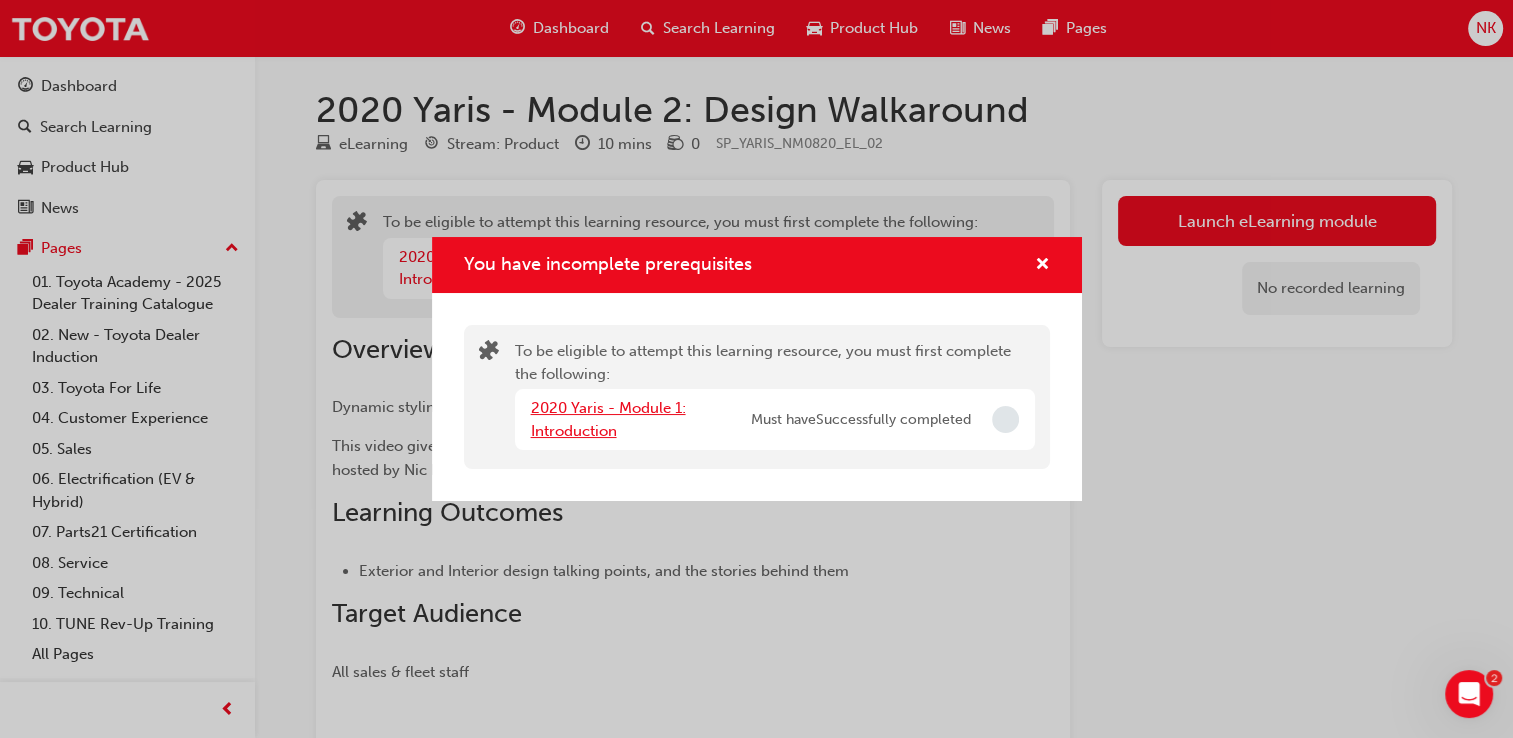 click on "2020 Yaris - Module 1:  Introduction" at bounding box center (608, 419) 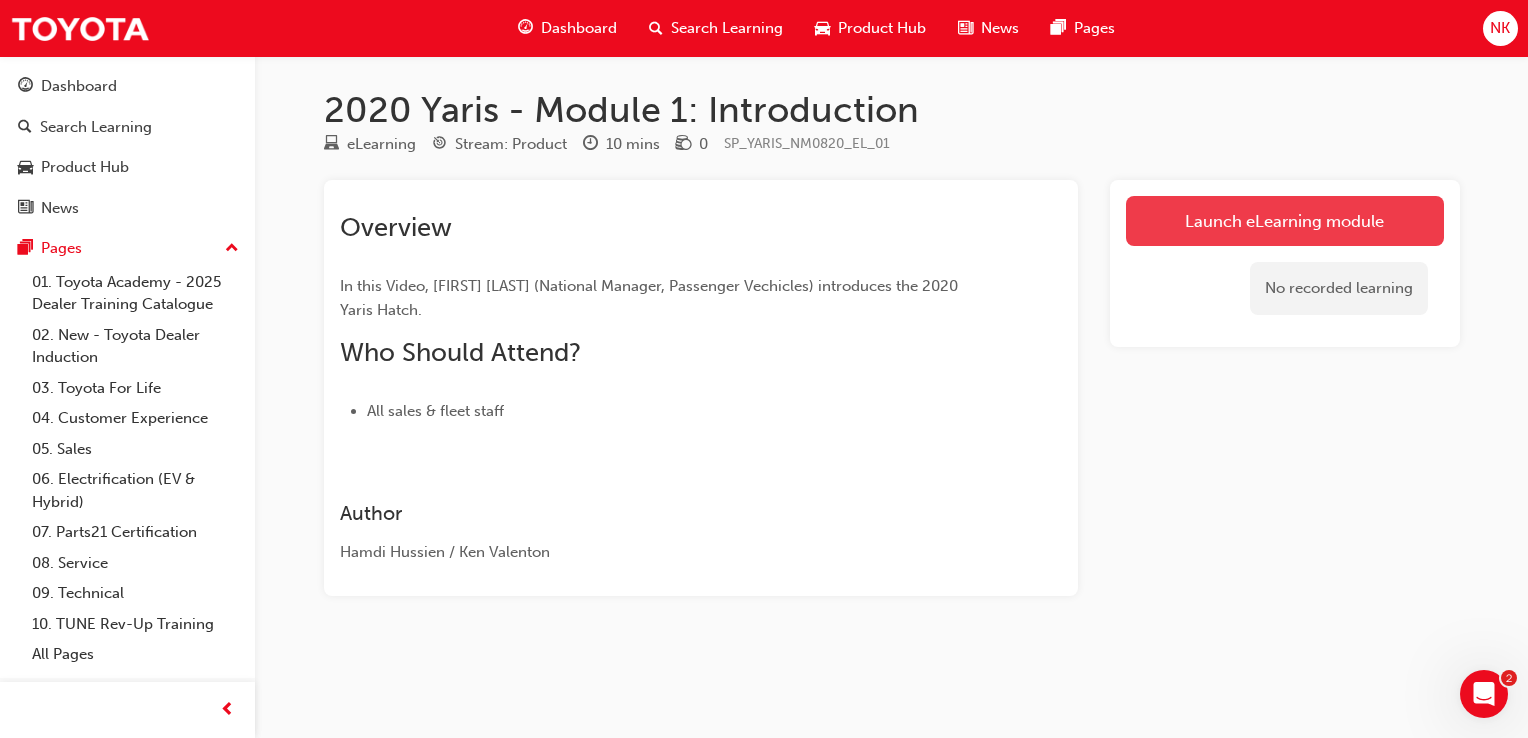click on "Launch eLearning module" at bounding box center [1285, 221] 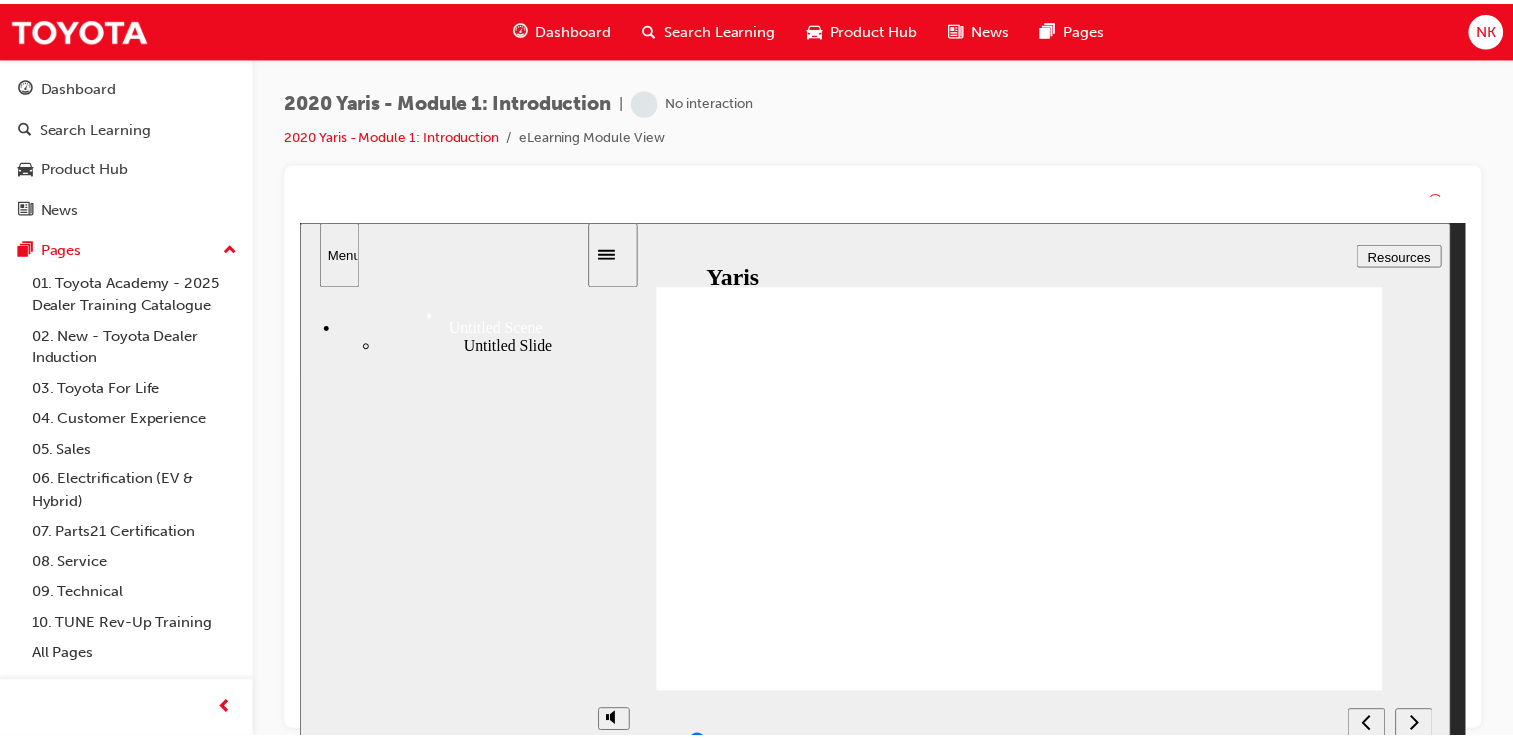 scroll, scrollTop: 0, scrollLeft: 0, axis: both 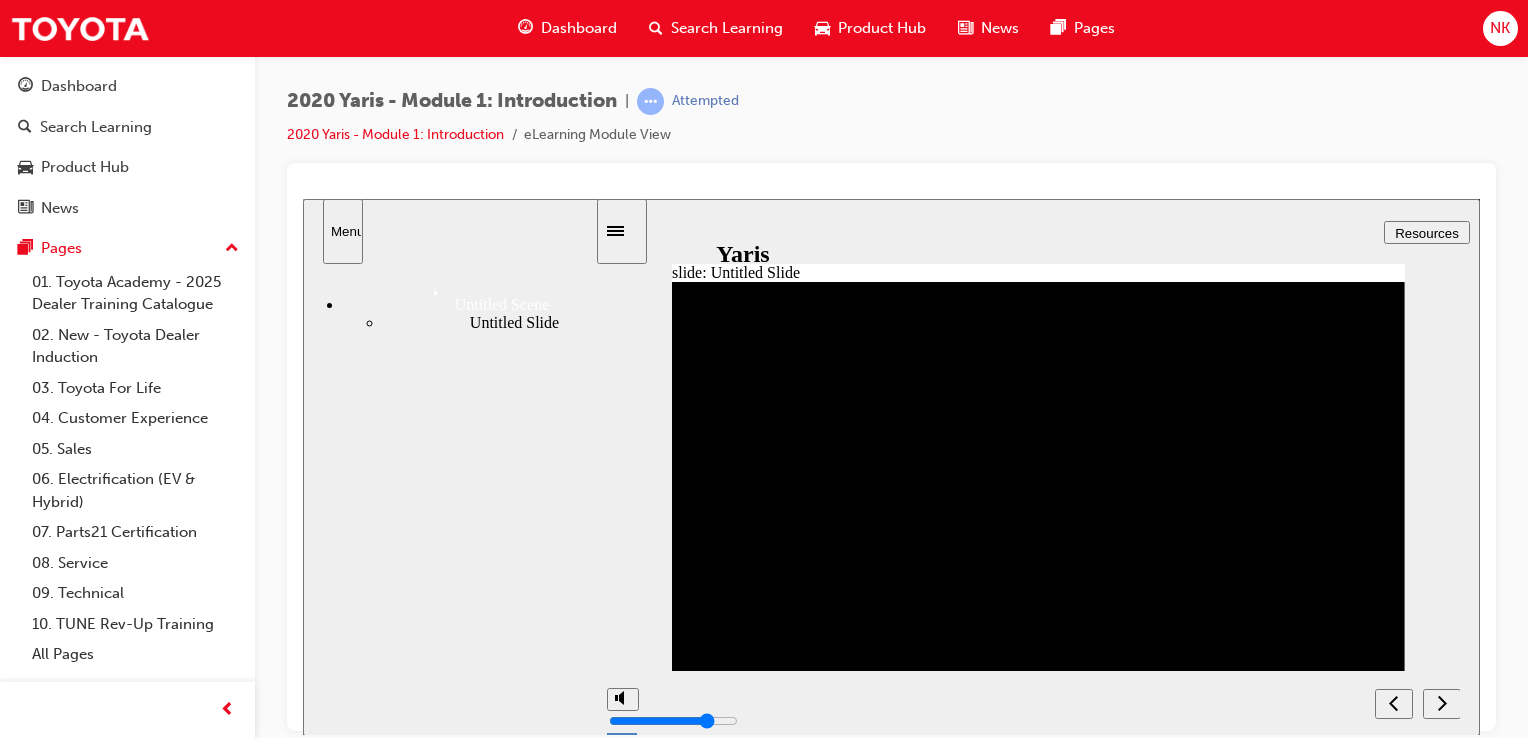 click 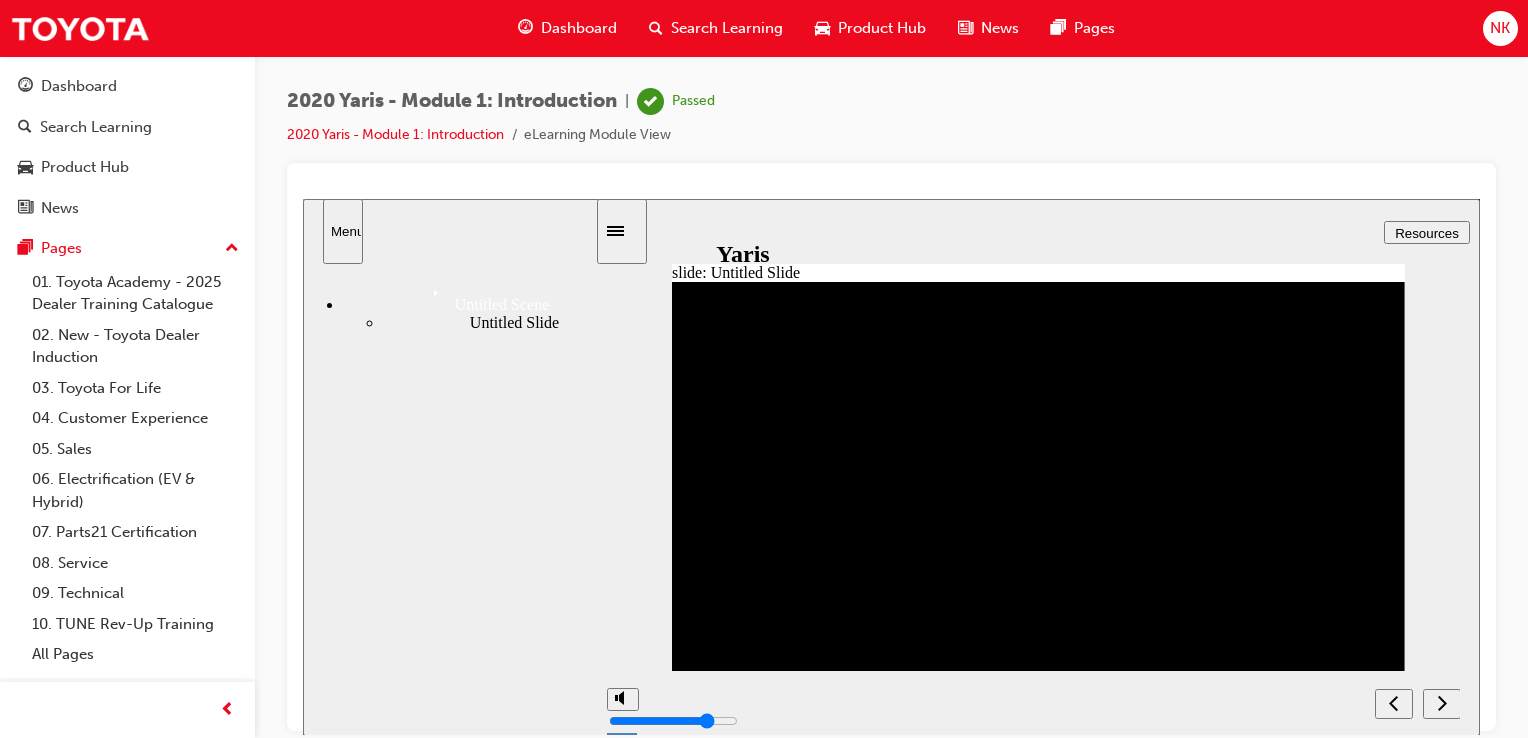 click 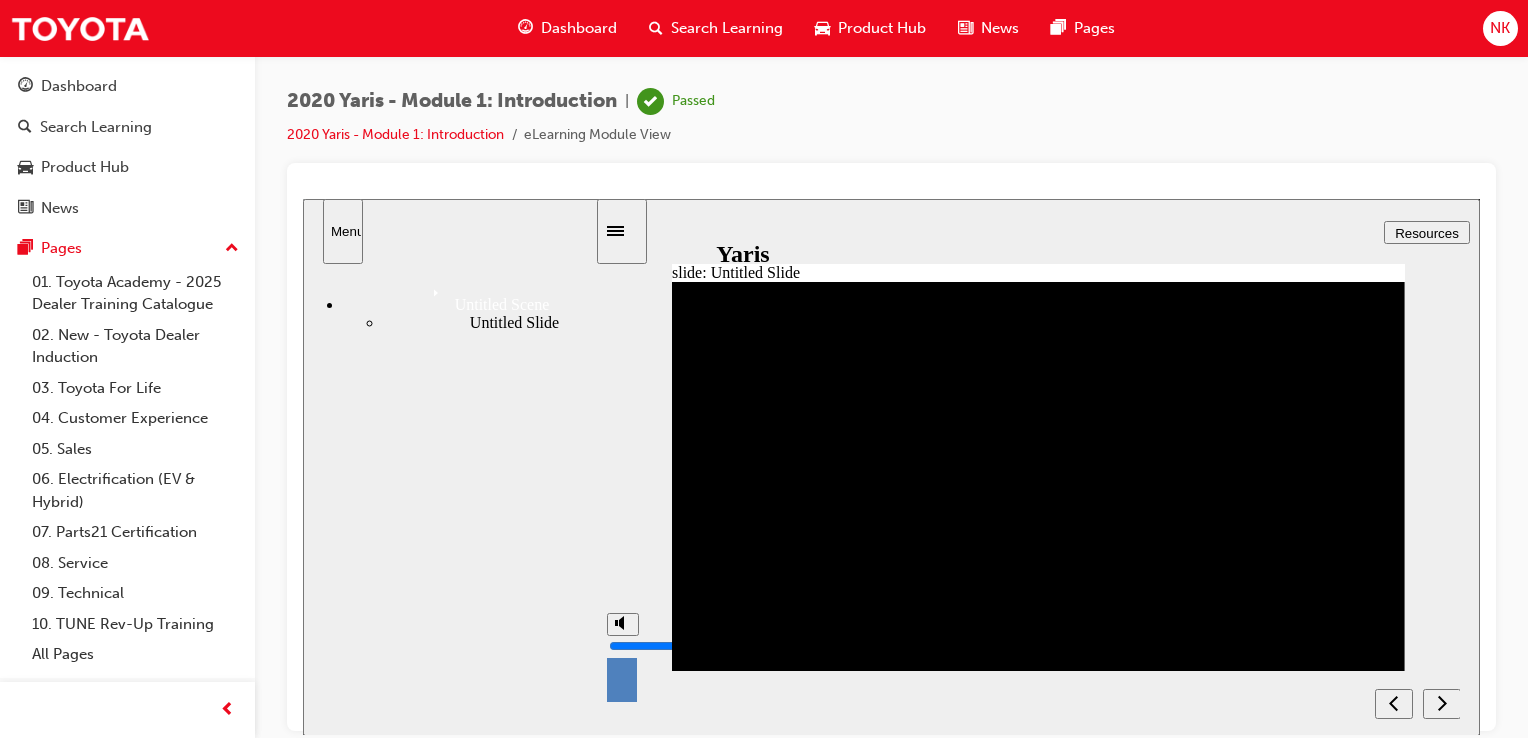 click at bounding box center (622, 687) 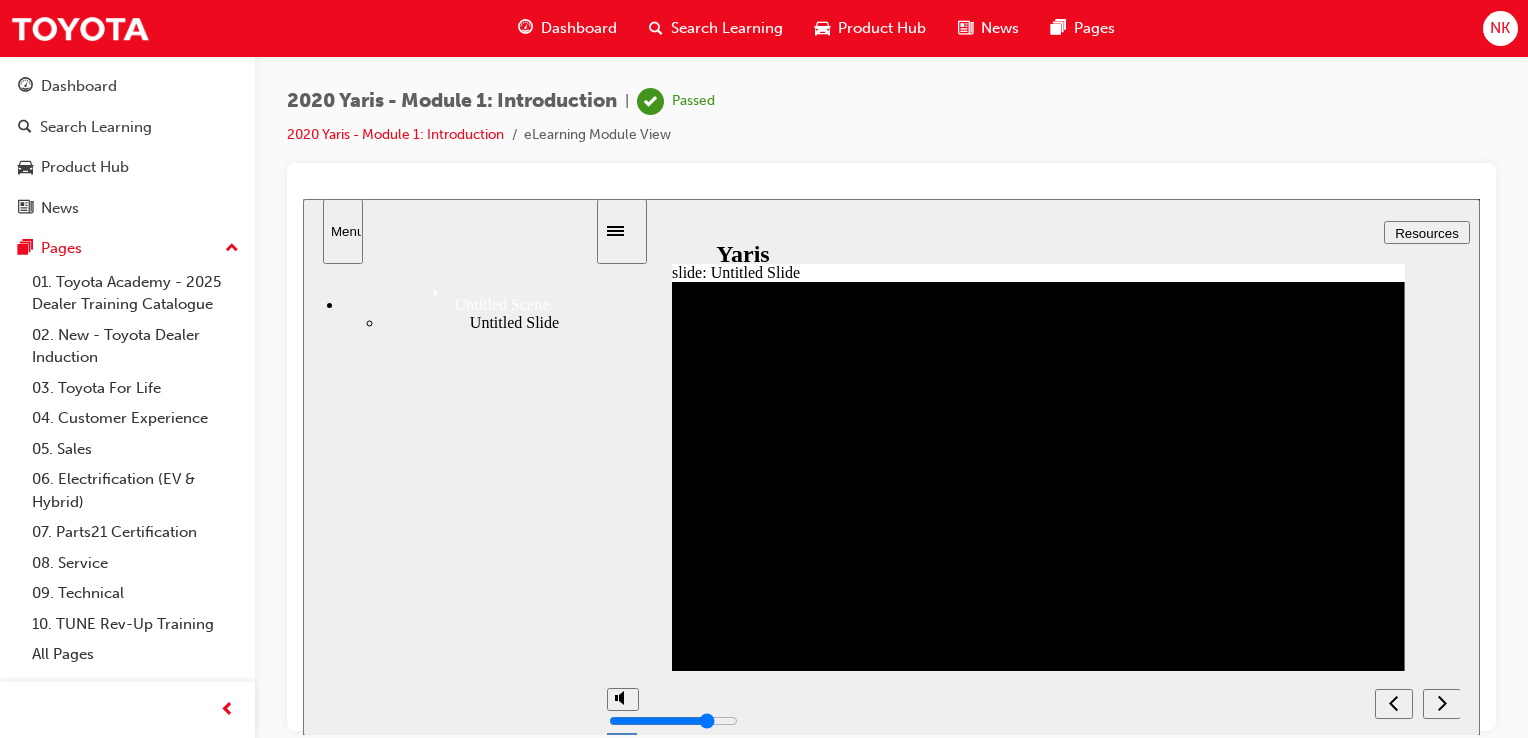 click at bounding box center [1442, 703] 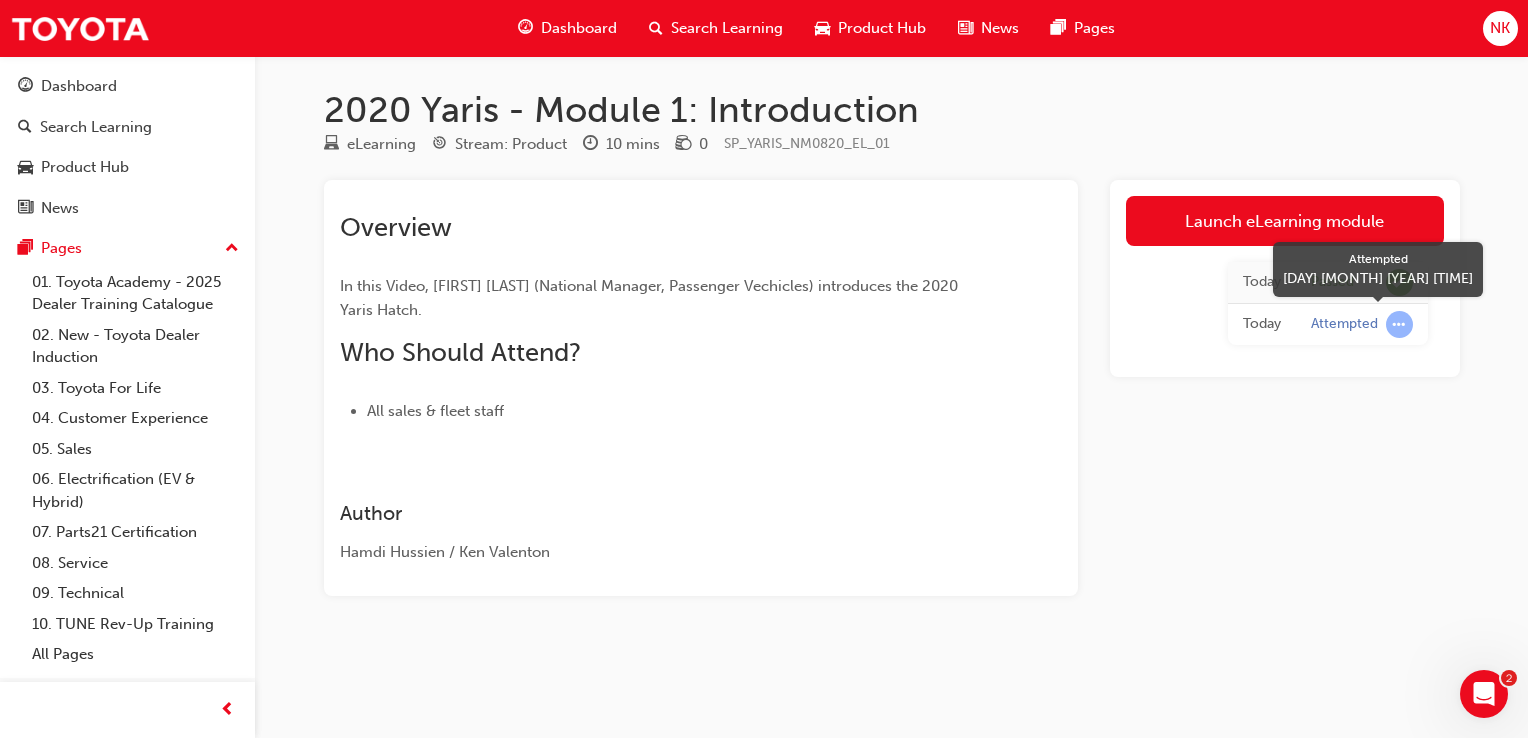 click on "Attempted" at bounding box center (1344, 324) 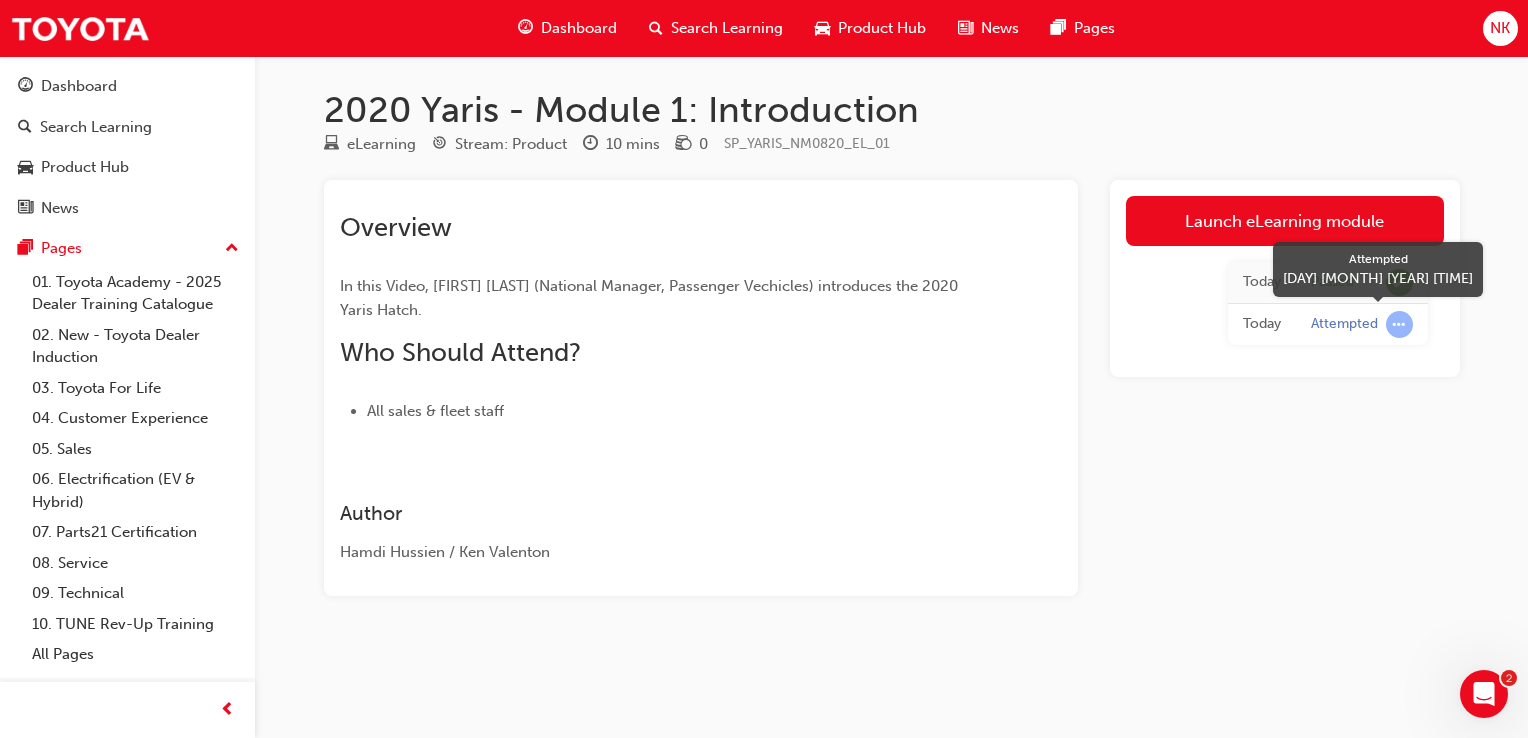 click on "Attempted" at bounding box center [1362, 324] 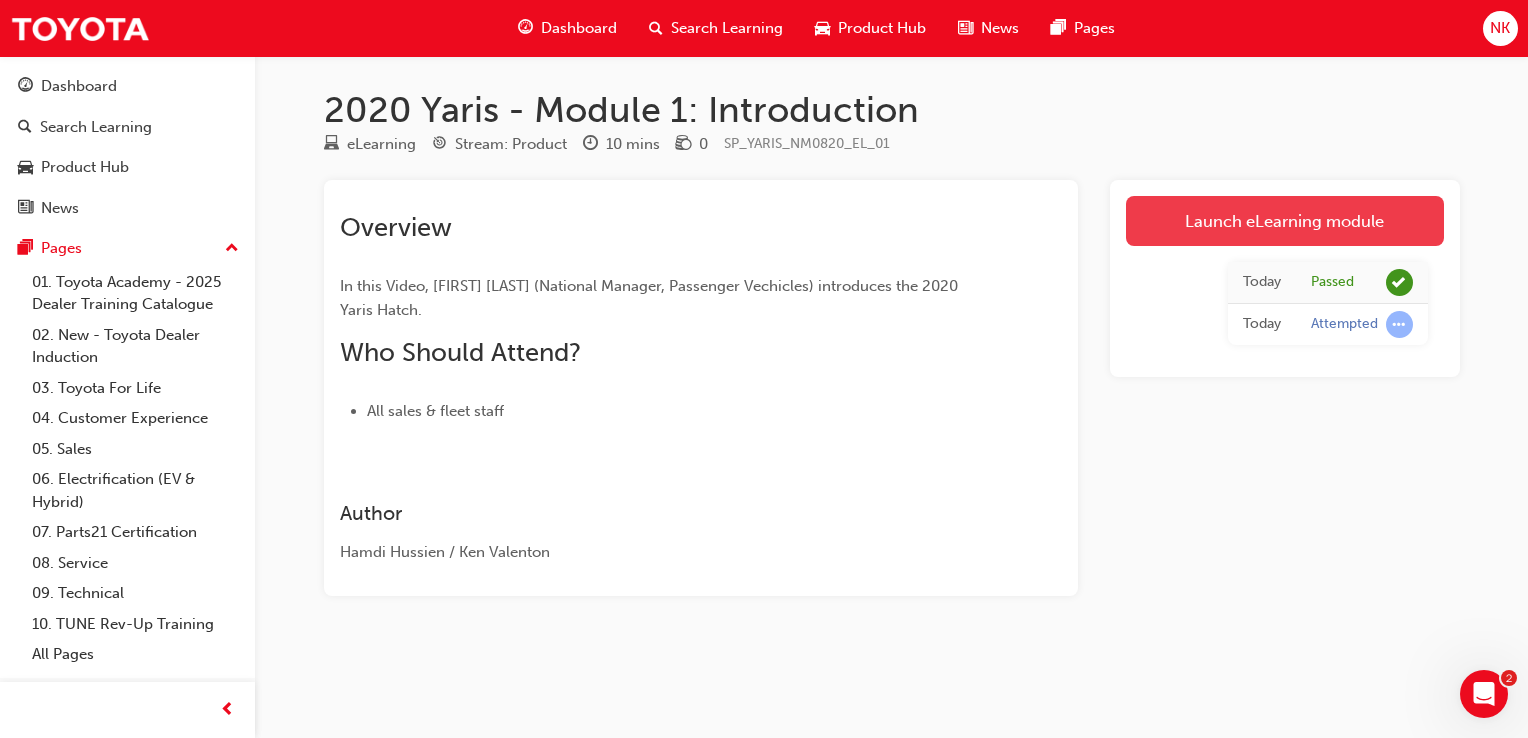 click on "Launch eLearning module" at bounding box center [1285, 221] 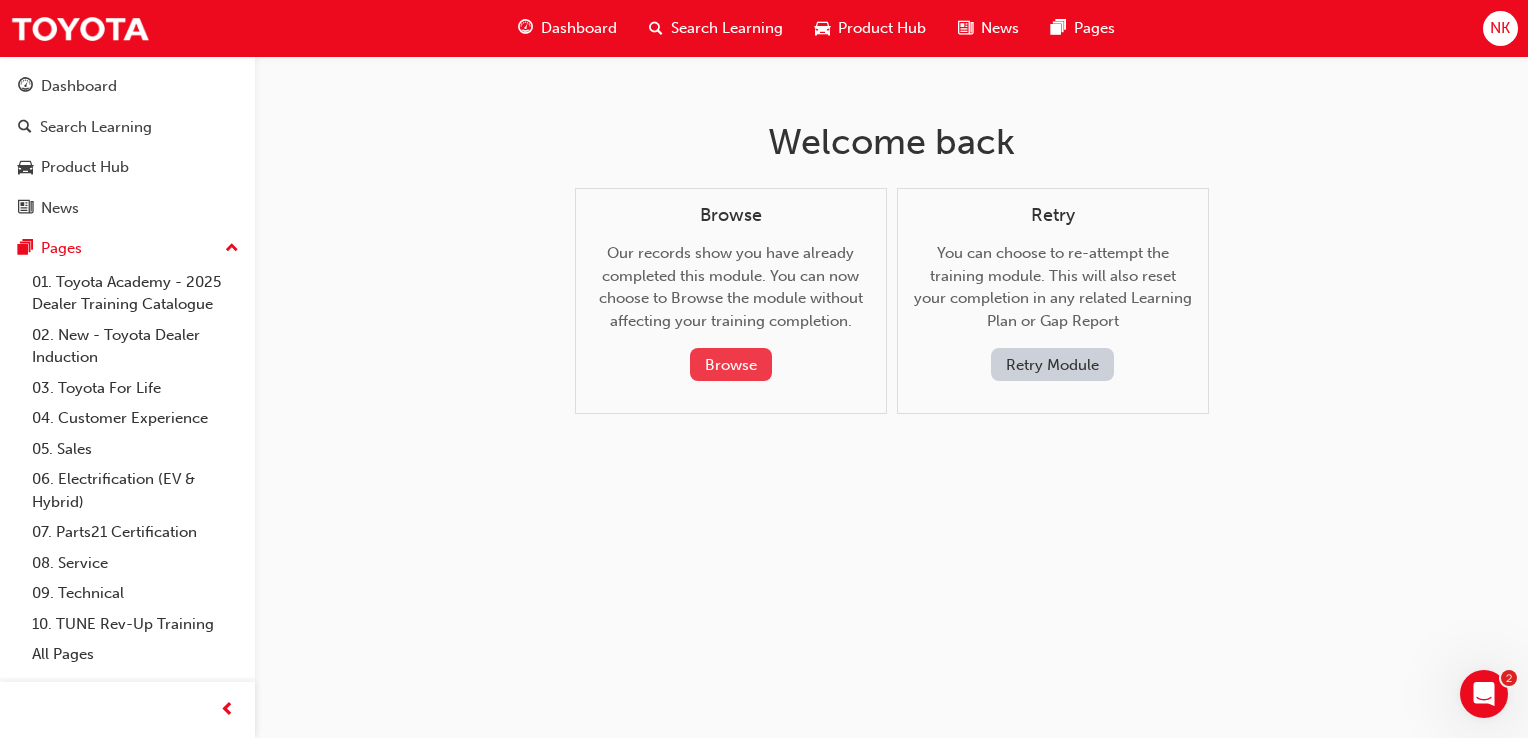 click on "Browse" at bounding box center (731, 364) 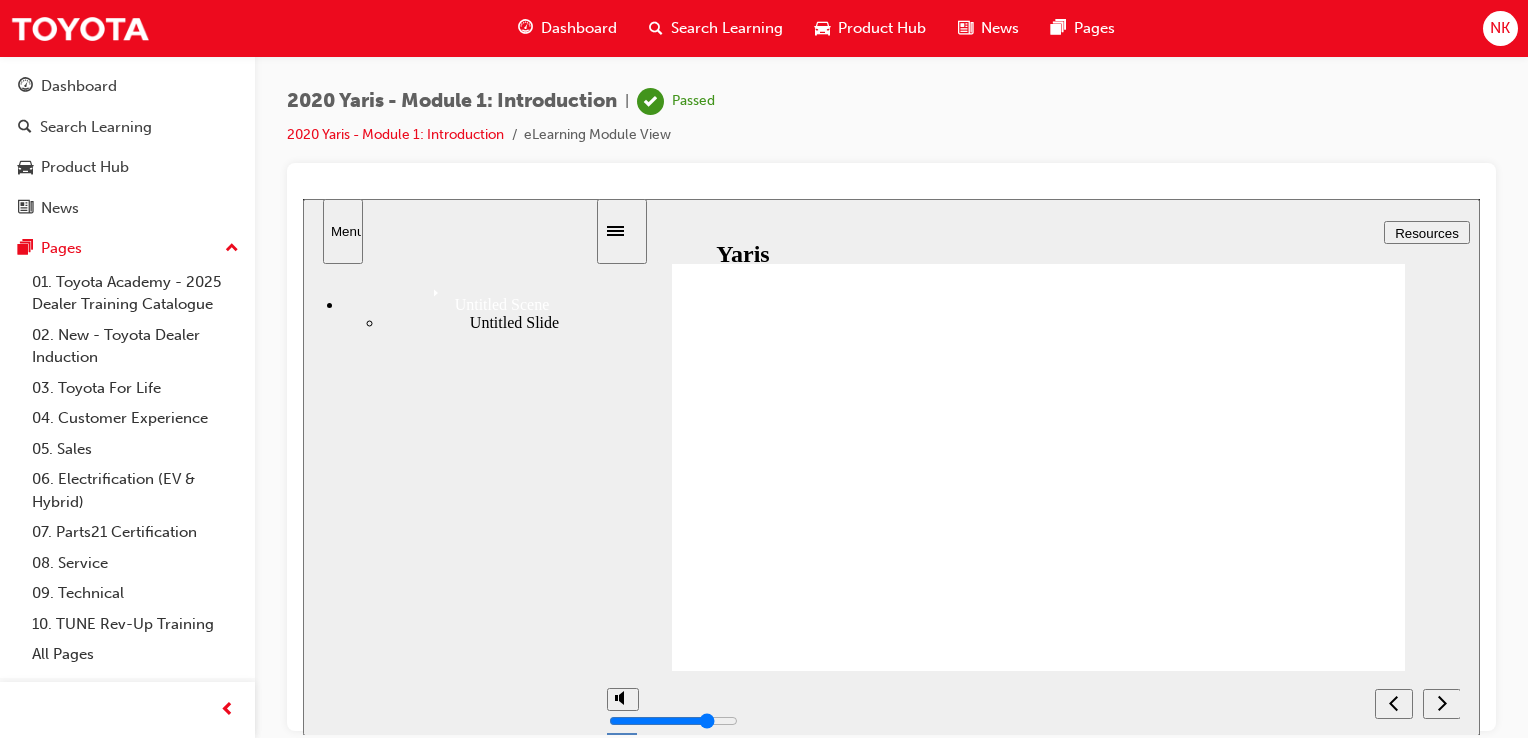 scroll, scrollTop: 0, scrollLeft: 0, axis: both 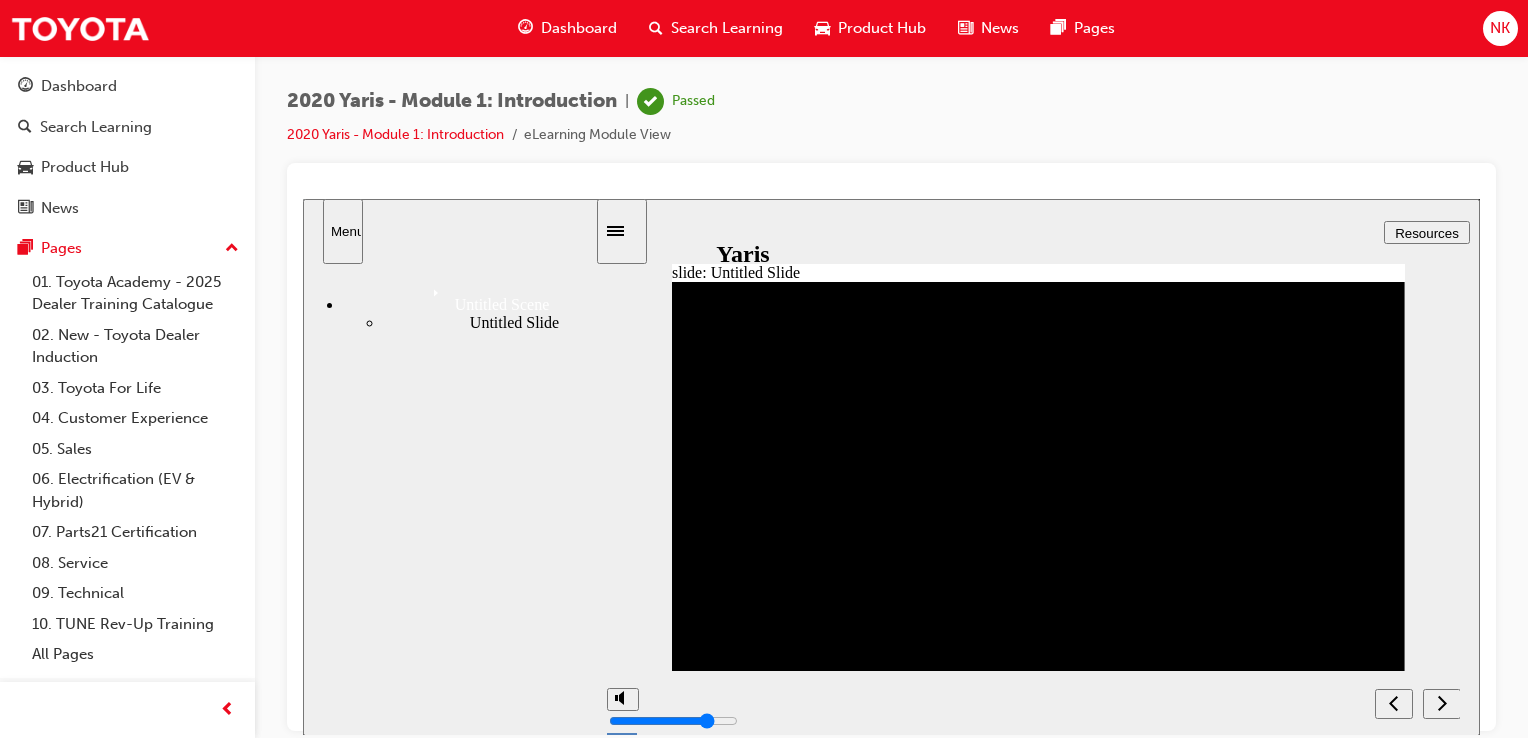 click 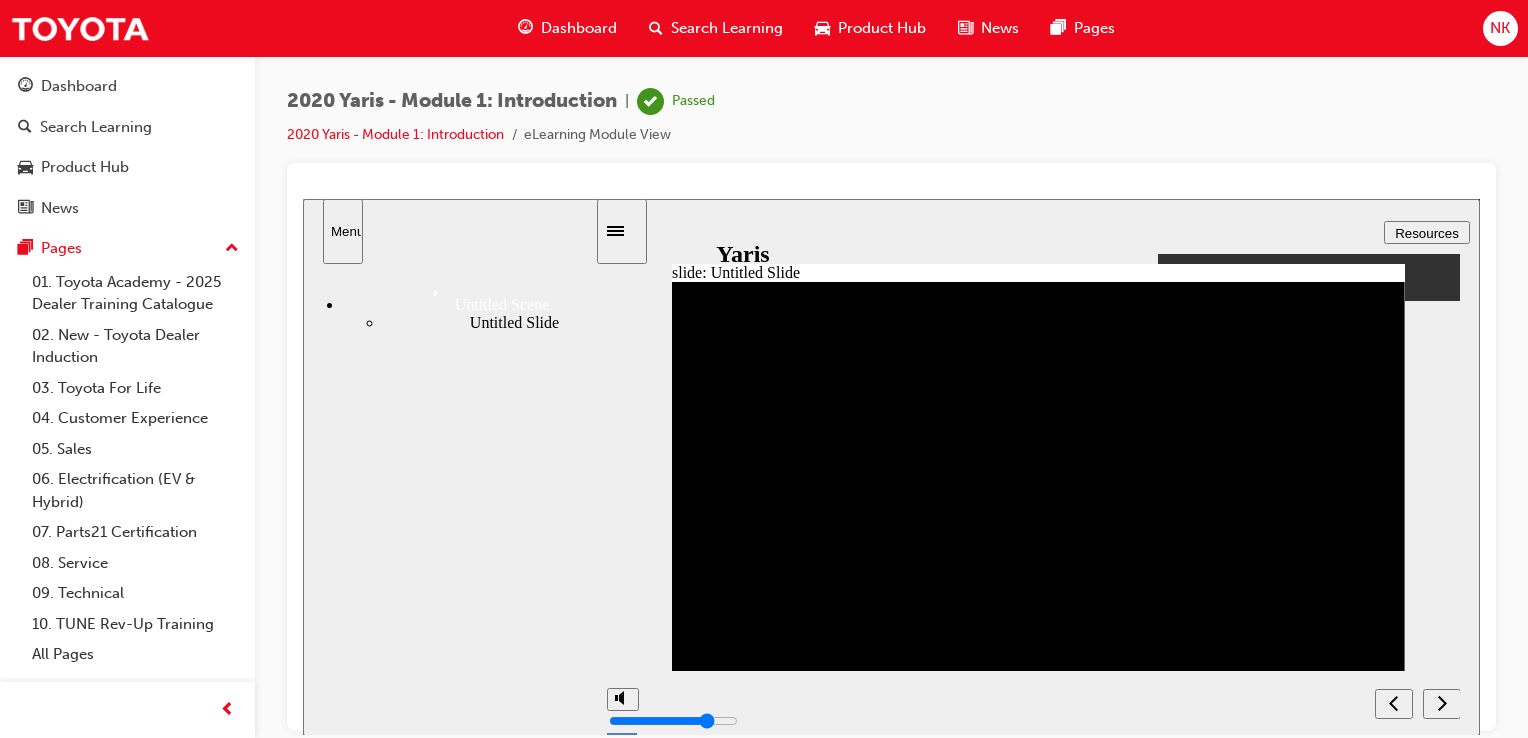 click on "Untitled Slide" at bounding box center (490, 322) 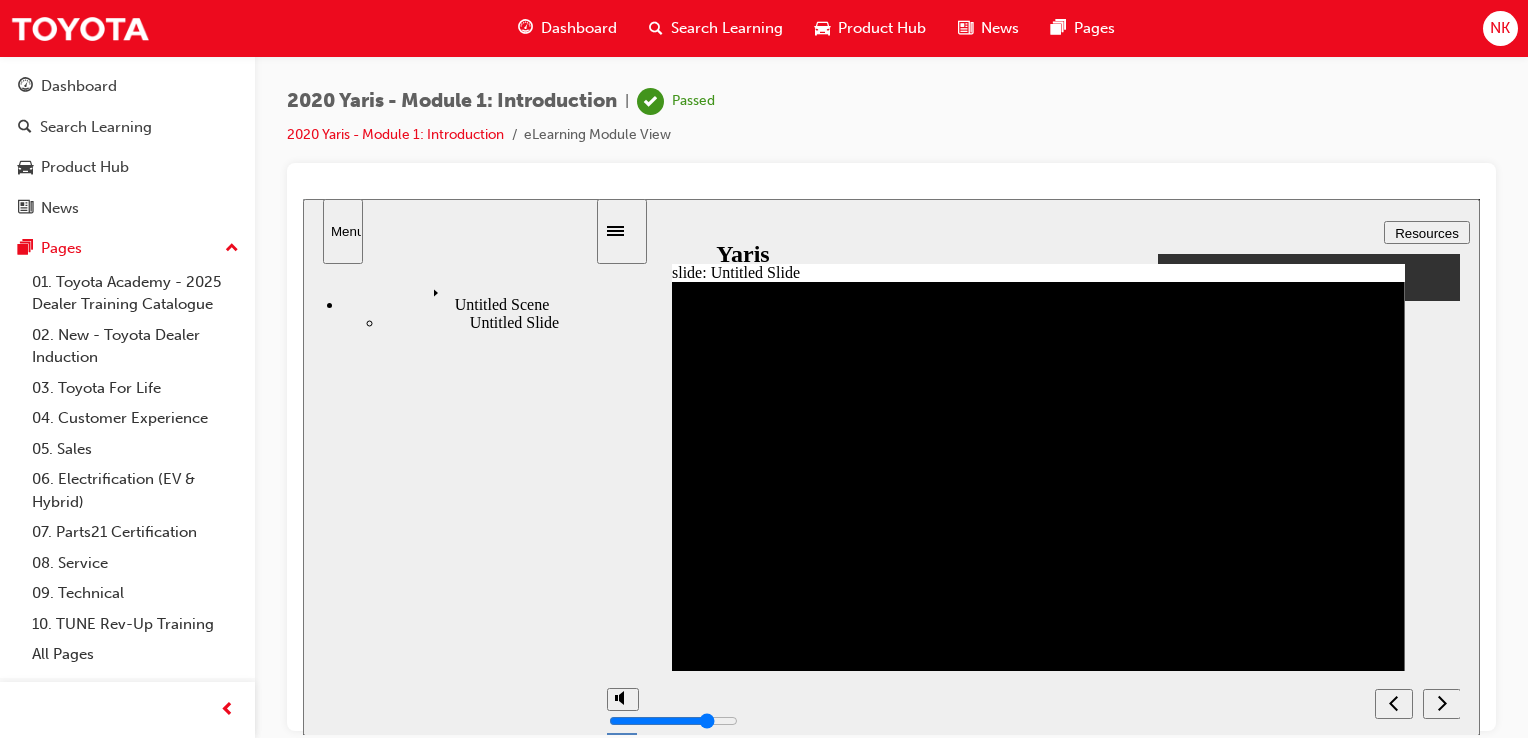 click 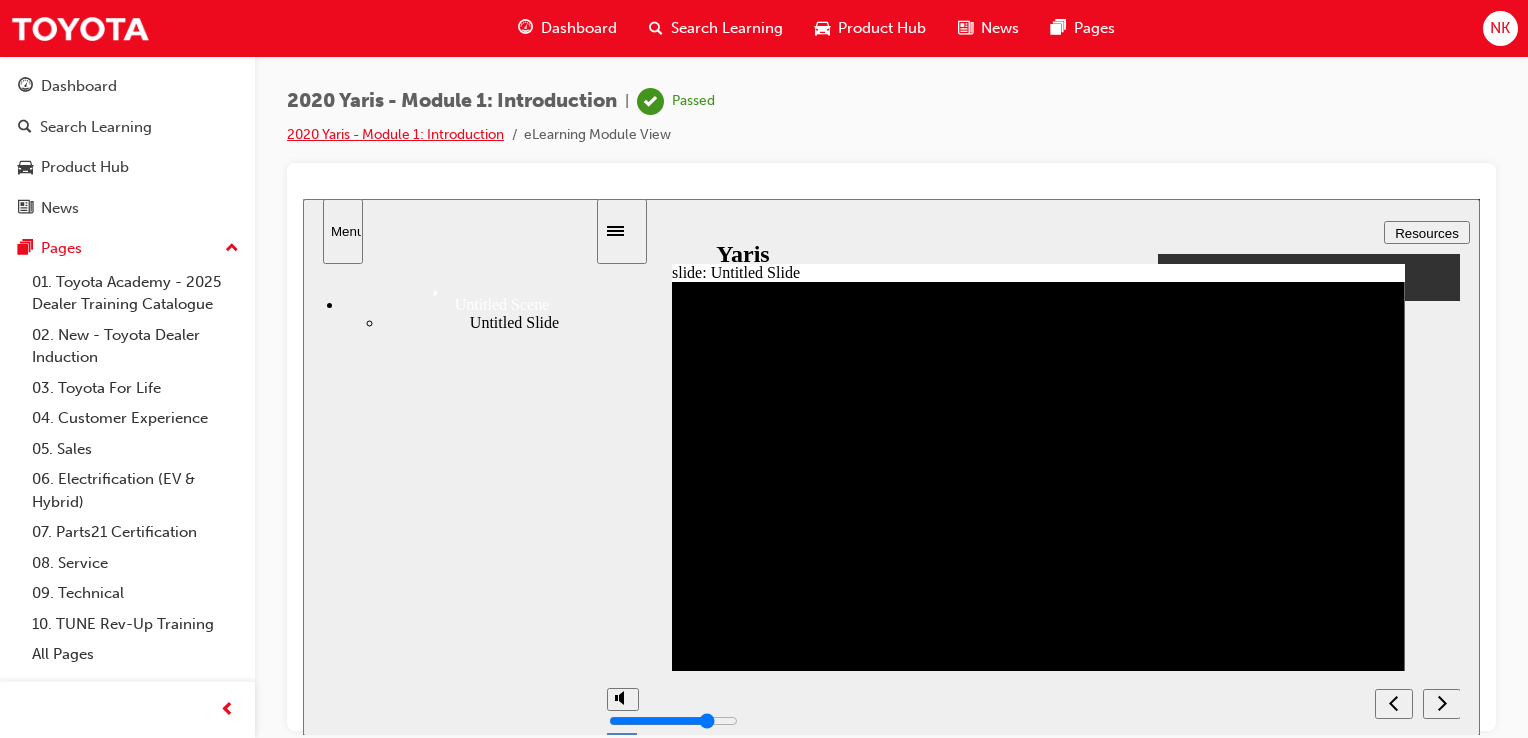 click on "2020 Yaris - Module 1:  Introduction" at bounding box center [395, 134] 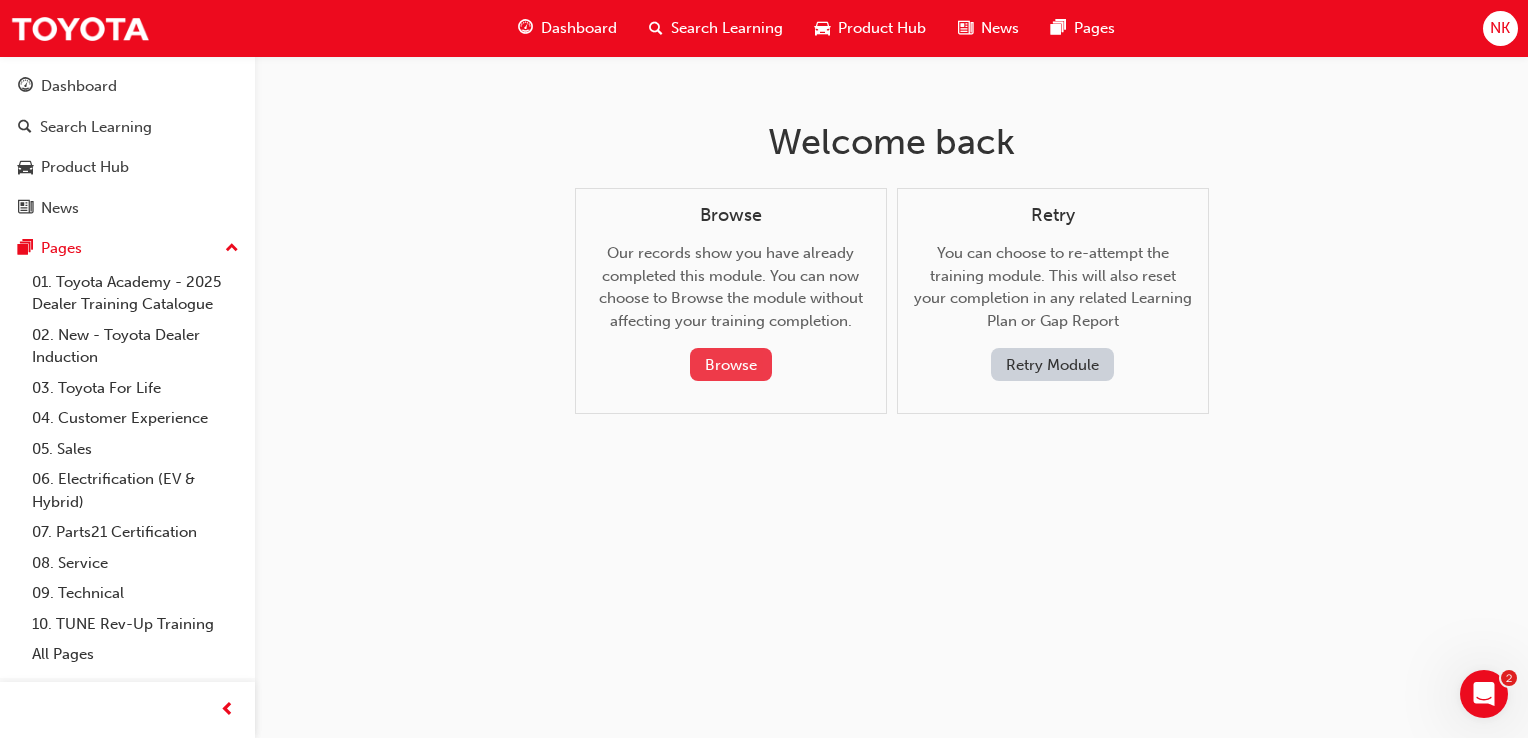 click on "Browse" at bounding box center [731, 364] 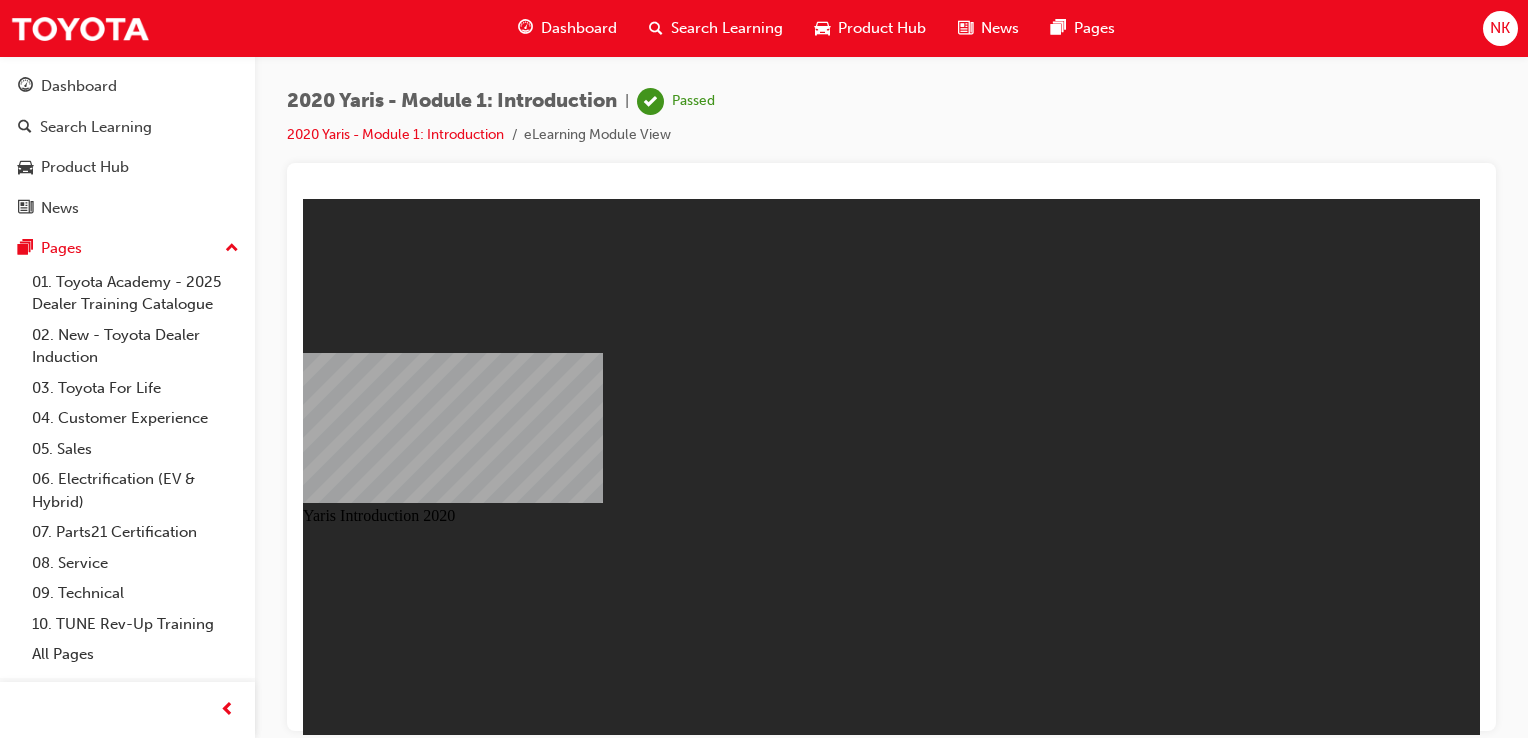 scroll, scrollTop: 0, scrollLeft: 0, axis: both 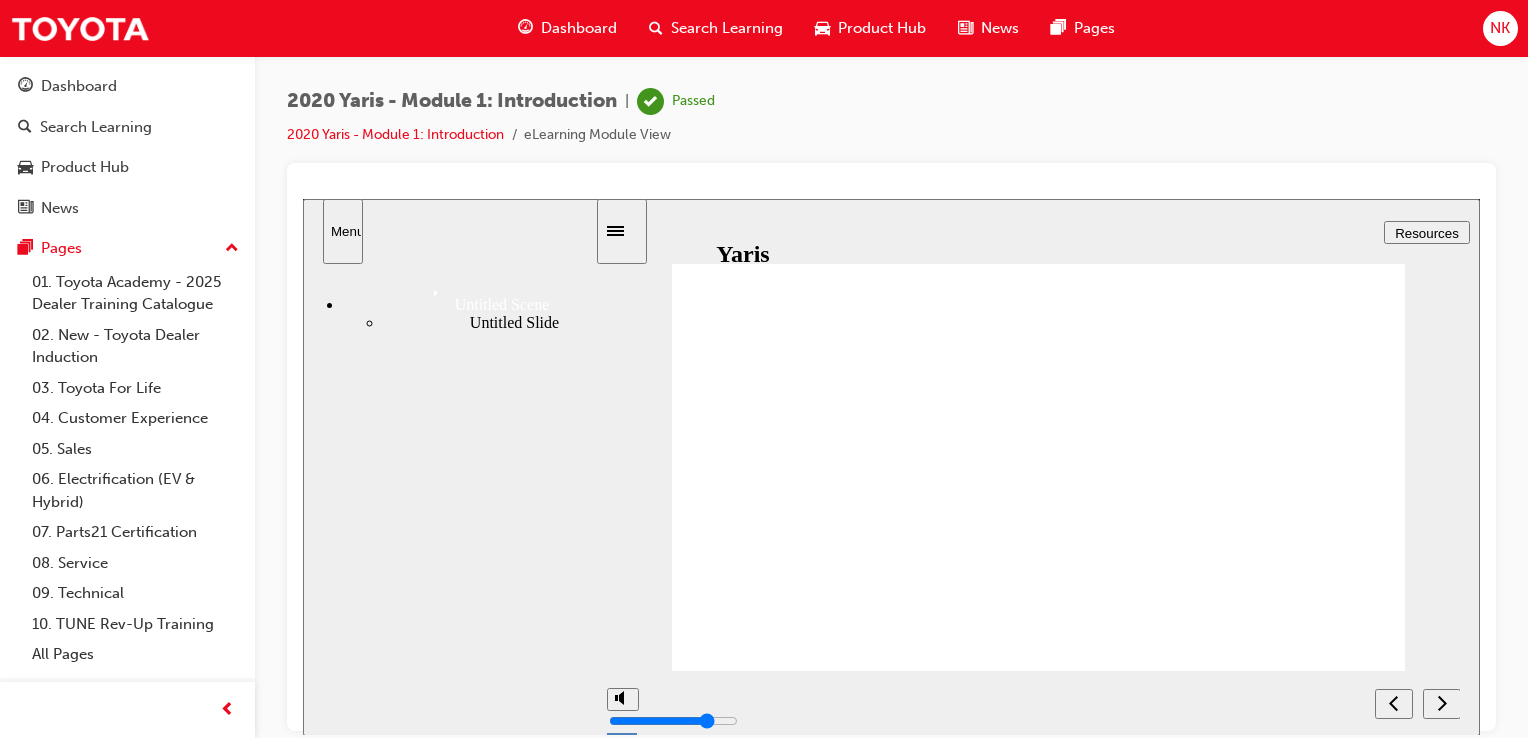 click on "Resume" at bounding box center (336, 906) 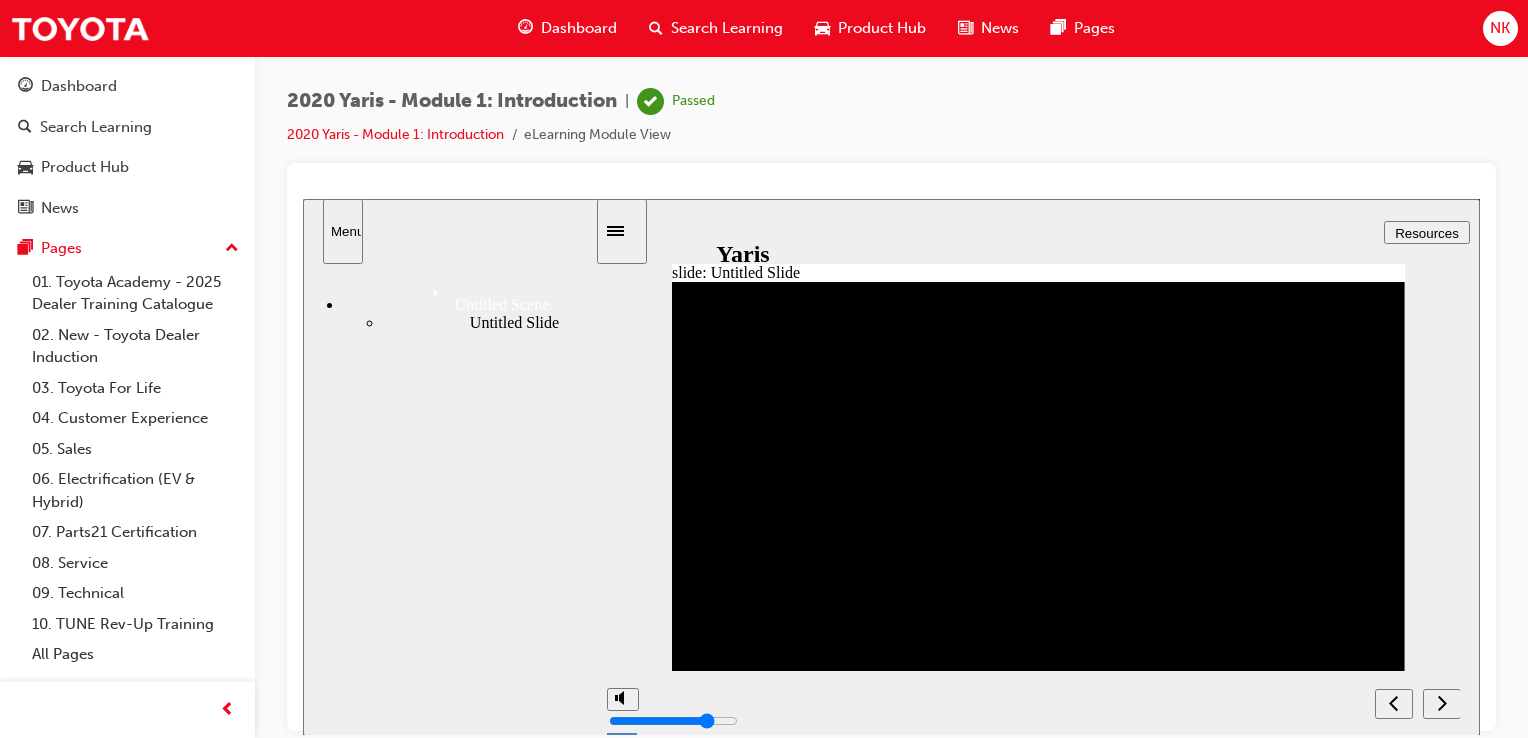 click at bounding box center (826, 1167) 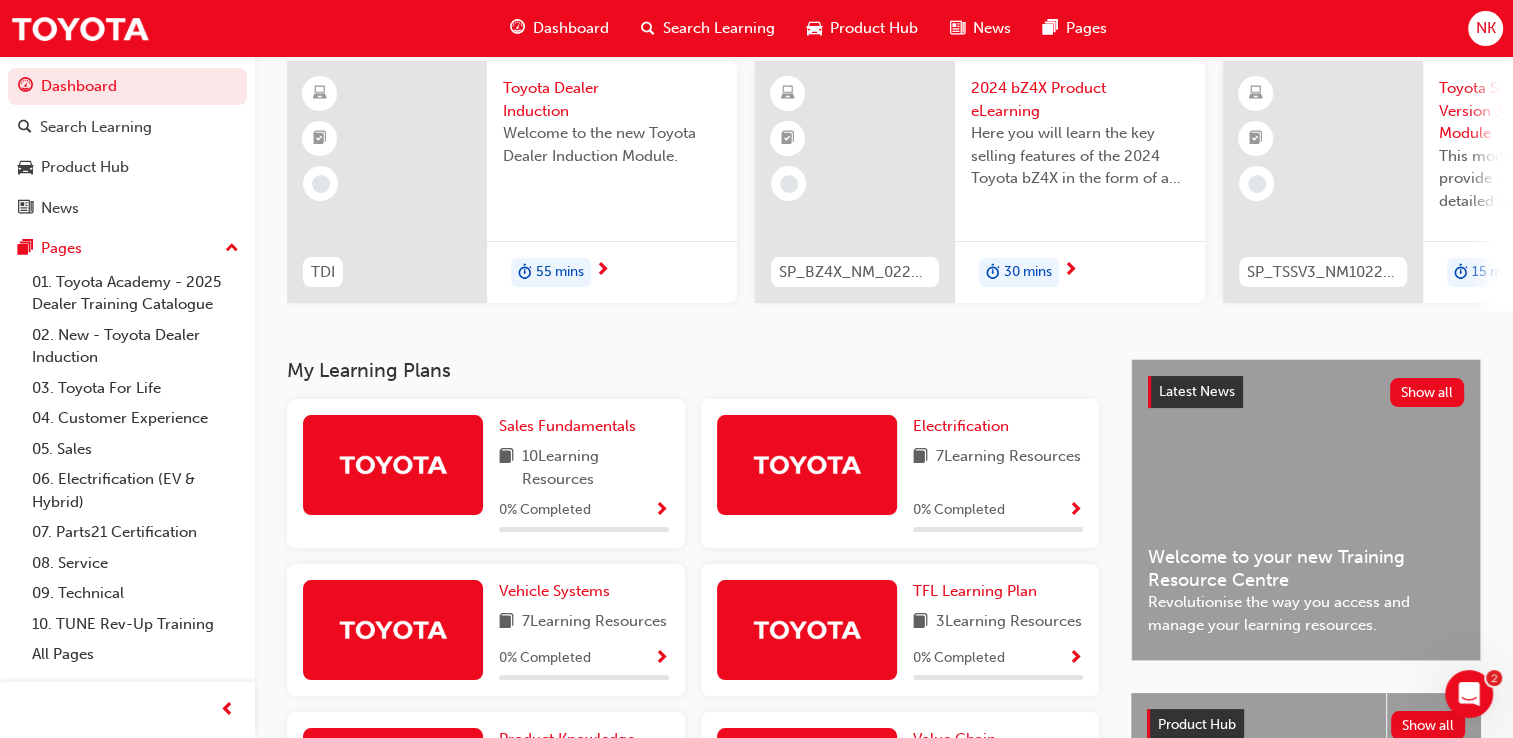 scroll, scrollTop: 160, scrollLeft: 0, axis: vertical 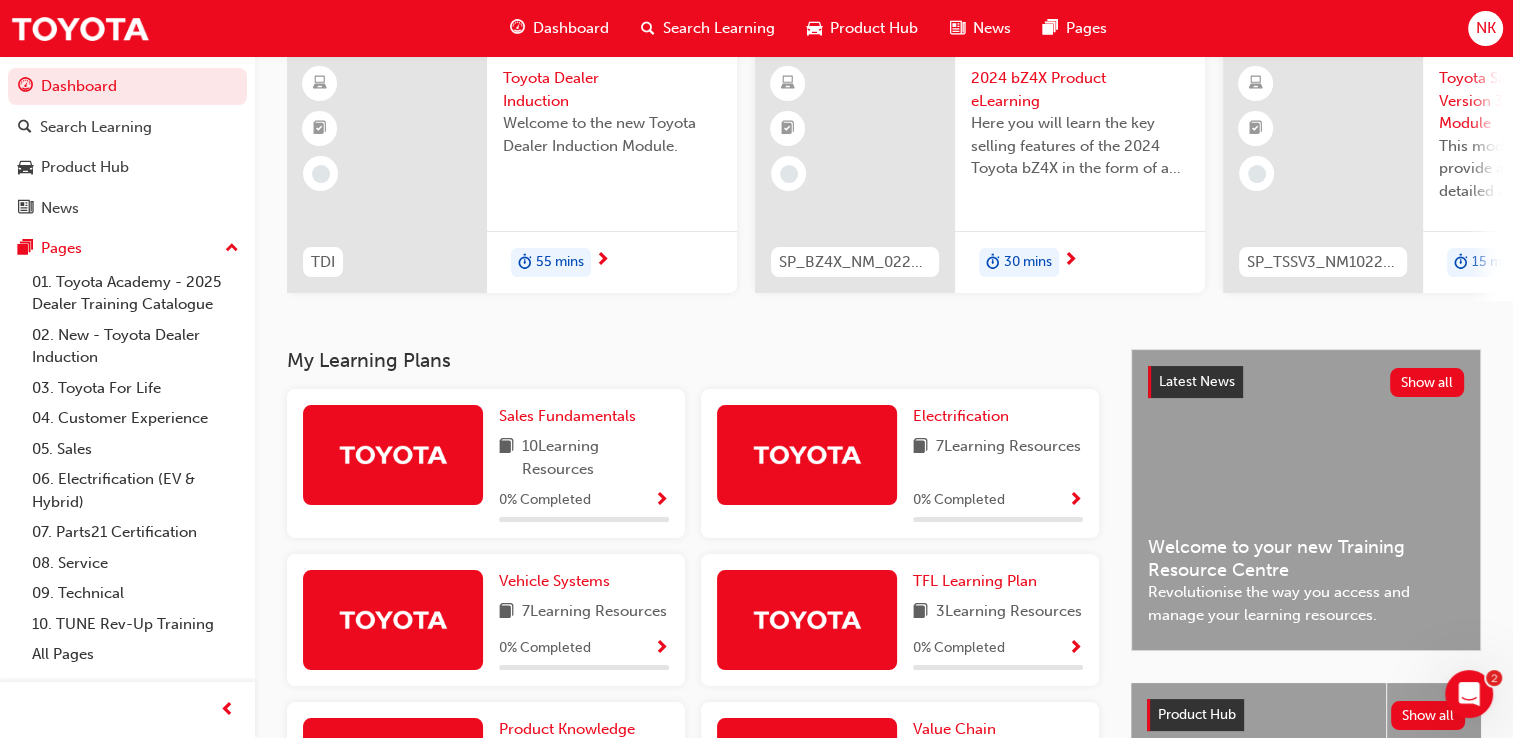 click on "Dashboard" at bounding box center (571, 28) 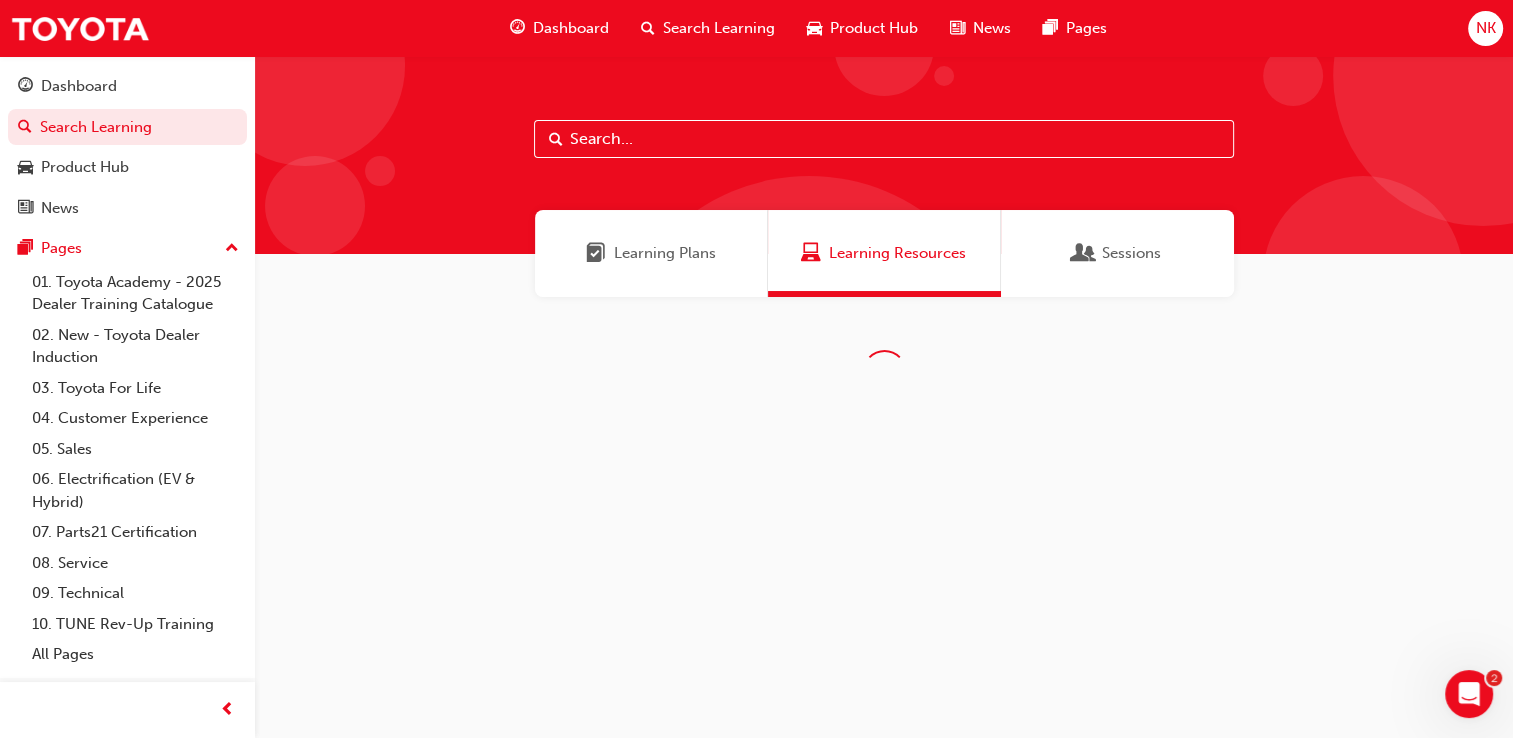 scroll, scrollTop: 0, scrollLeft: 0, axis: both 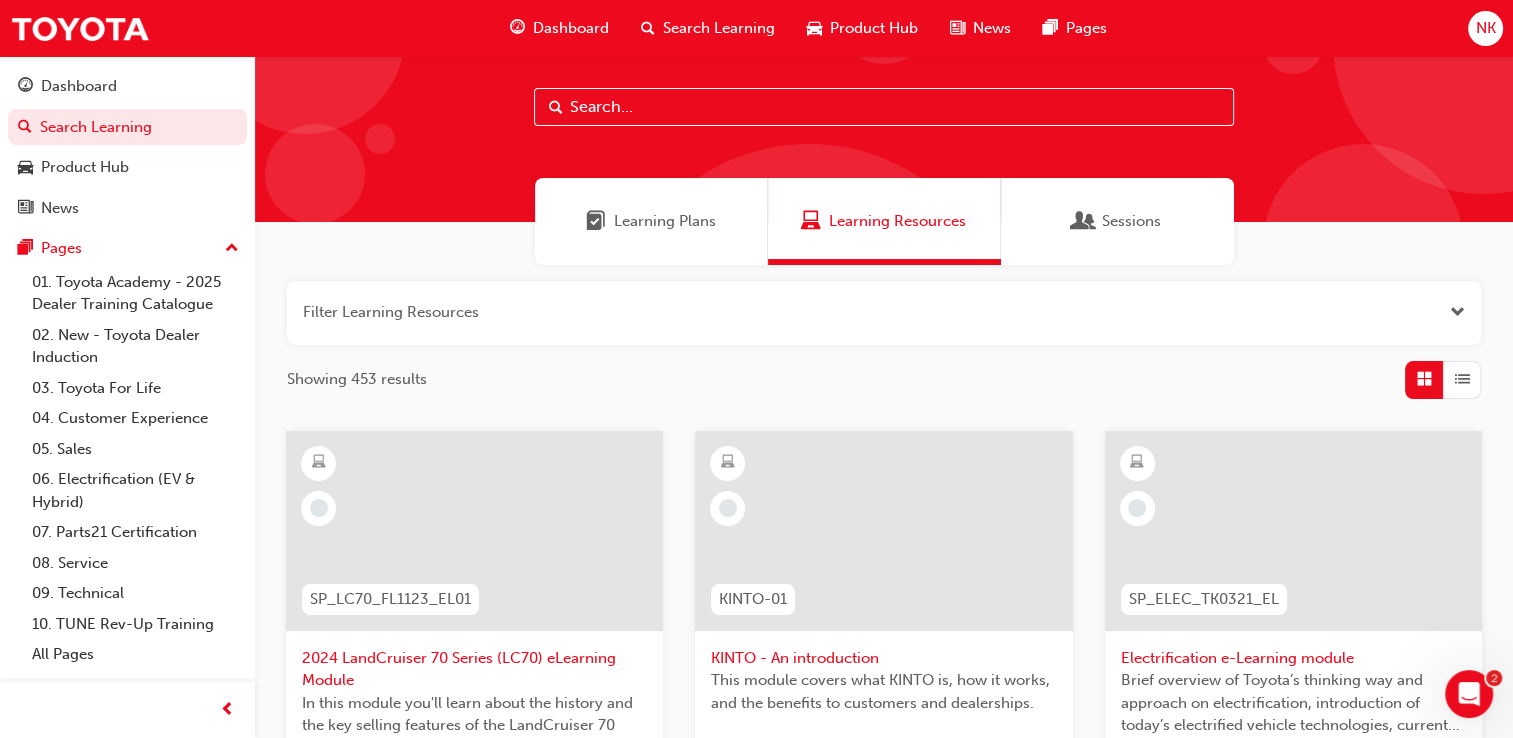 click at bounding box center (811, 221) 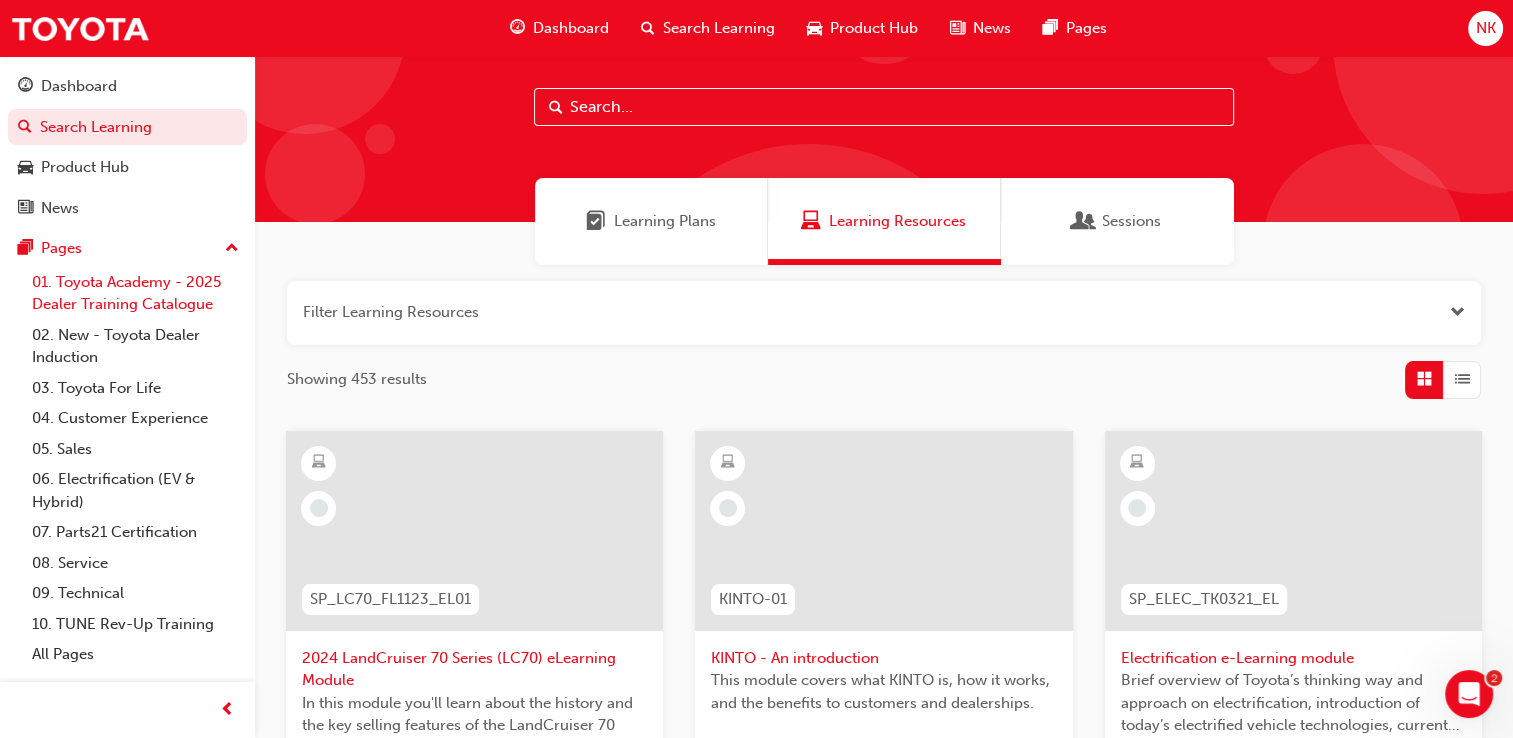 click on "01. Toyota Academy - 2025 Dealer Training Catalogue" at bounding box center [135, 293] 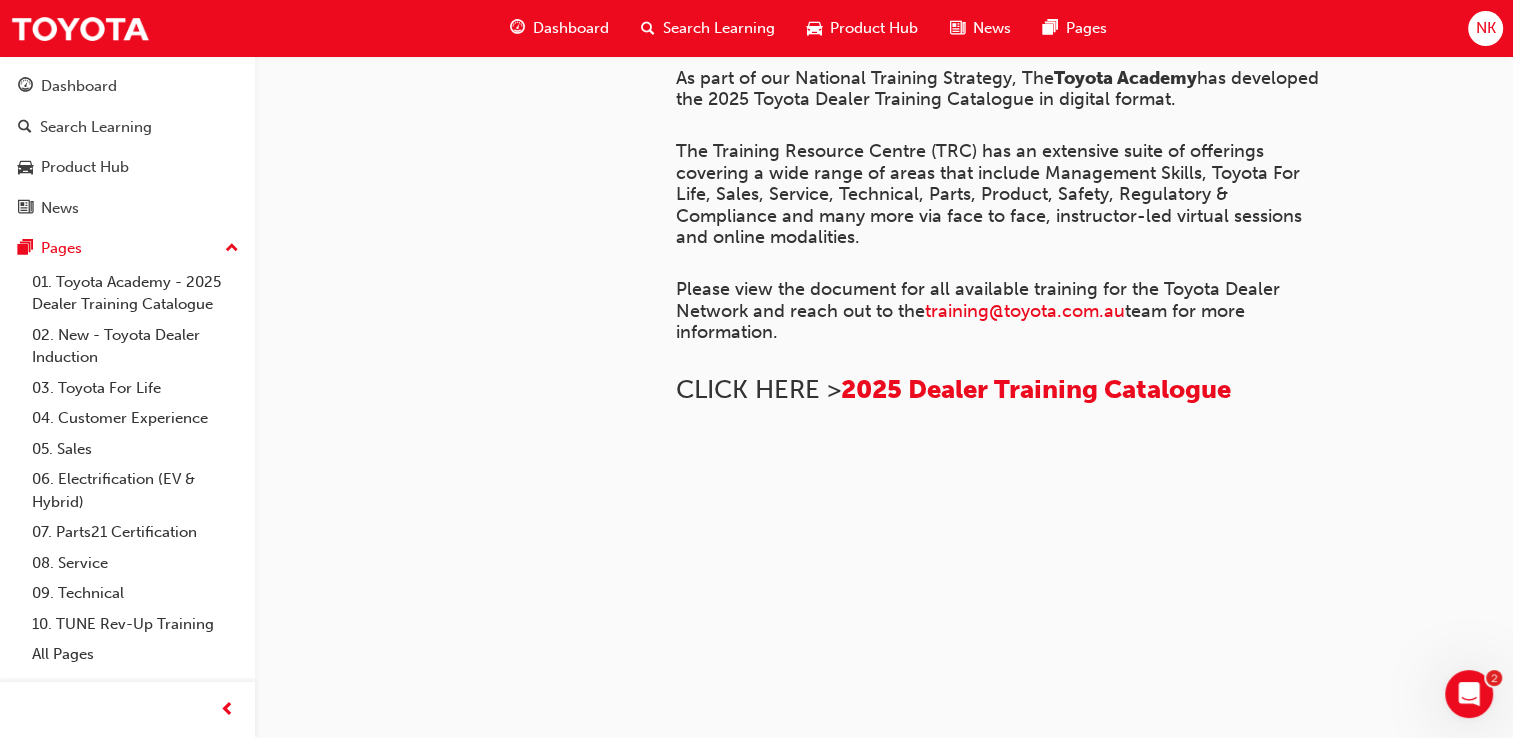 scroll, scrollTop: 588, scrollLeft: 0, axis: vertical 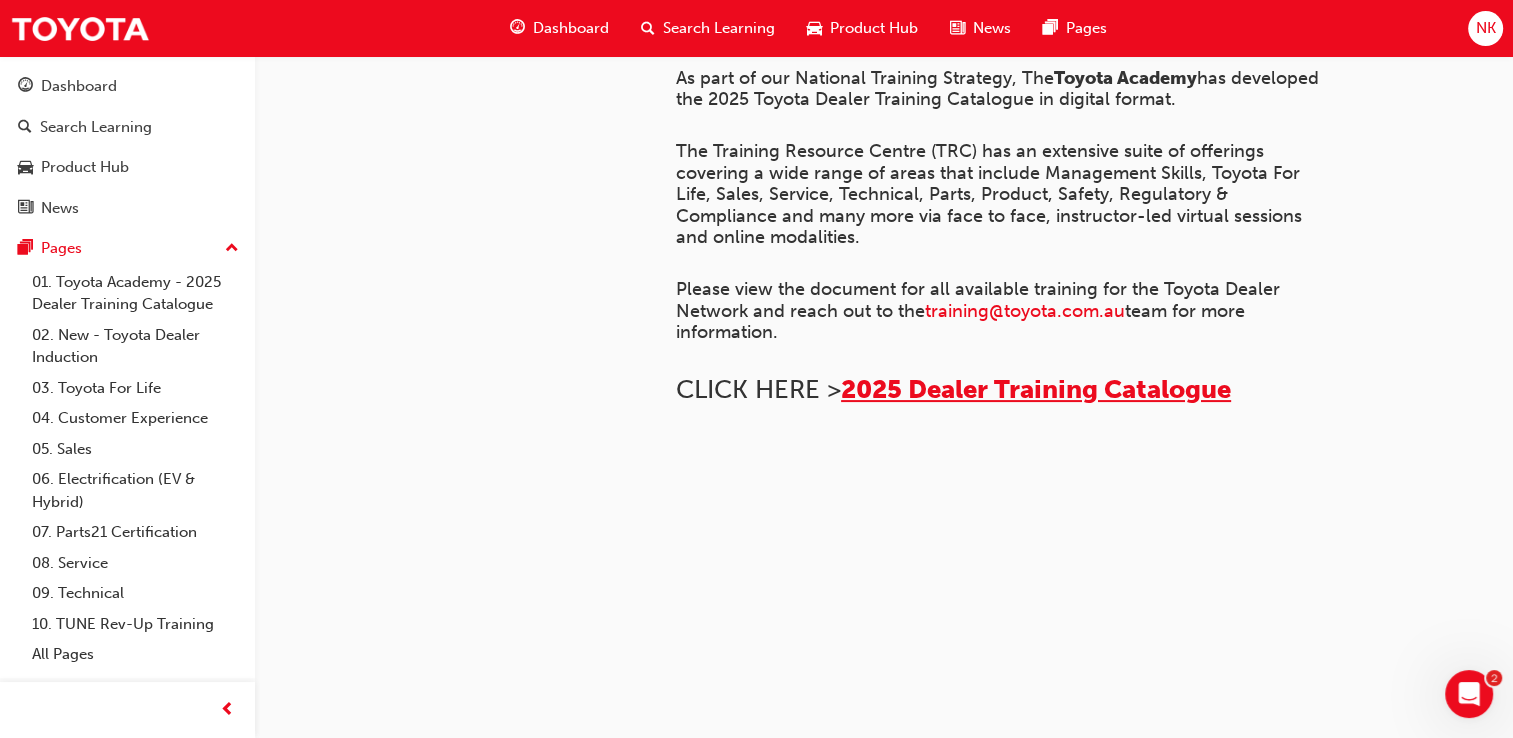 click on "2025 Dealer Training Catalogue" at bounding box center (1036, 389) 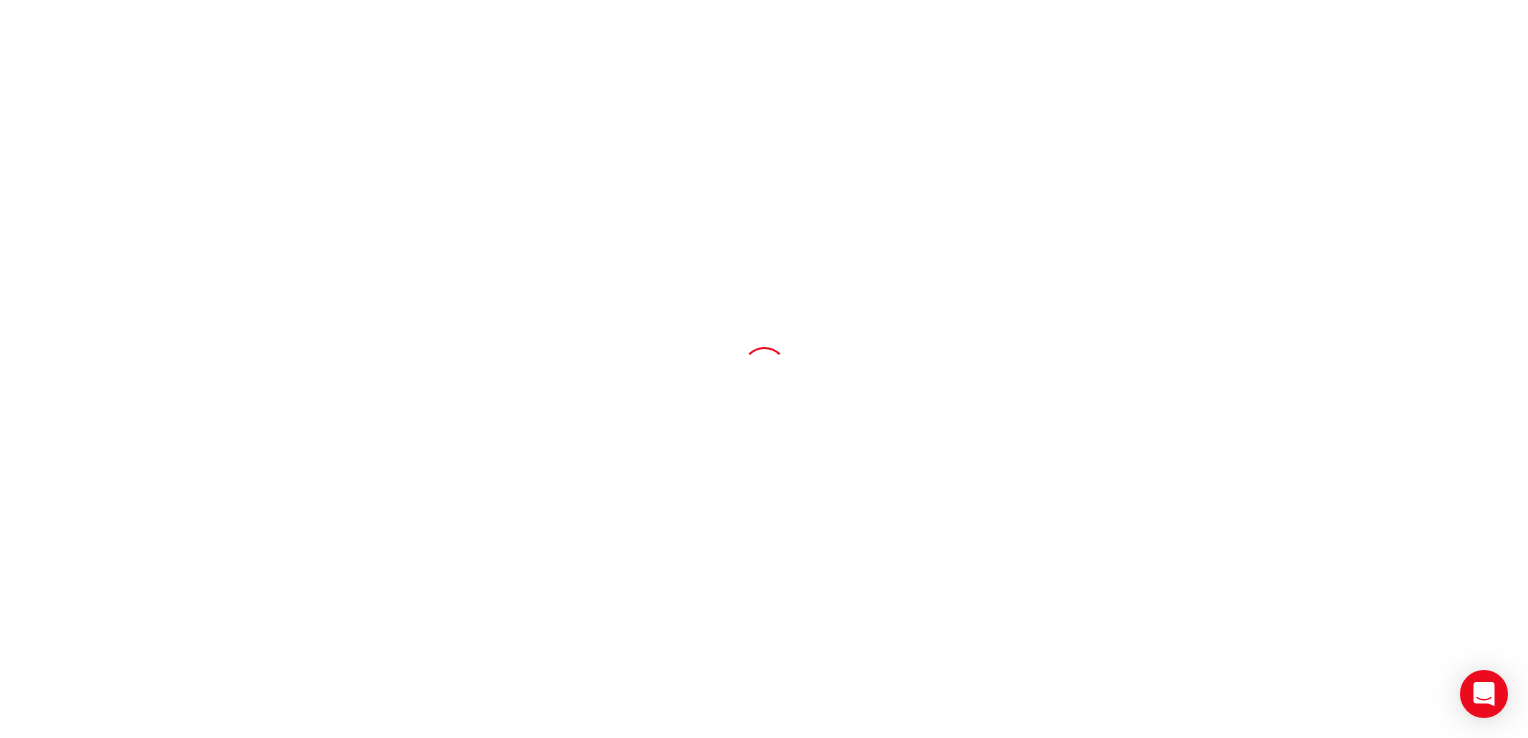scroll, scrollTop: 0, scrollLeft: 0, axis: both 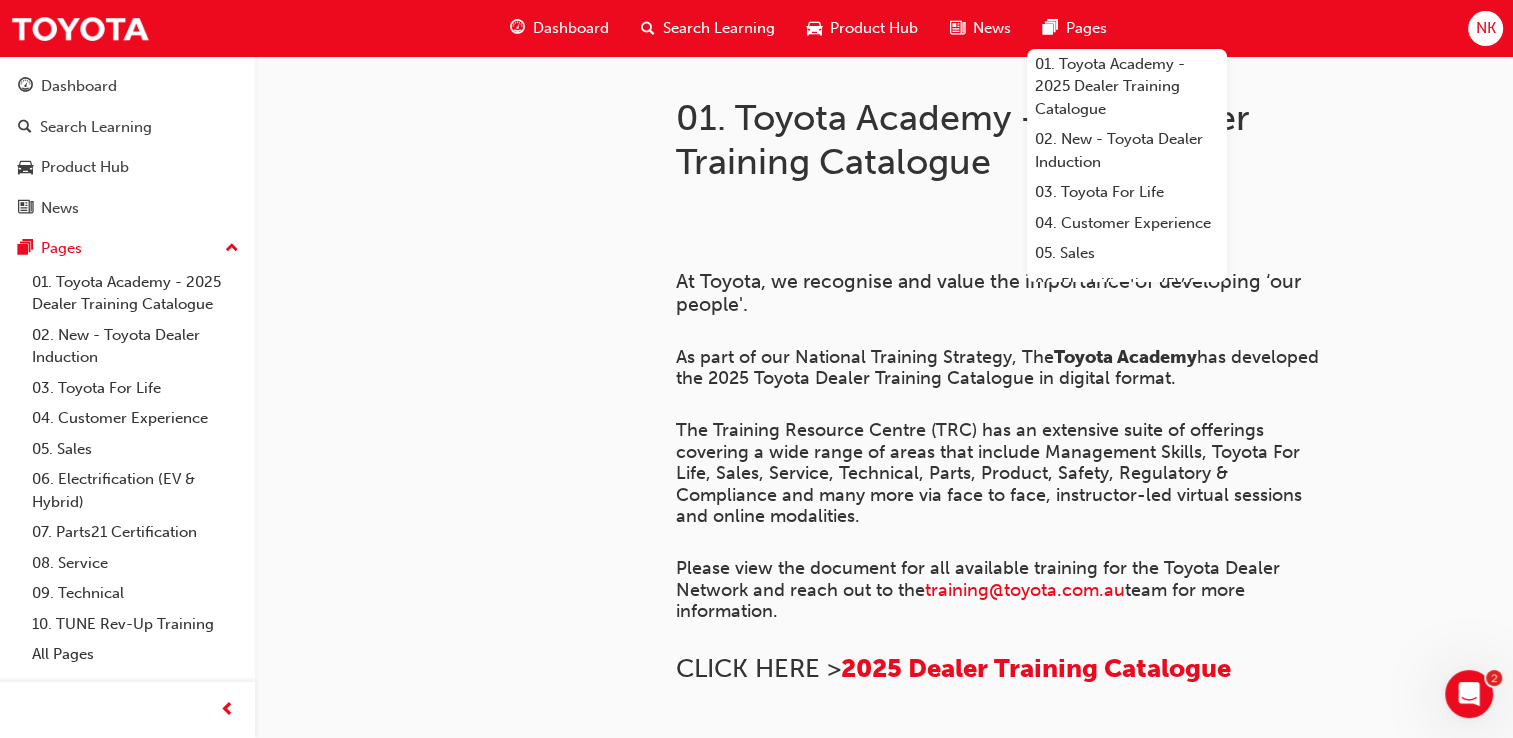 click on "01. Toyota Academy - 2025 Dealer Training Catalogue ﻿ At Toyota, we recognise and value the importance of developing ‘our people'. As part of our National Training Strategy, The  Toyota Academy  has developed the 2025 Toyota Dealer Training Catalogue in digital format.   ​   The Training Resource Centre (TRC) has an extensive suite of offerings covering a wide range of areas that include Management Skills, Toyota For Life, Sales, Service, Technical, Parts, Product, Safety, Regulatory & Compliance and many more via face to face, instructor-led virtual sessions and online modalities. Please view the document for all available training for the Toyota Dealer Network and reach out to the    training@example.com.au    team for more information. CLICK HERE >    2025 Dealer Training Catalogue   ﻿   ​" at bounding box center (1064, 447) 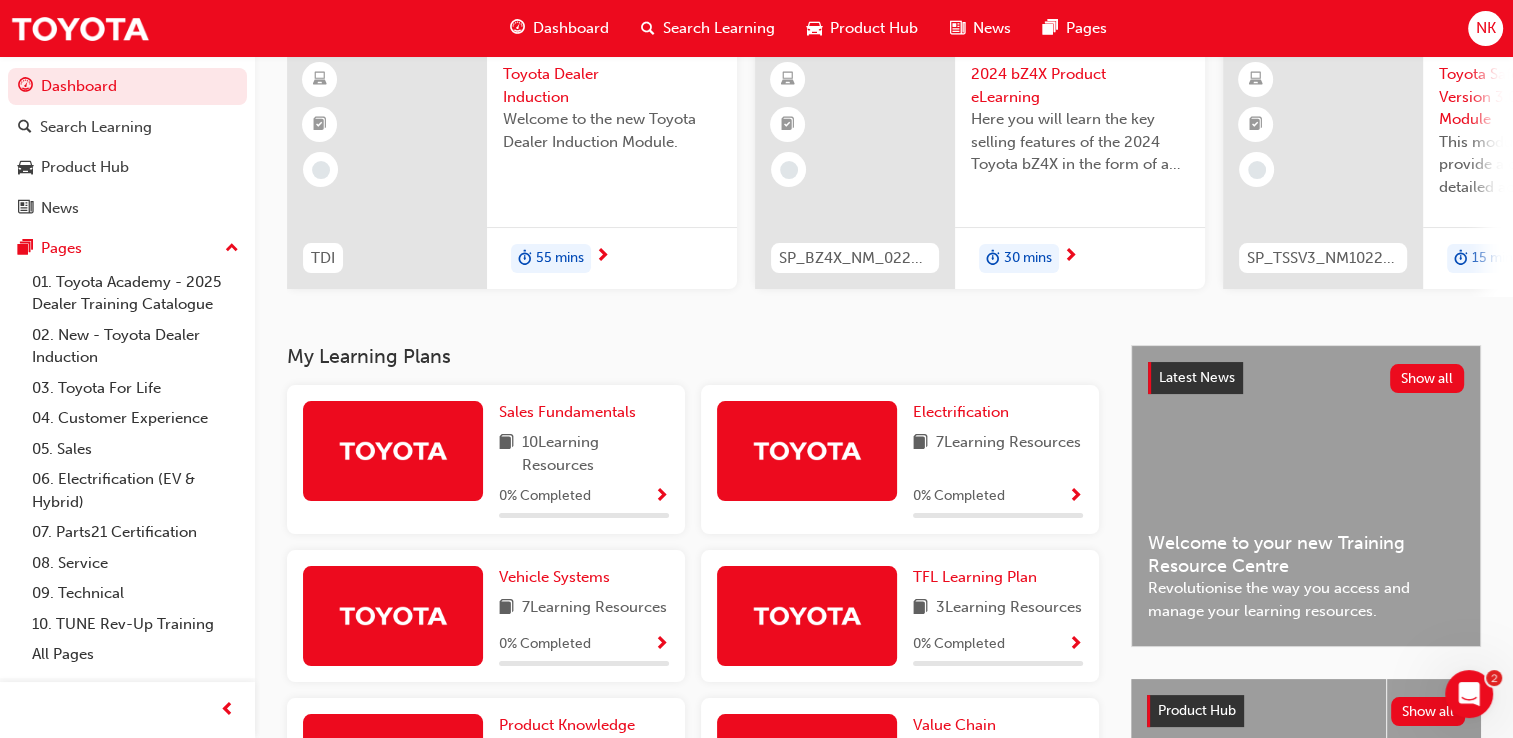 scroll, scrollTop: 0, scrollLeft: 0, axis: both 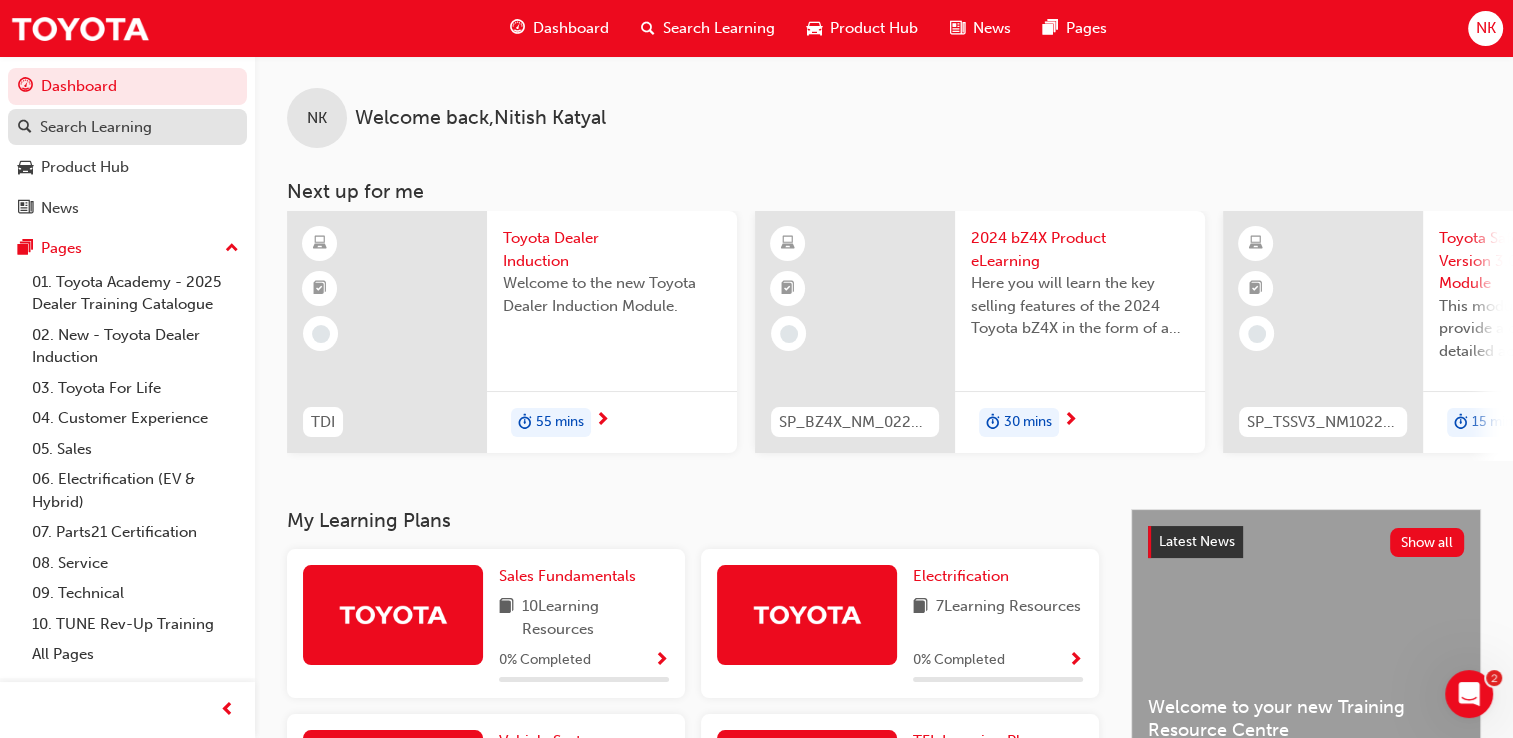 click on "Search Learning" at bounding box center (127, 127) 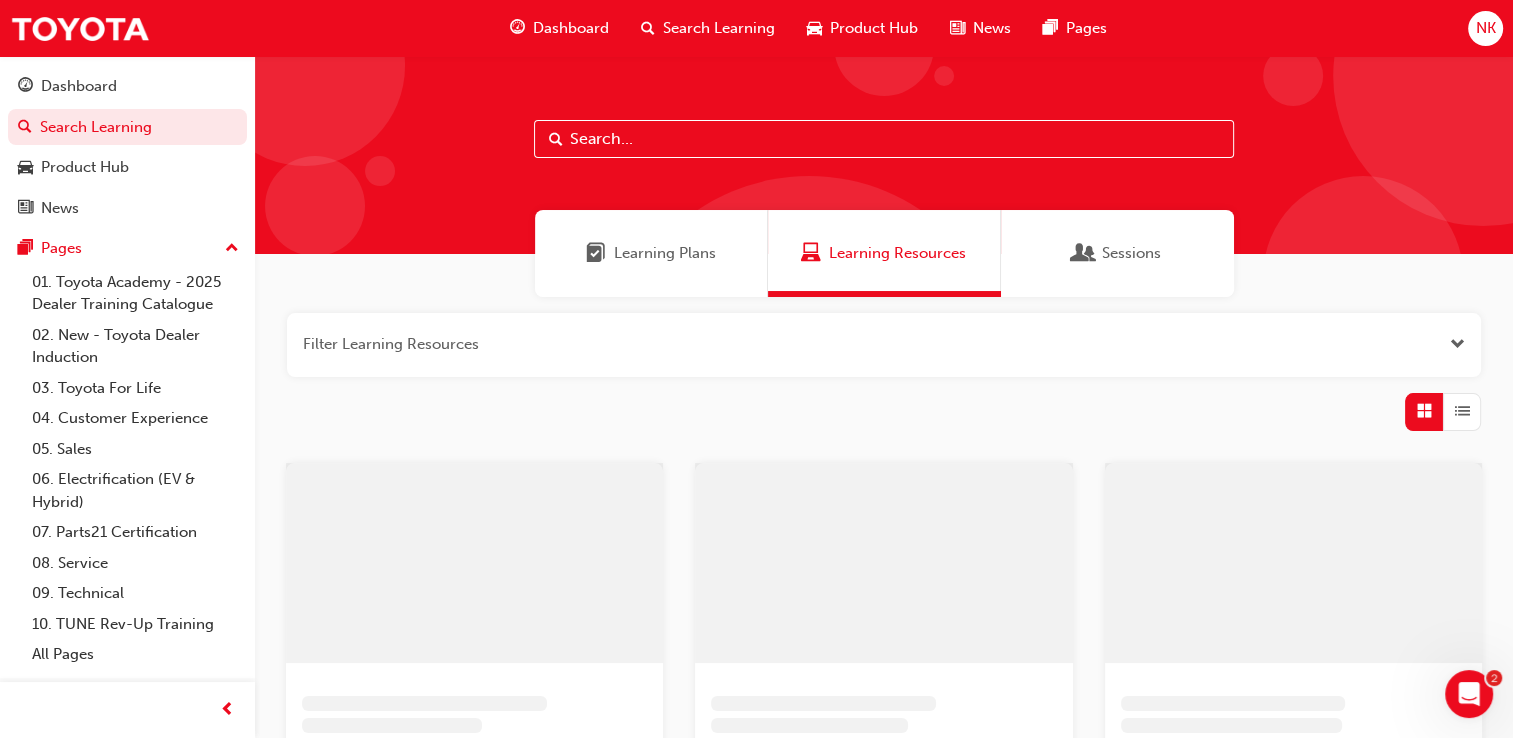 click on "Learning Plans" at bounding box center [665, 253] 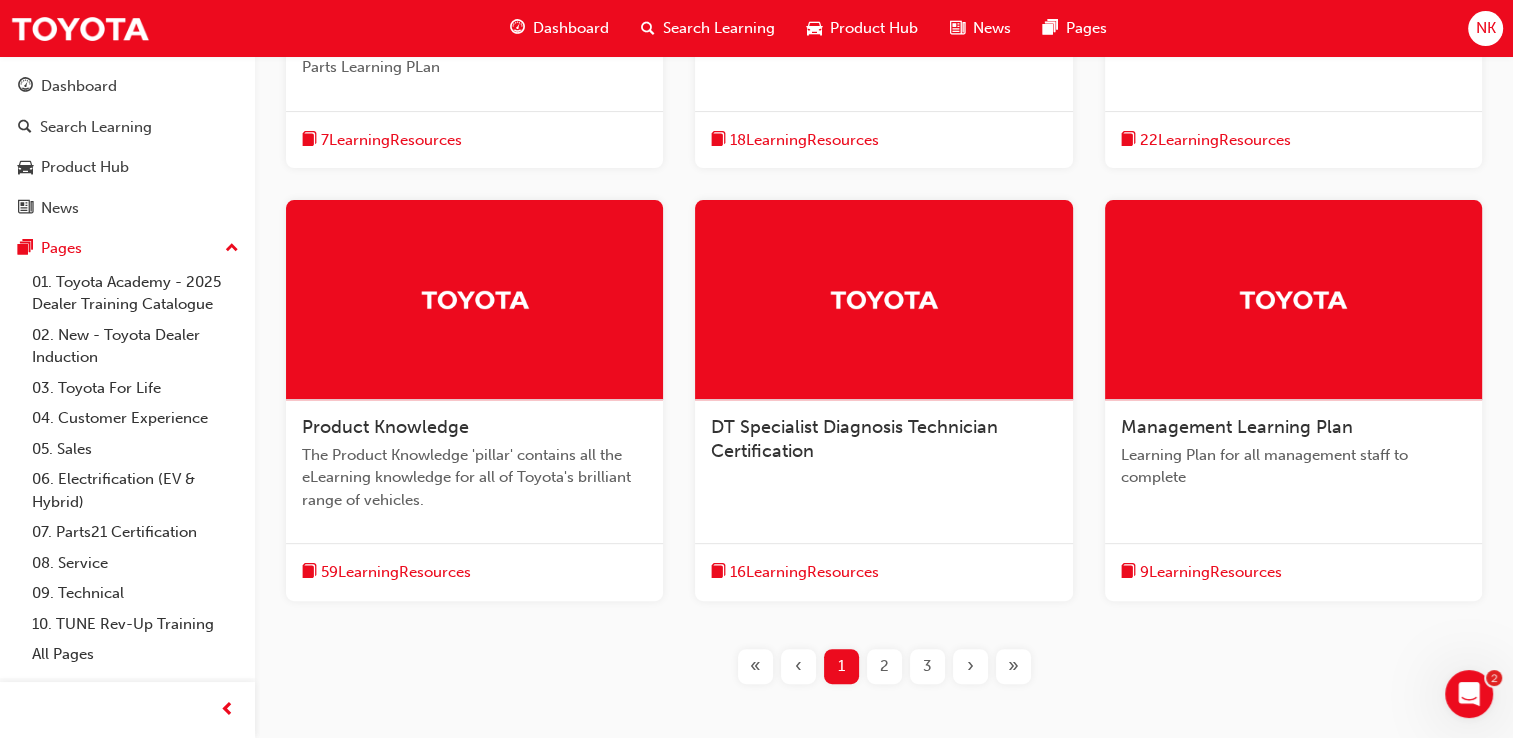 scroll, scrollTop: 660, scrollLeft: 0, axis: vertical 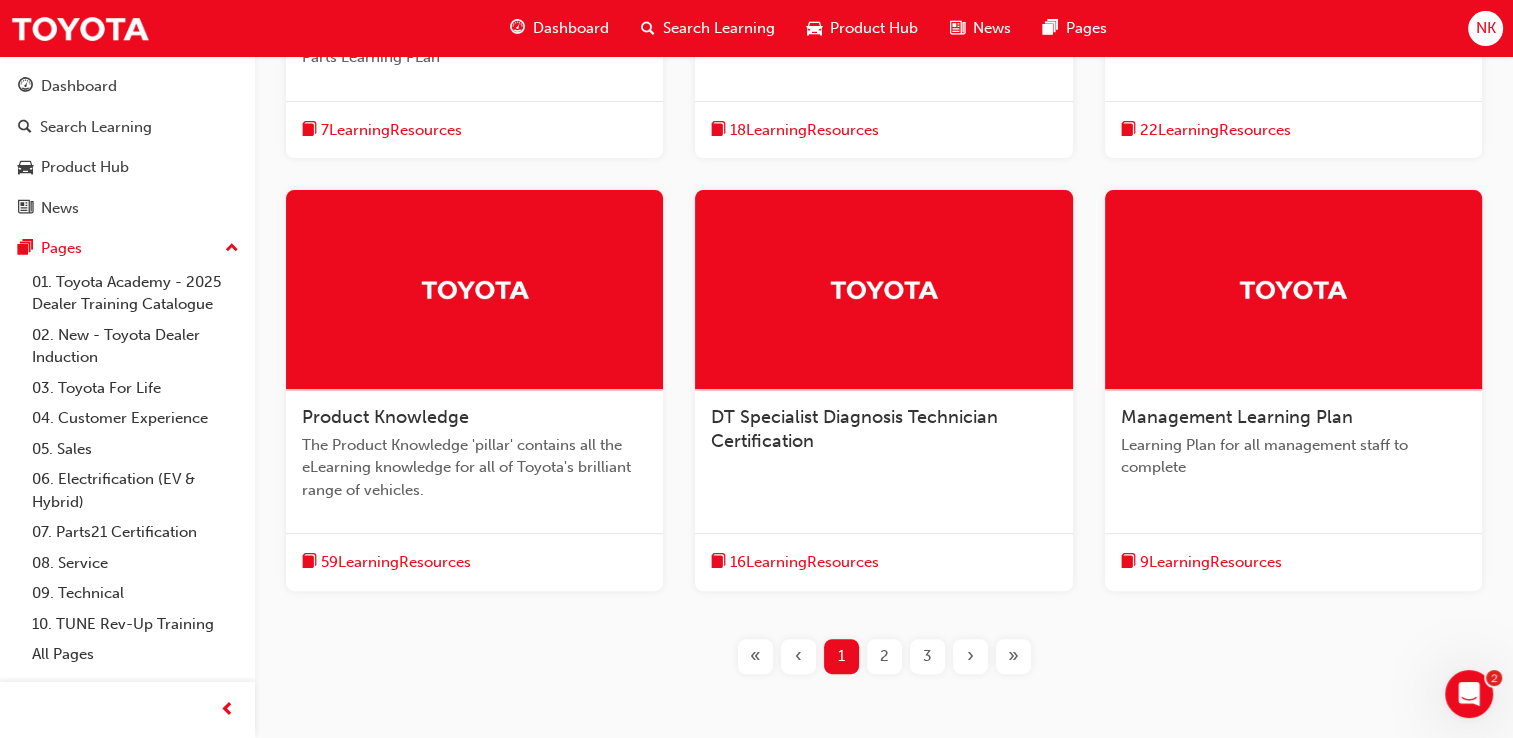 click on "59  Learning  Resources" at bounding box center [396, 562] 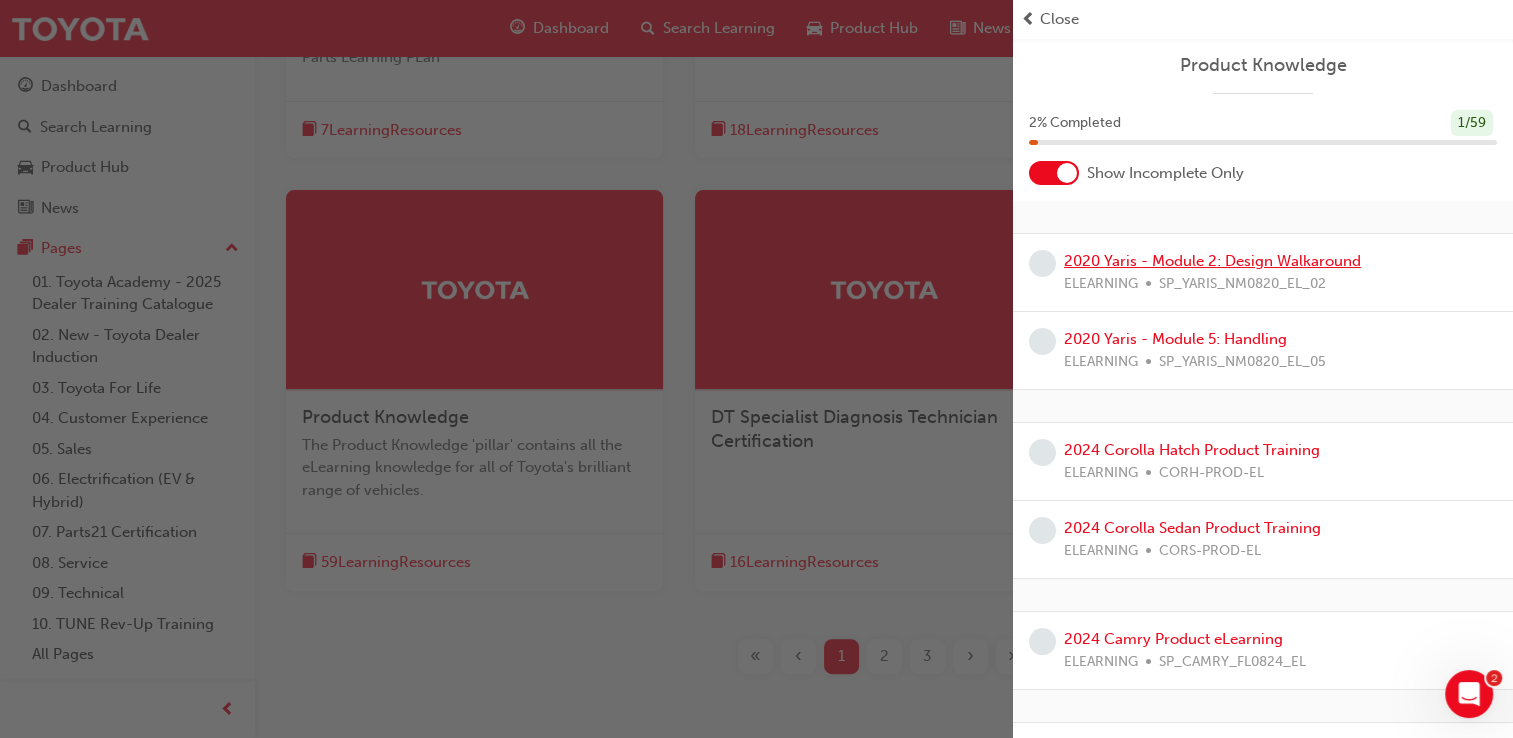 click on "2020 Yaris - Module 2: Design Walkaround" at bounding box center (1212, 261) 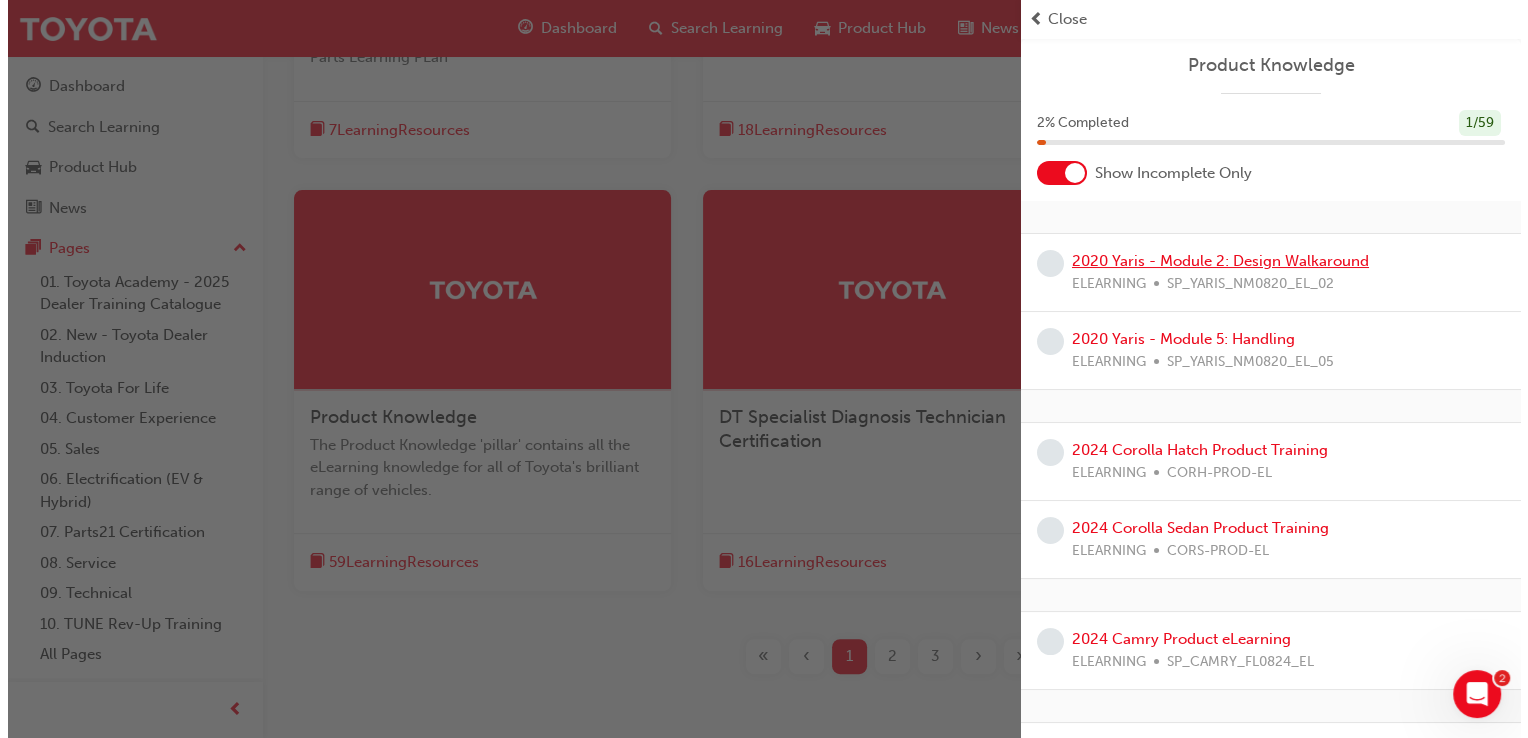 scroll, scrollTop: 0, scrollLeft: 0, axis: both 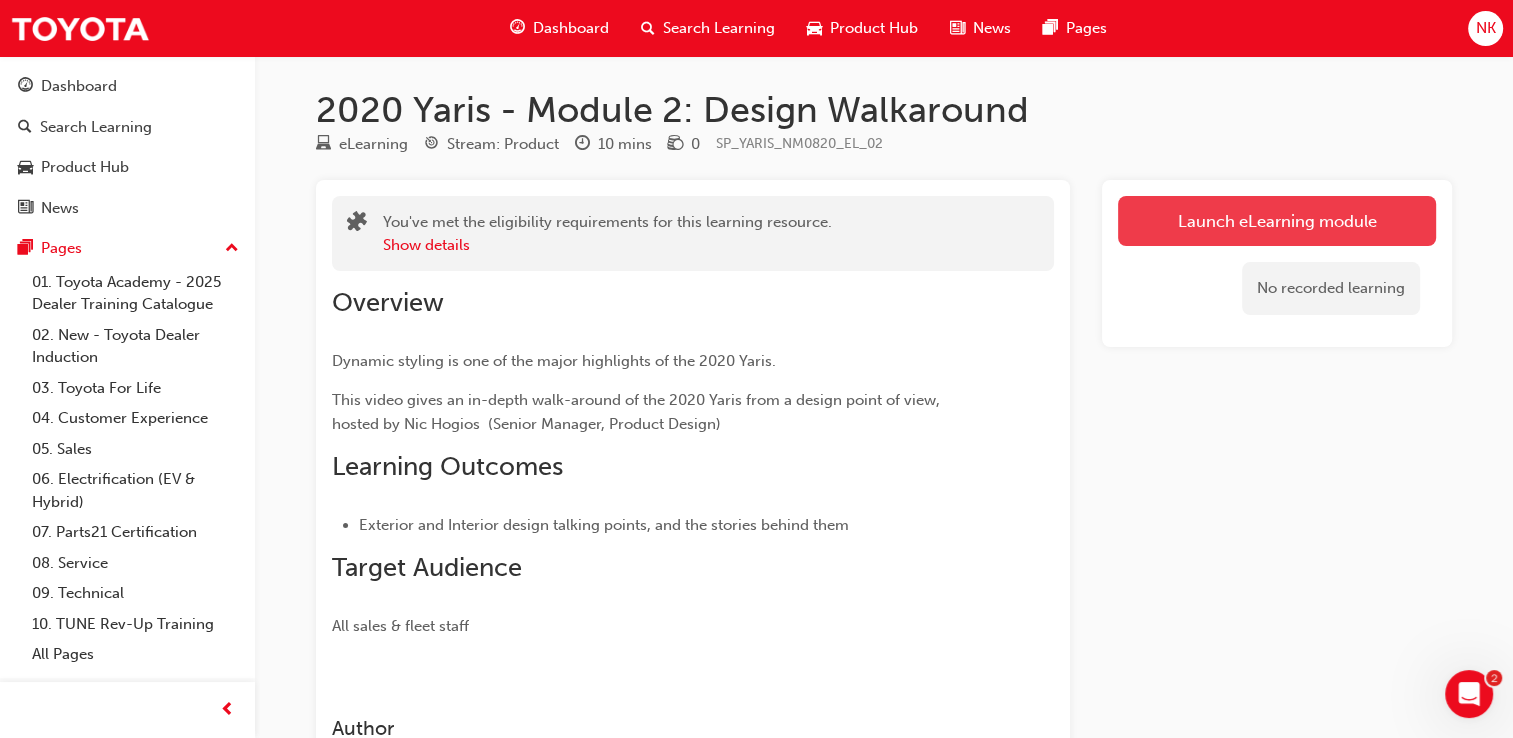 click on "Launch eLearning module" at bounding box center (1277, 221) 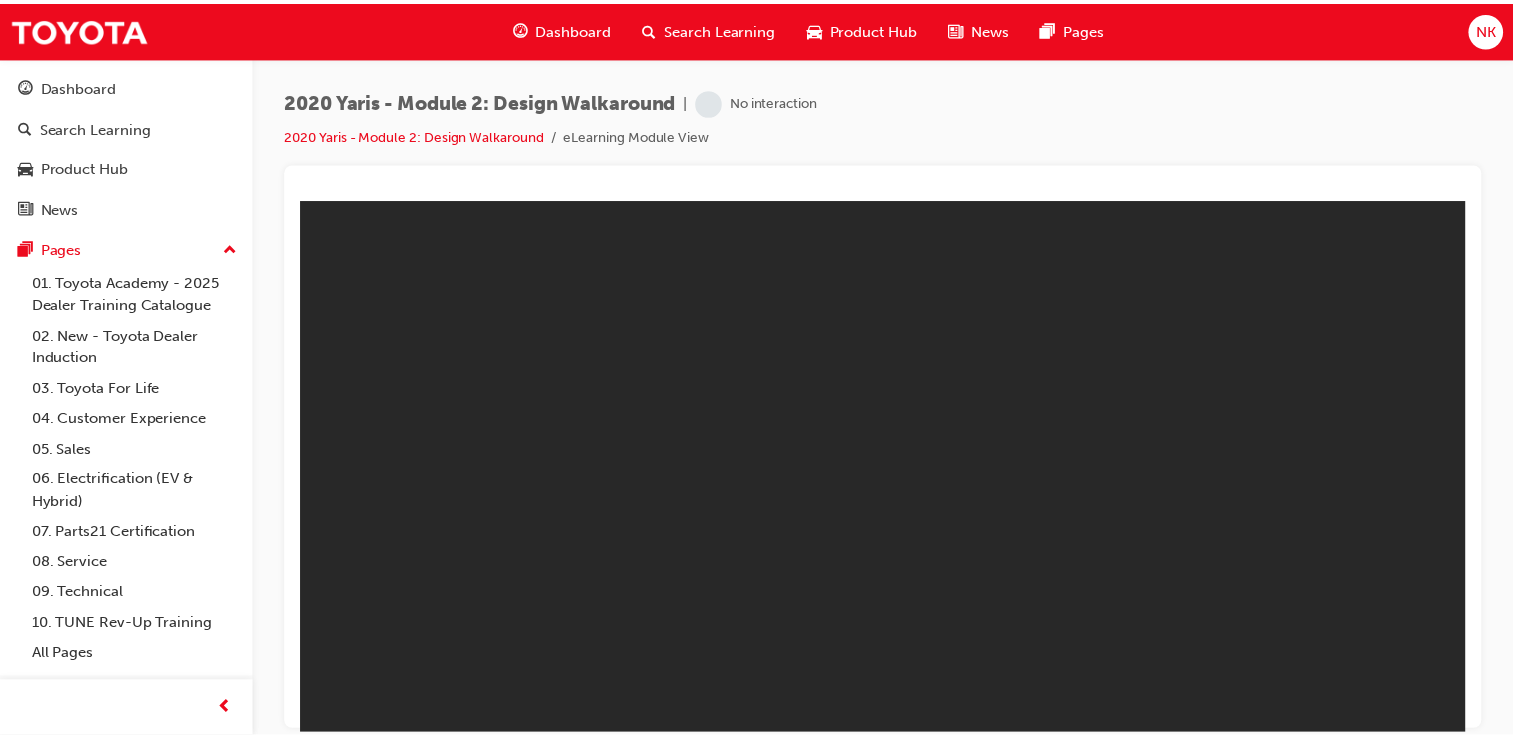 scroll, scrollTop: 0, scrollLeft: 0, axis: both 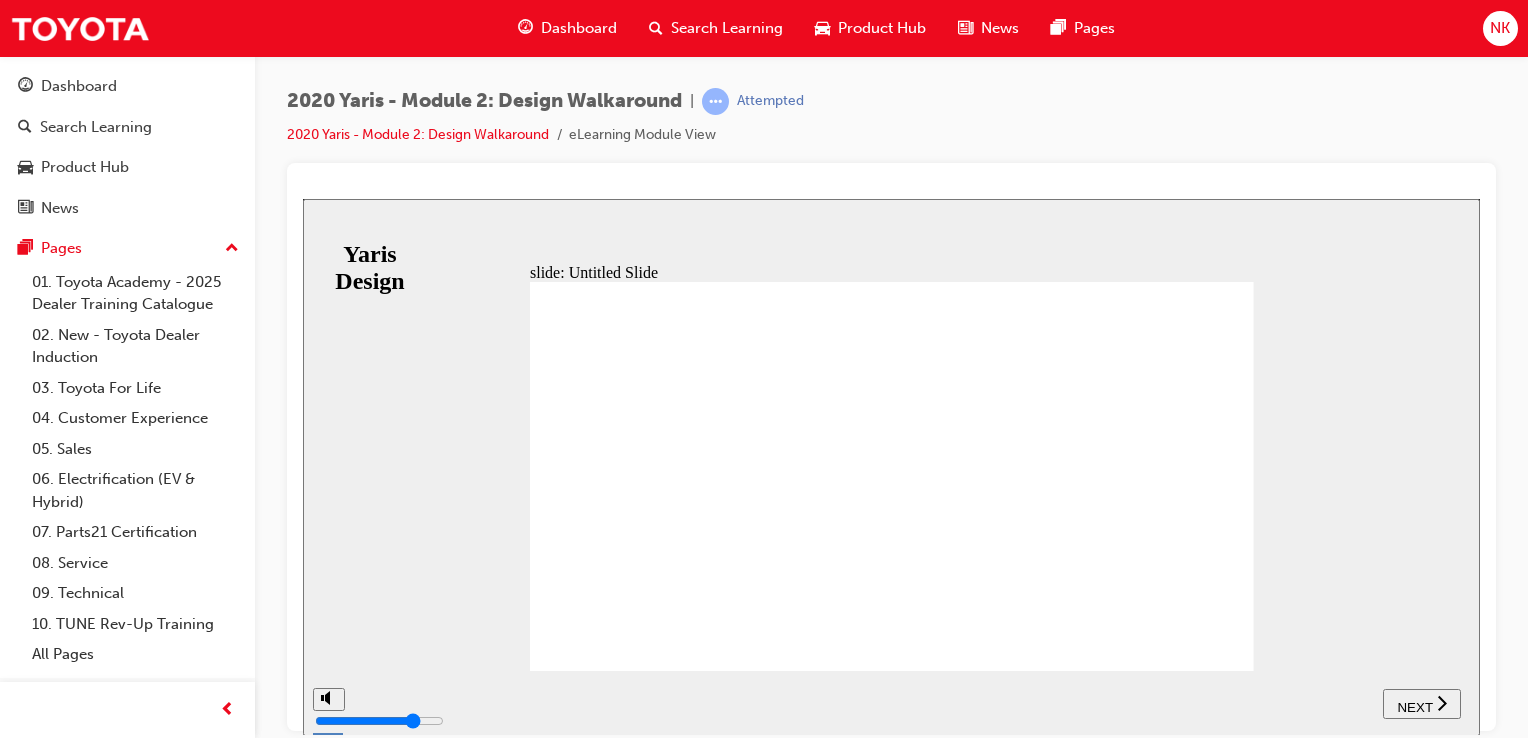 click 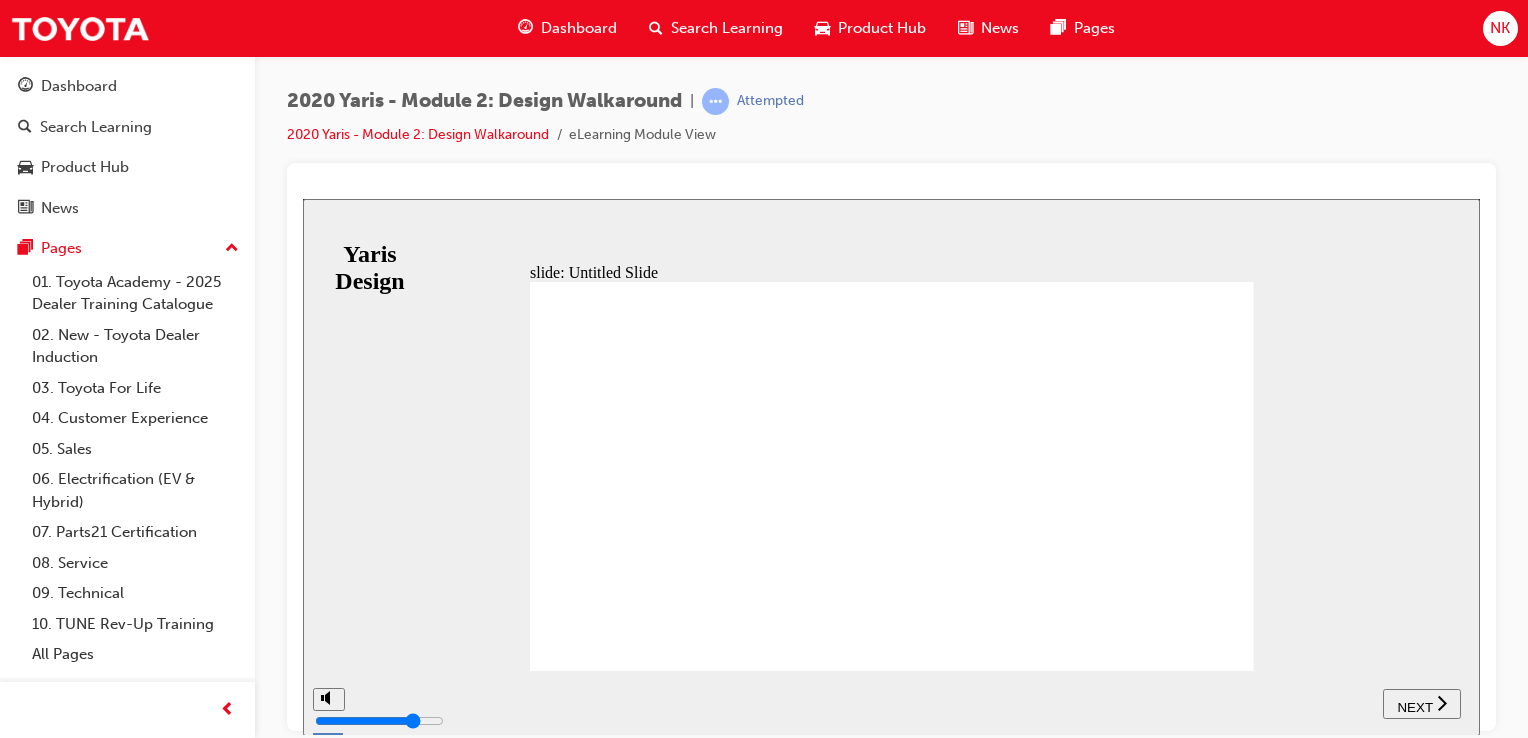 click on "NEXT" at bounding box center [1414, 706] 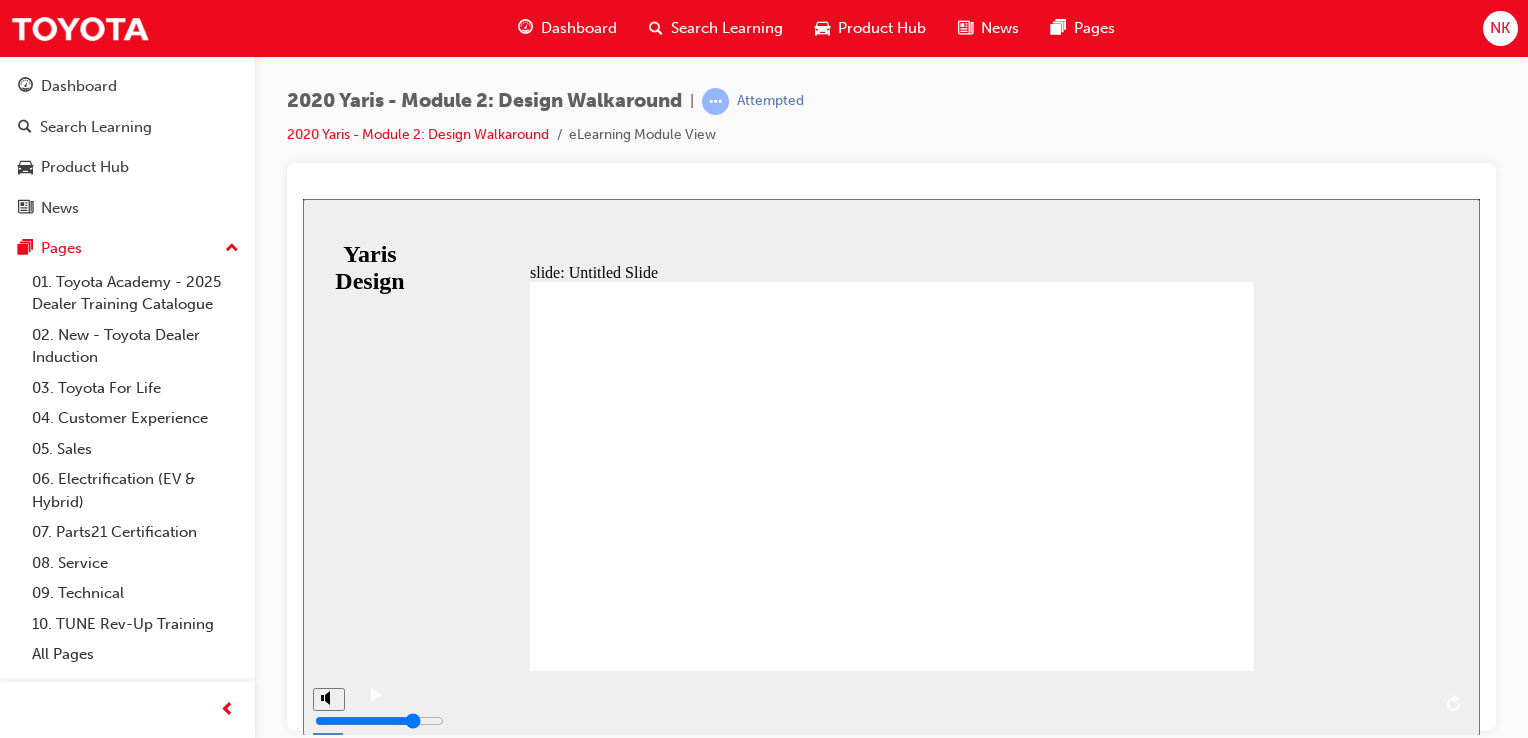 click at bounding box center (913, 688) 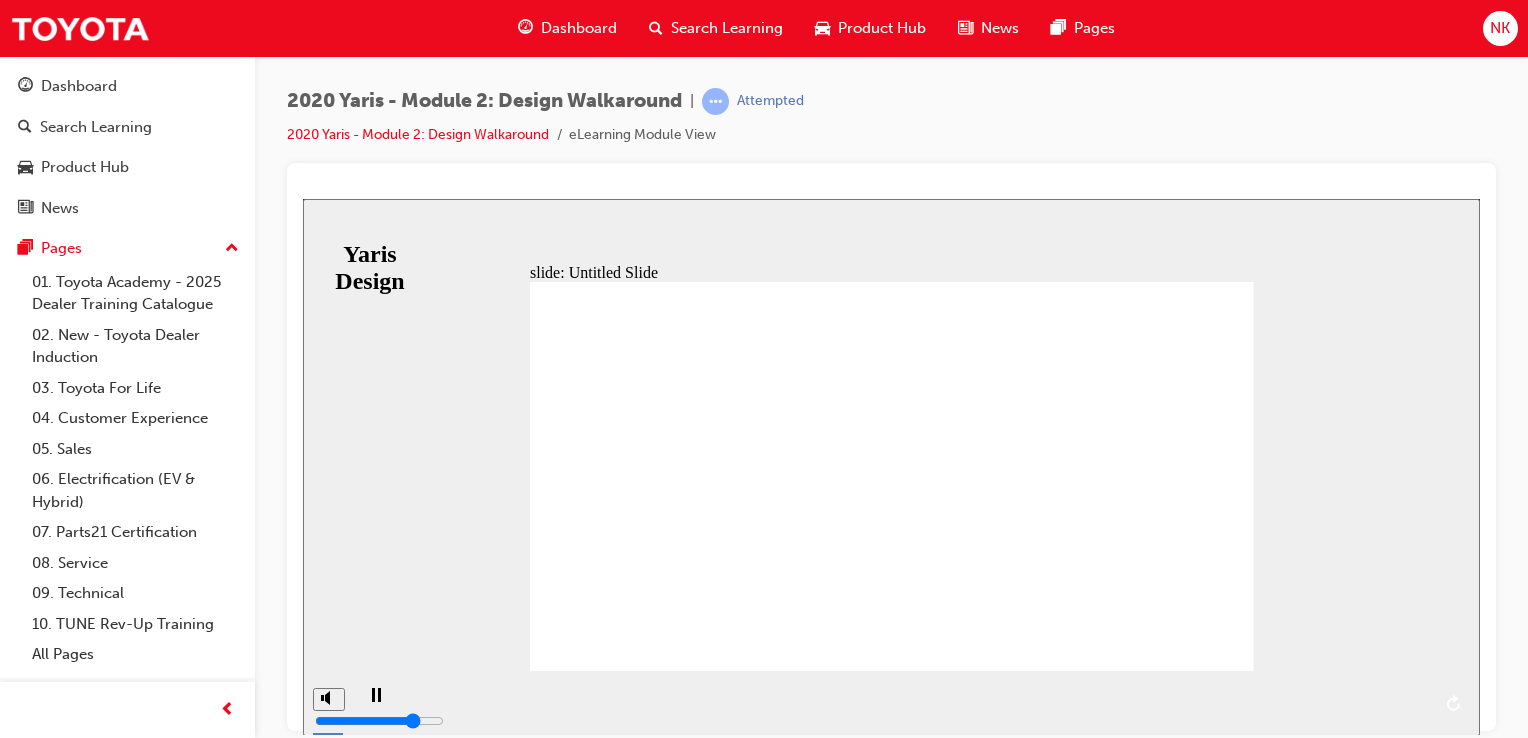 click at bounding box center [913, 688] 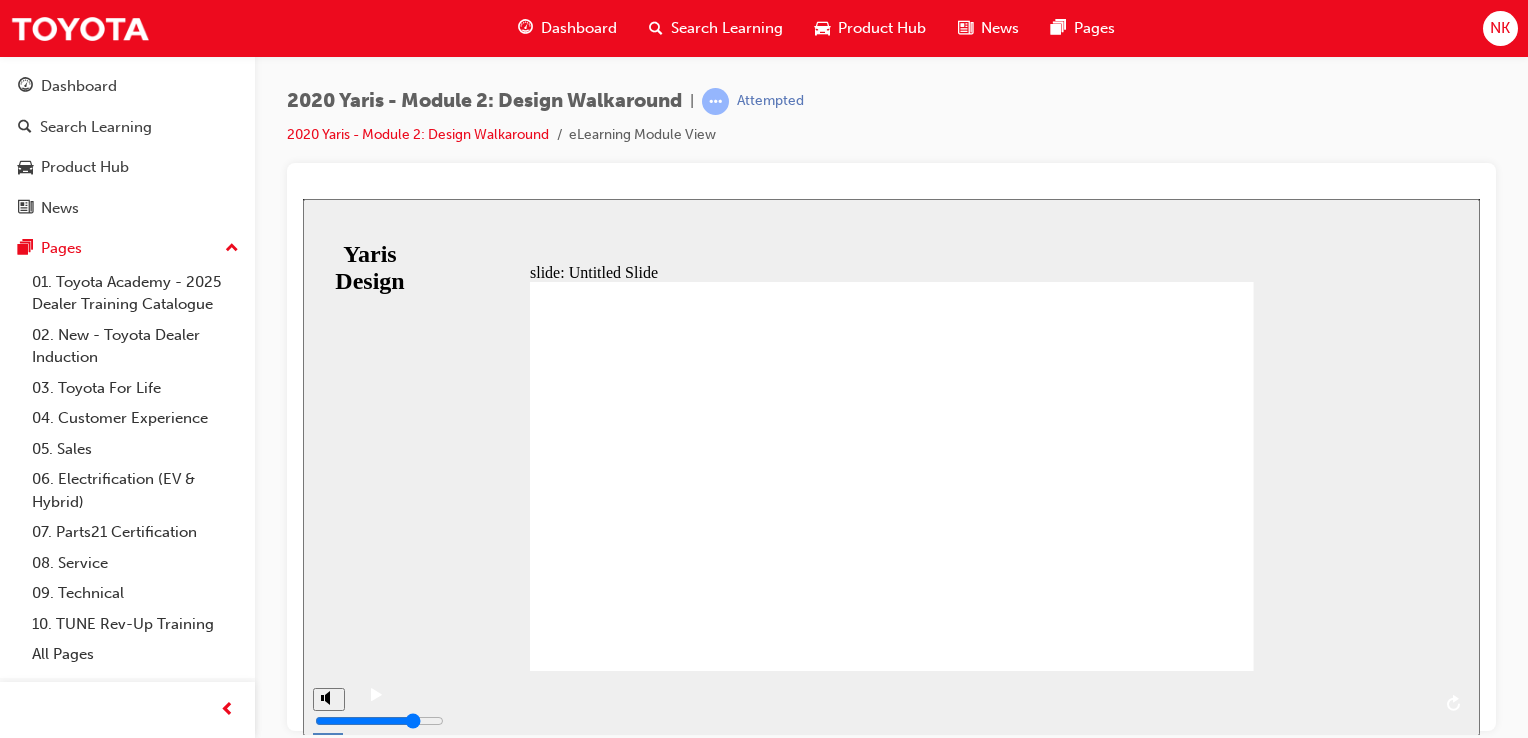 click at bounding box center [913, 688] 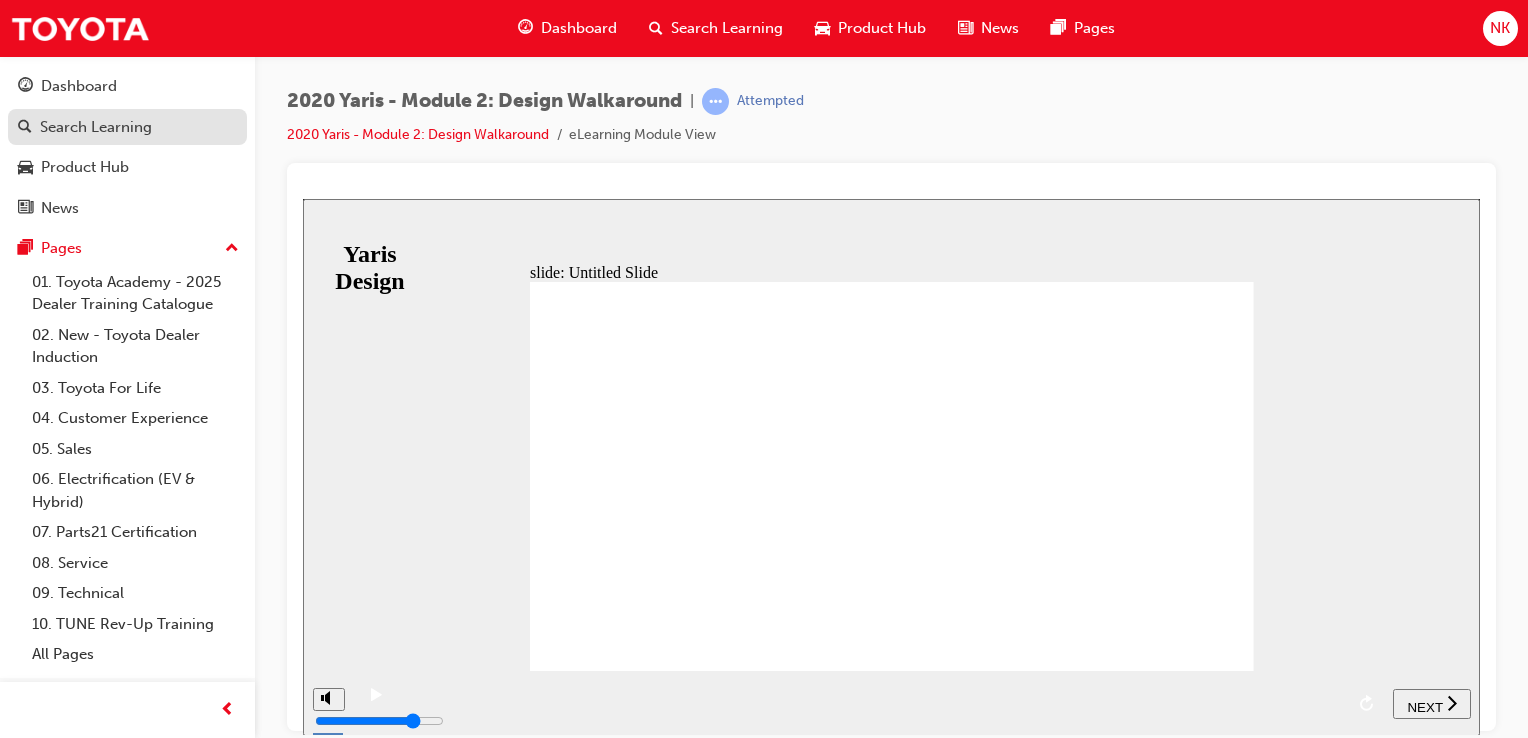 click on "Search Learning" at bounding box center (127, 127) 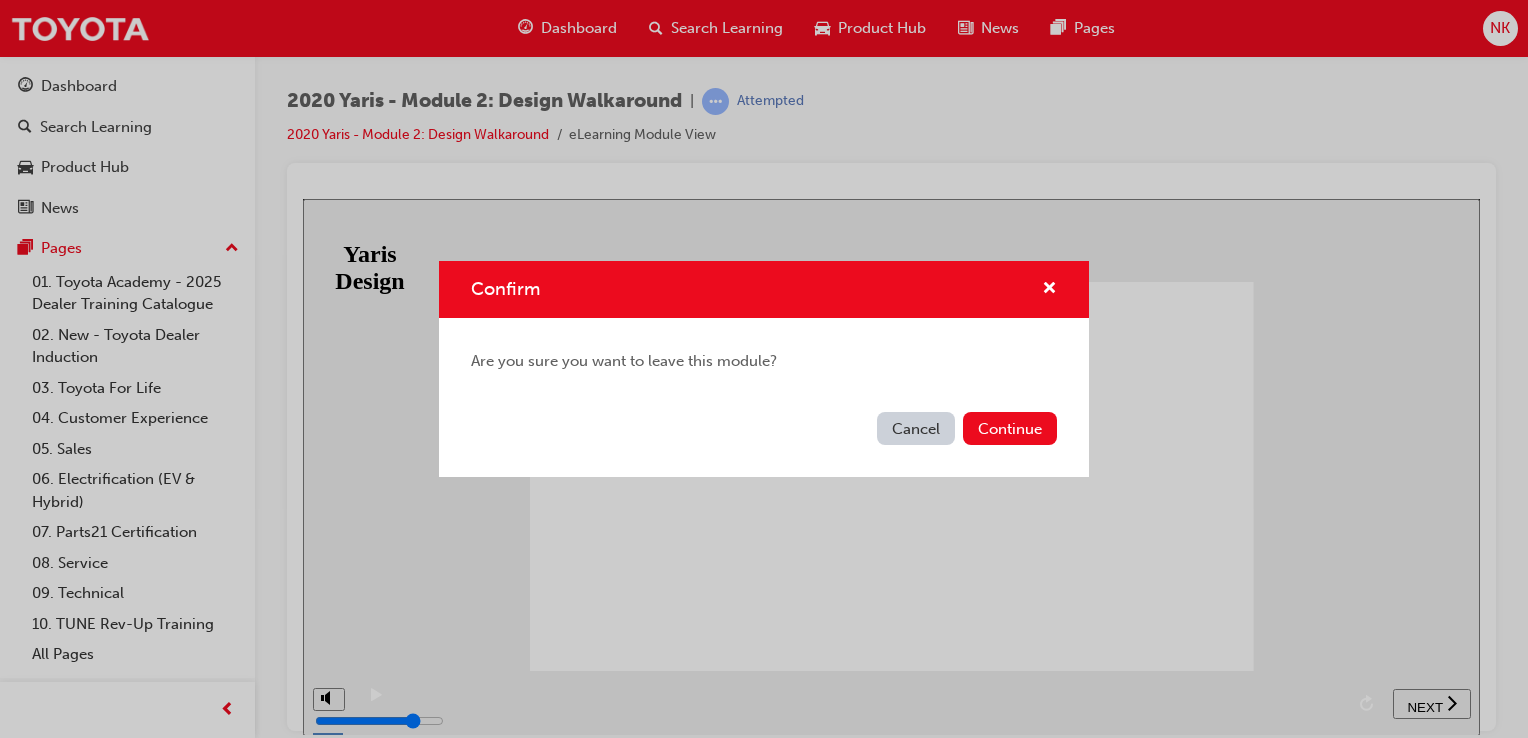 click on "Cancel" at bounding box center [916, 428] 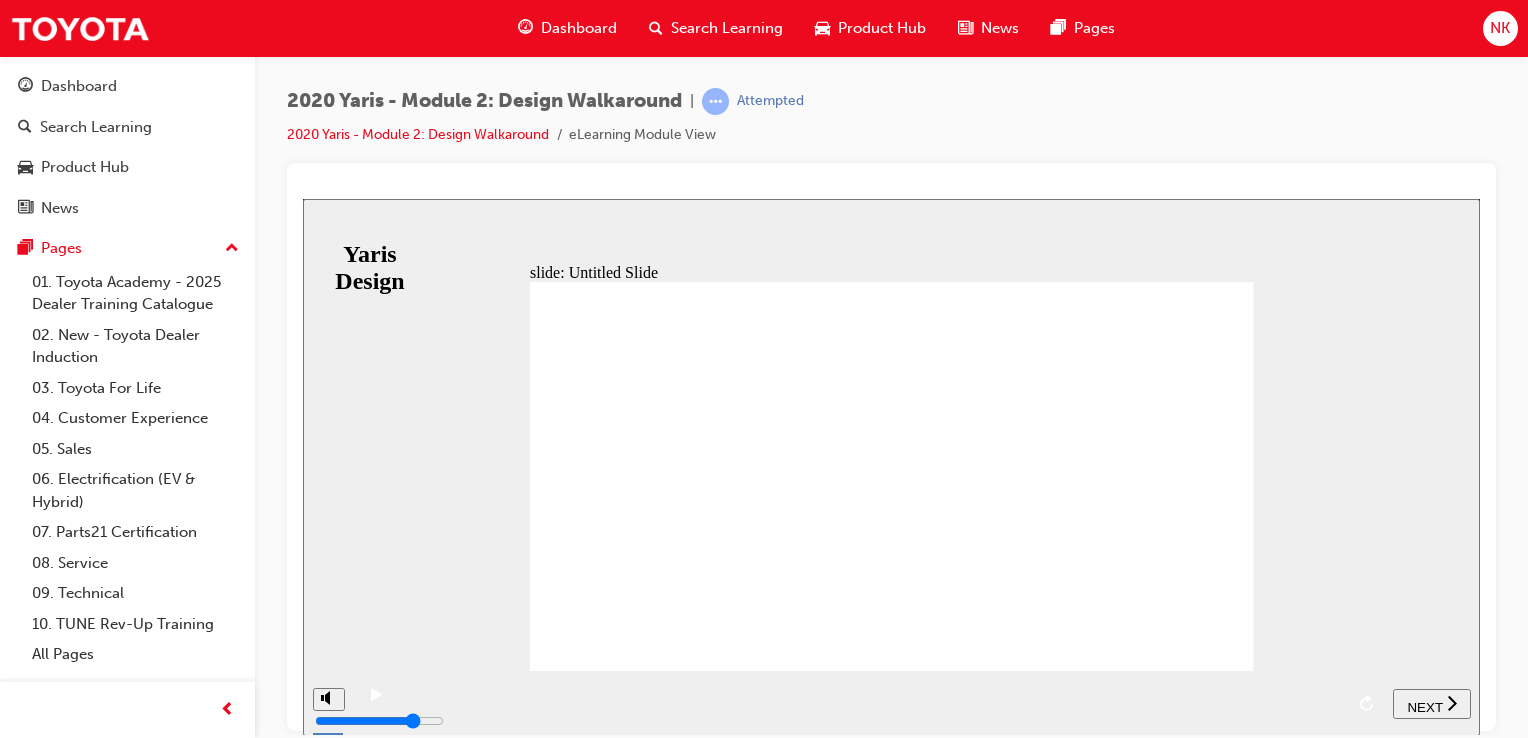 click on "NEXT" at bounding box center [1432, 703] 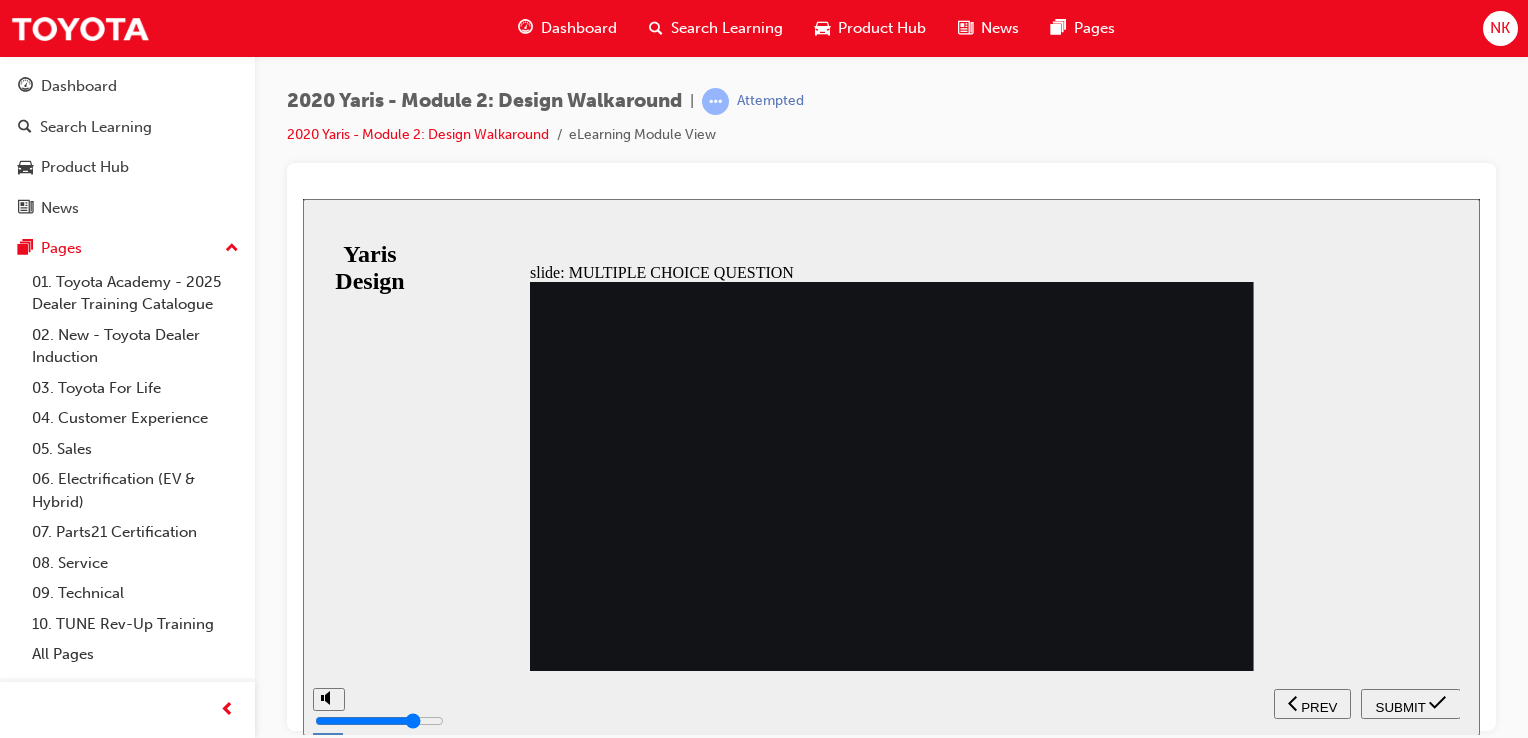 drag, startPoint x: 568, startPoint y: 324, endPoint x: 692, endPoint y: 350, distance: 126.69649 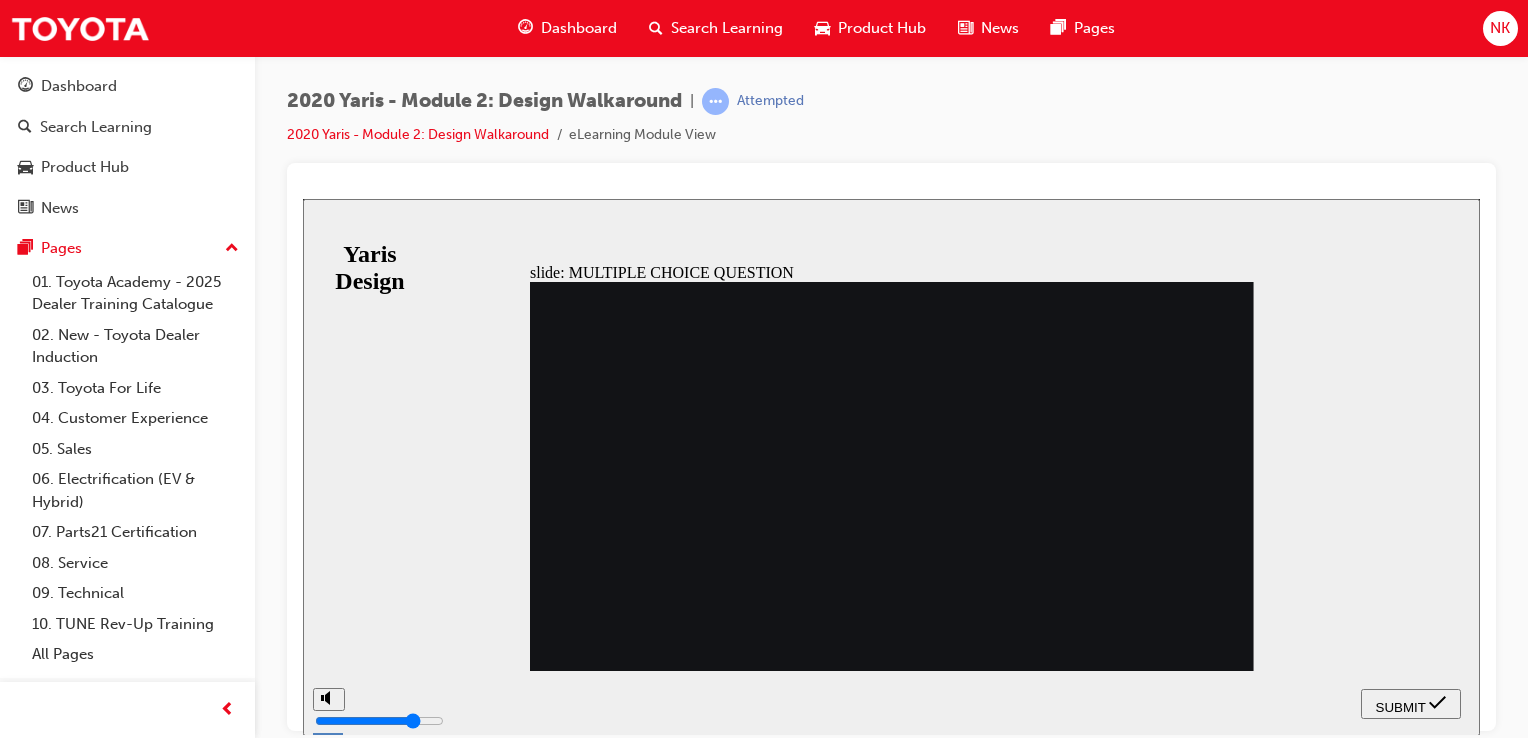 click 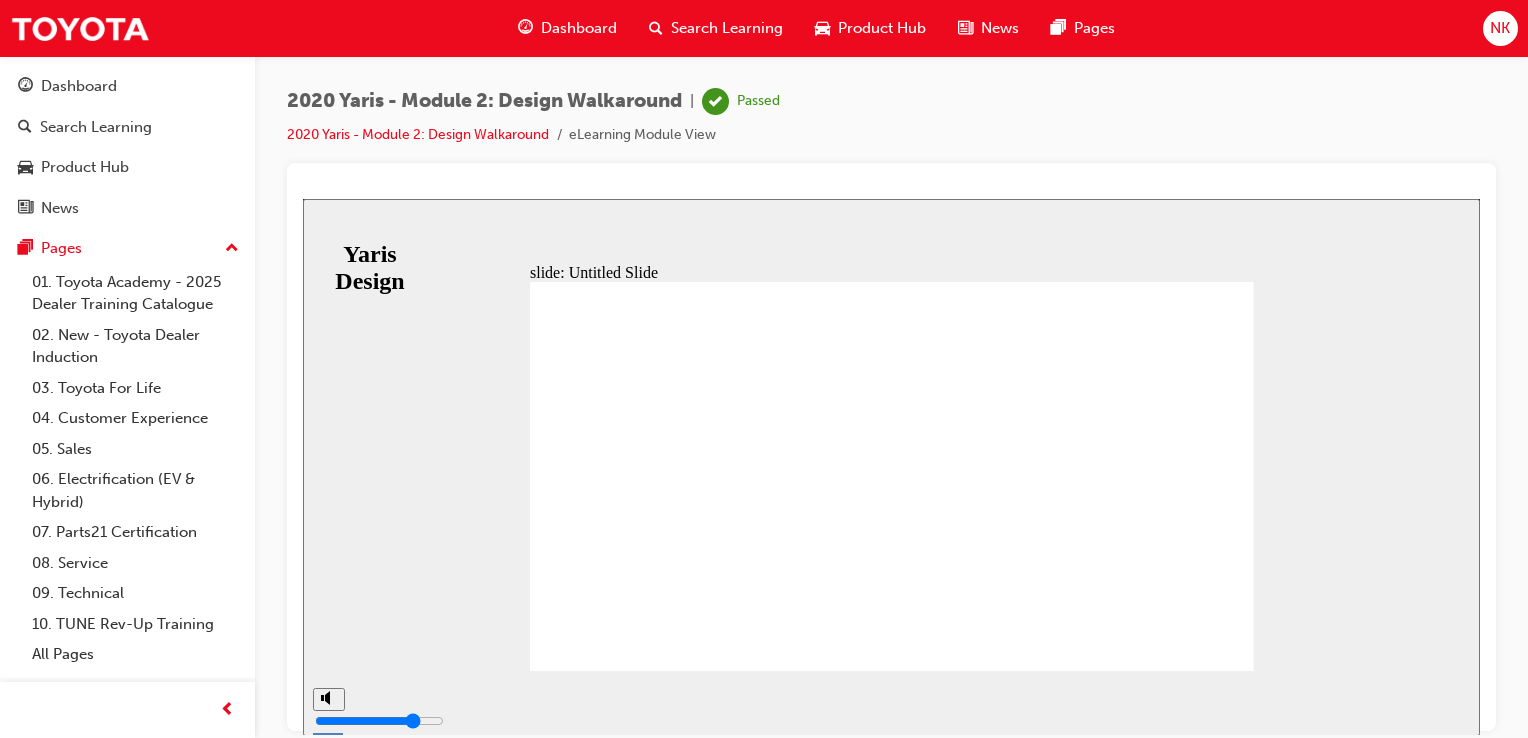 click on "Search Learning" at bounding box center (727, 28) 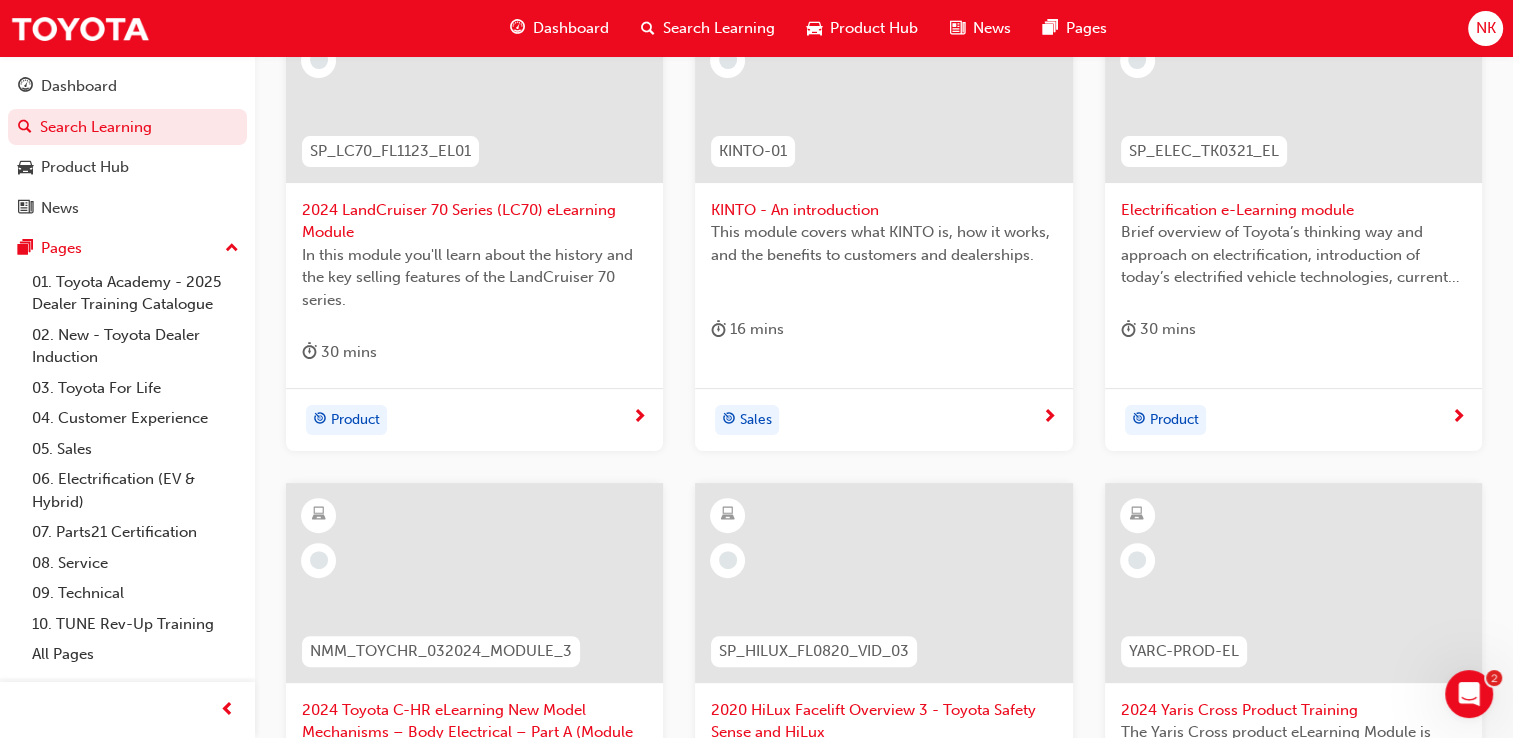 scroll, scrollTop: 490, scrollLeft: 0, axis: vertical 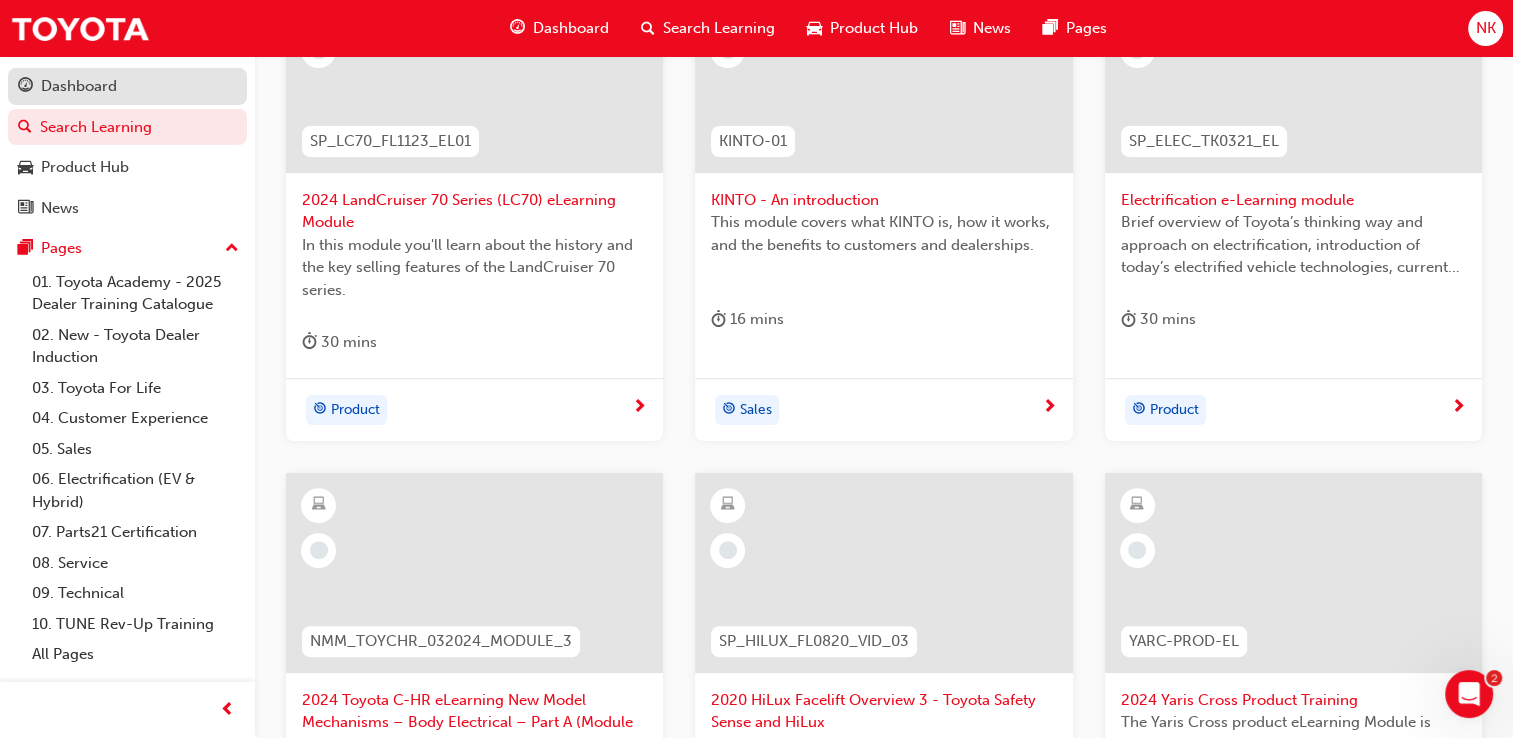 click on "Dashboard" at bounding box center [79, 86] 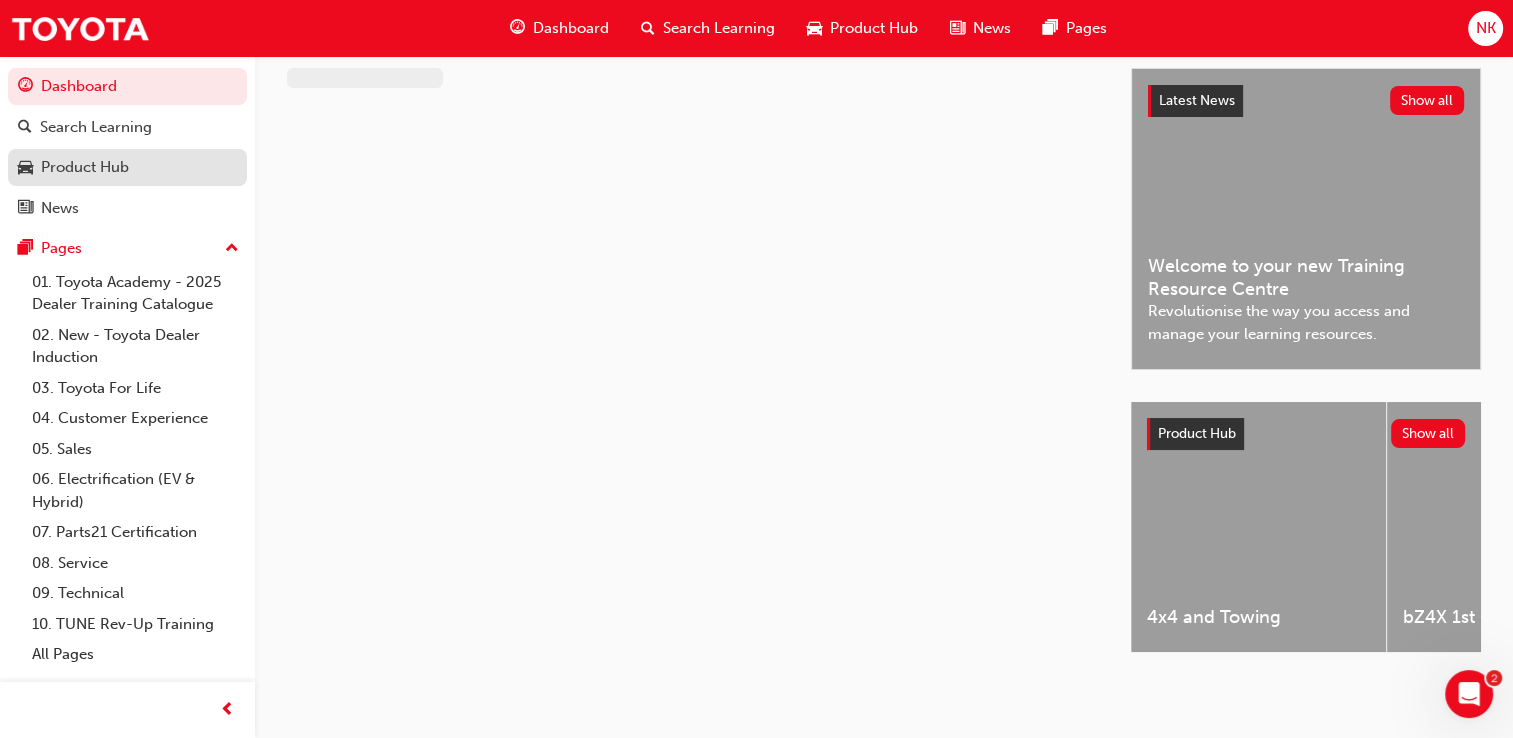 scroll, scrollTop: 490, scrollLeft: 0, axis: vertical 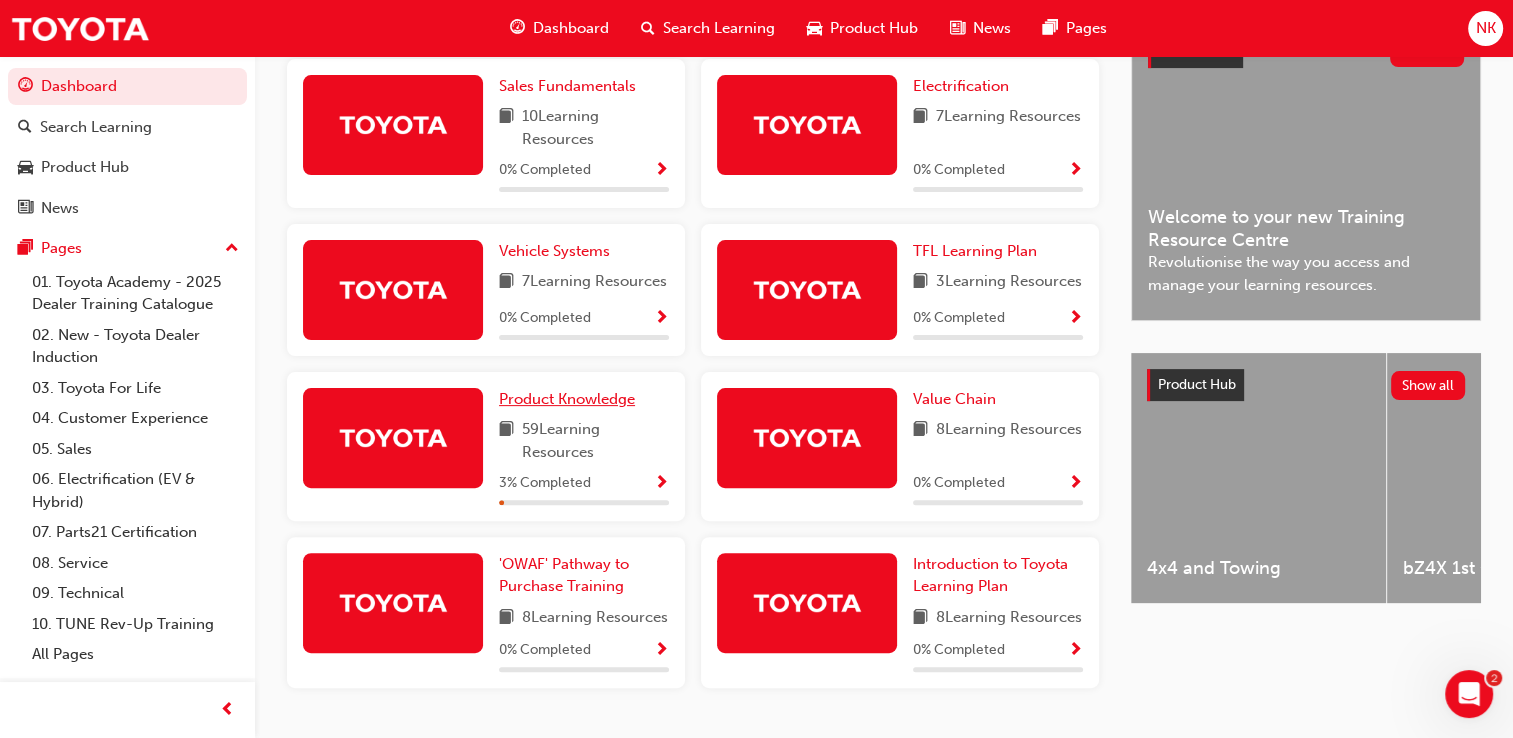 click on "Product Knowledge" at bounding box center [567, 399] 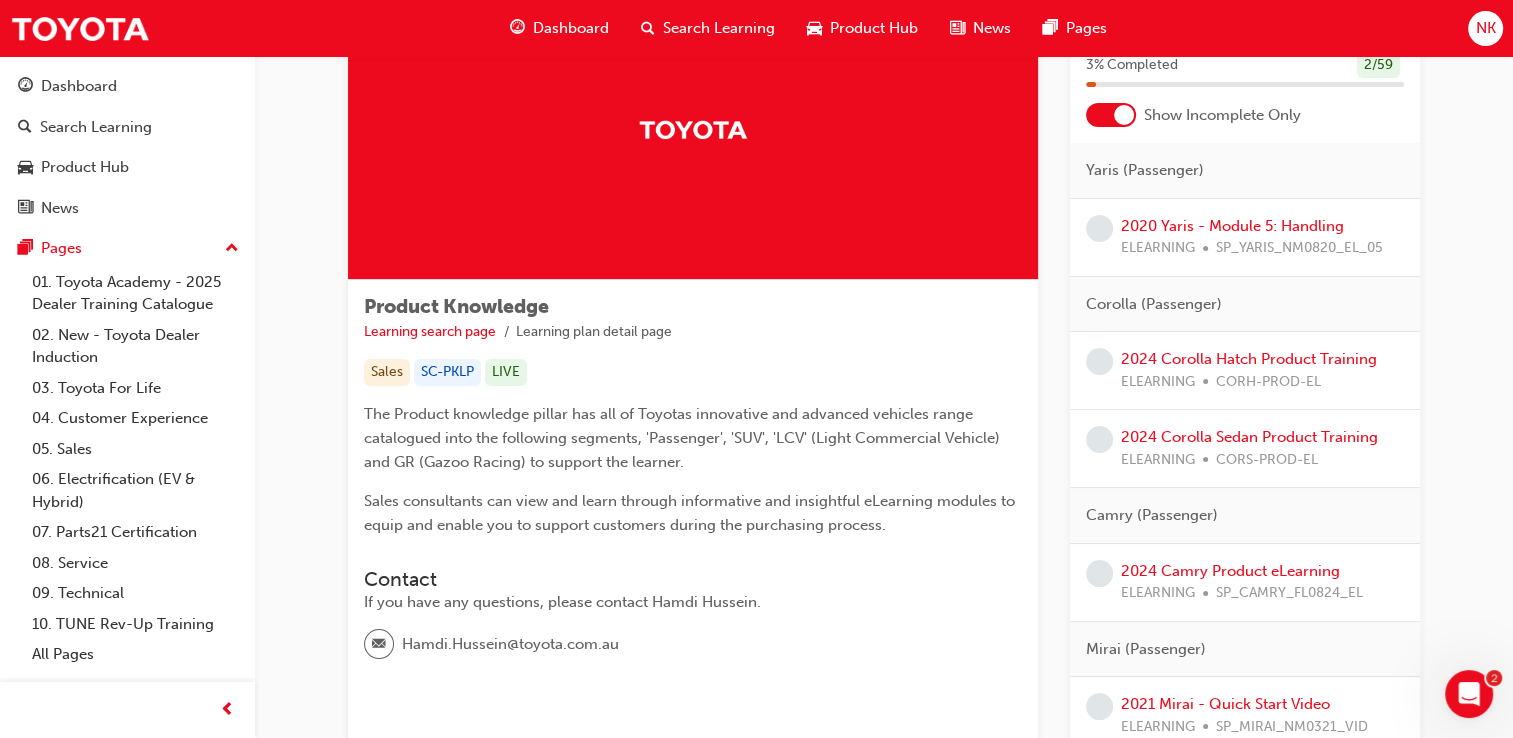 scroll, scrollTop: 0, scrollLeft: 0, axis: both 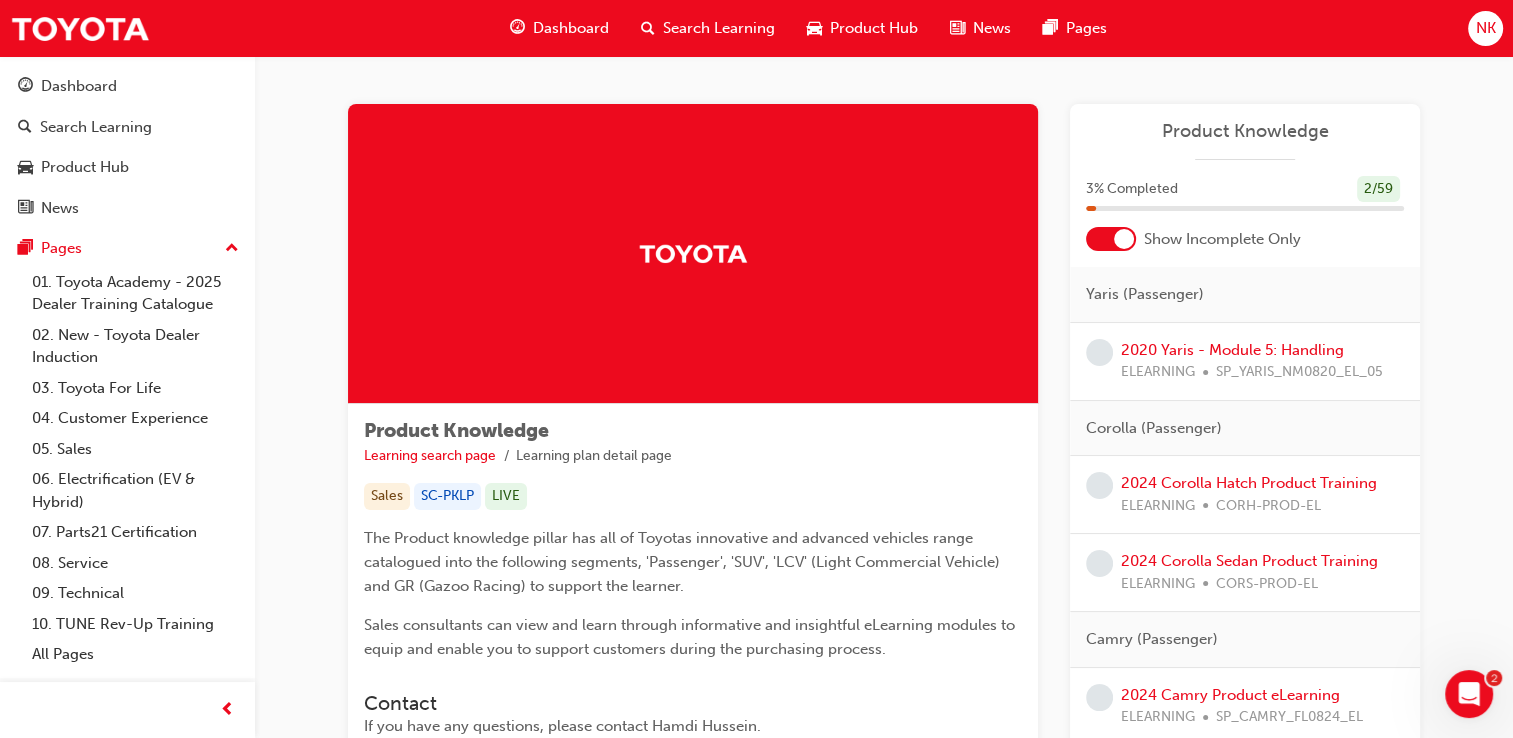 click at bounding box center (1124, 239) 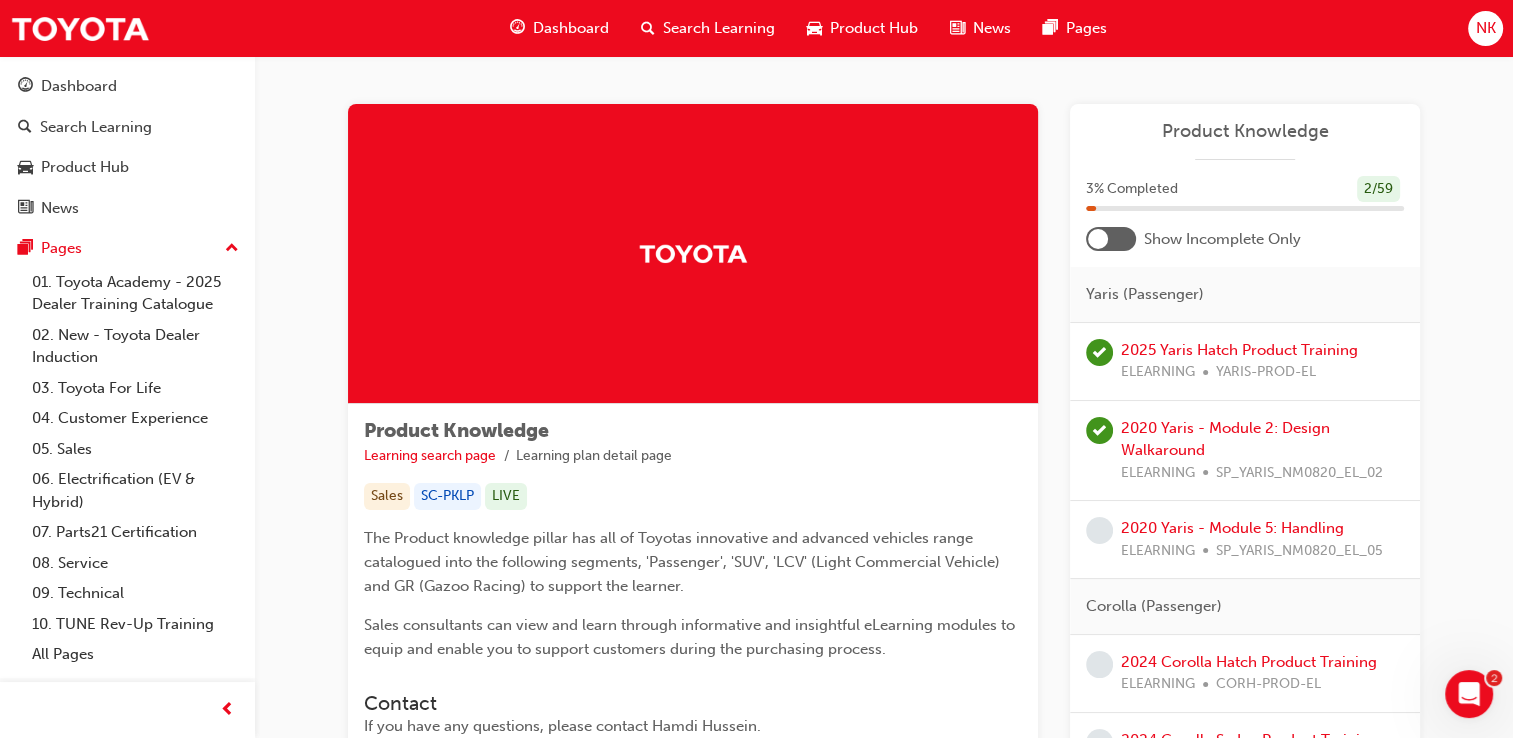 click on "2020 Yaris - Module 5: Handling ELEARNING SP_YARIS_NM0820_EL_05" at bounding box center [1245, 540] 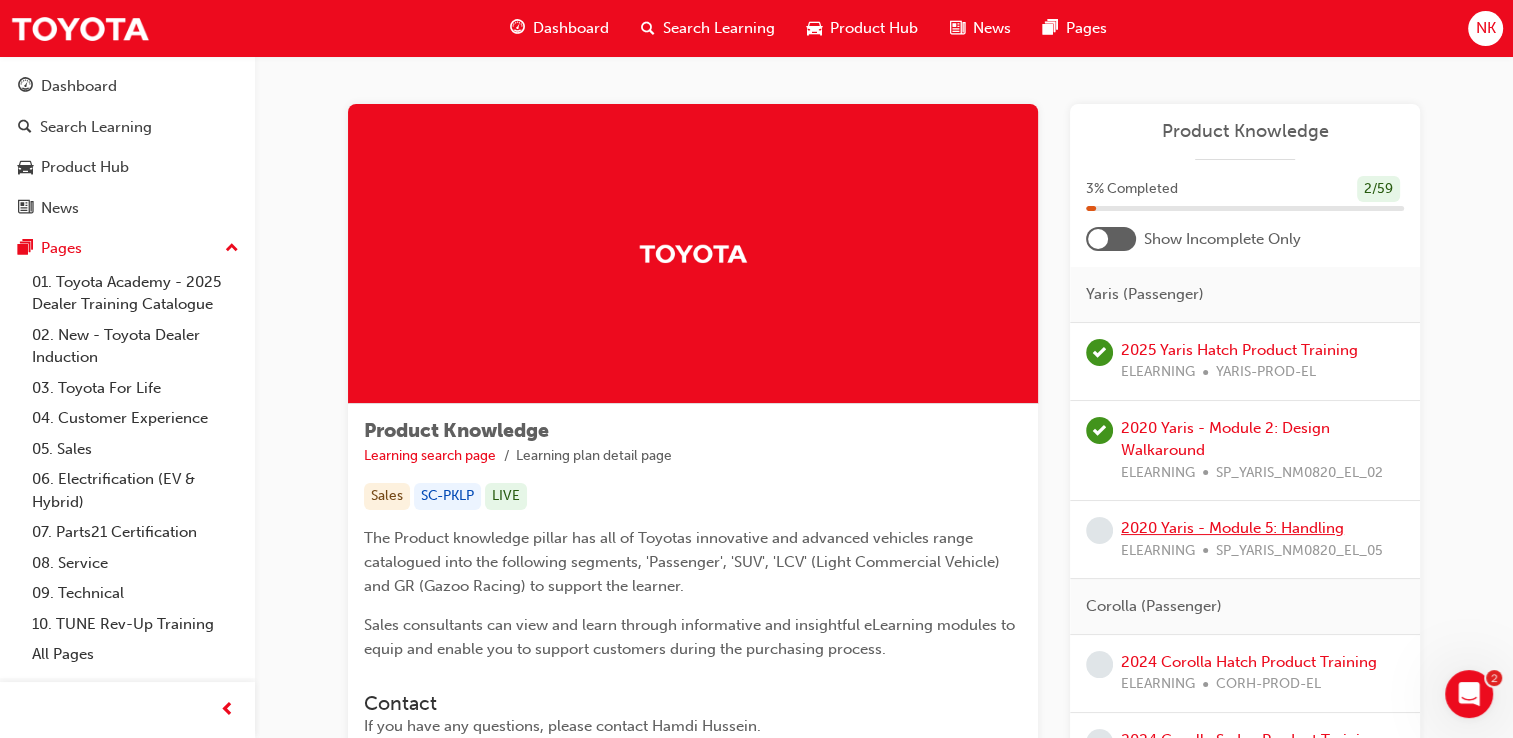 click on "2020 Yaris - Module 5: Handling" at bounding box center (1232, 528) 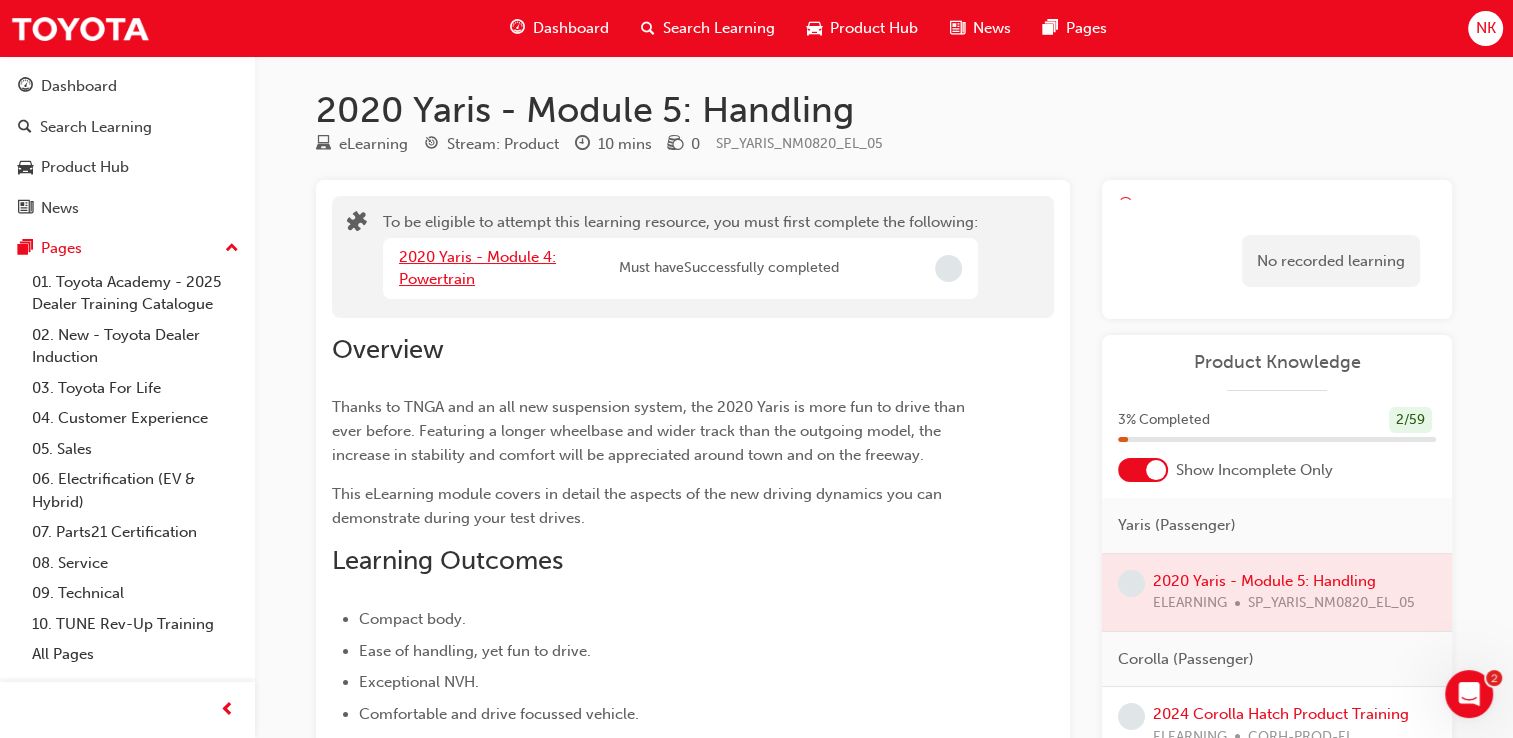 click on "2020 Yaris - Module 4: Powertrain" at bounding box center [477, 268] 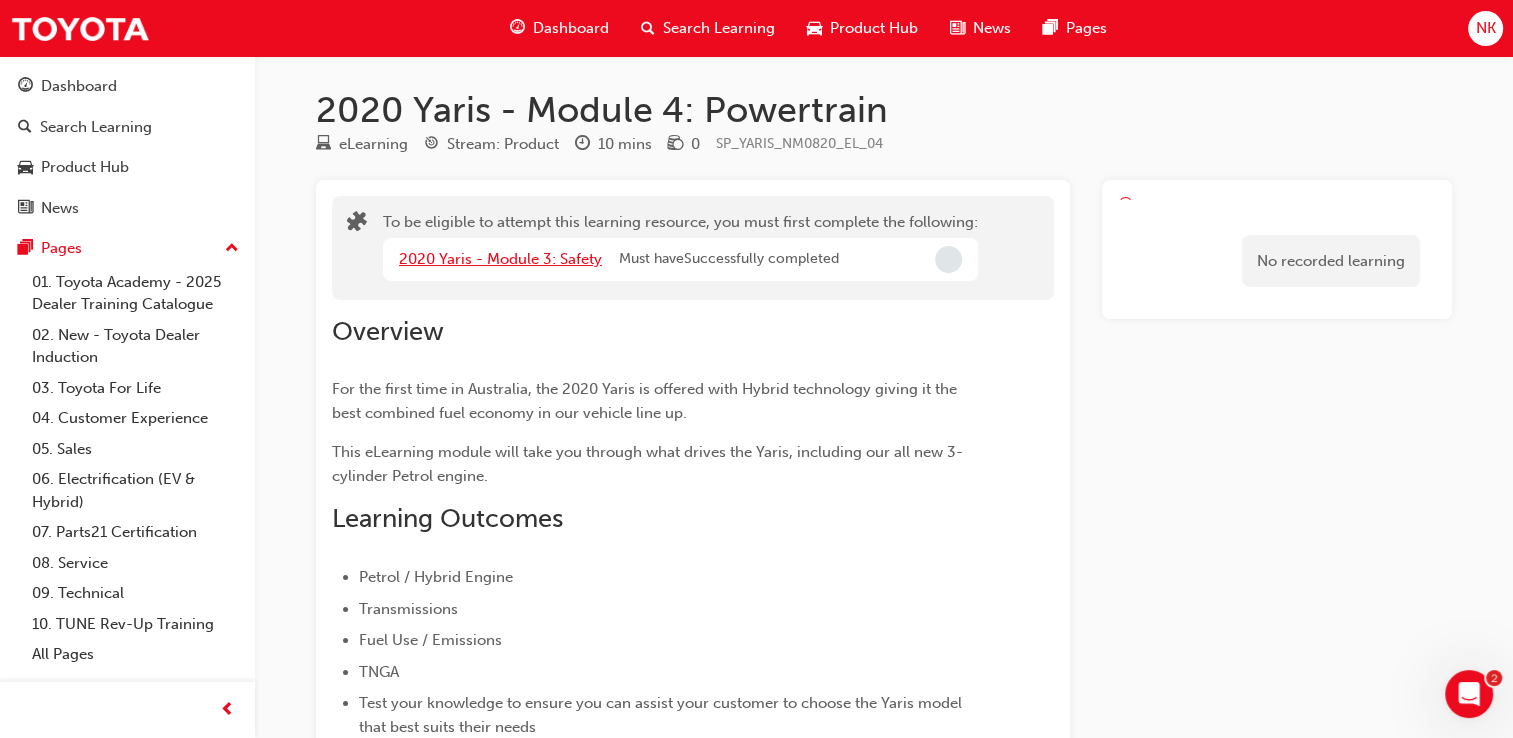 click on "2020 Yaris - Module 3: Safety" at bounding box center (500, 259) 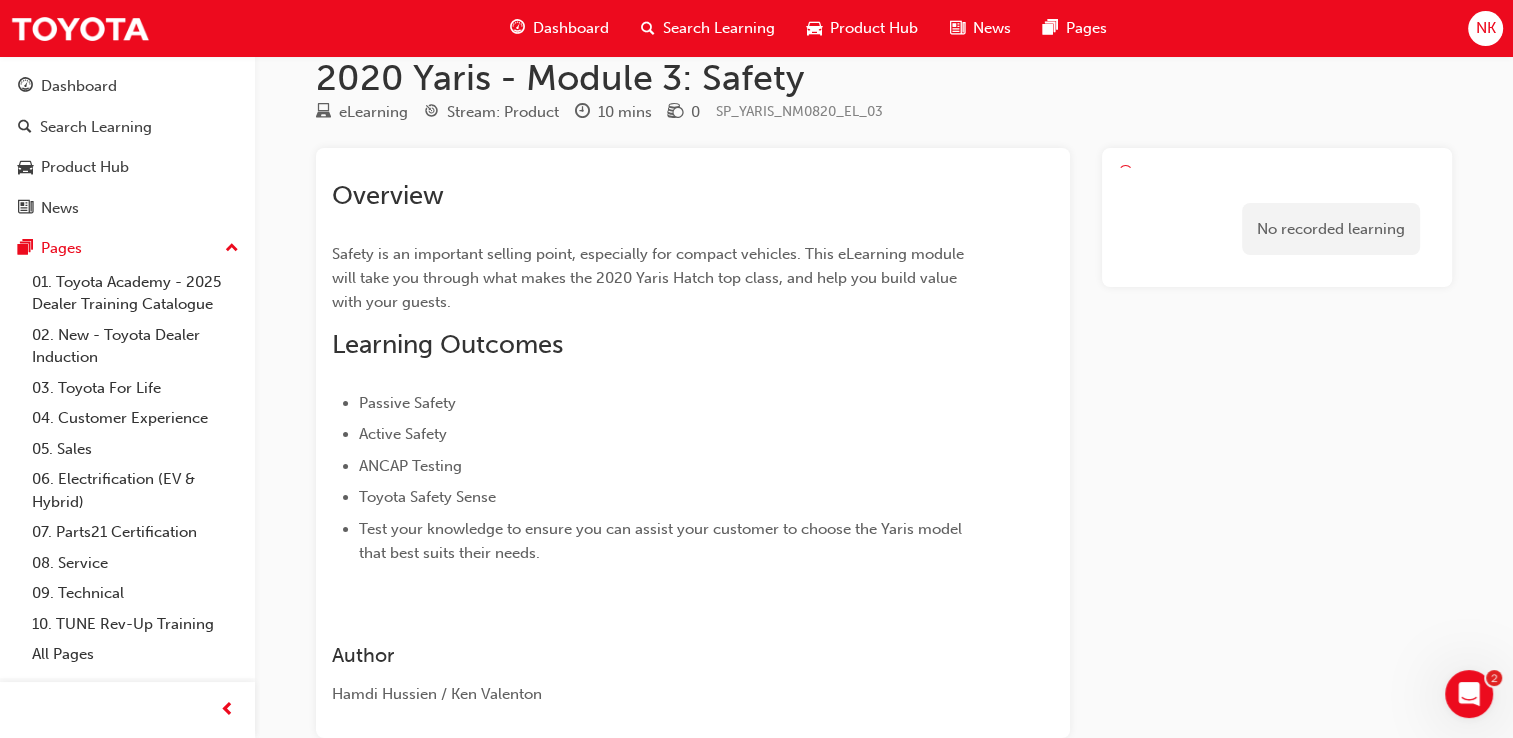 scroll, scrollTop: 0, scrollLeft: 0, axis: both 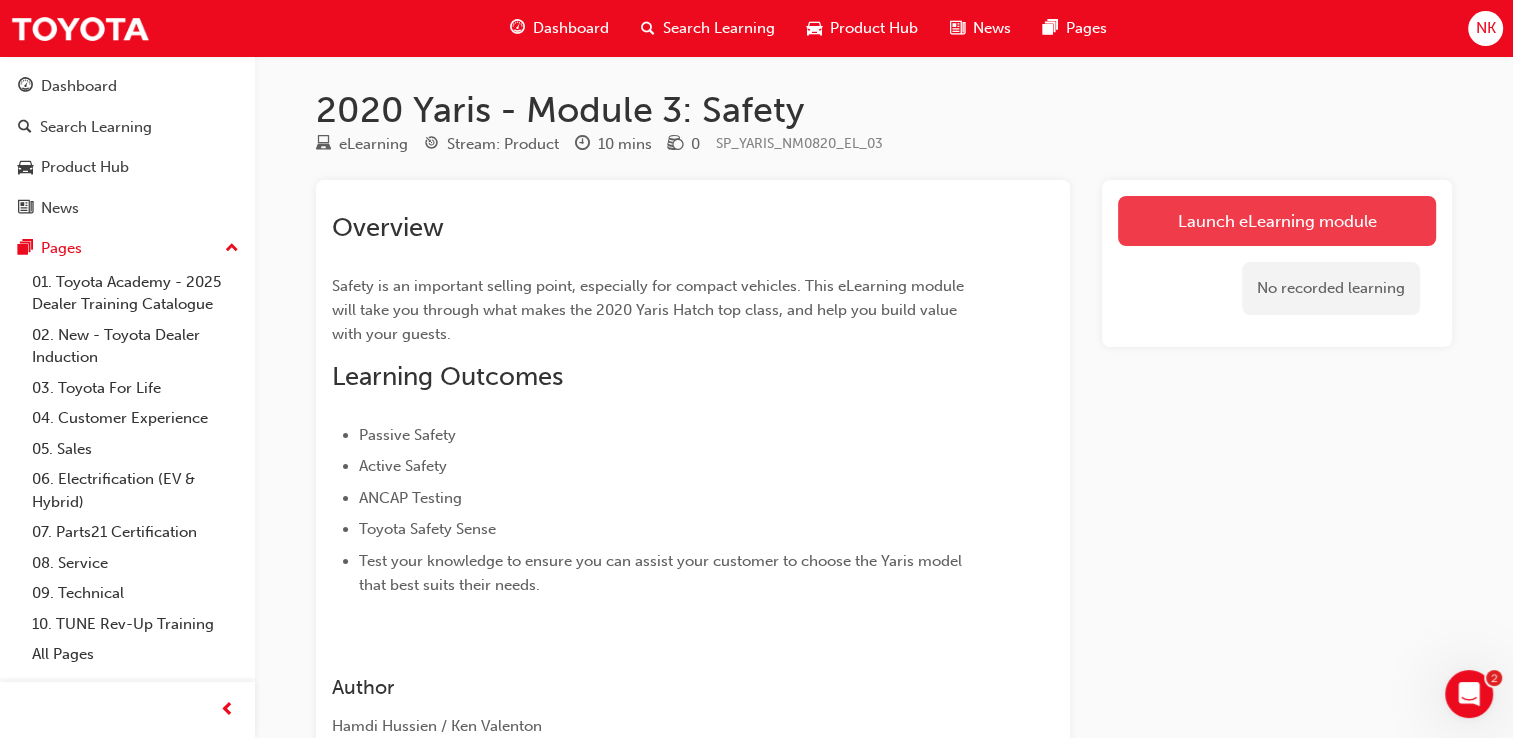 click on "Launch eLearning module" at bounding box center (1277, 221) 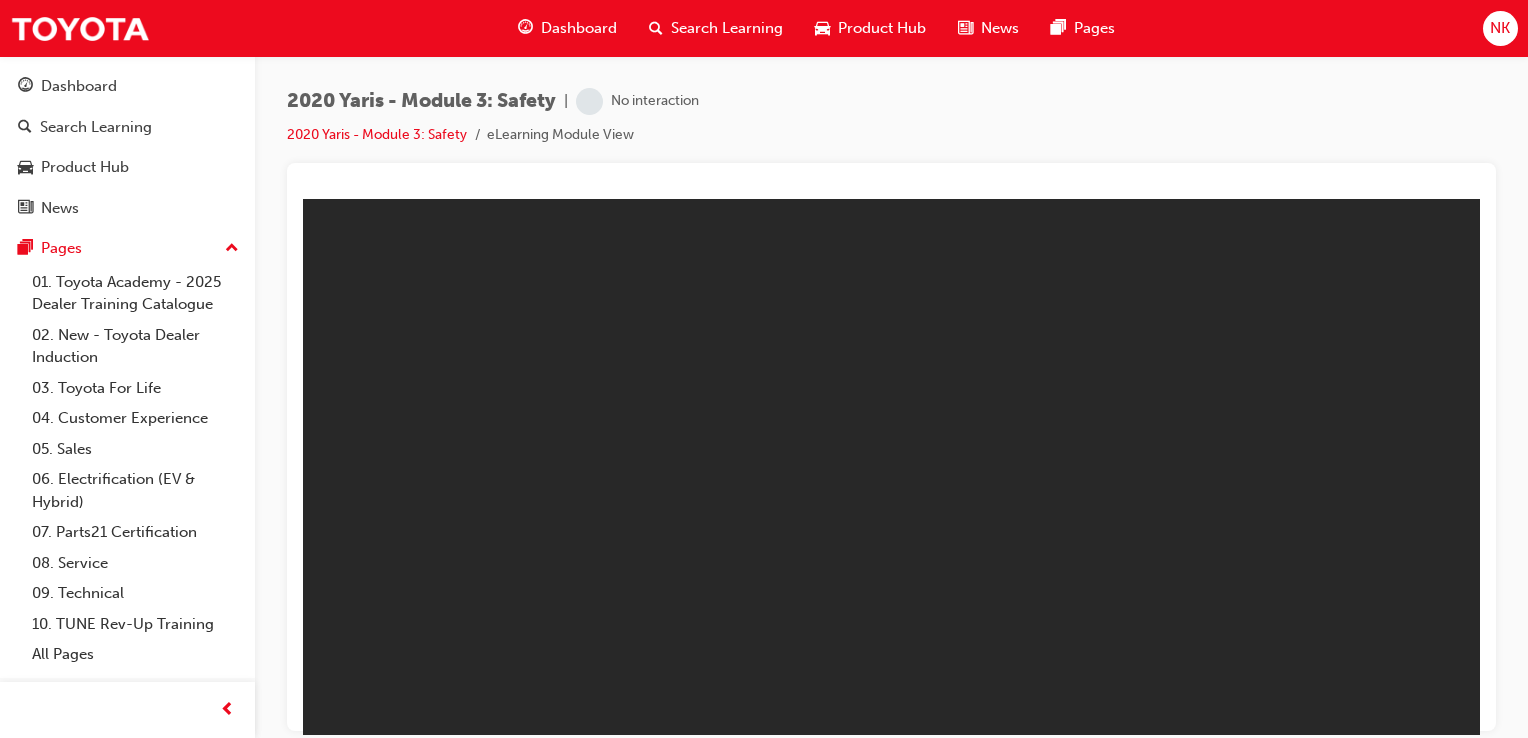 scroll, scrollTop: 0, scrollLeft: 0, axis: both 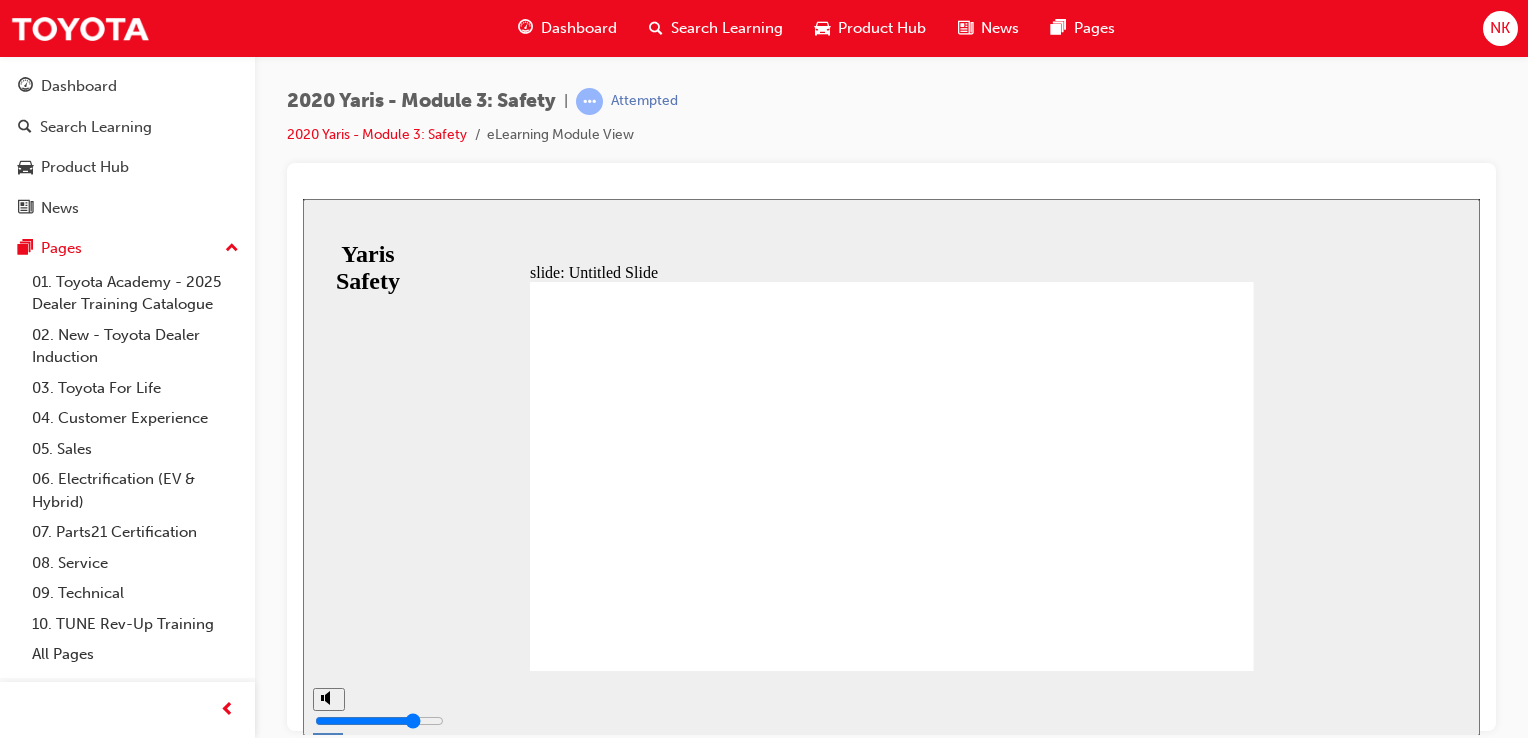 click 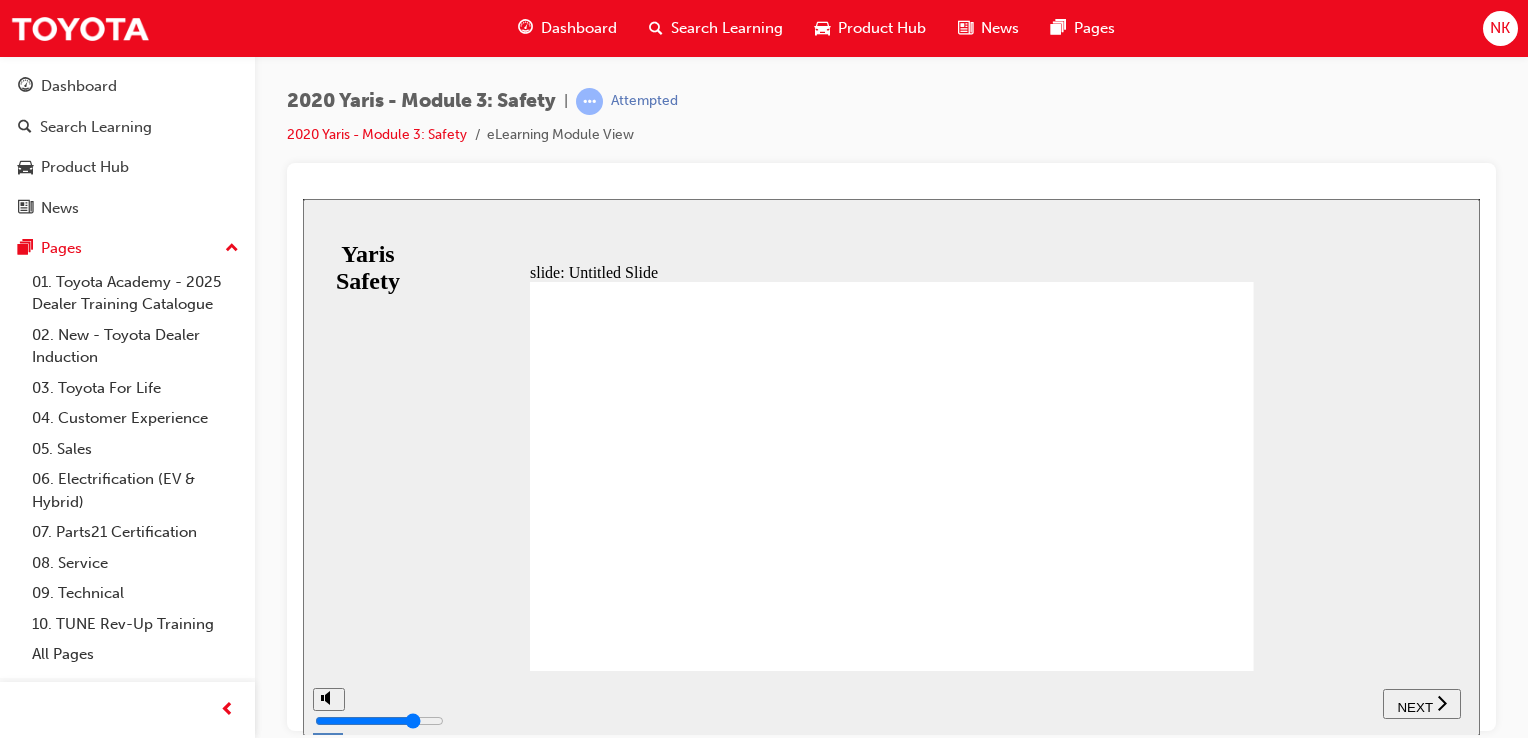 click 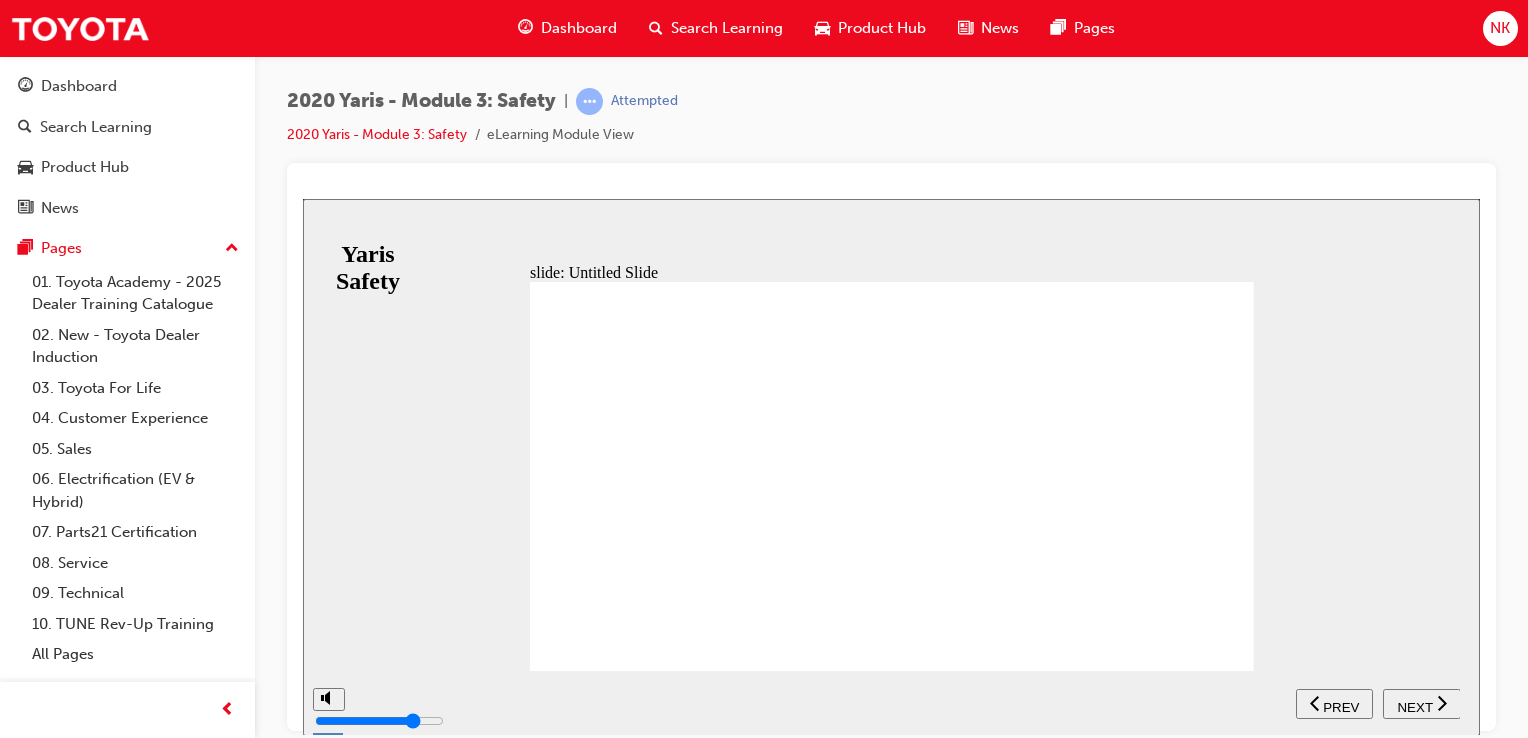 click on "NEXT" at bounding box center (1414, 706) 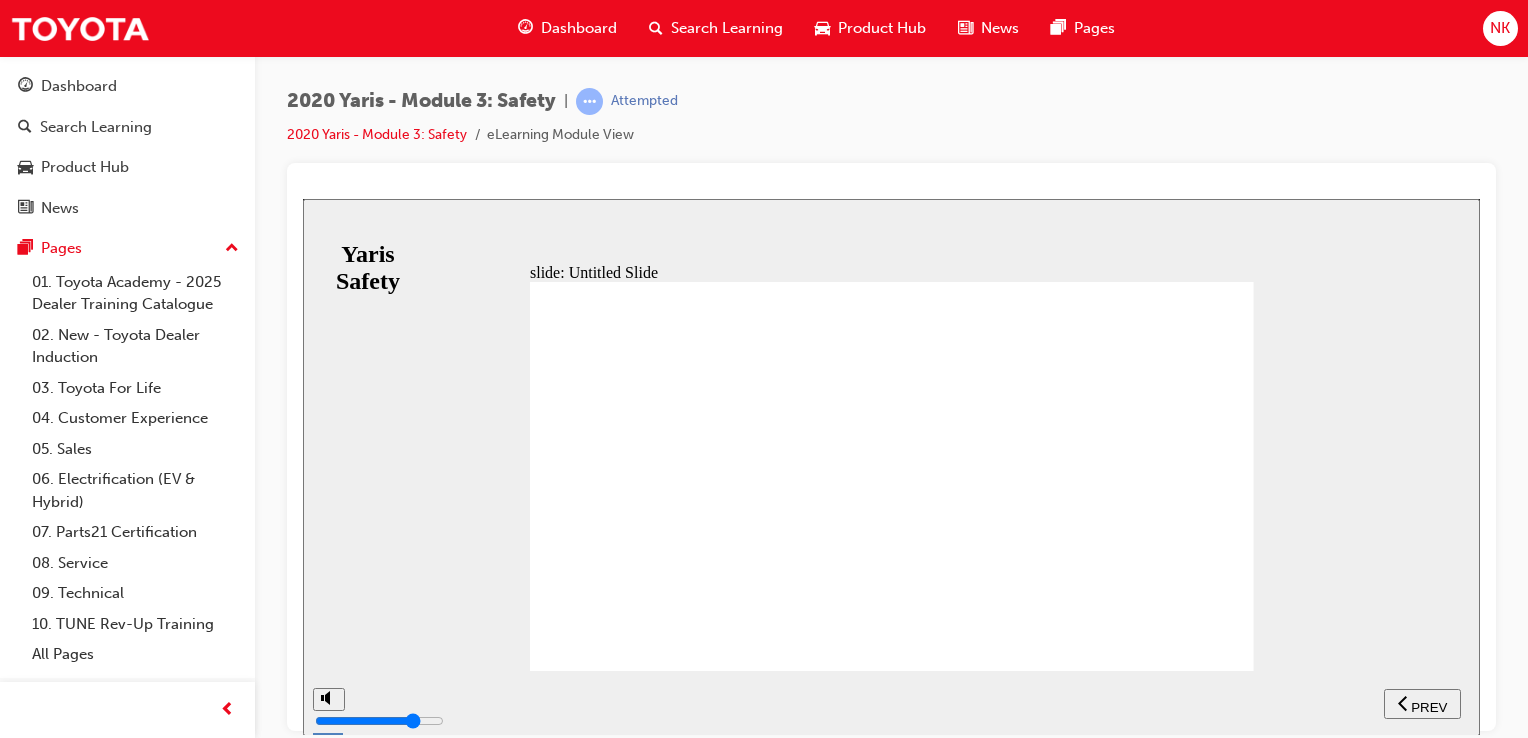 click 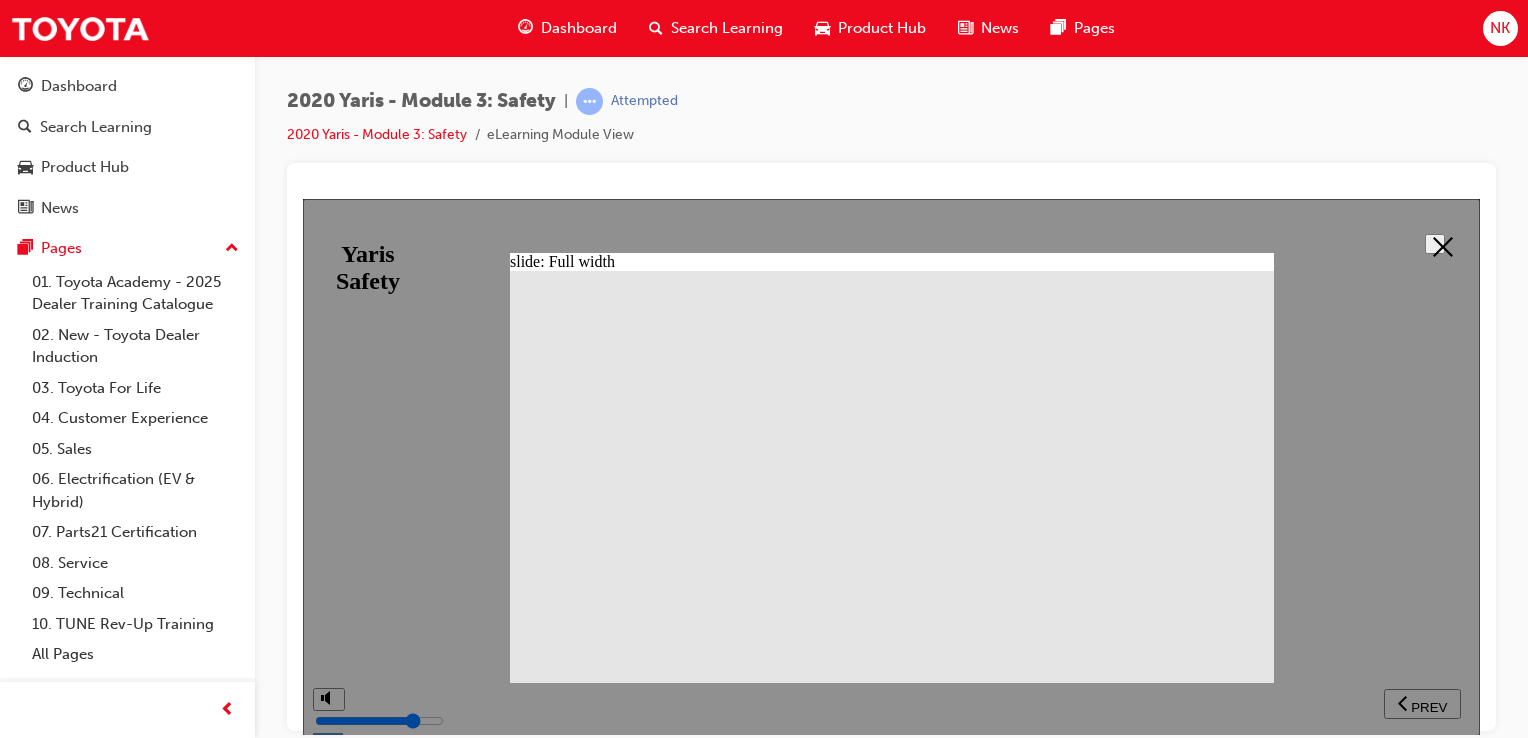 click 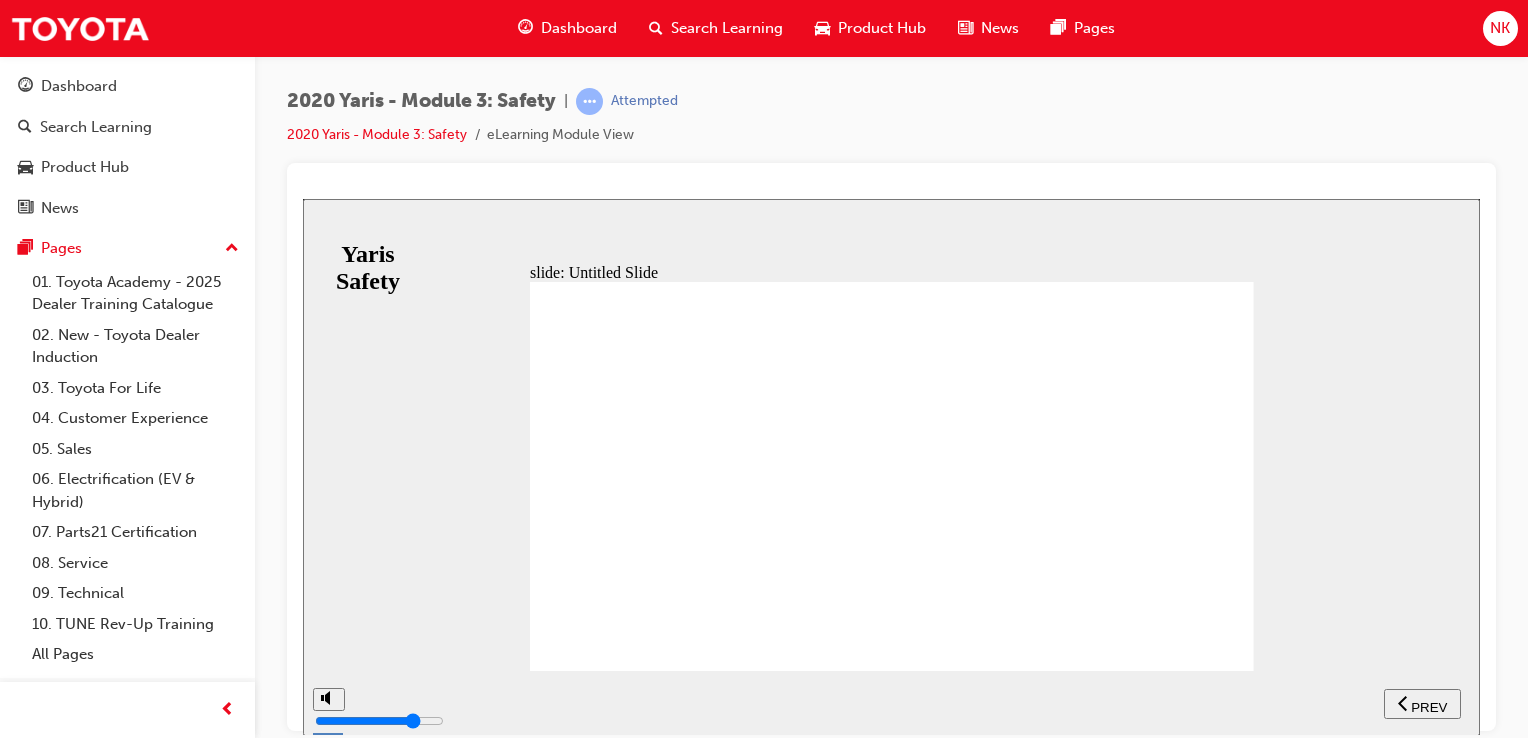 click 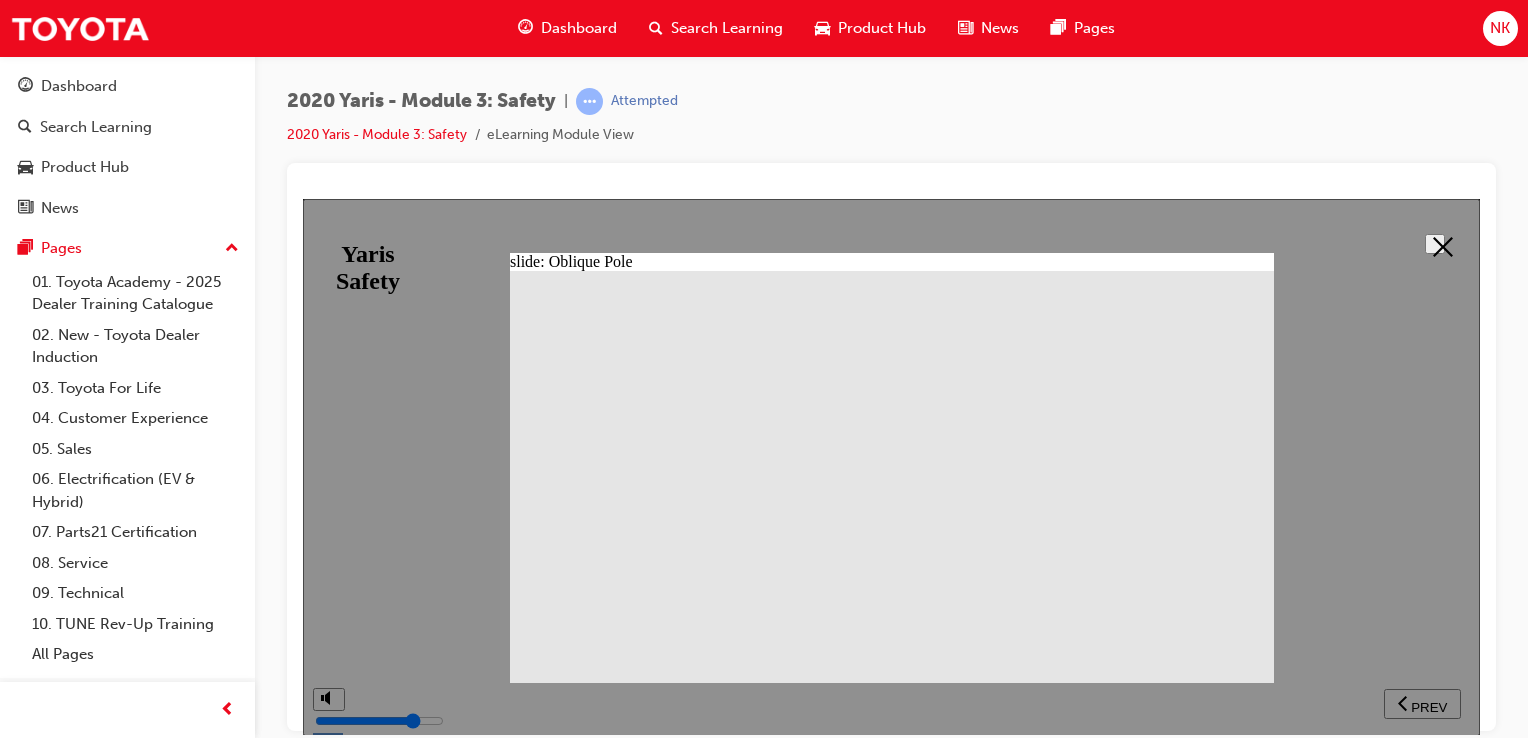click 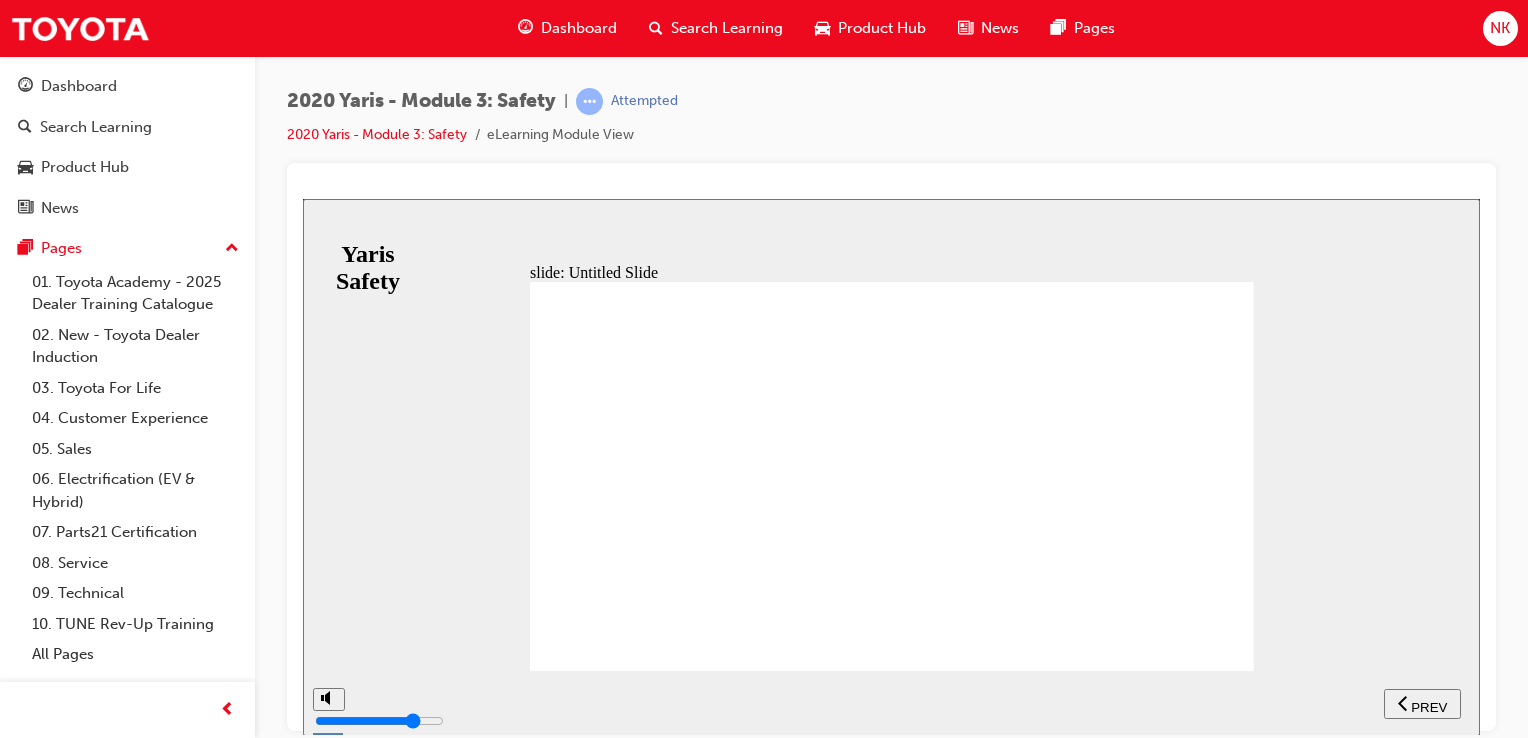 click 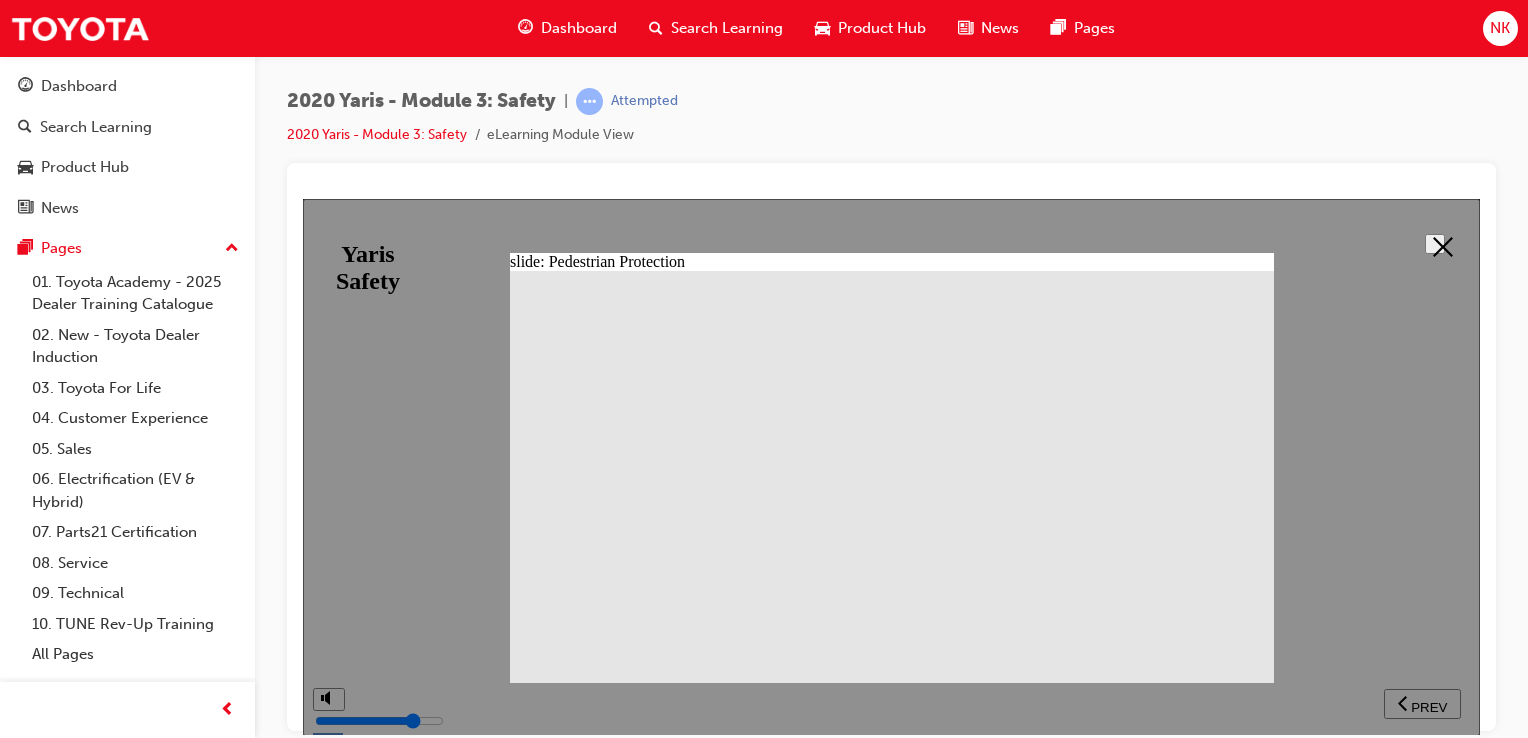 click 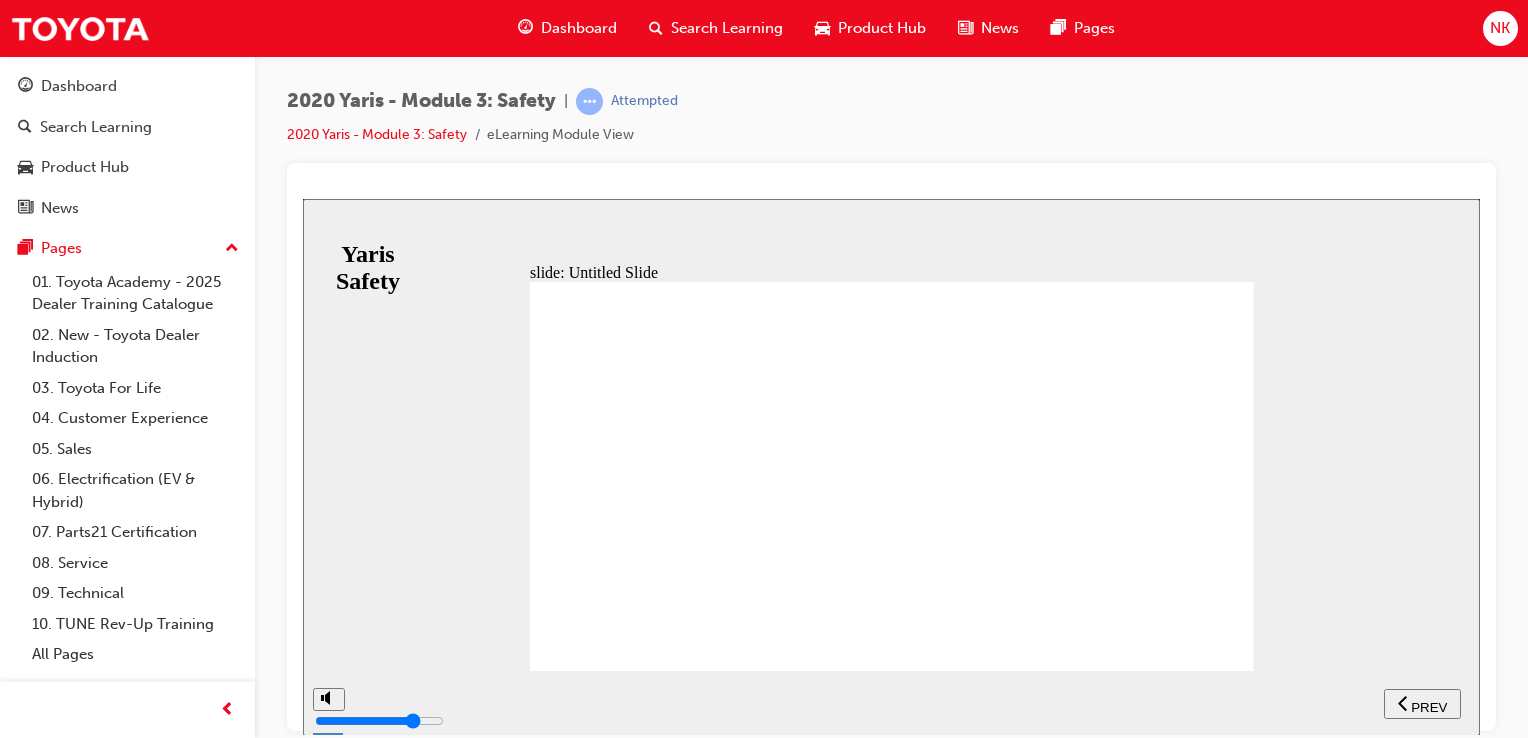click 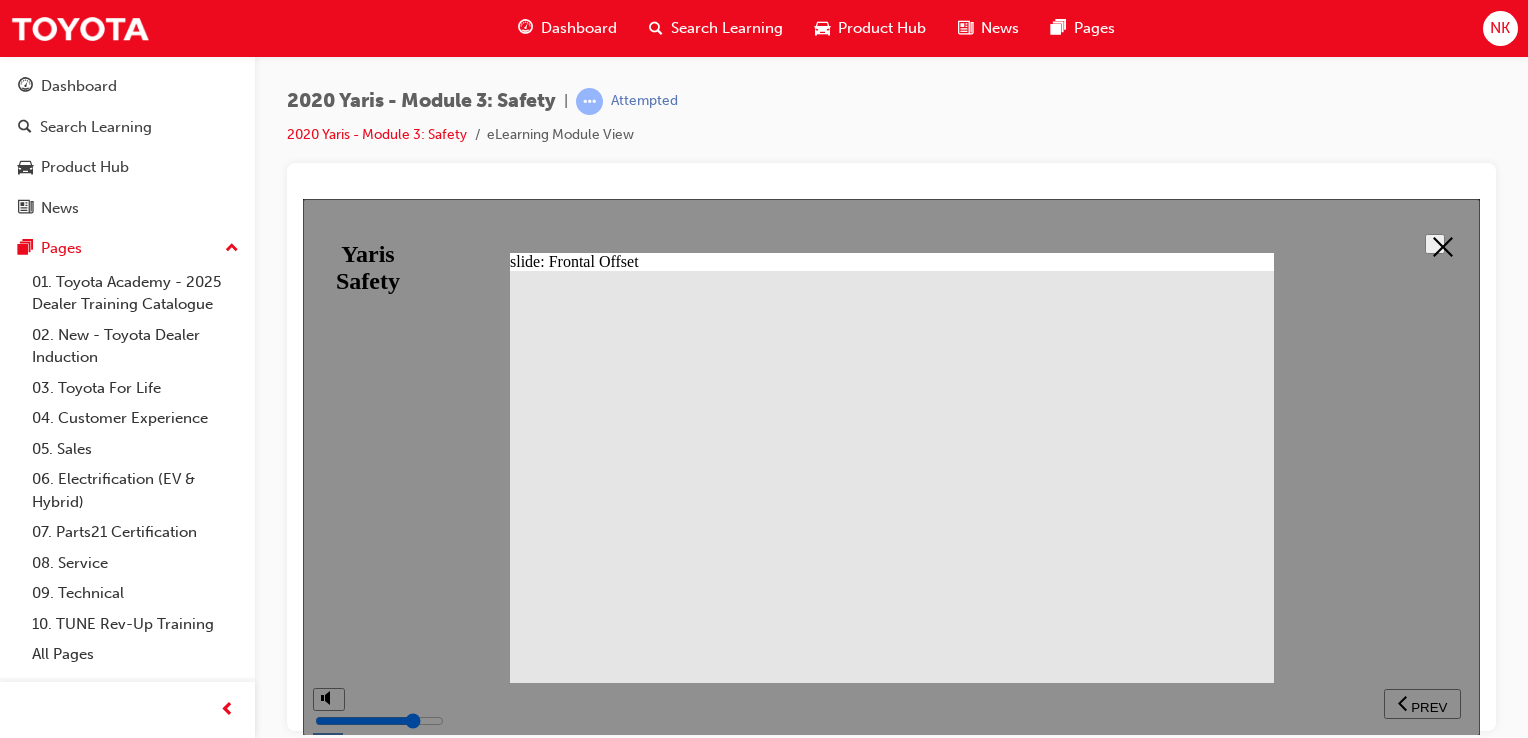 click at bounding box center [1435, 243] 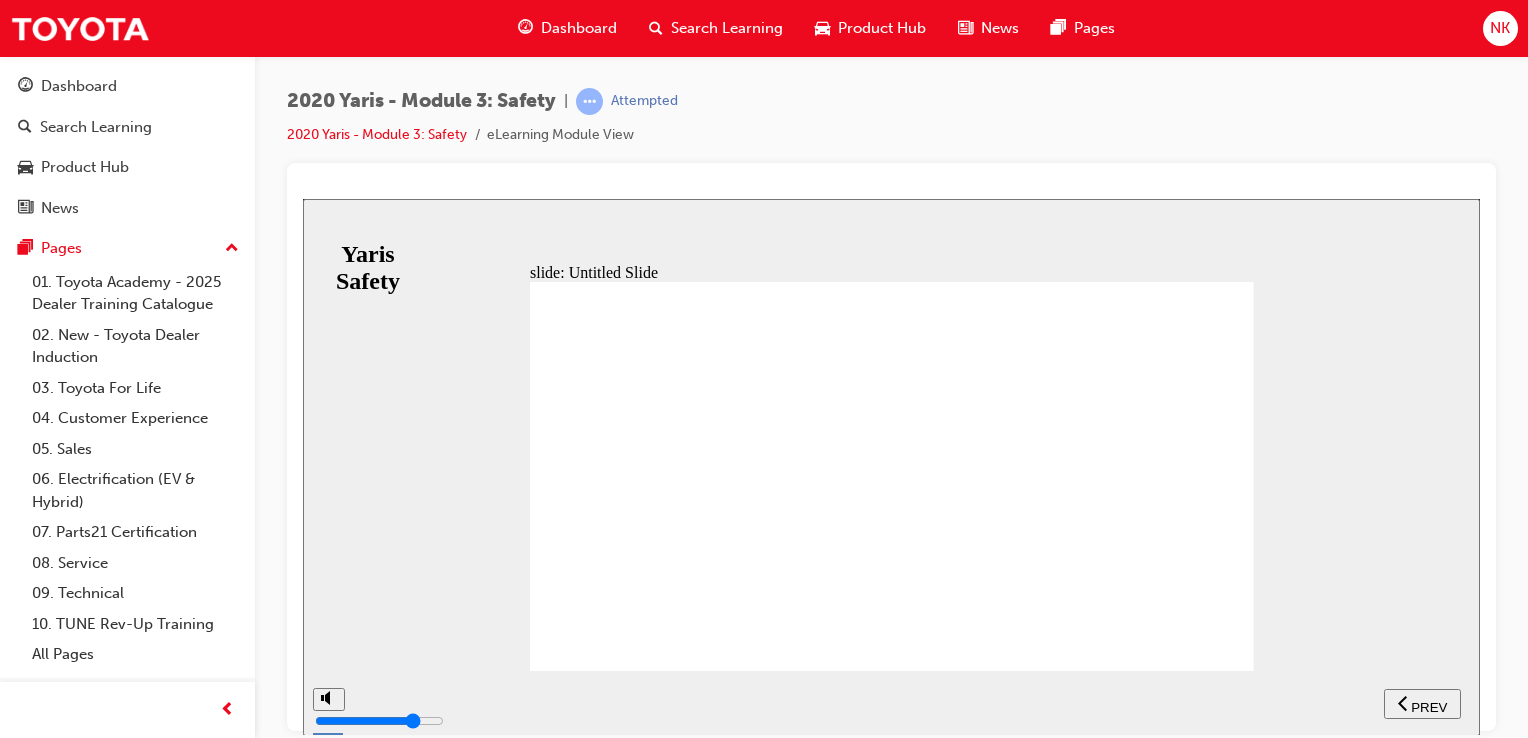 click 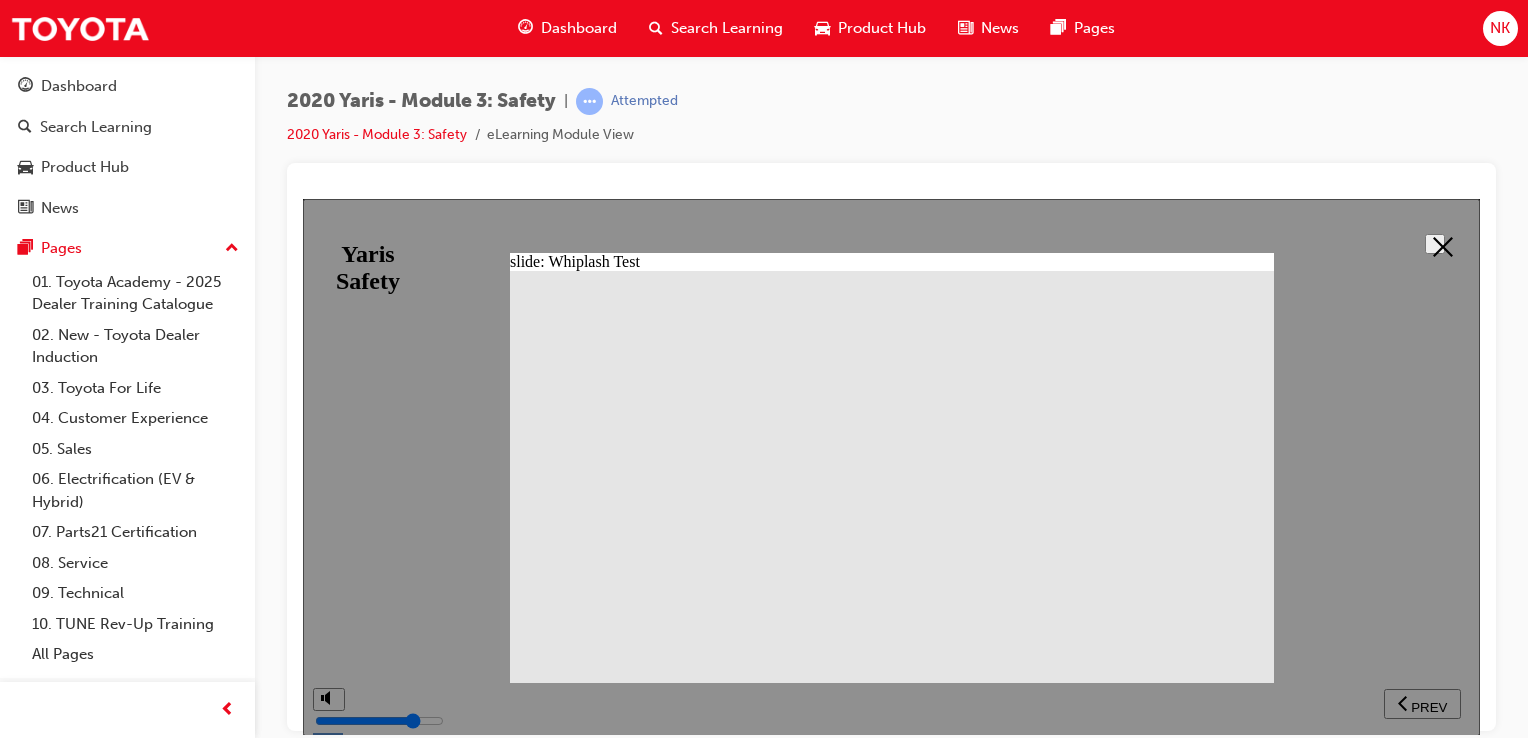 click 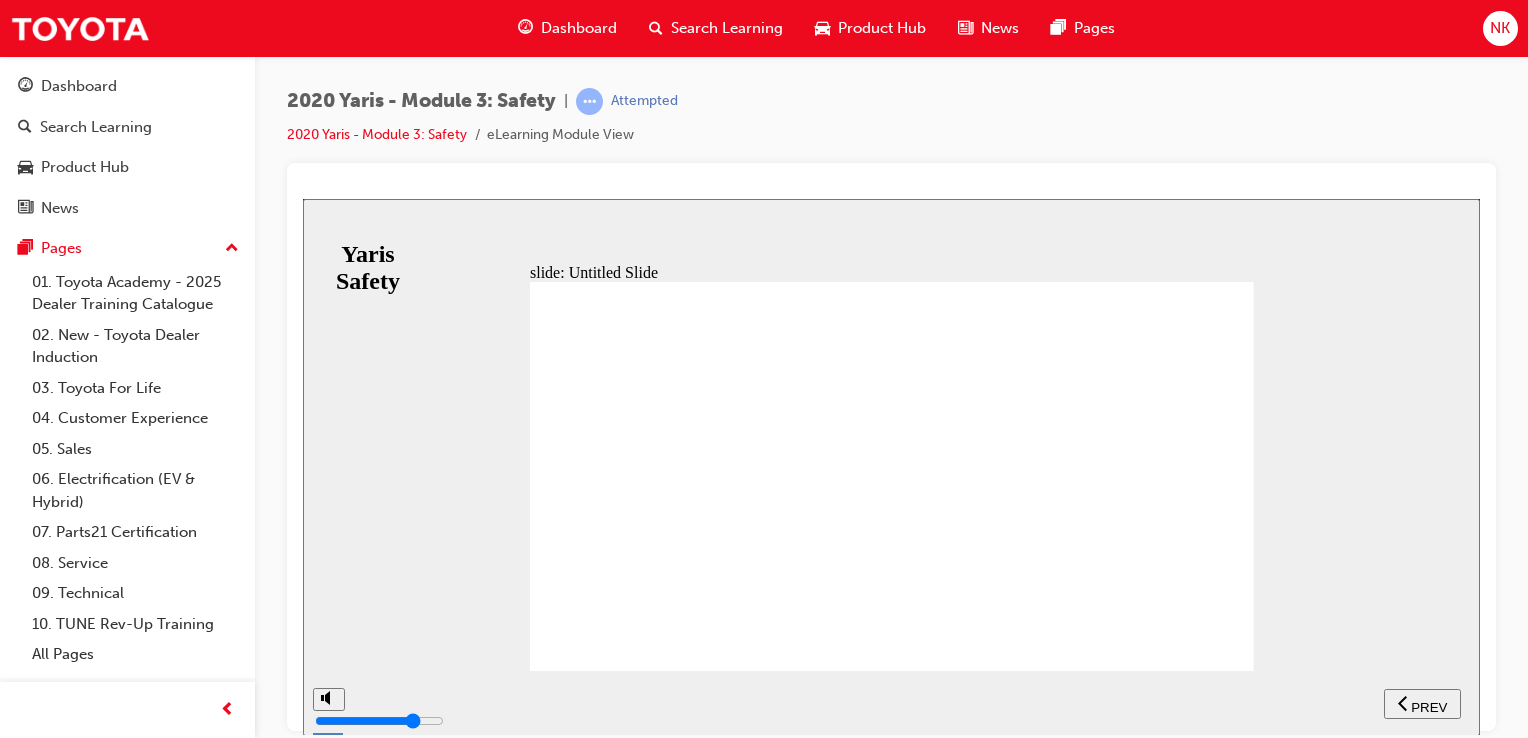 click 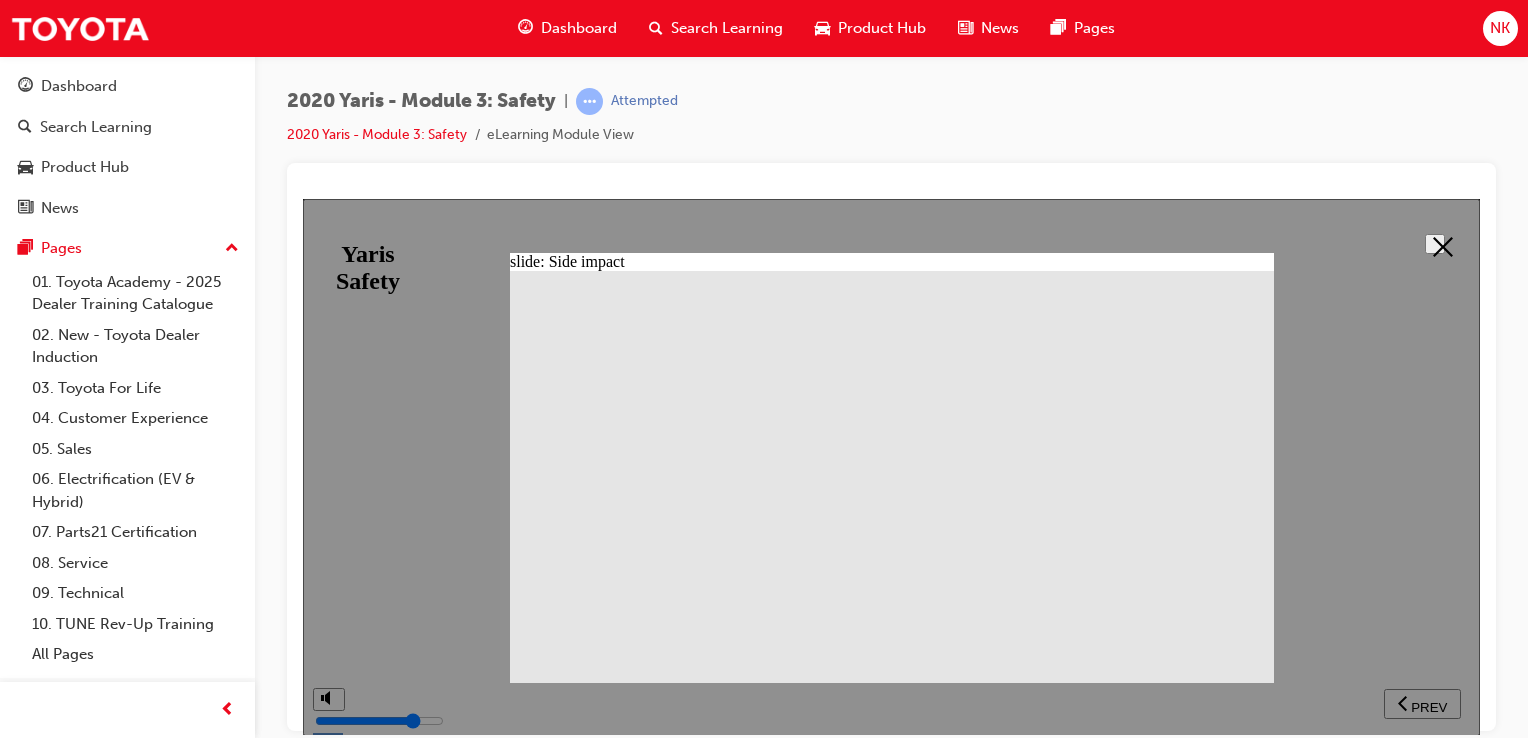 click at bounding box center [1435, 243] 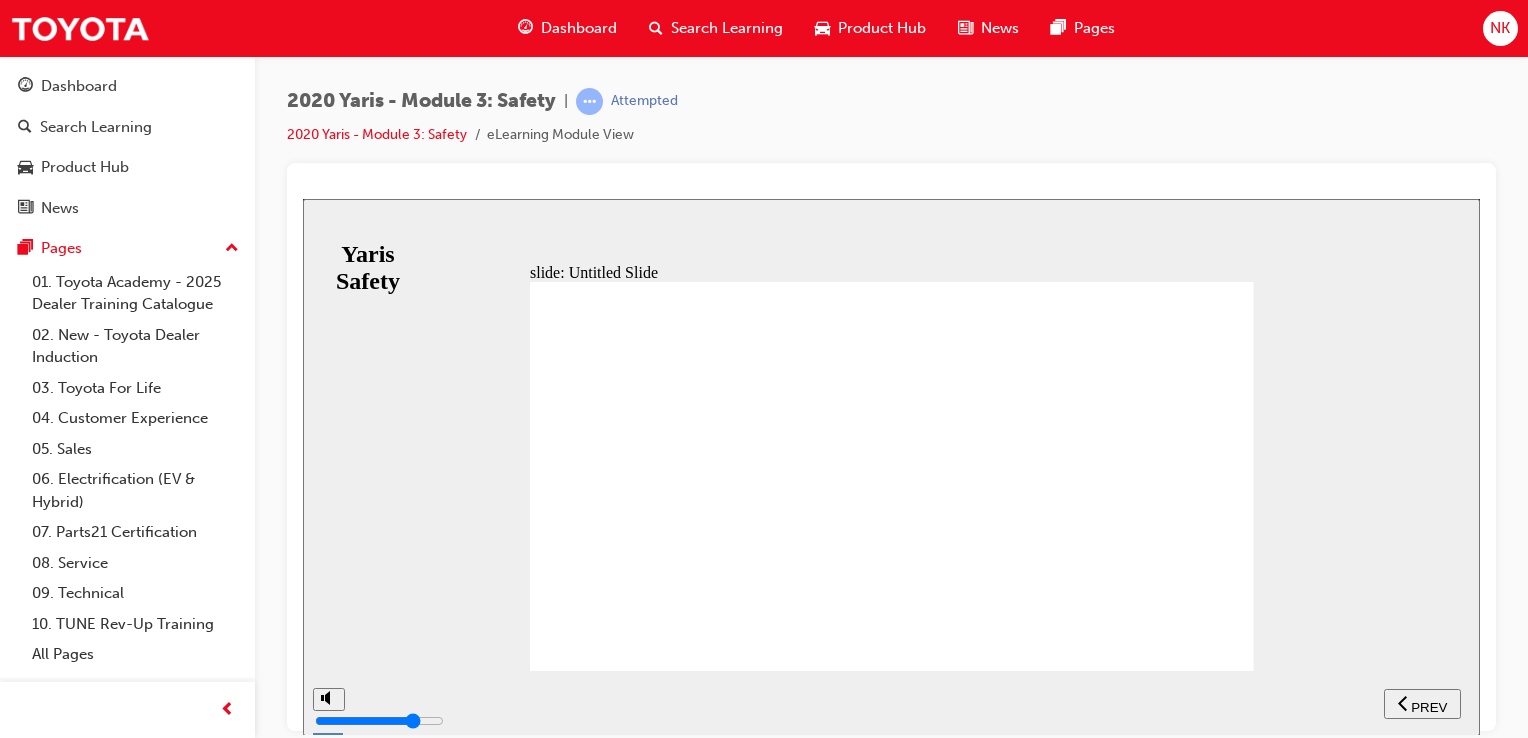 click 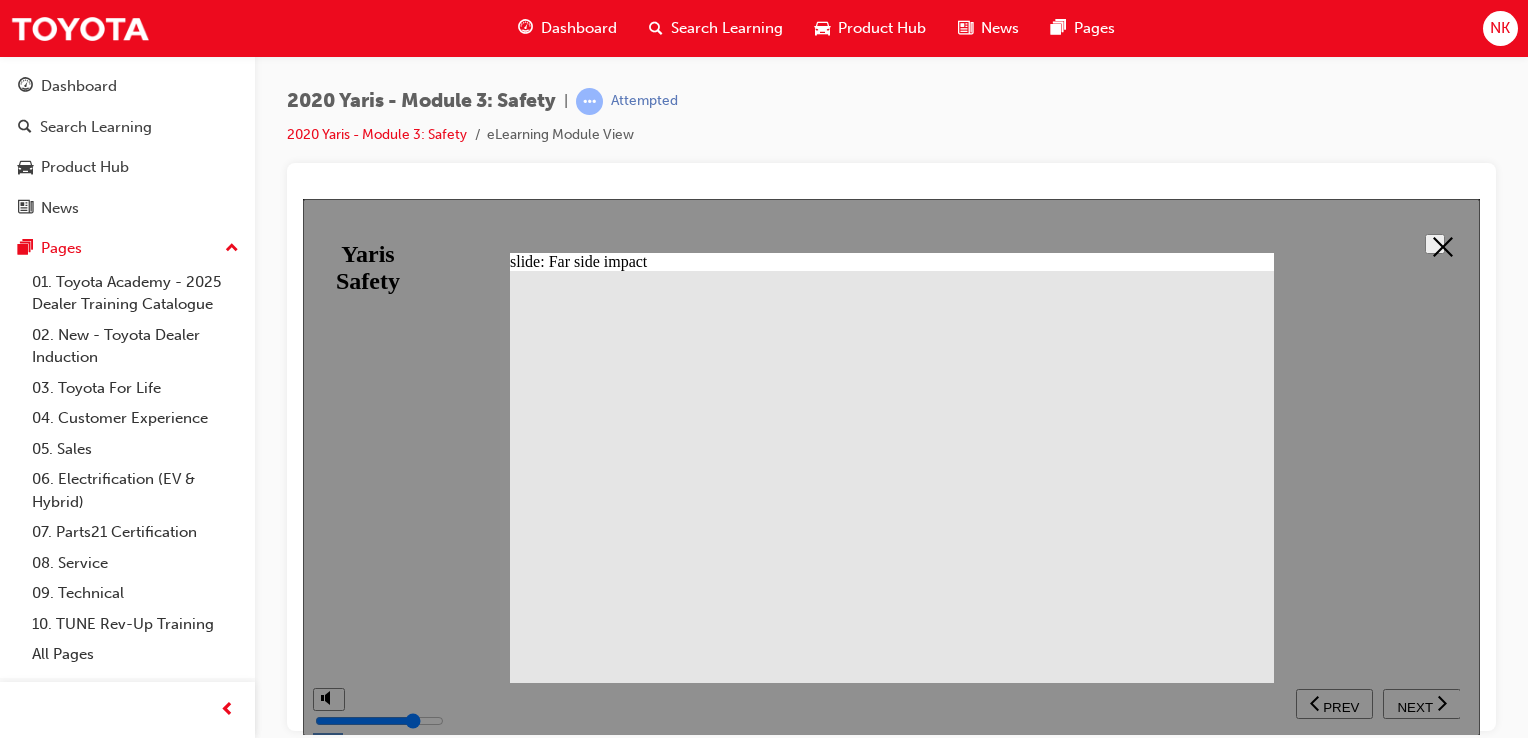 click 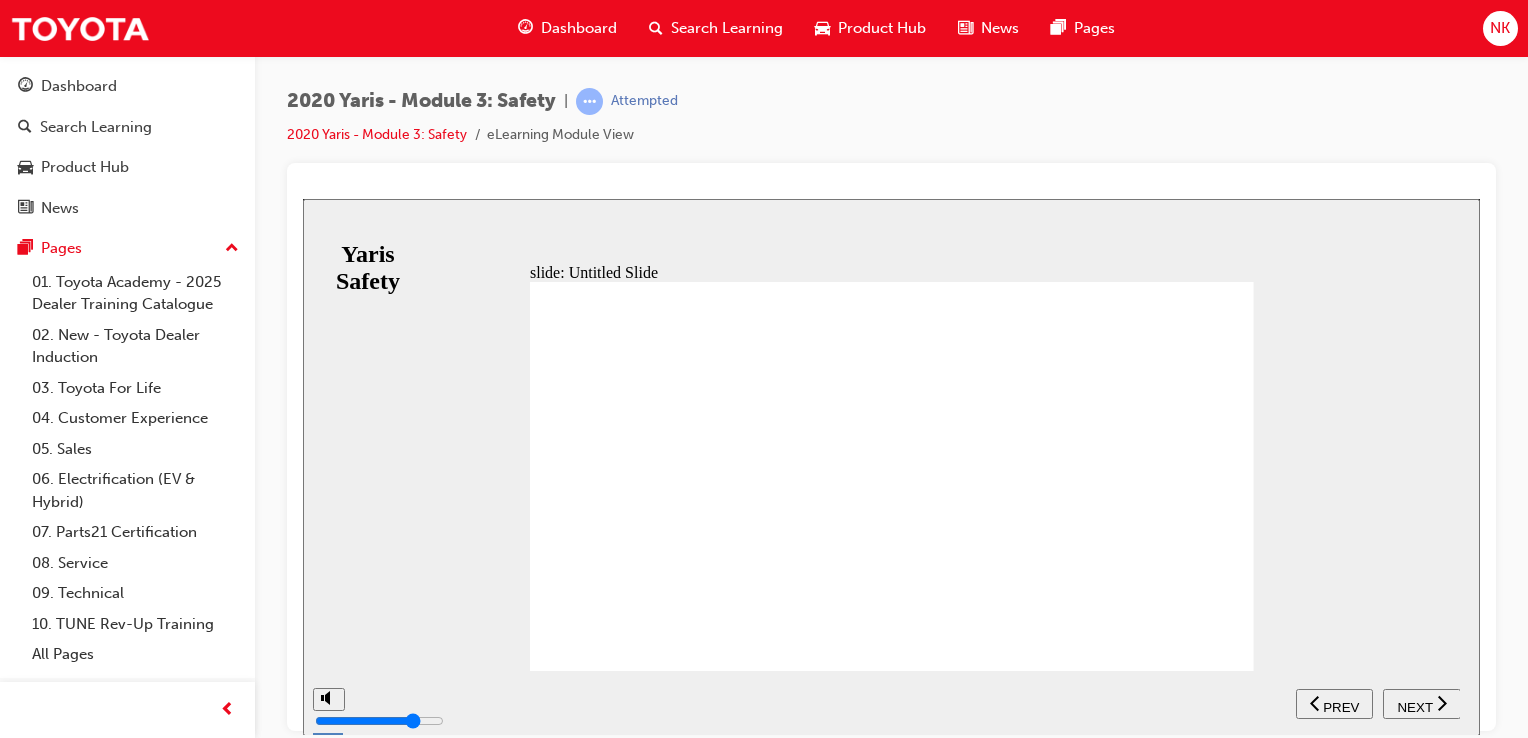 click 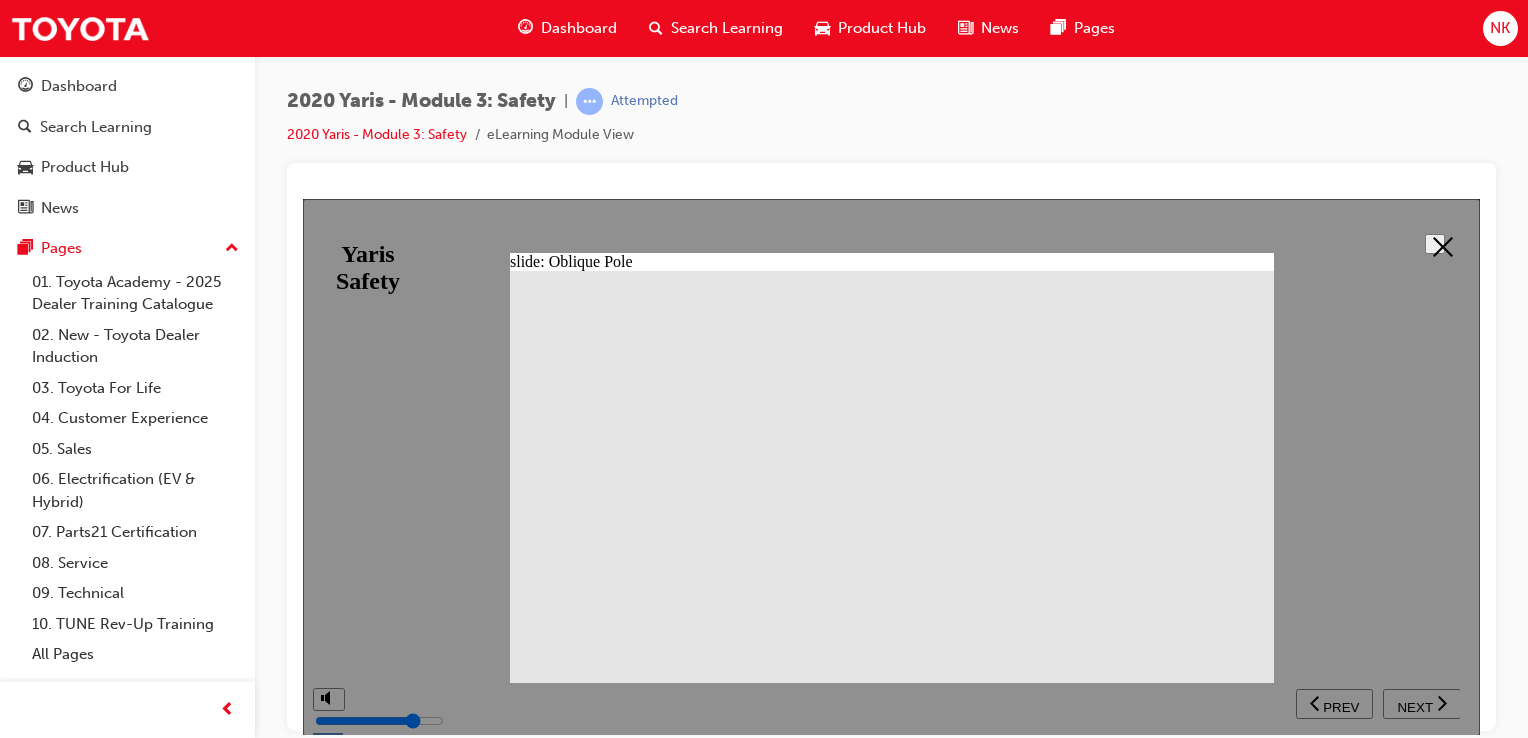 click at bounding box center [1435, 243] 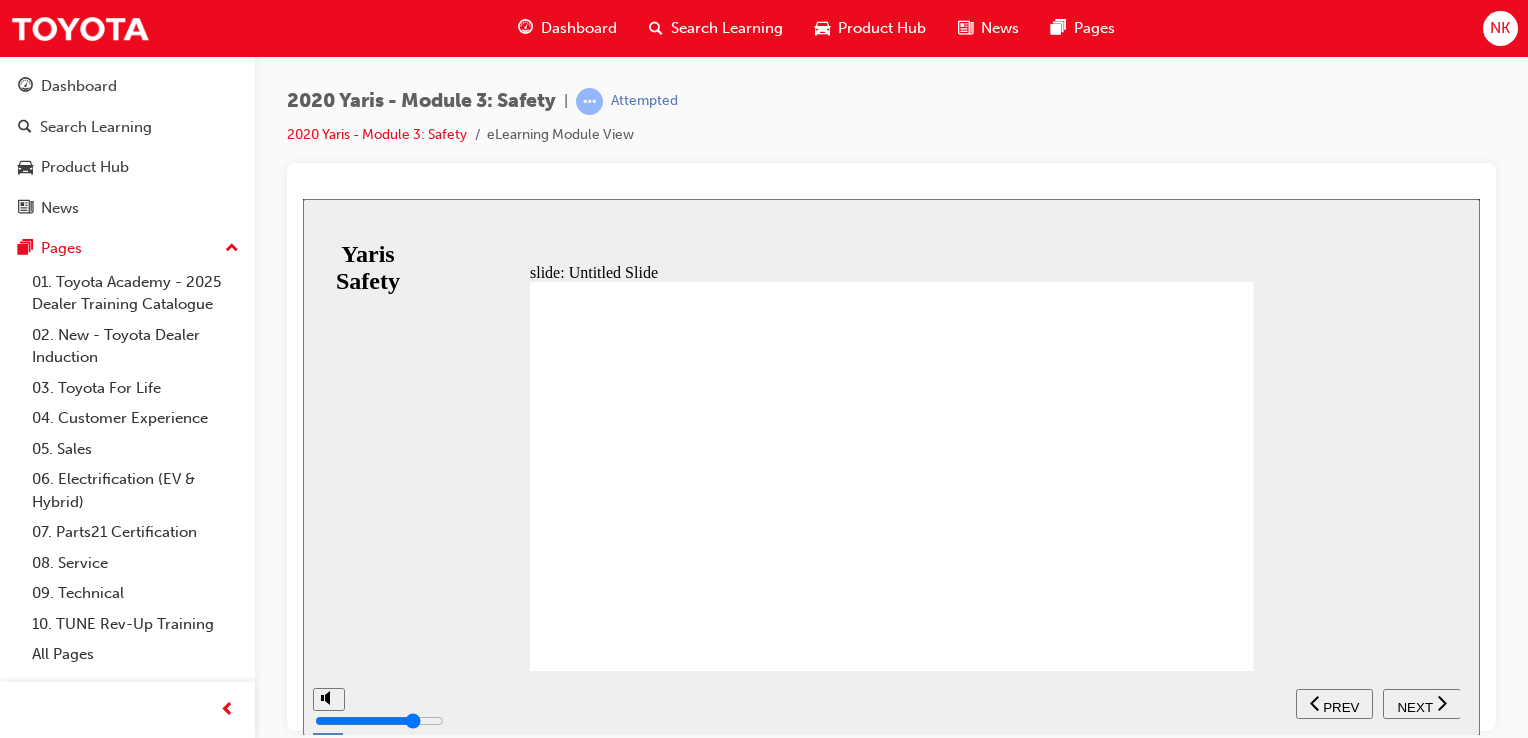 click on "NEXT" at bounding box center (1414, 706) 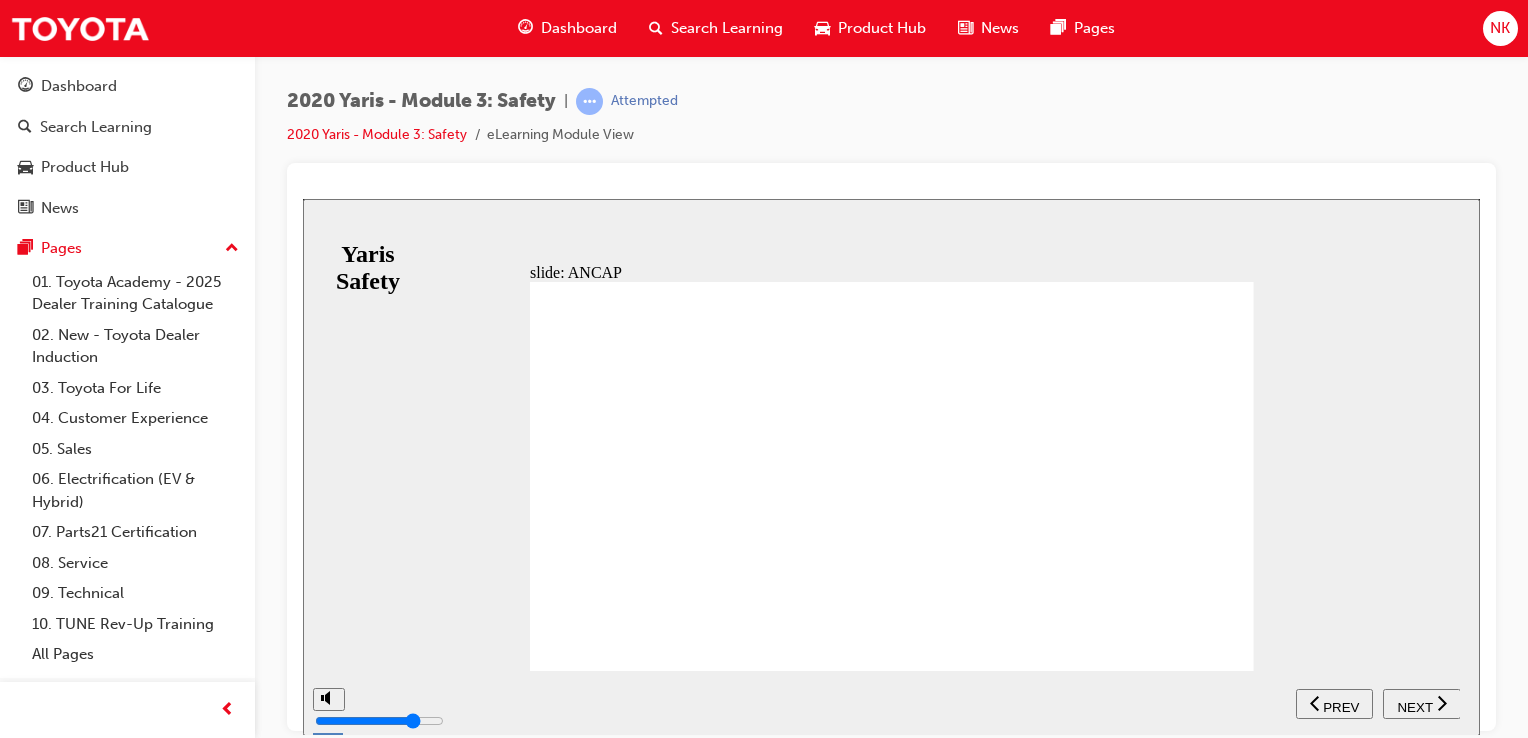 click 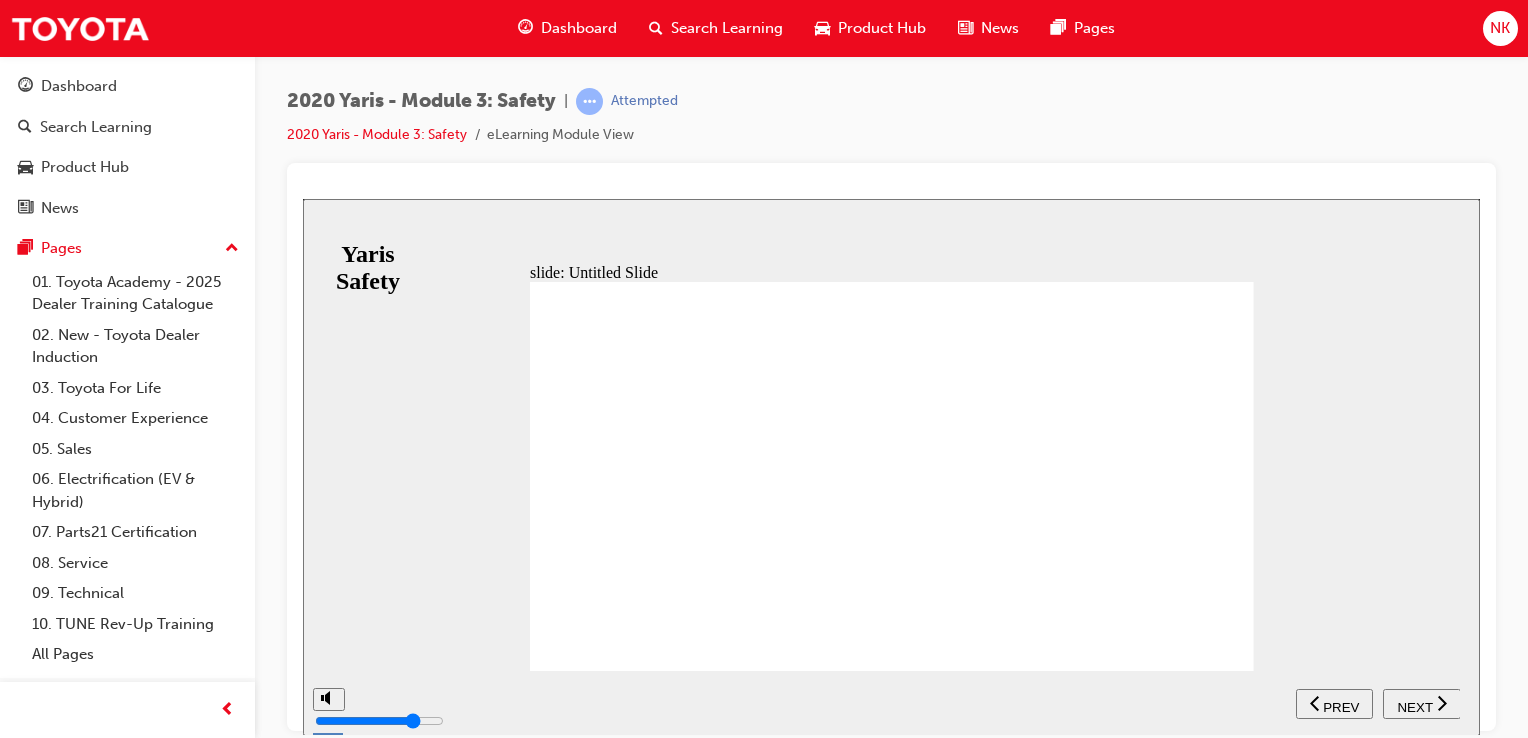 click on "NEXT" at bounding box center [1414, 706] 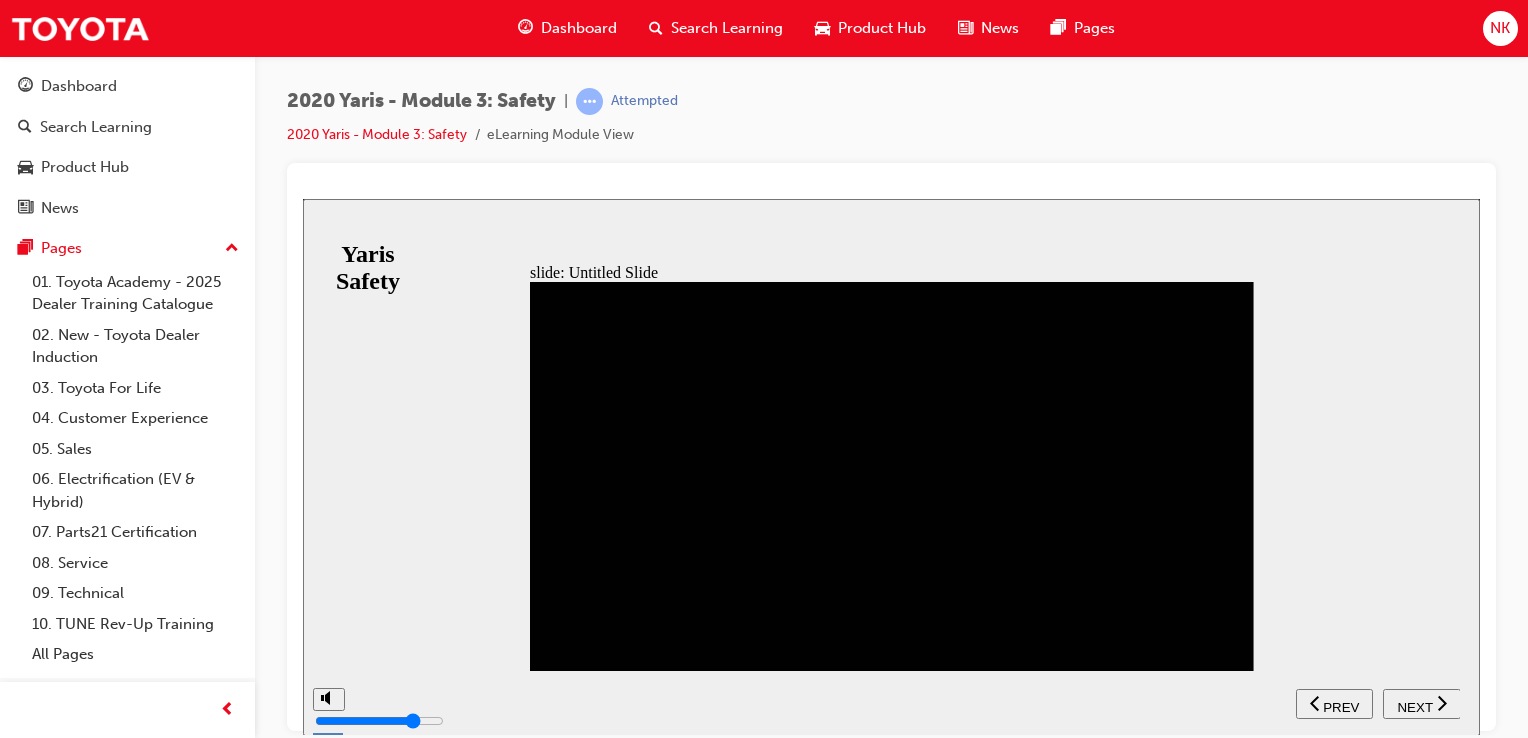 click on "NEXT" at bounding box center (1414, 706) 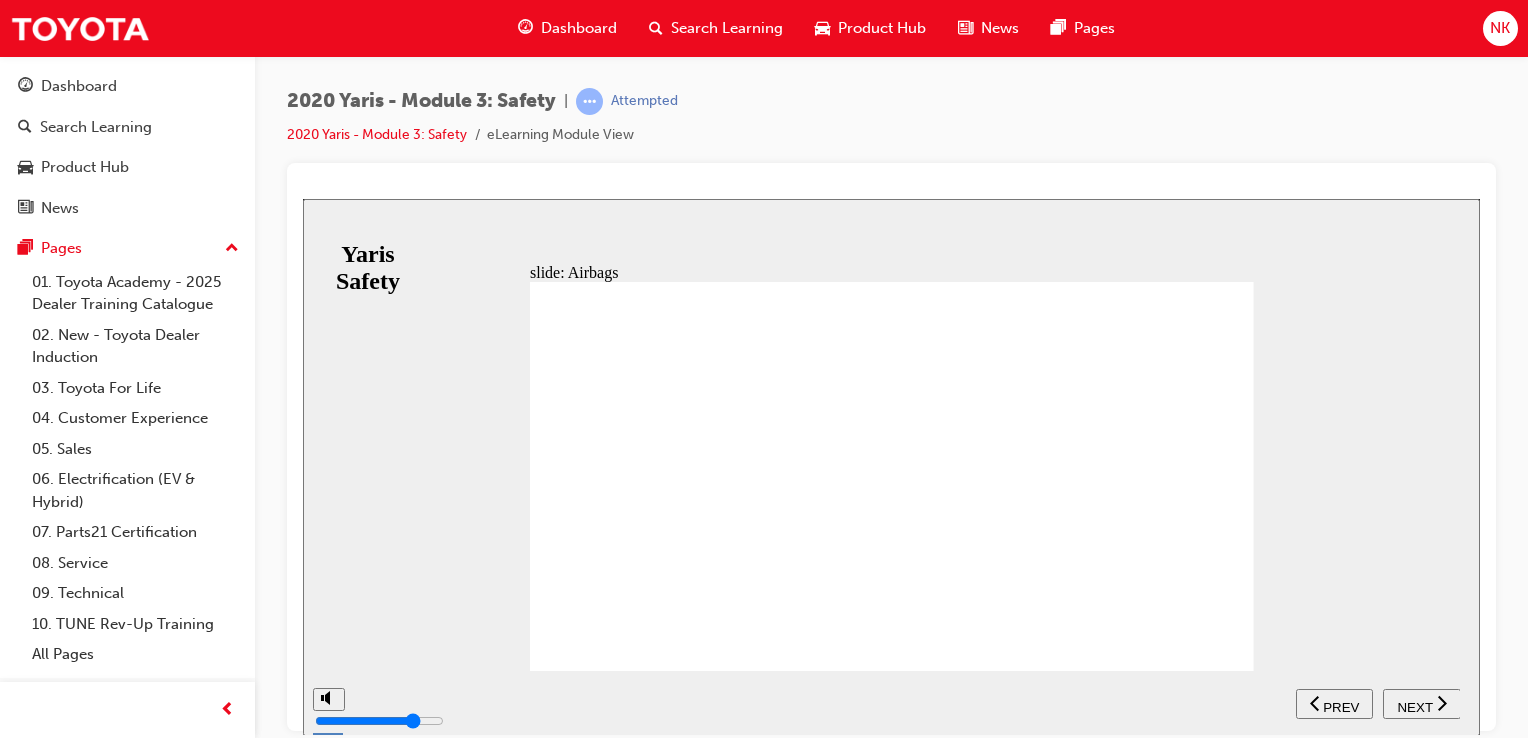 click 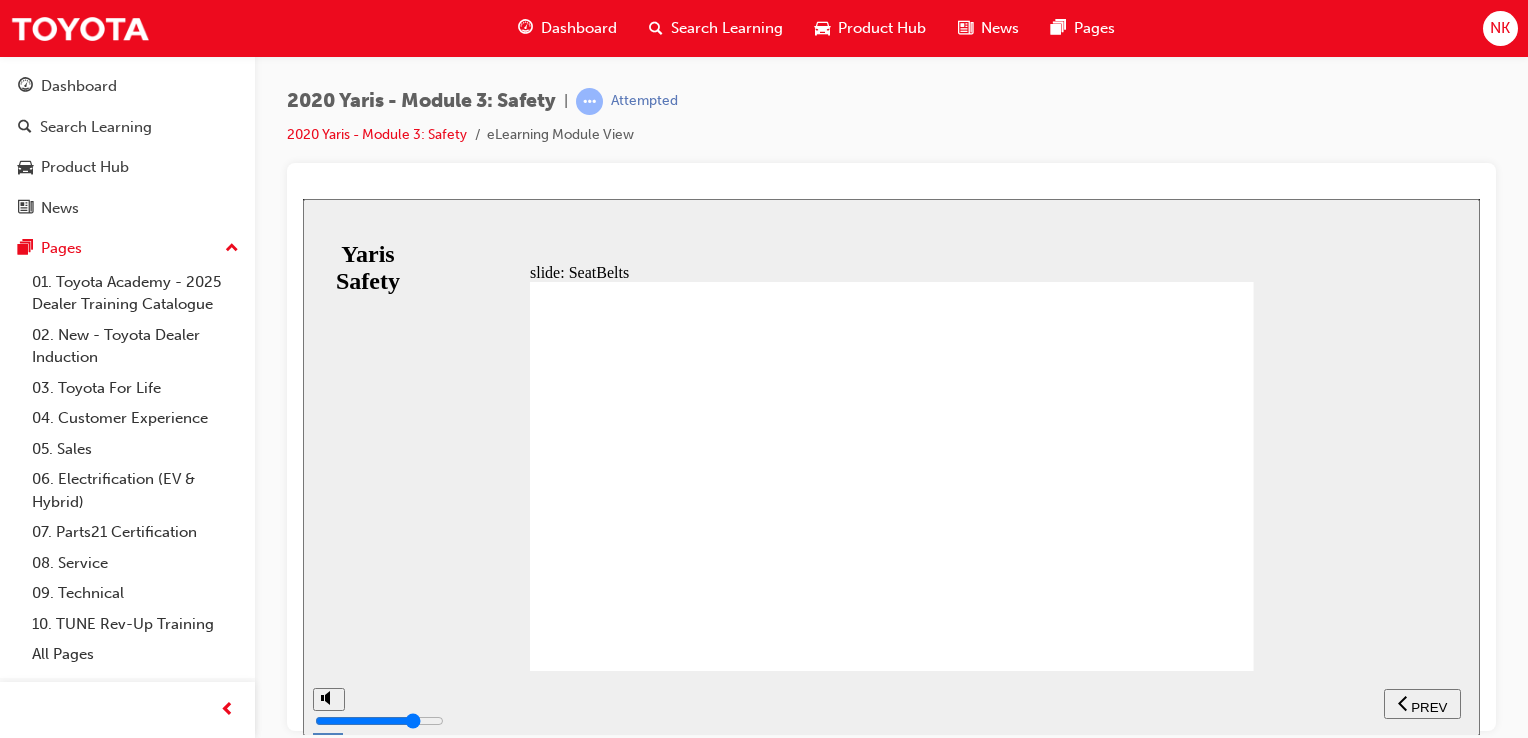 click on "PREV" at bounding box center [1422, 703] 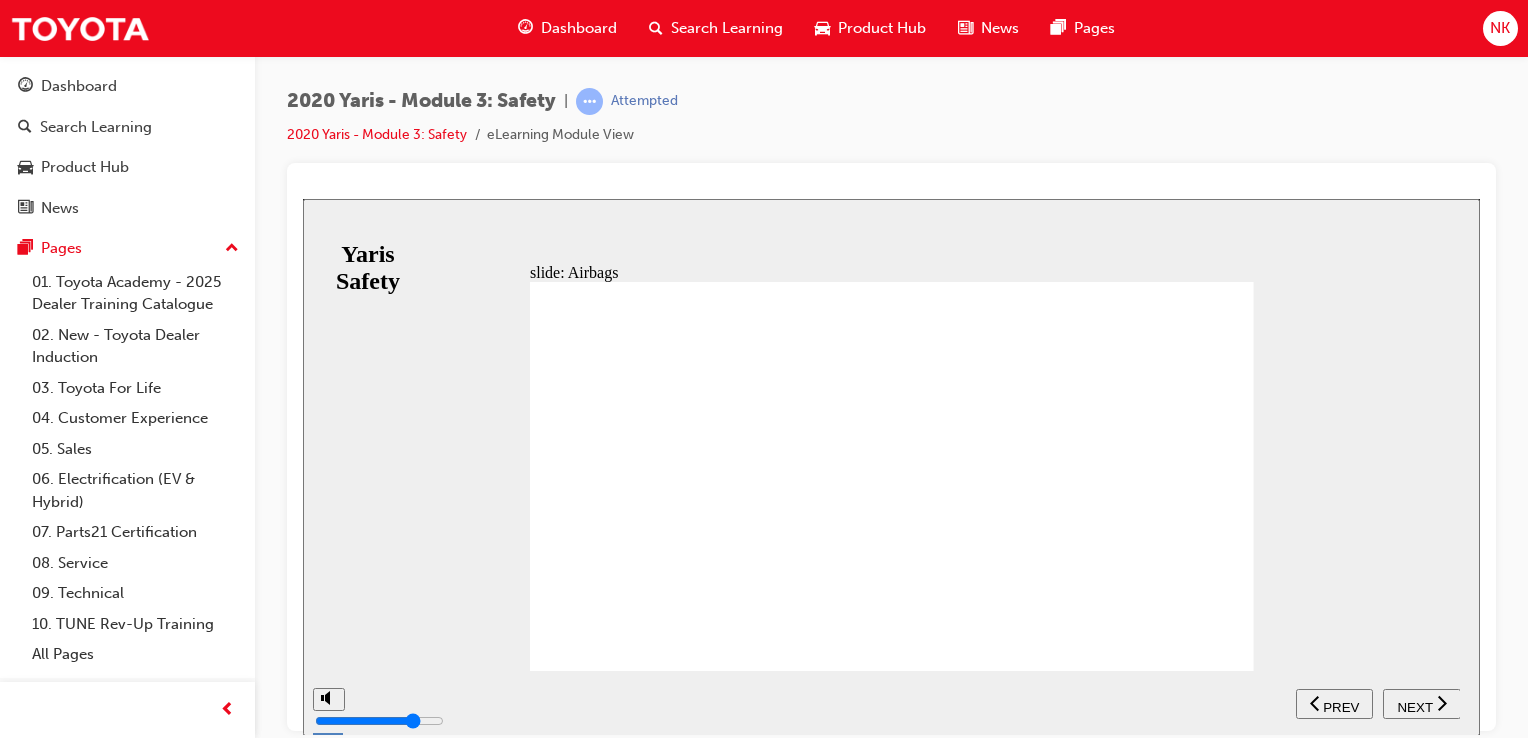 click on "NEXT" at bounding box center (1414, 706) 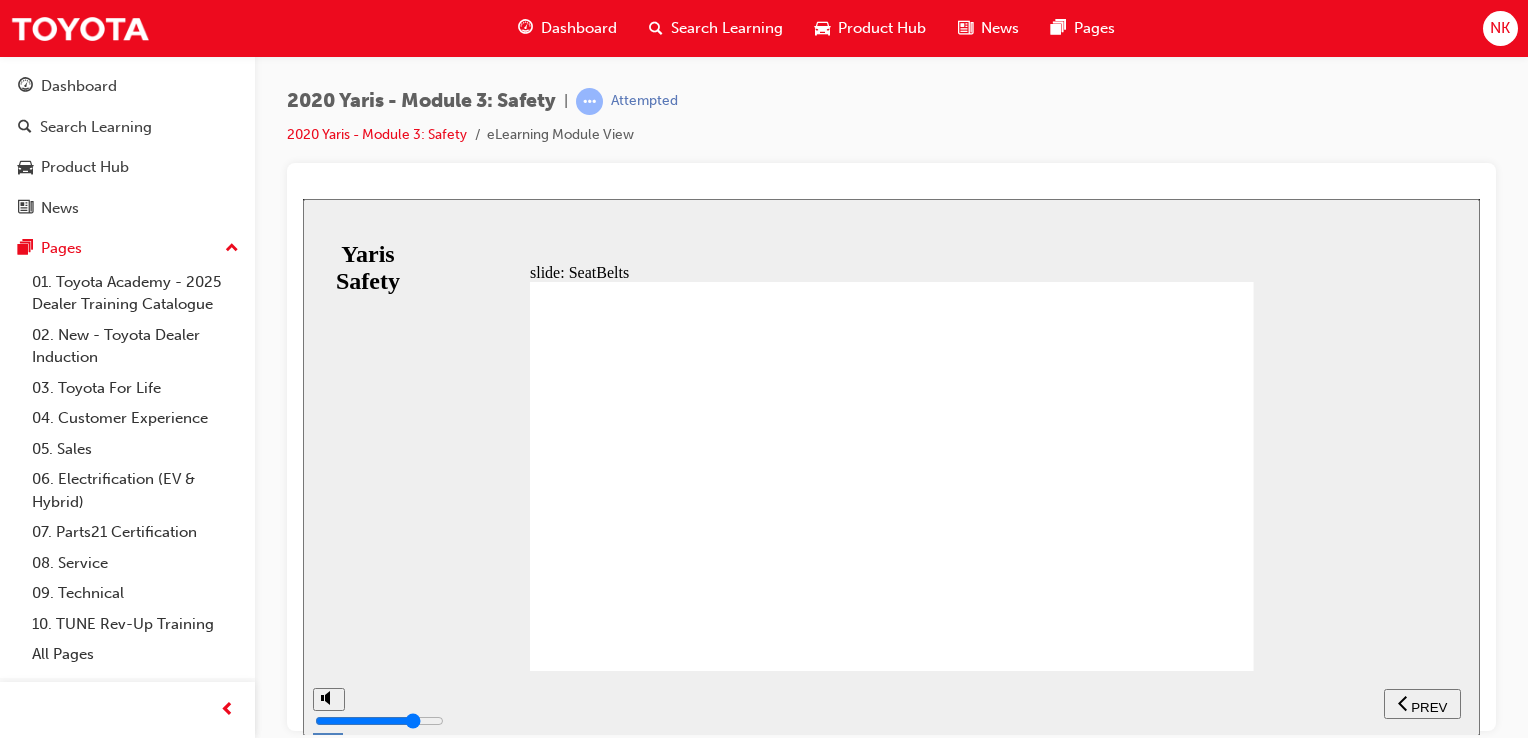 click 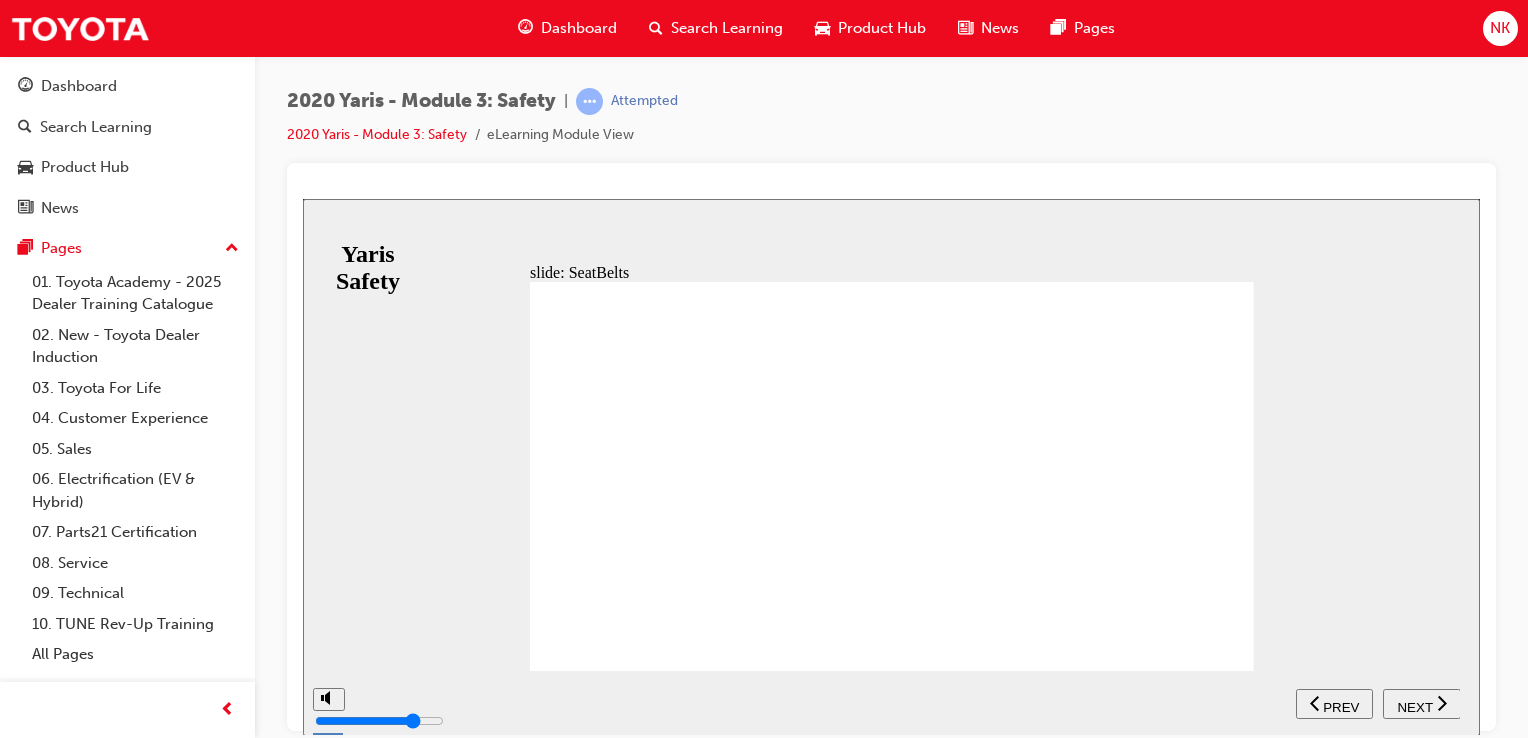 drag, startPoint x: 1402, startPoint y: 679, endPoint x: 1408, endPoint y: 712, distance: 33.54102 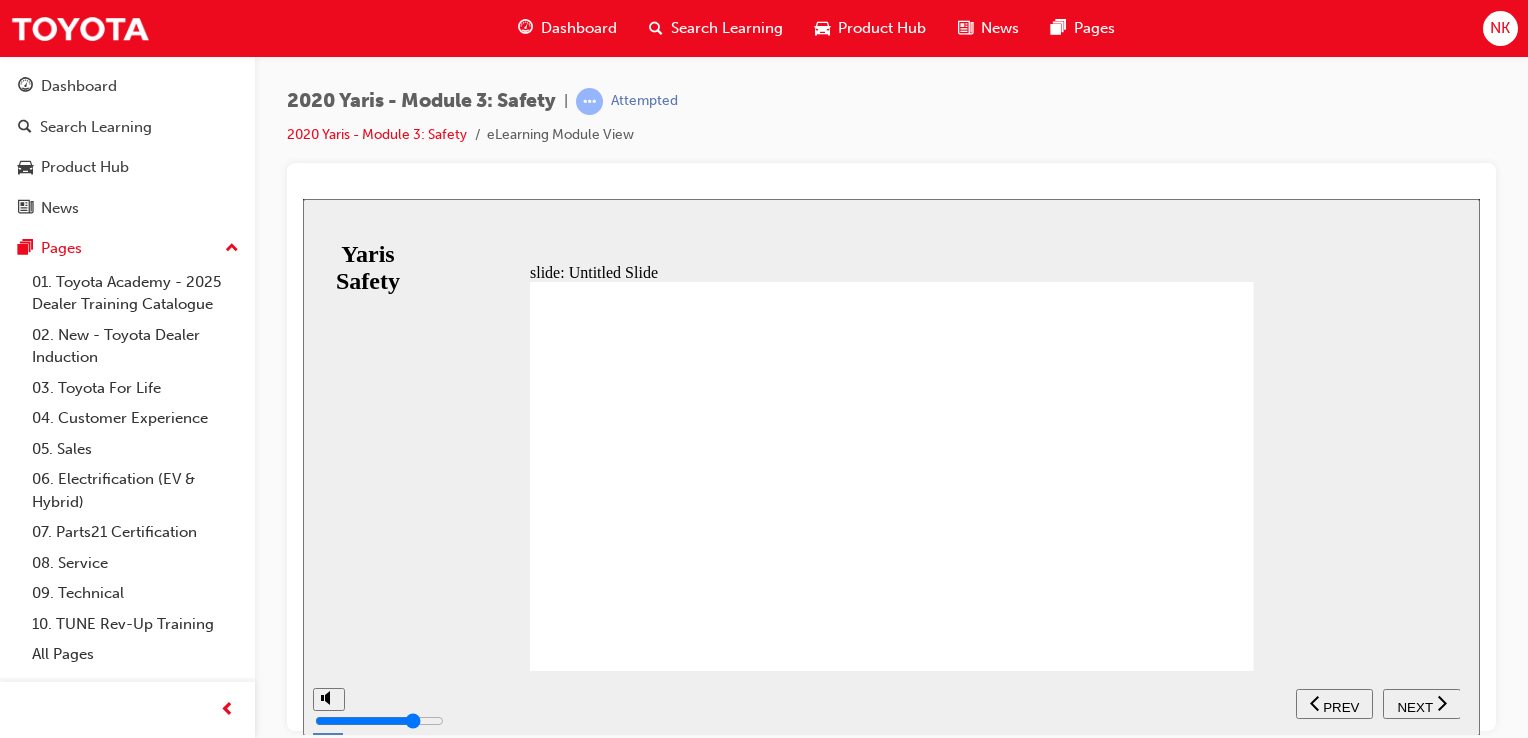 click on "NEXT" at bounding box center [1414, 706] 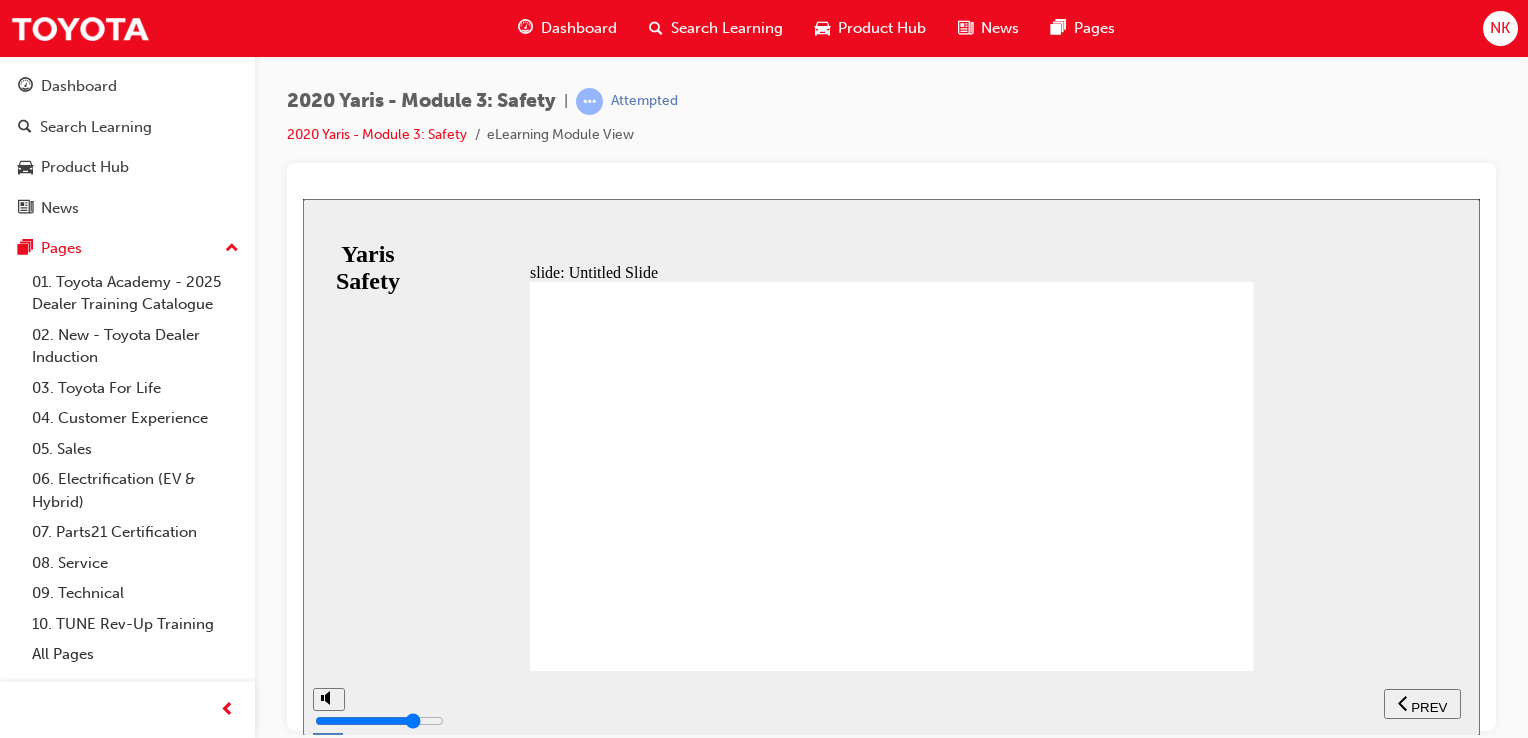 click 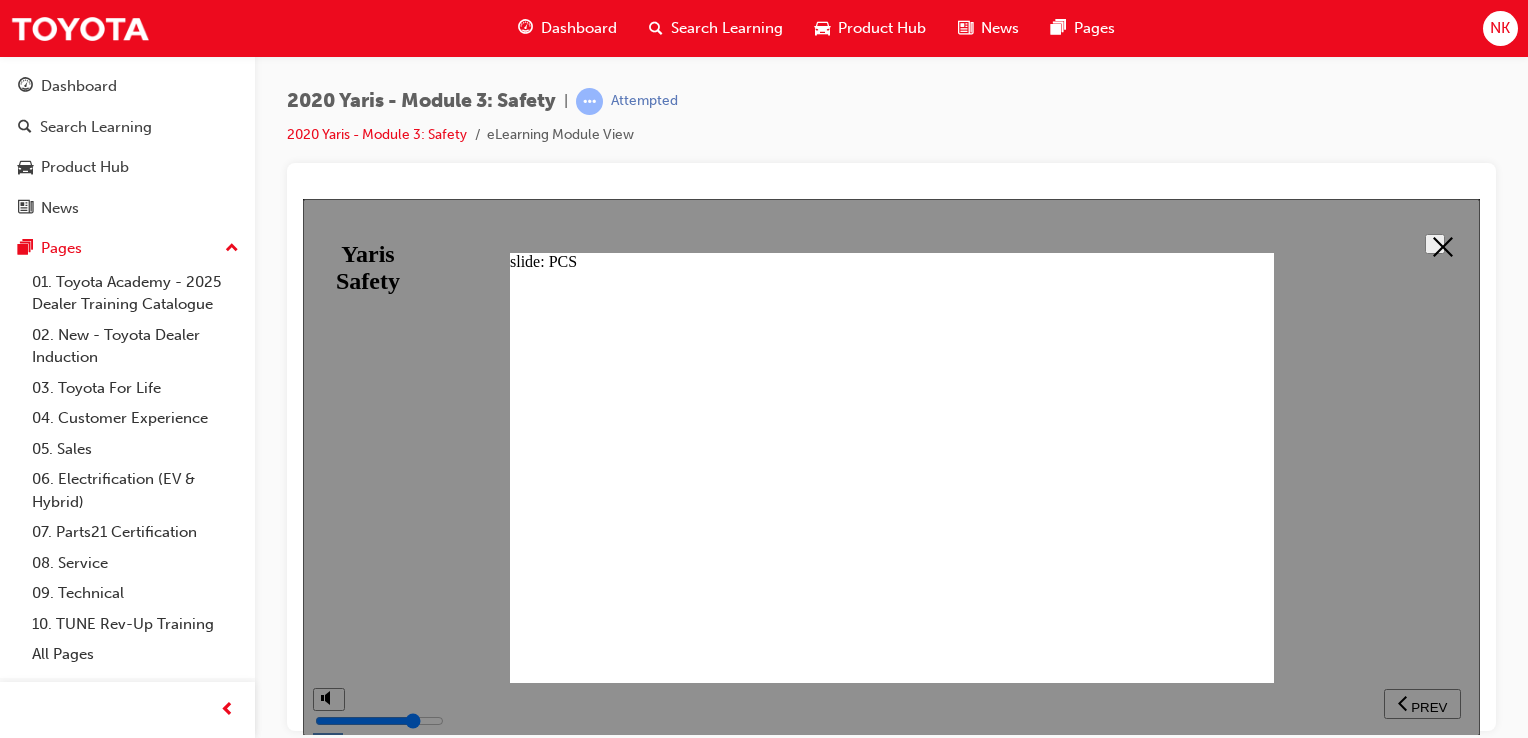 click at bounding box center [1435, 243] 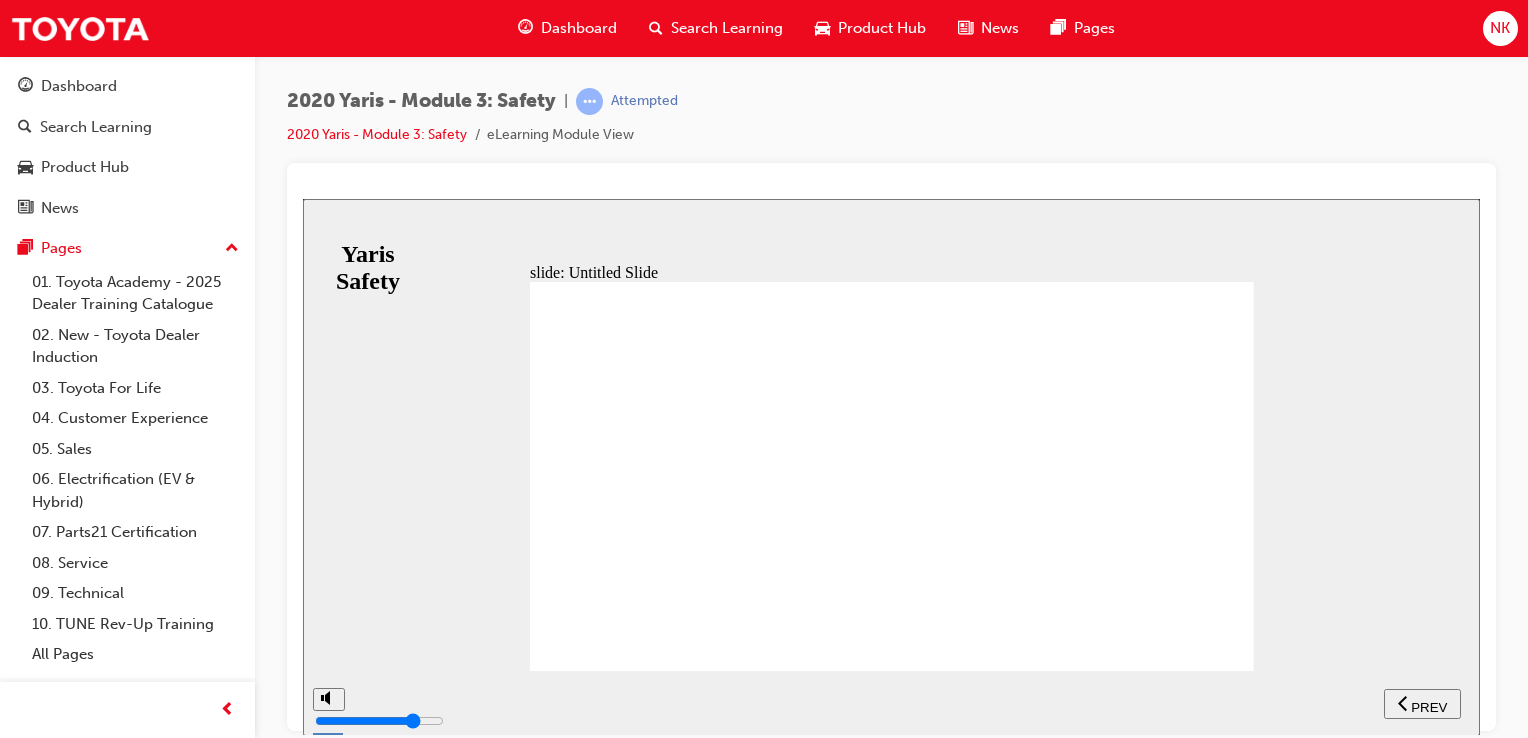 click 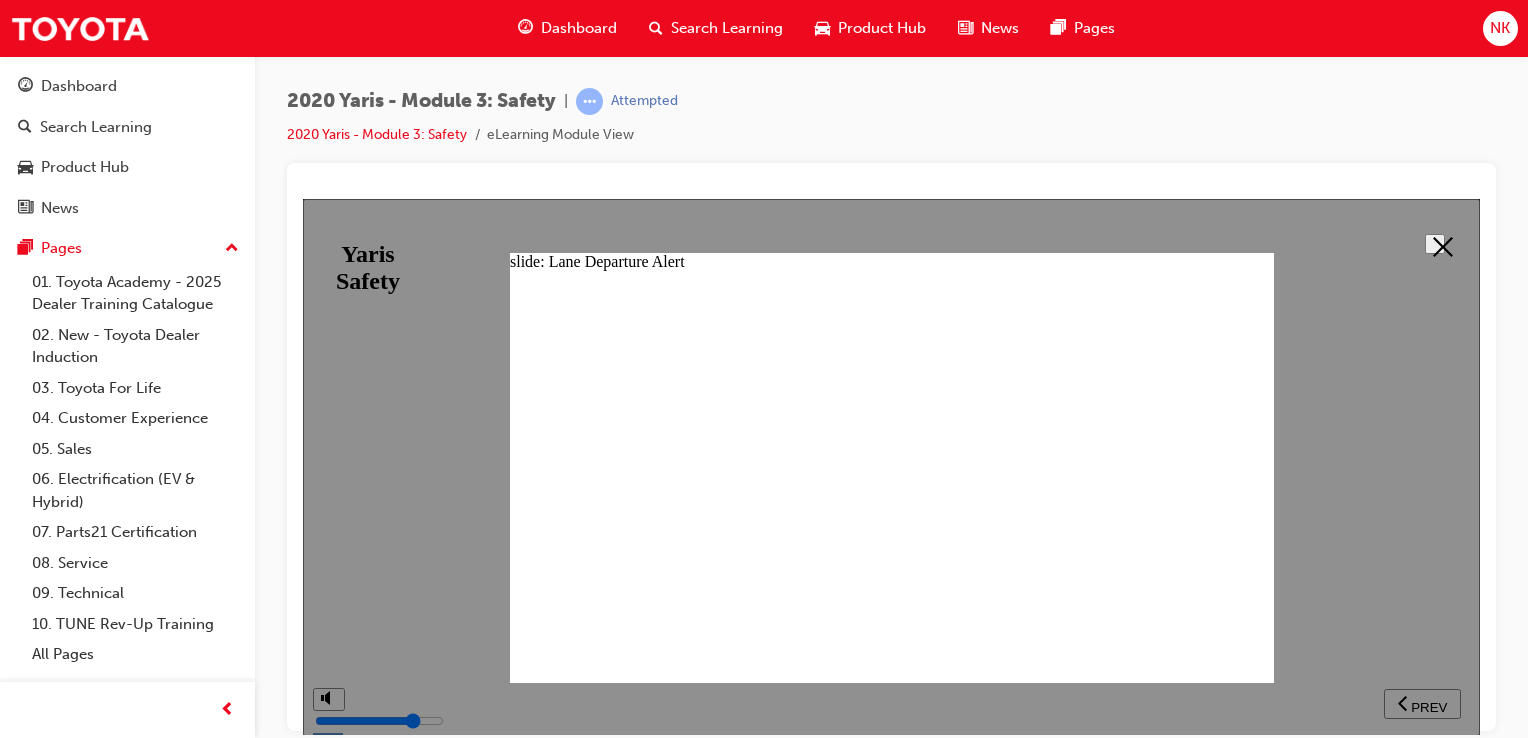 scroll, scrollTop: 132, scrollLeft: 0, axis: vertical 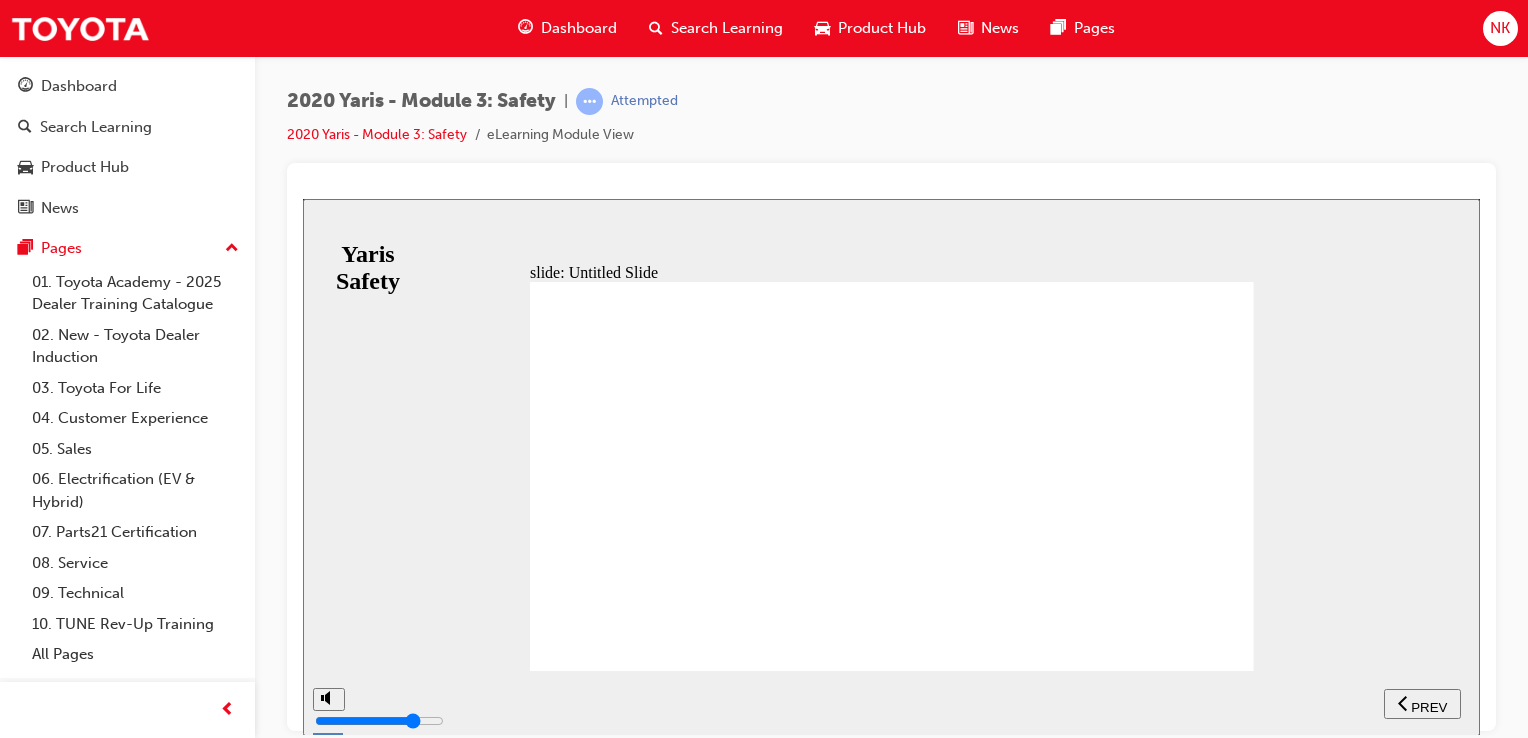 click 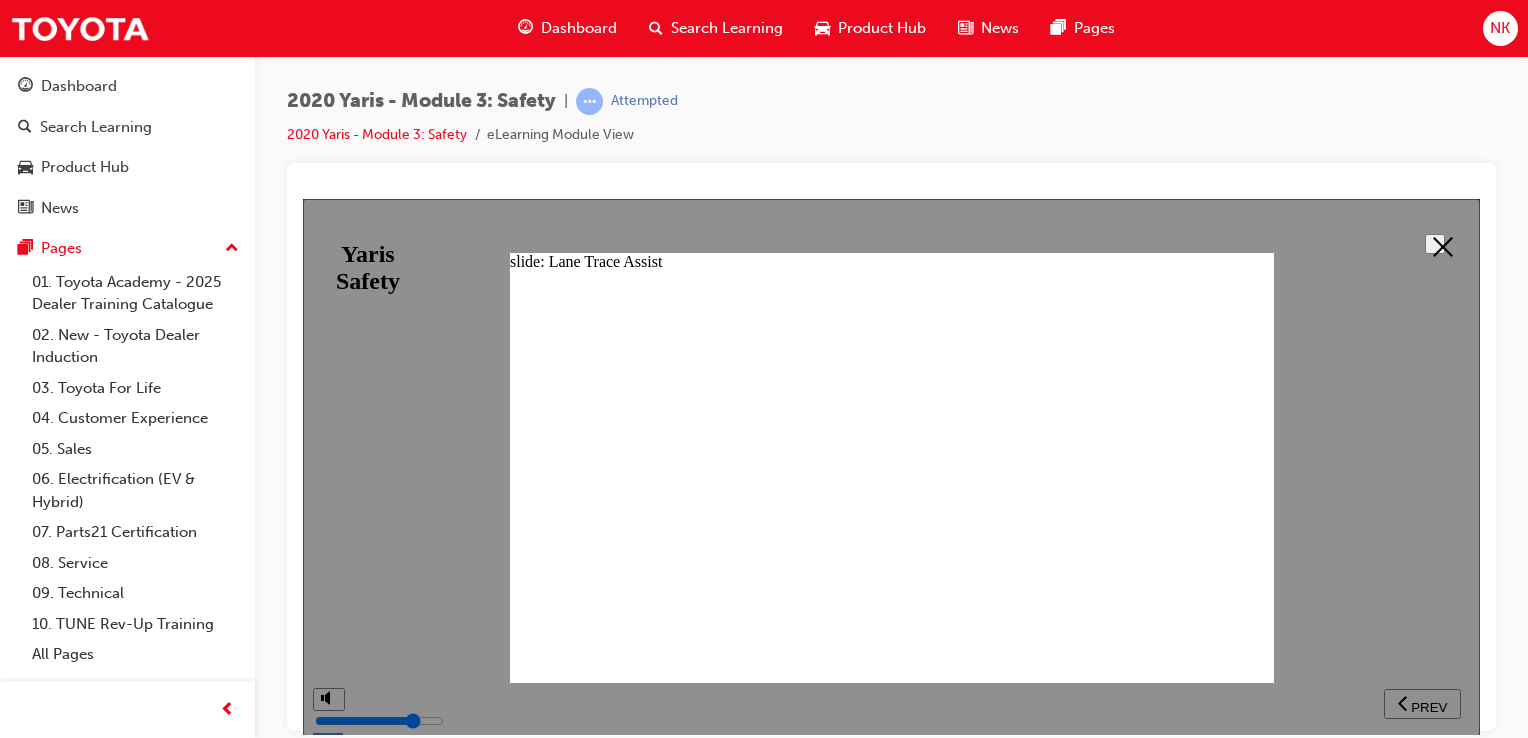 click 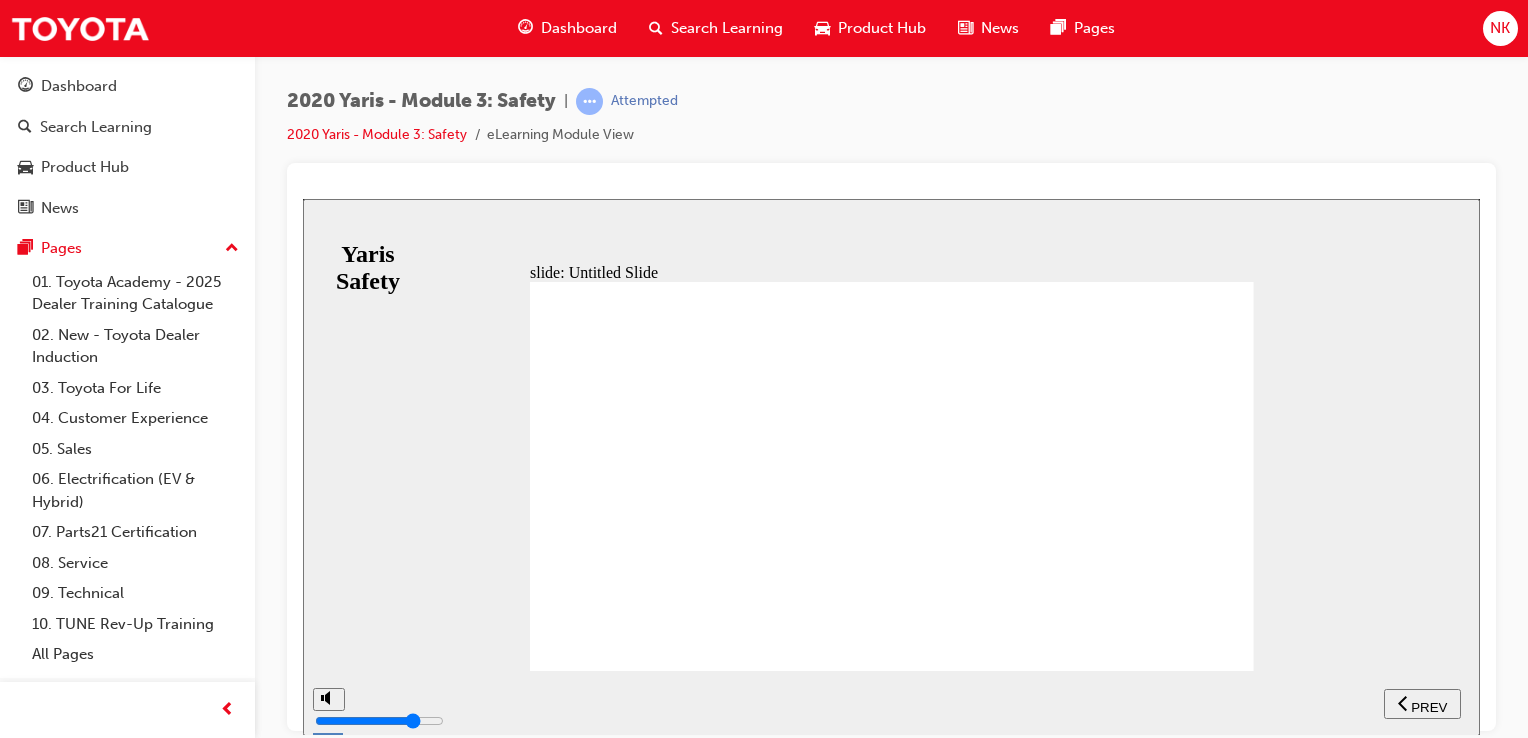 click 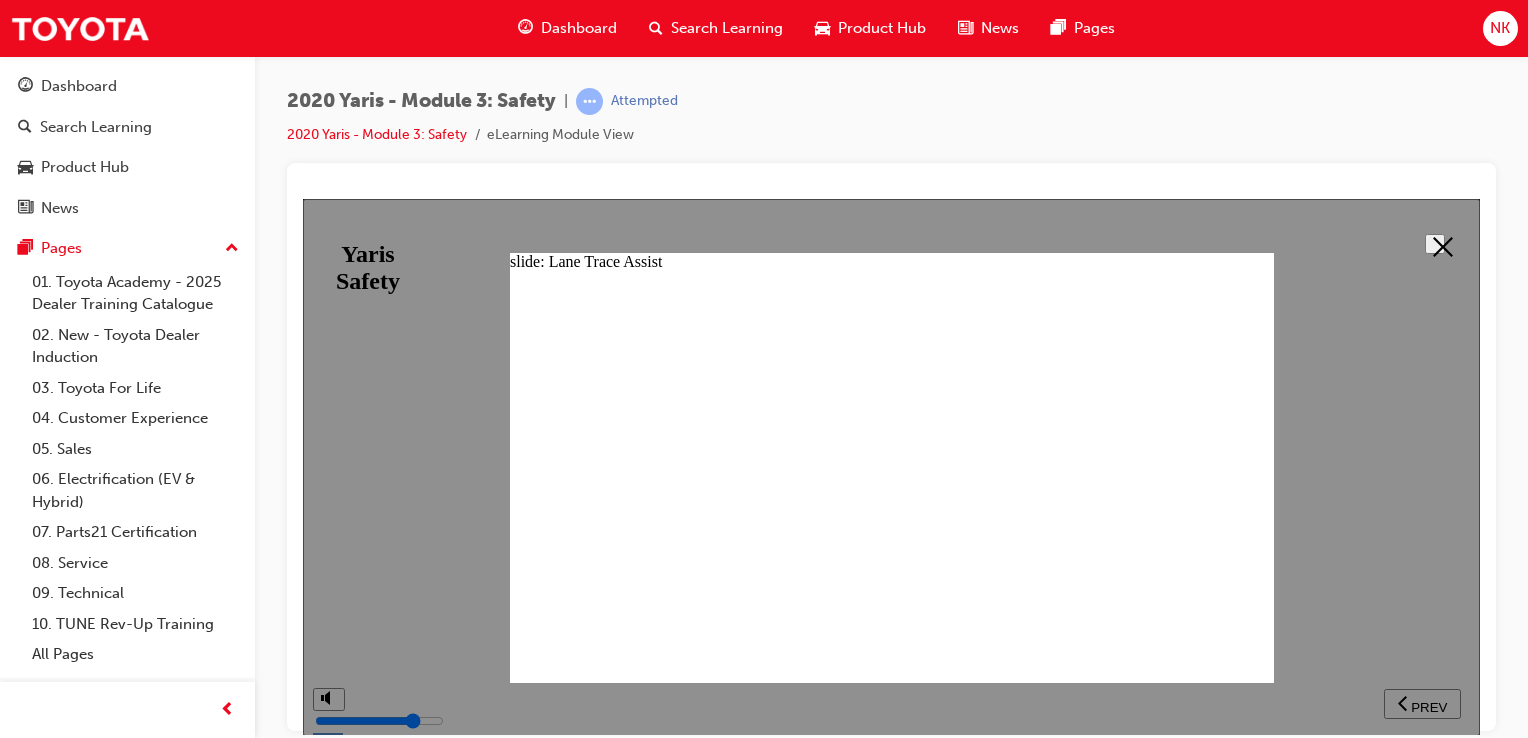 click at bounding box center [1435, 243] 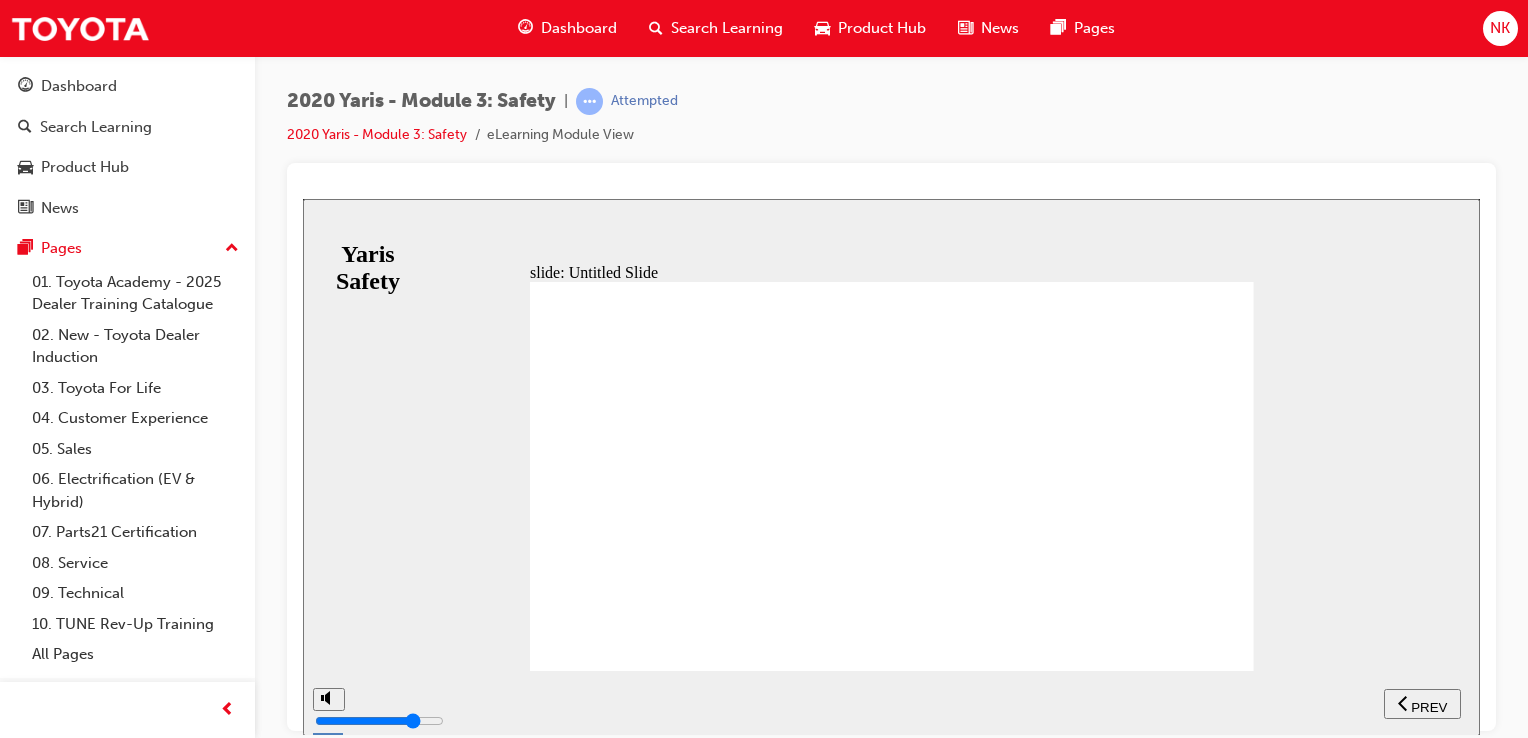 click 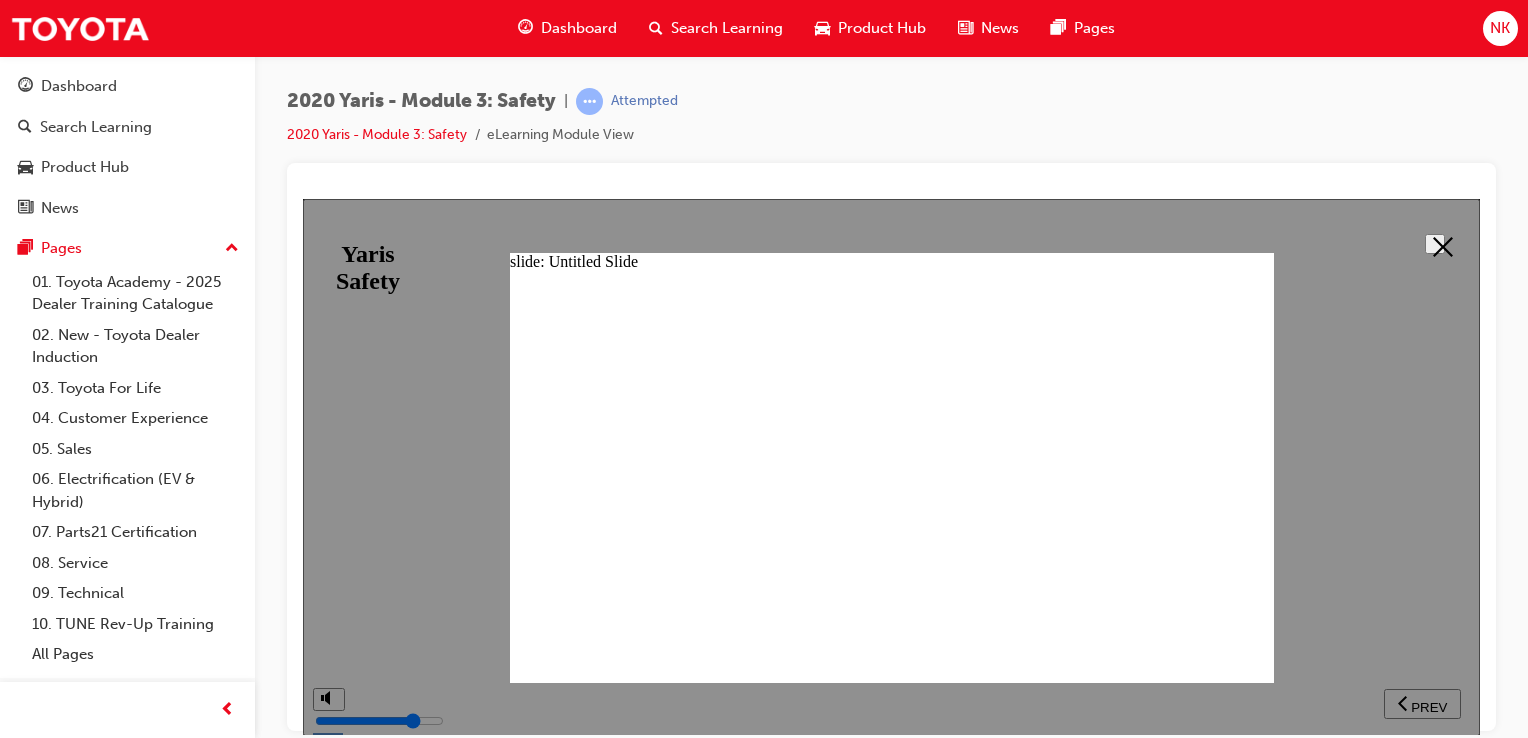 scroll, scrollTop: 478, scrollLeft: 0, axis: vertical 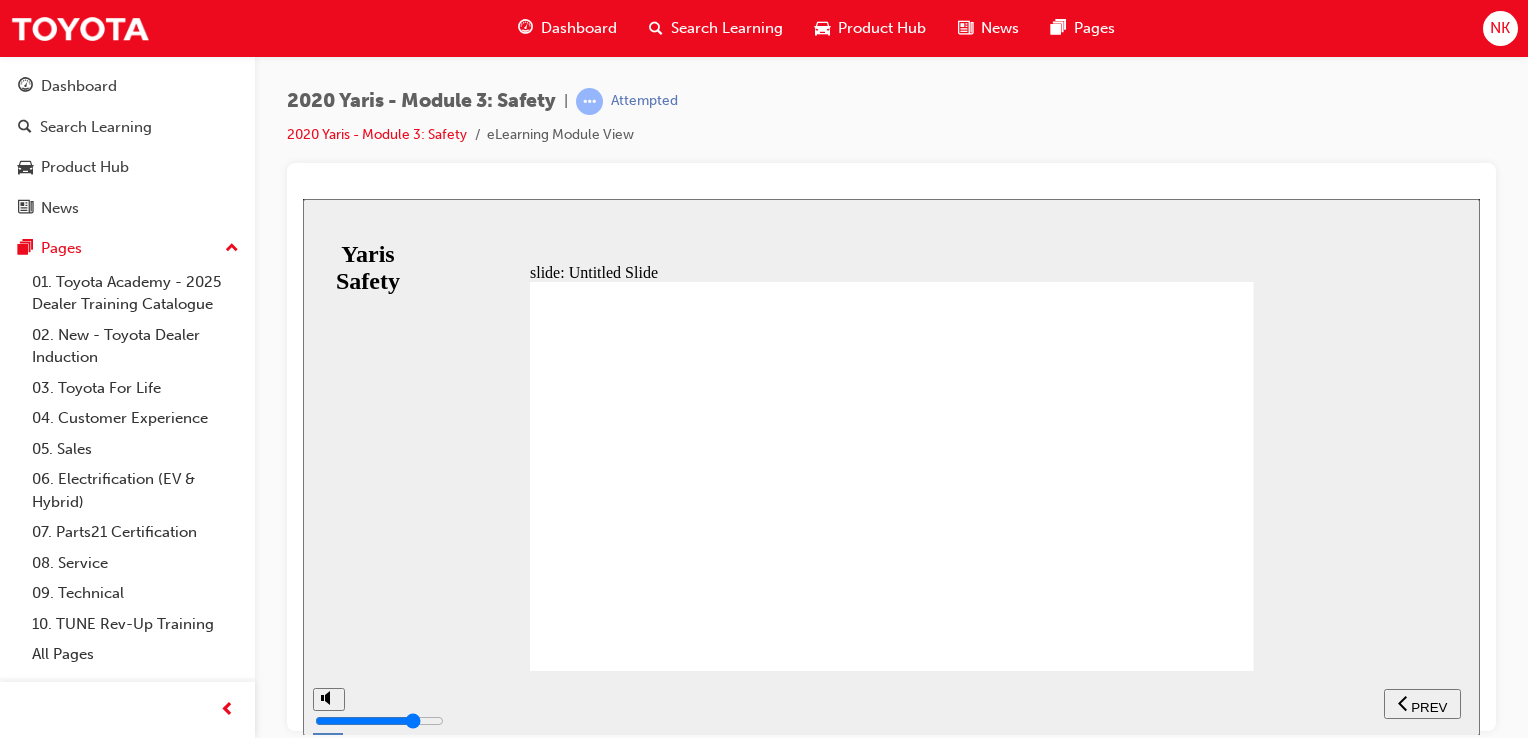 click 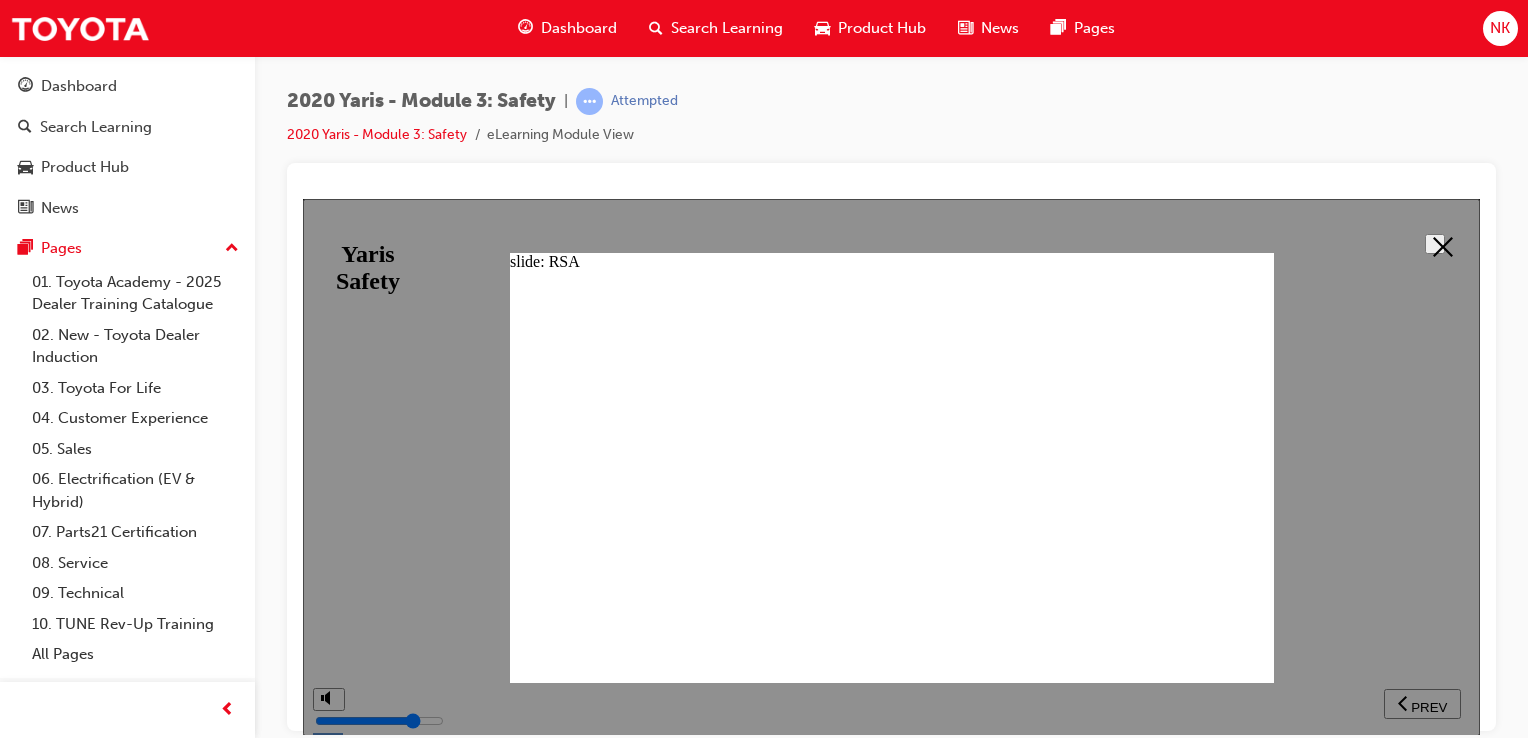 click 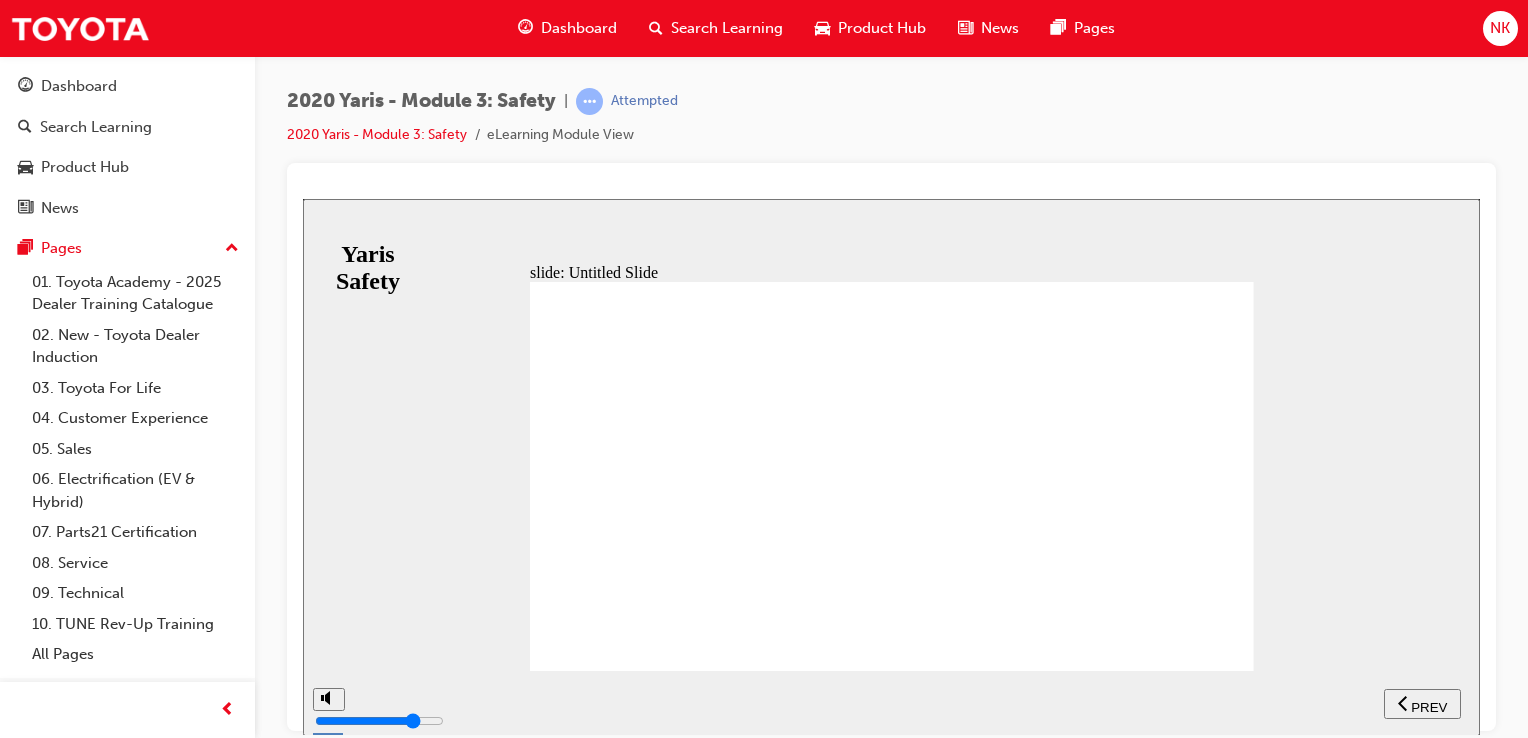 click 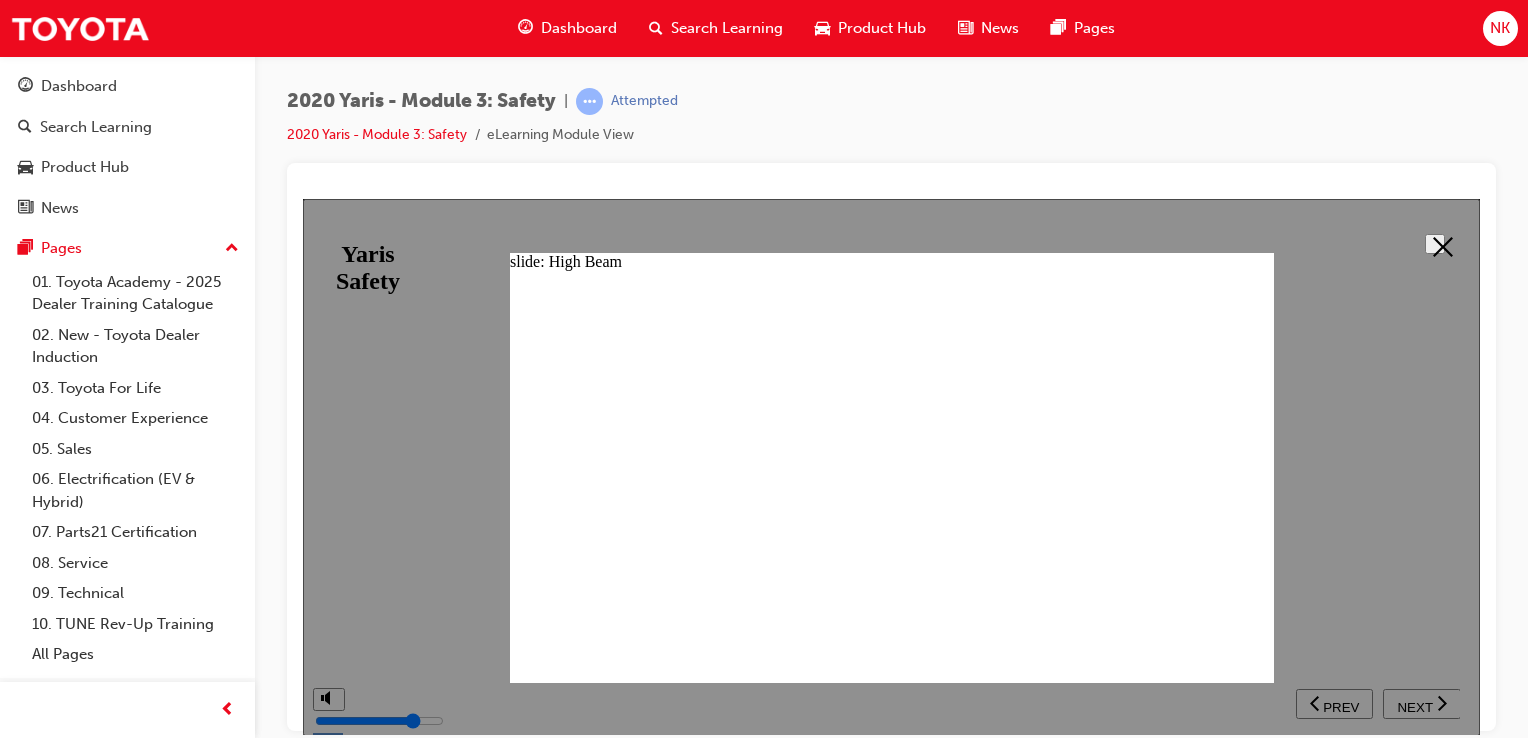 click 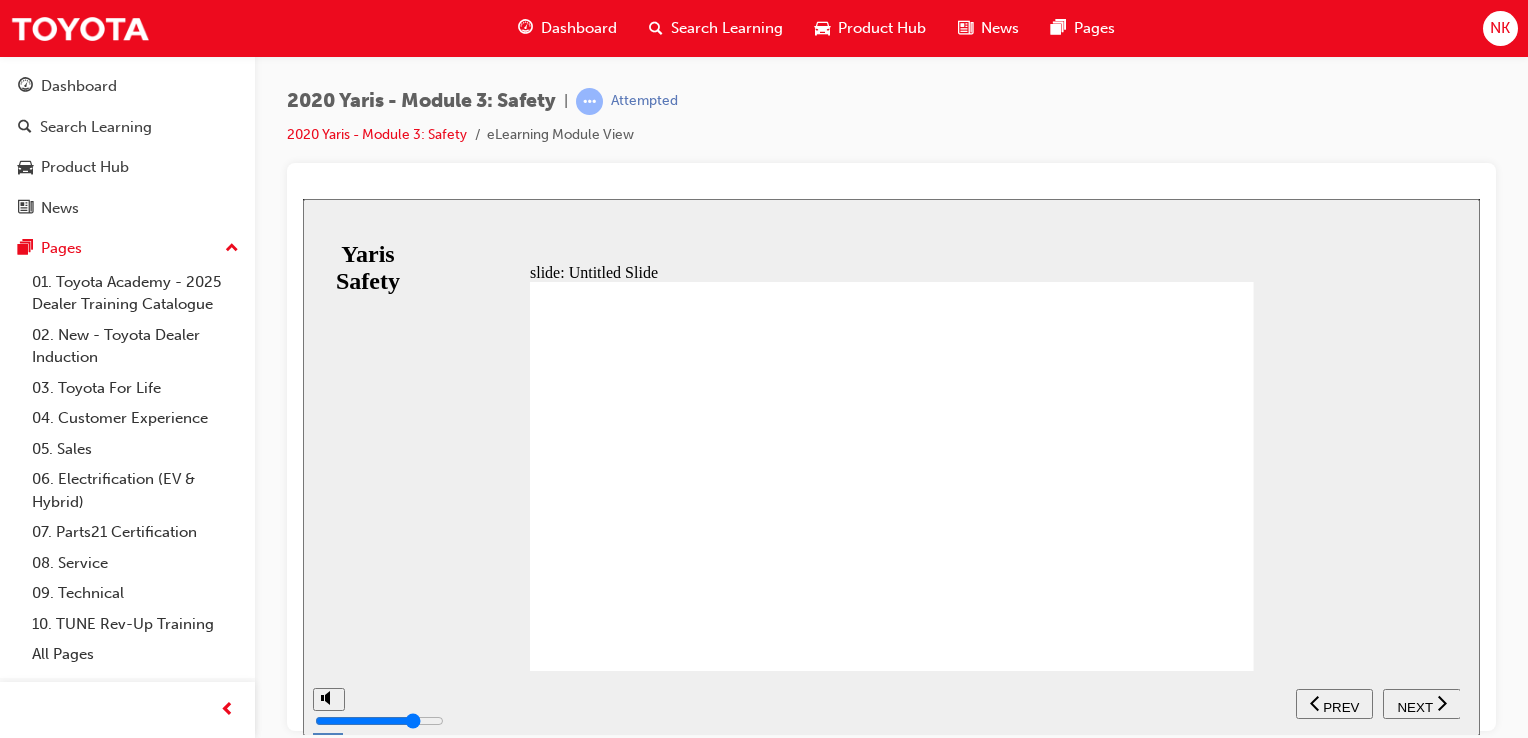click on "NEXT" at bounding box center [1414, 706] 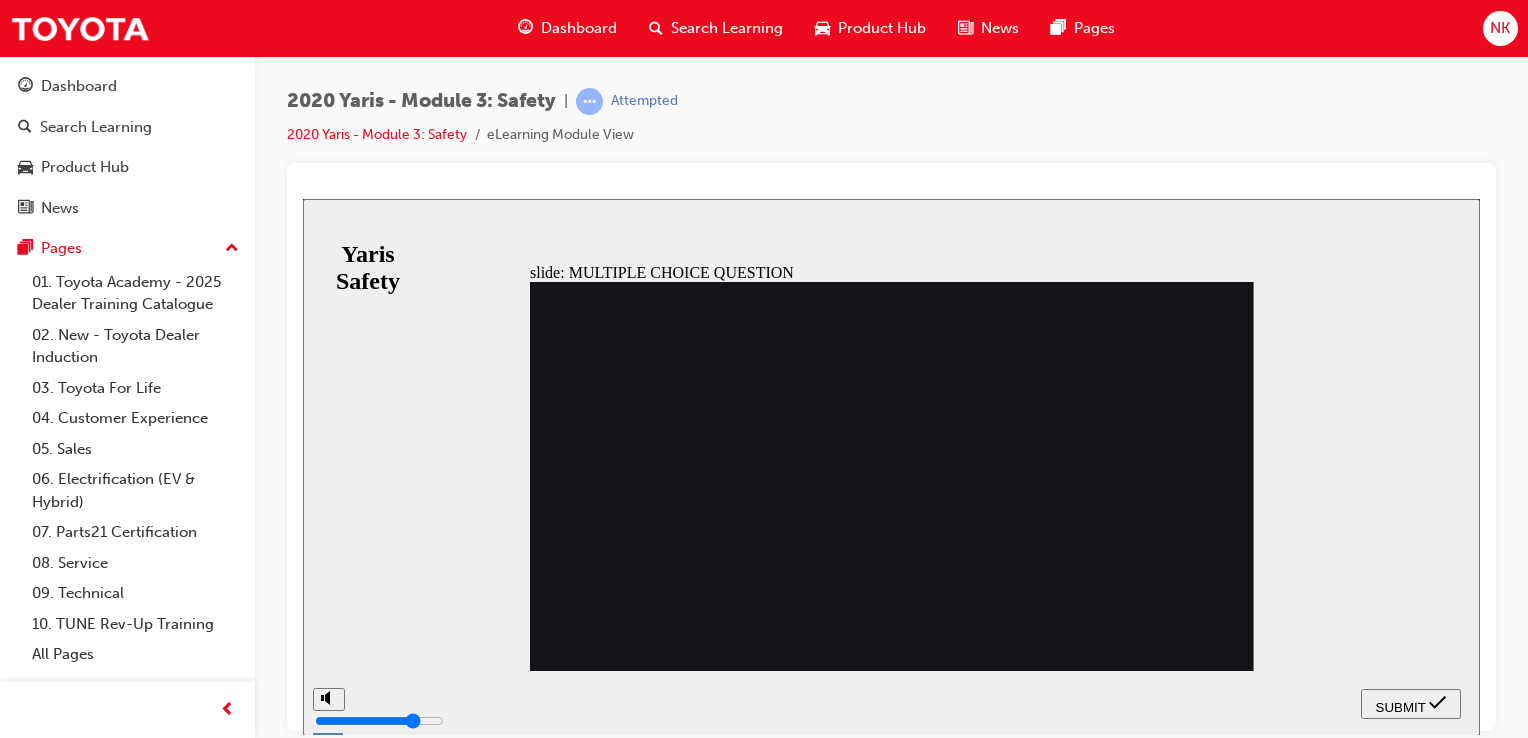 click 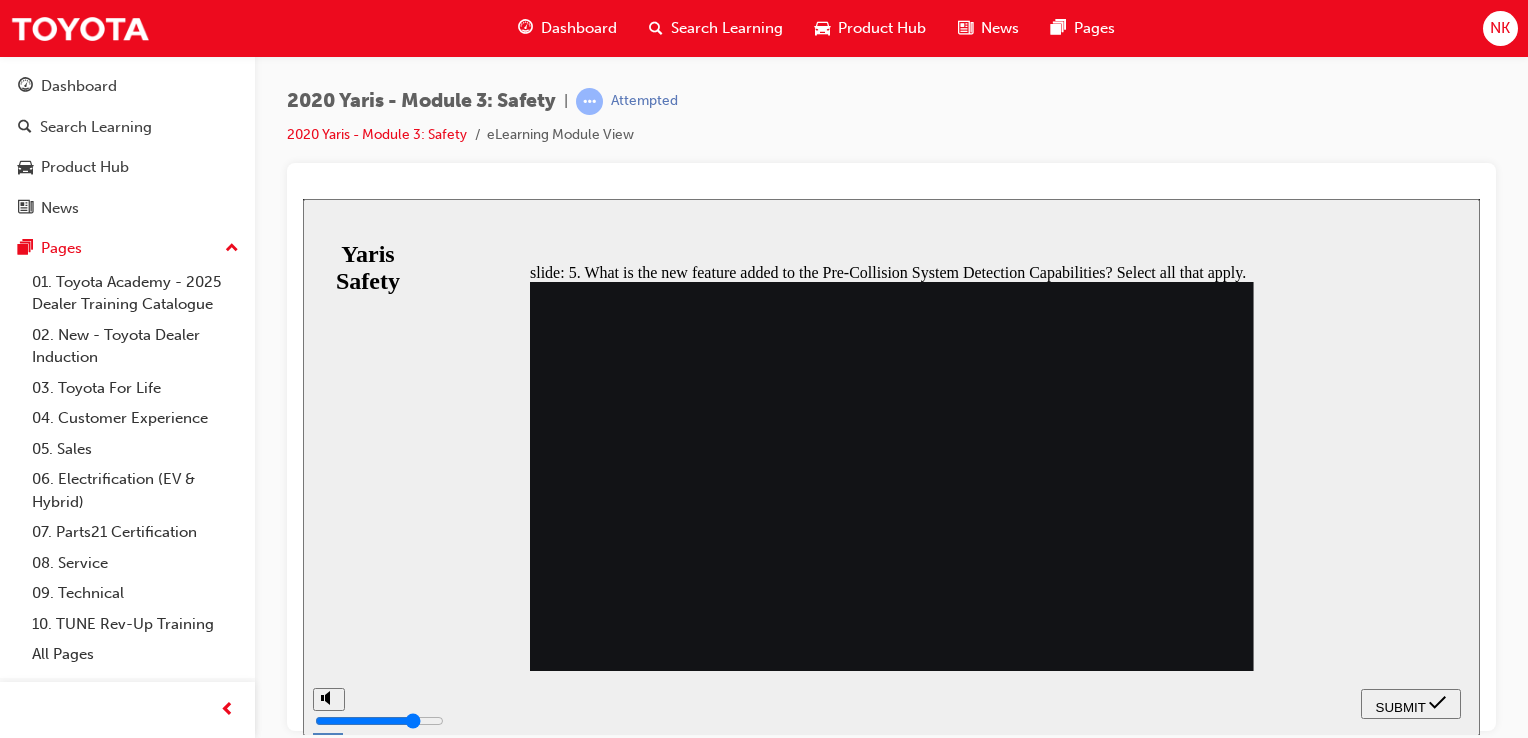 click 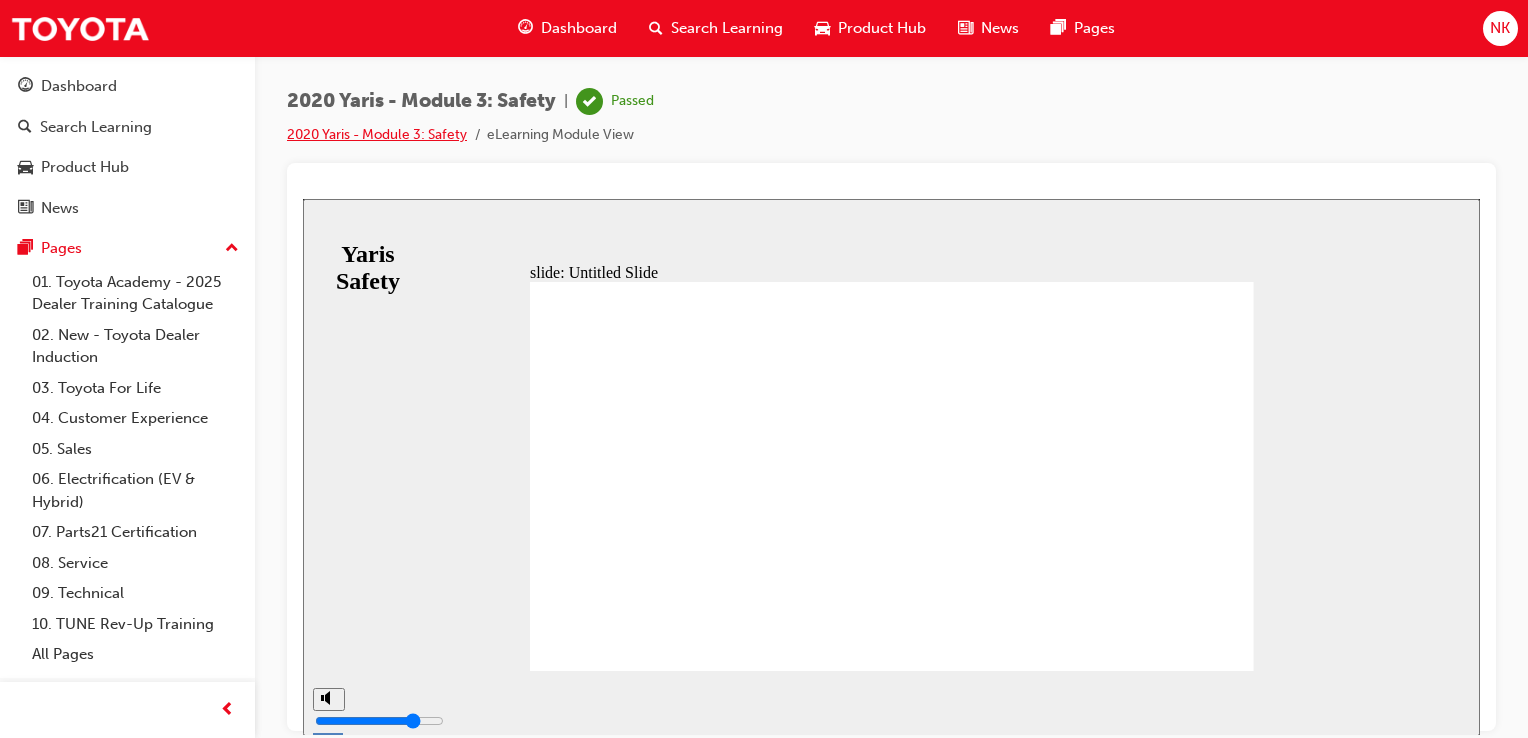 click on "2020 Yaris - Module 3: Safety" at bounding box center [377, 134] 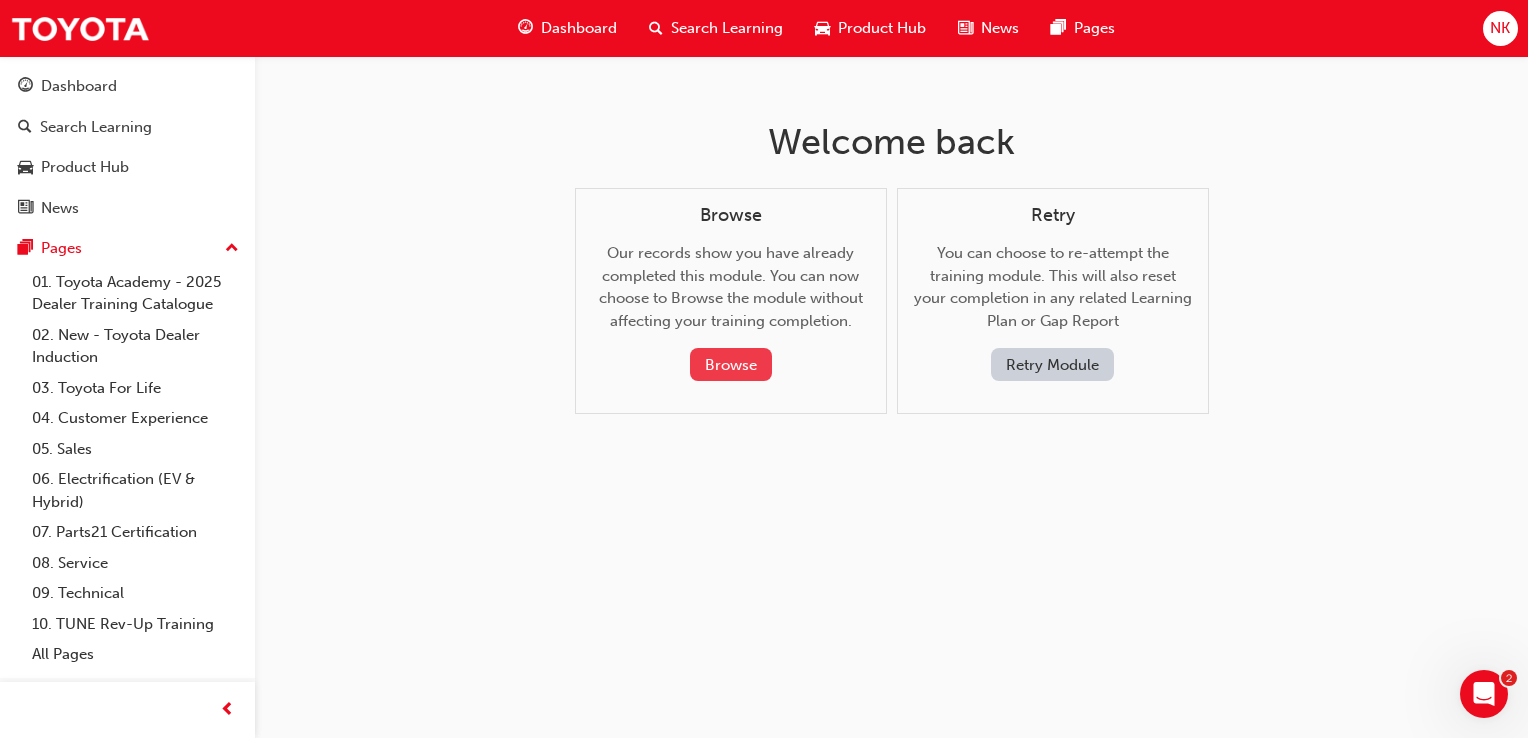 click on "Browse" at bounding box center [731, 364] 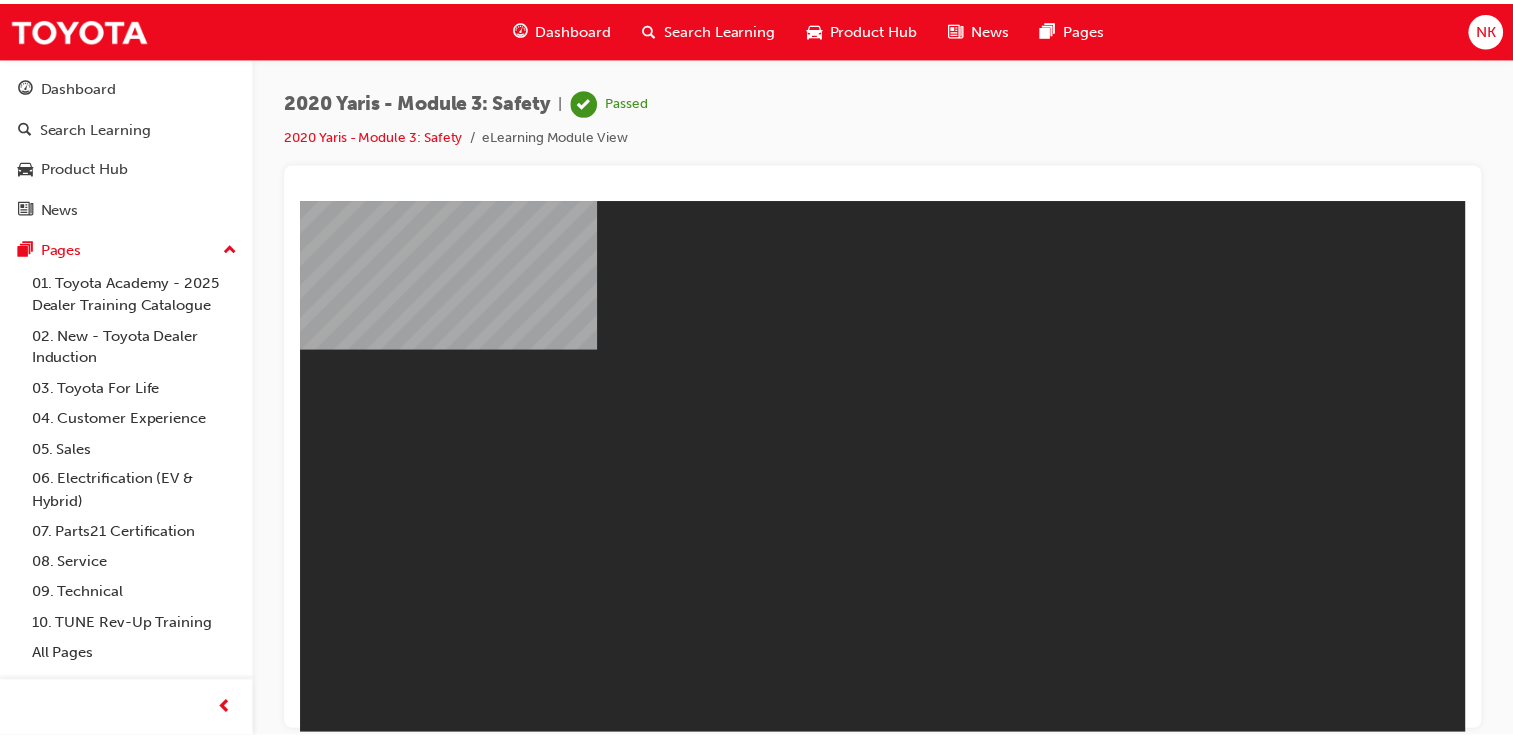 scroll, scrollTop: 0, scrollLeft: 0, axis: both 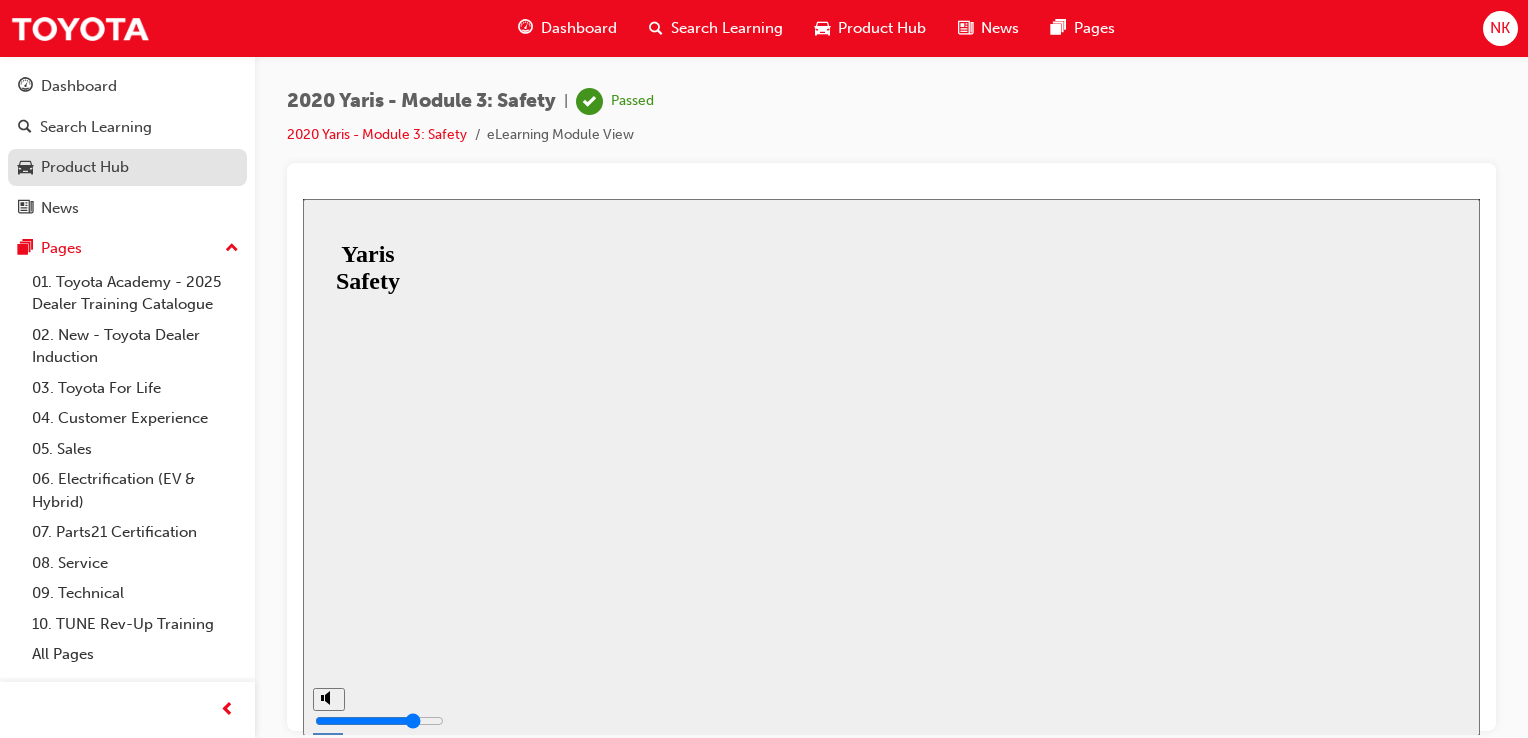 click on "Product Hub" at bounding box center [85, 167] 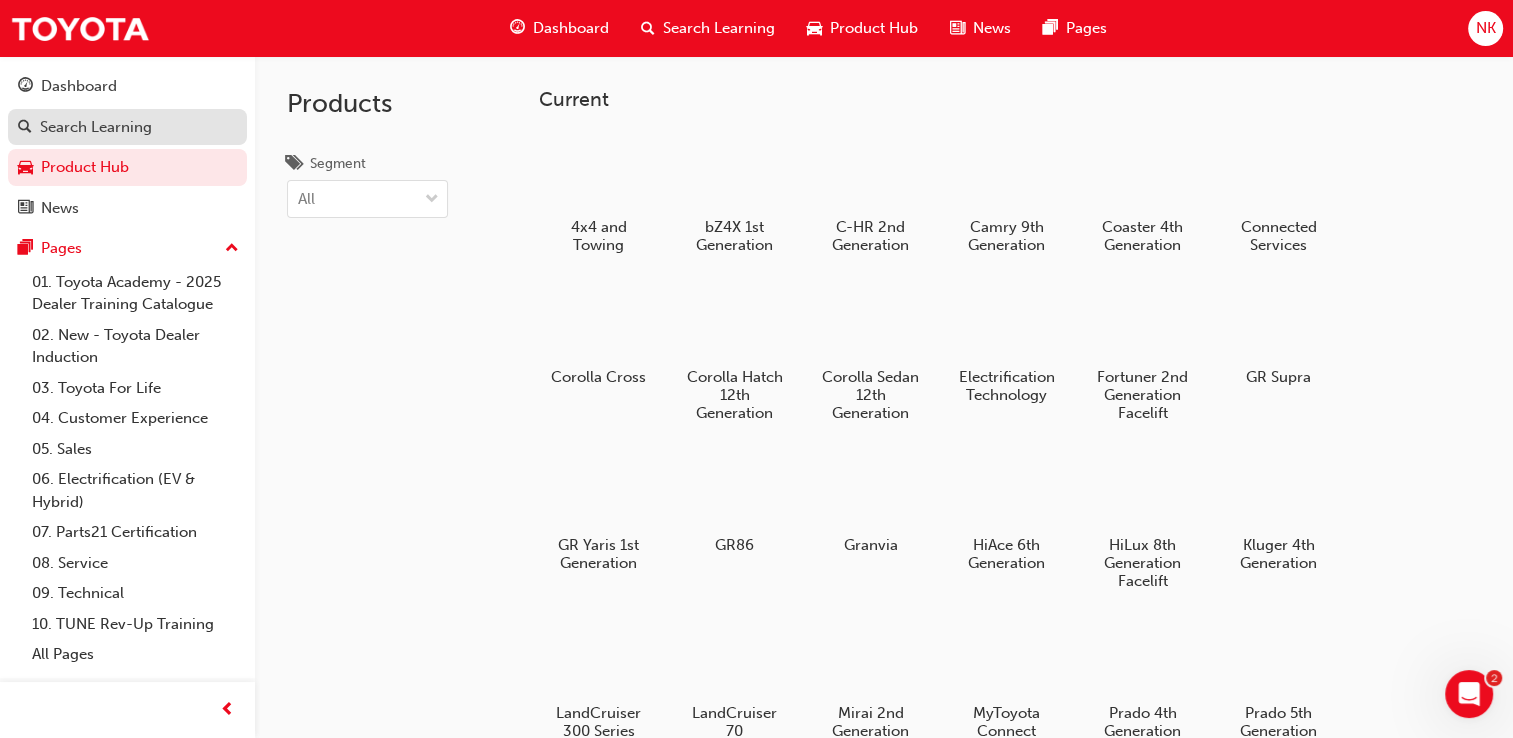 click on "Search Learning" at bounding box center [127, 127] 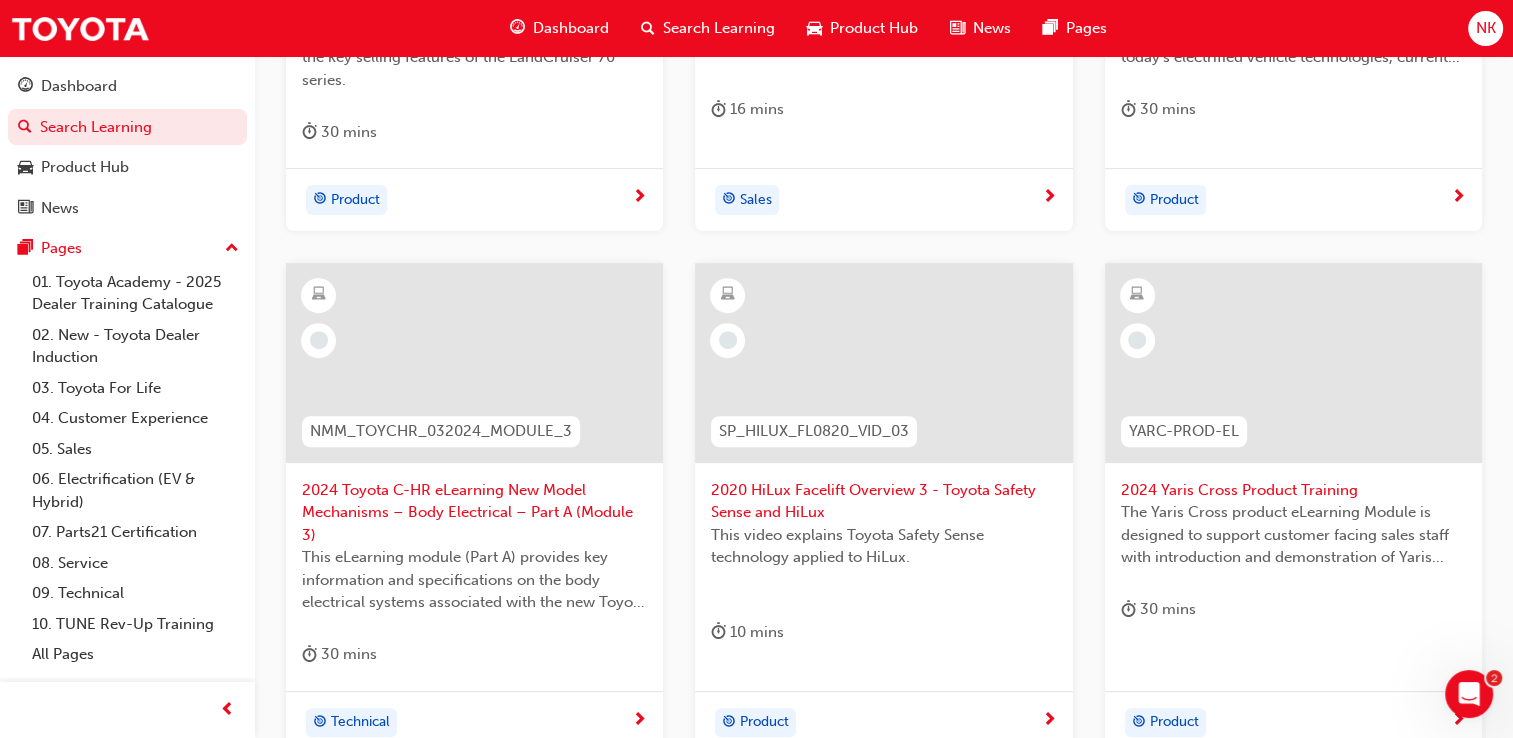 scroll, scrollTop: 0, scrollLeft: 0, axis: both 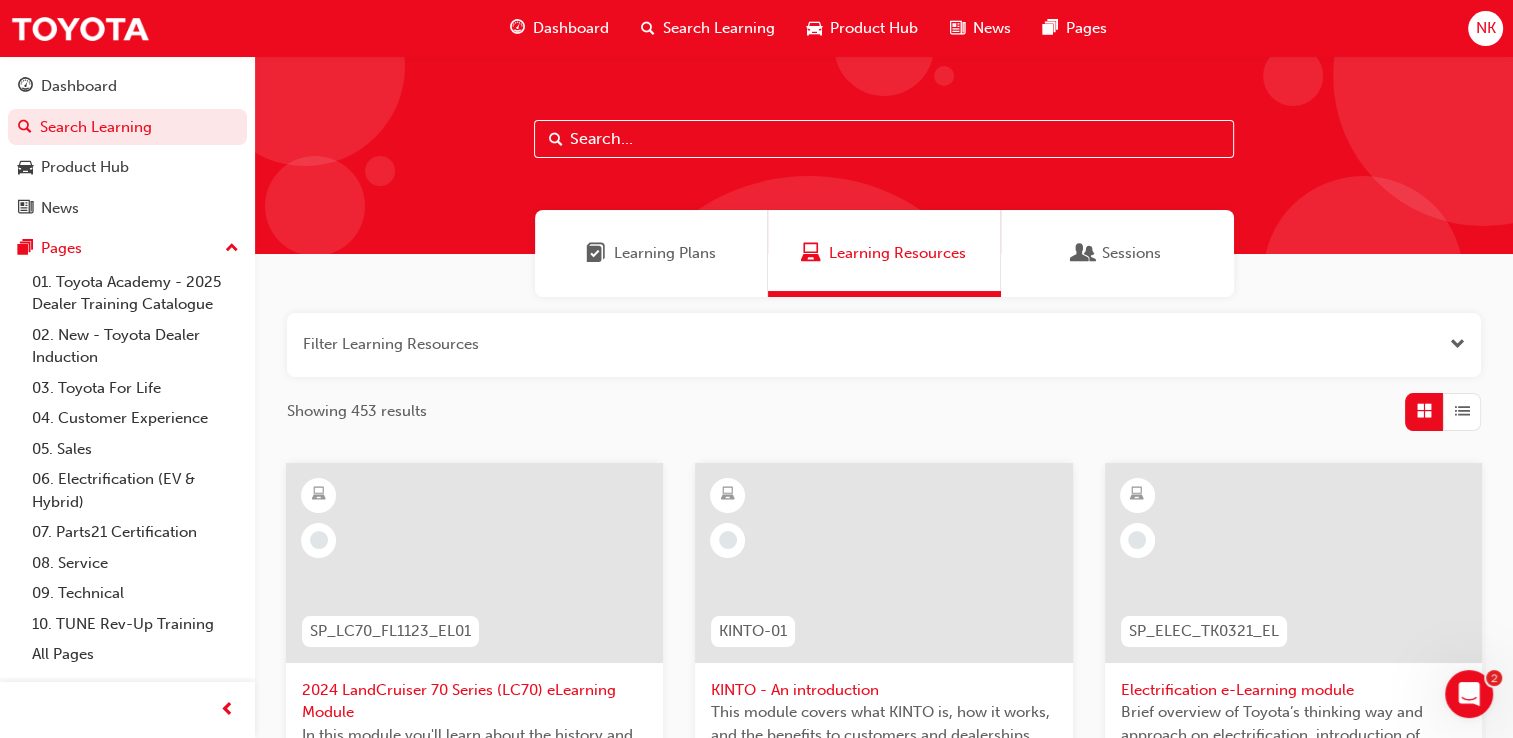 click on "Learning Plans" at bounding box center (651, 253) 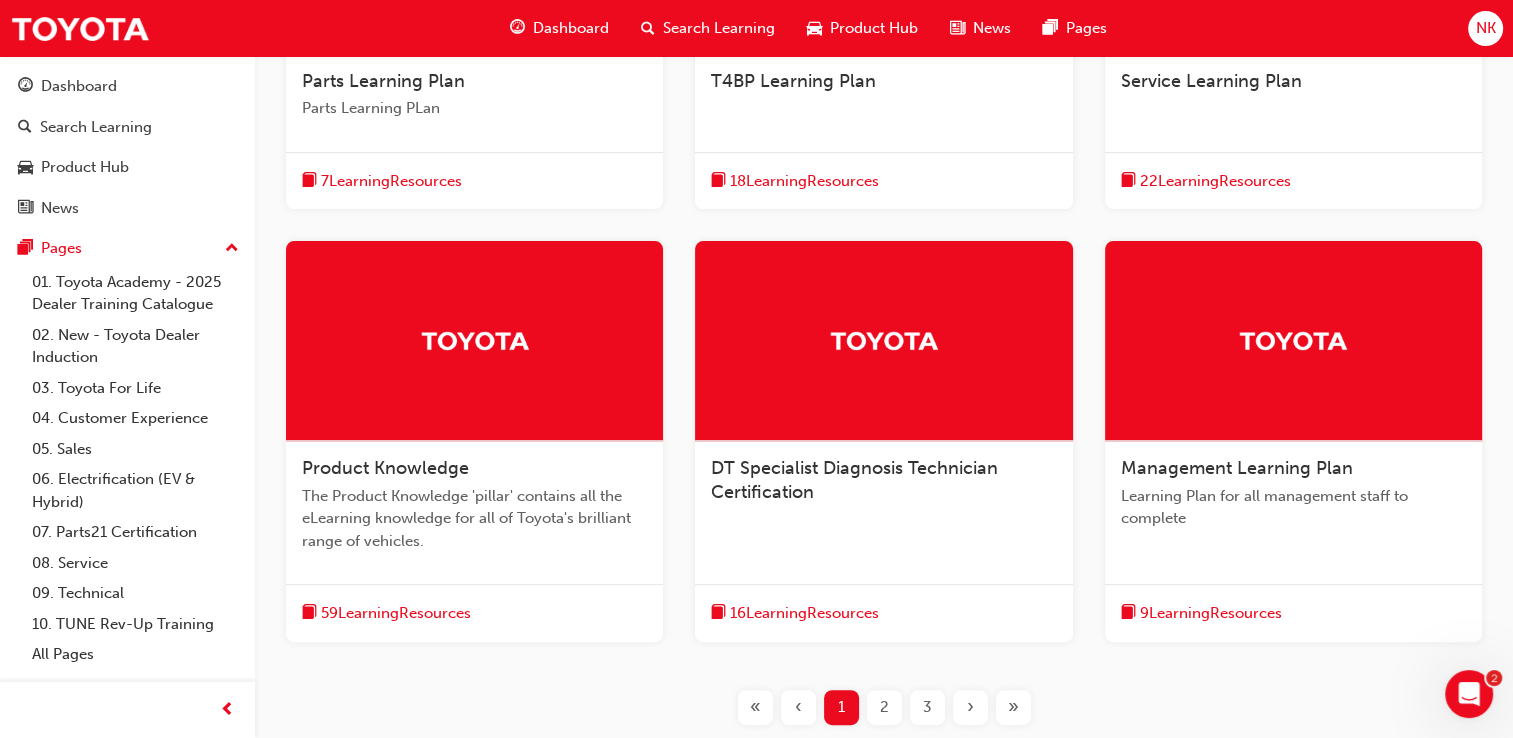scroll, scrollTop: 756, scrollLeft: 0, axis: vertical 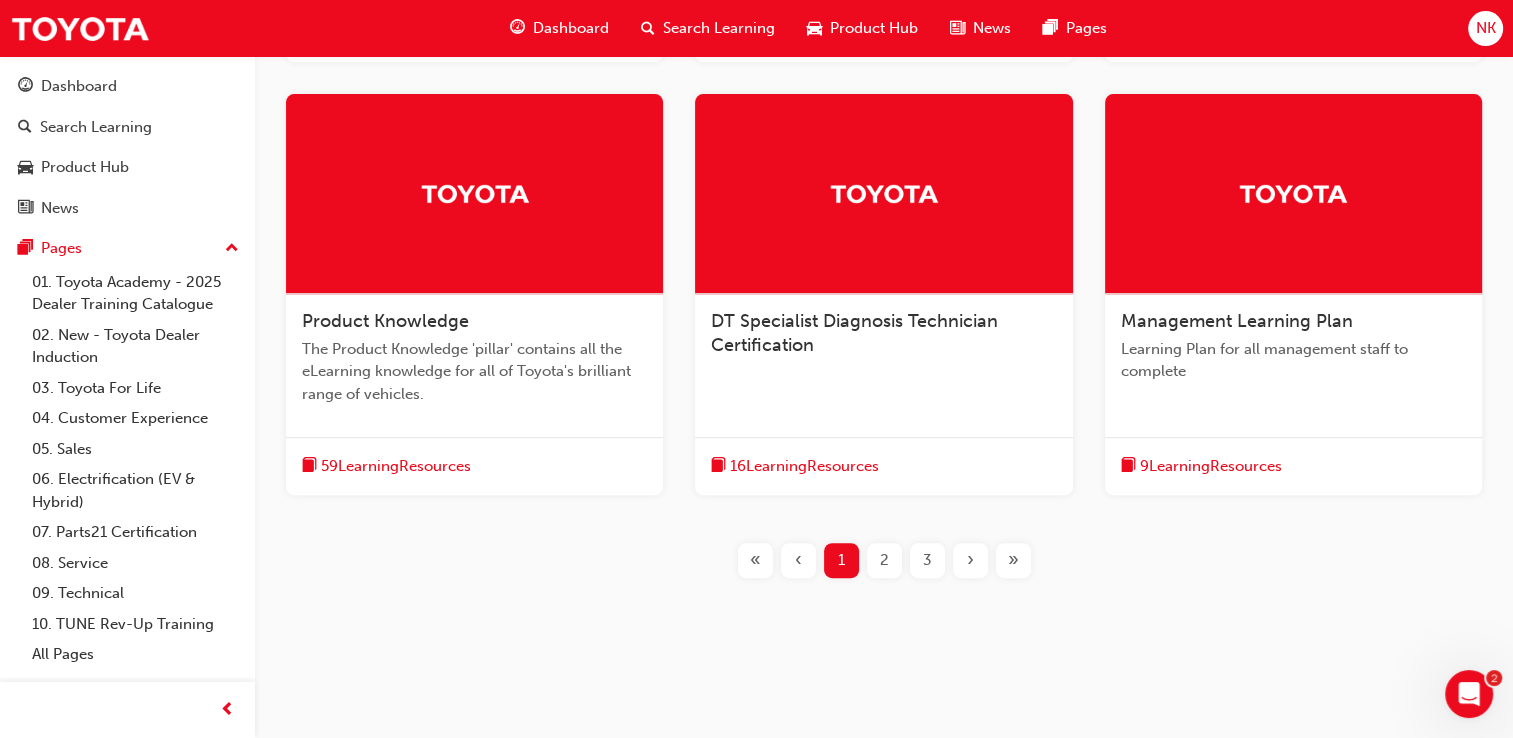 click on "59  Learning  Resources" at bounding box center [474, 466] 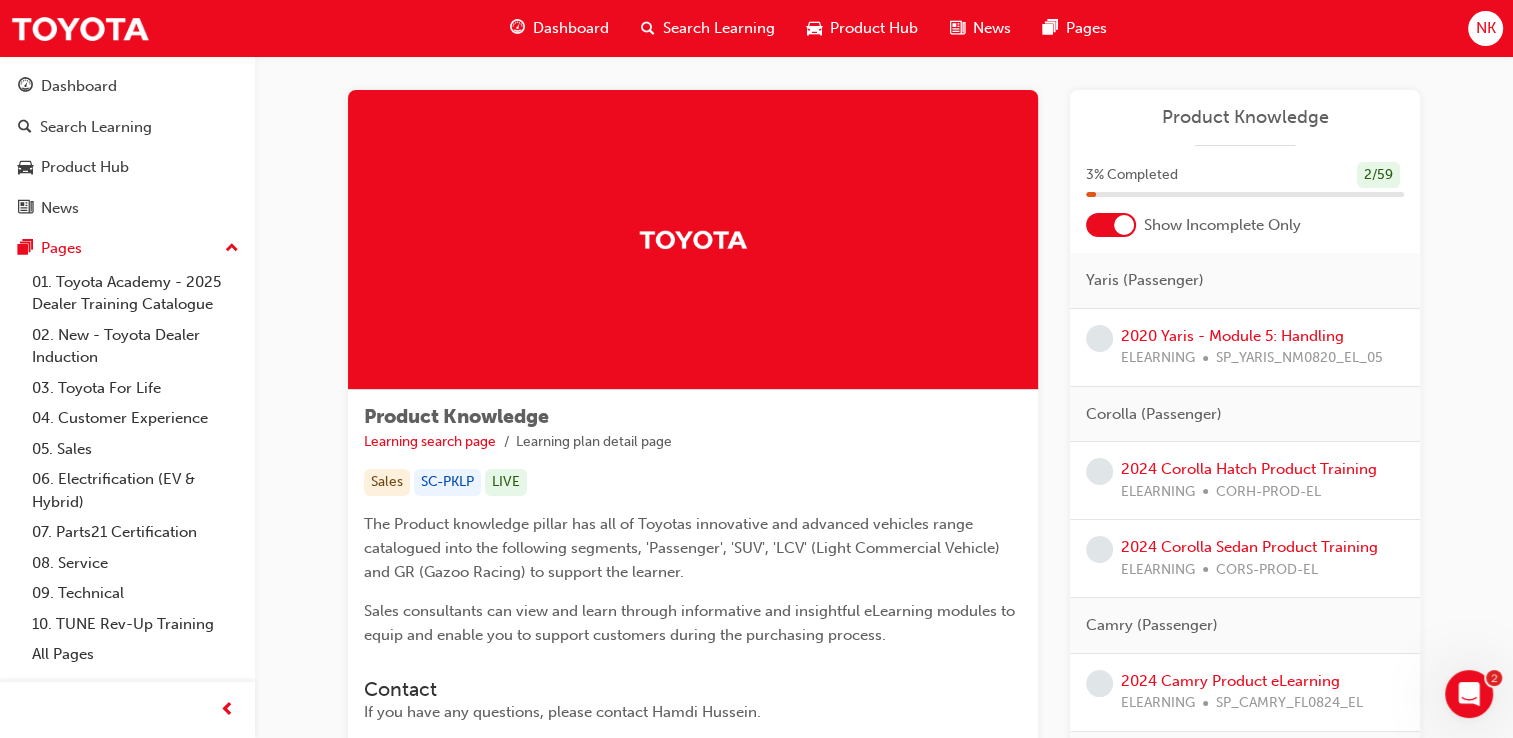 scroll, scrollTop: 15, scrollLeft: 0, axis: vertical 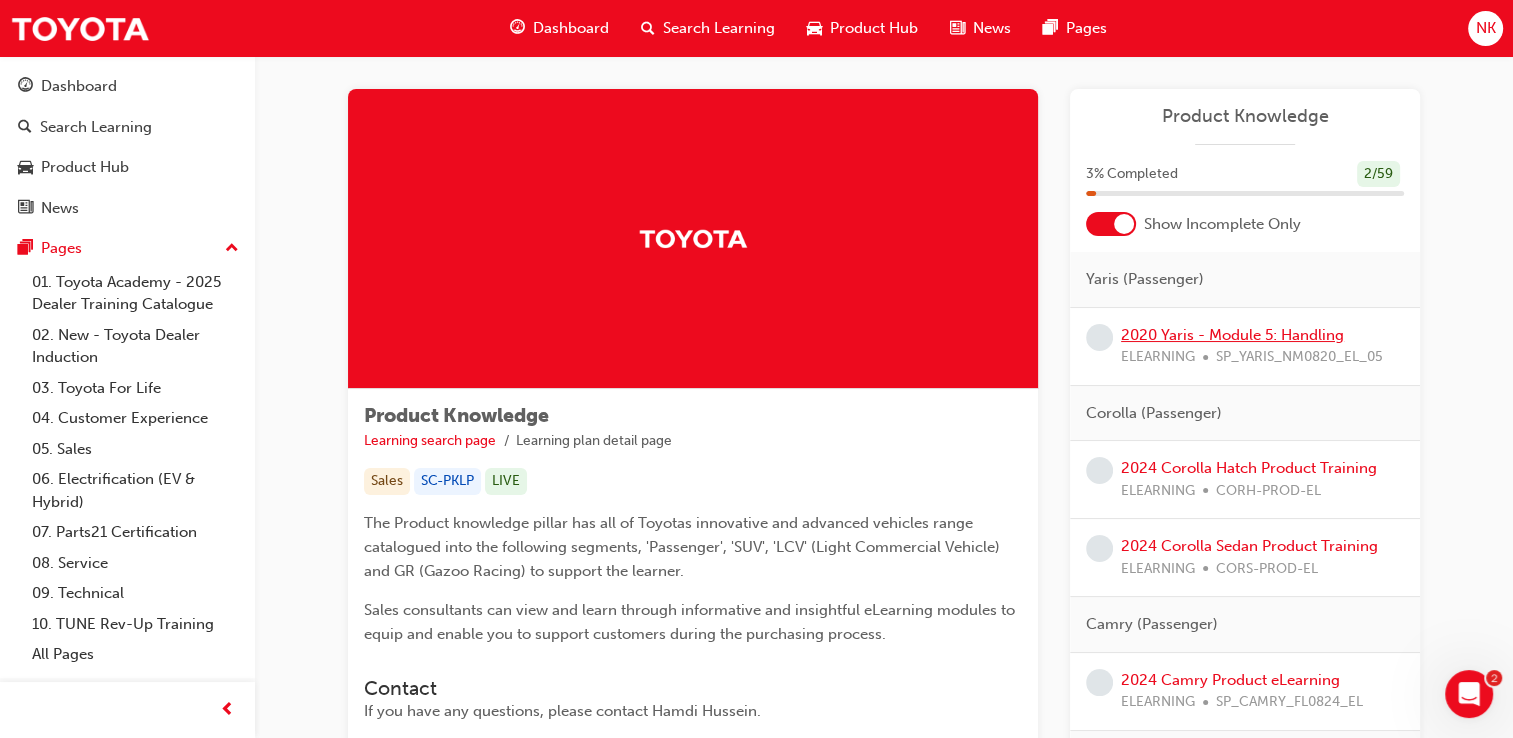 click on "2020 Yaris - Module 5: Handling" at bounding box center (1232, 335) 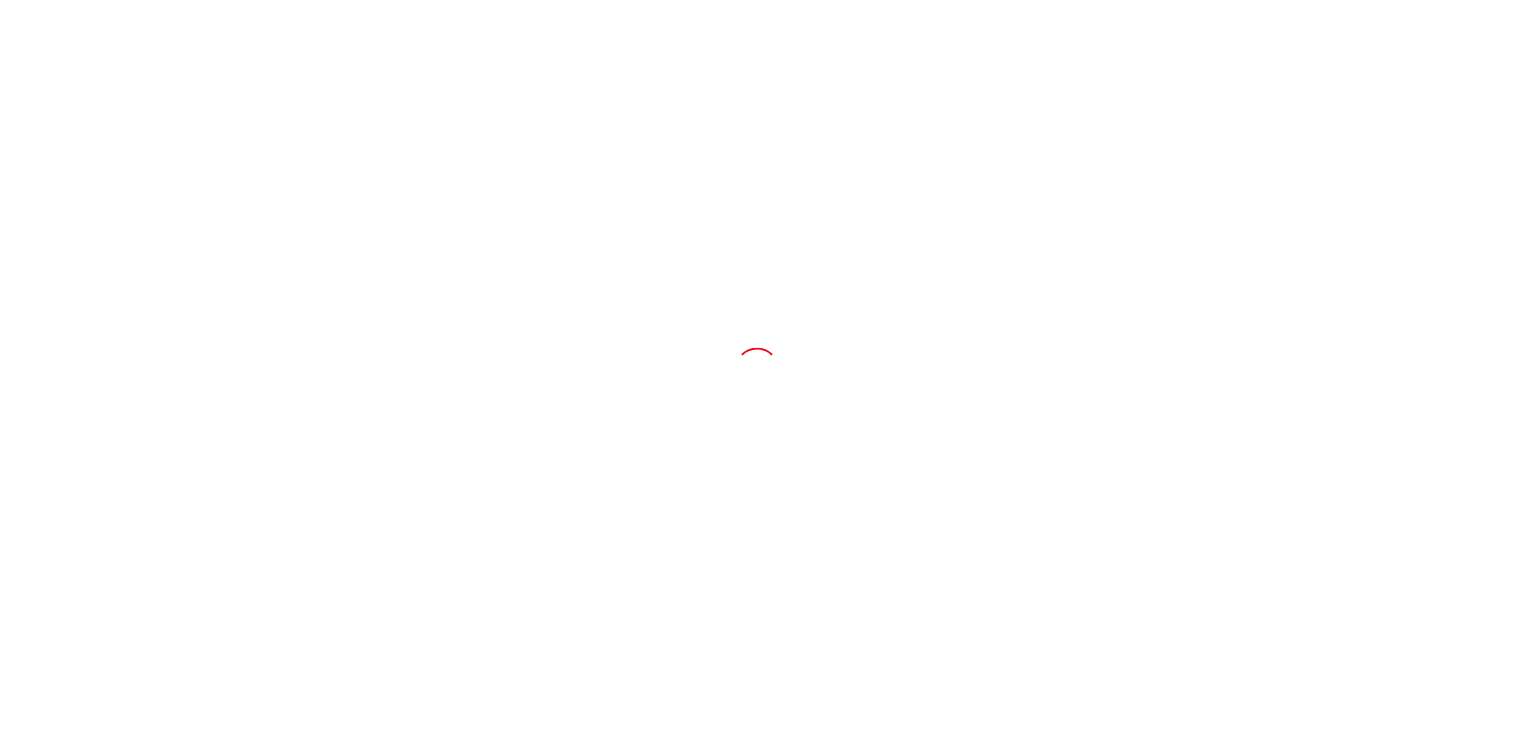 scroll, scrollTop: 0, scrollLeft: 0, axis: both 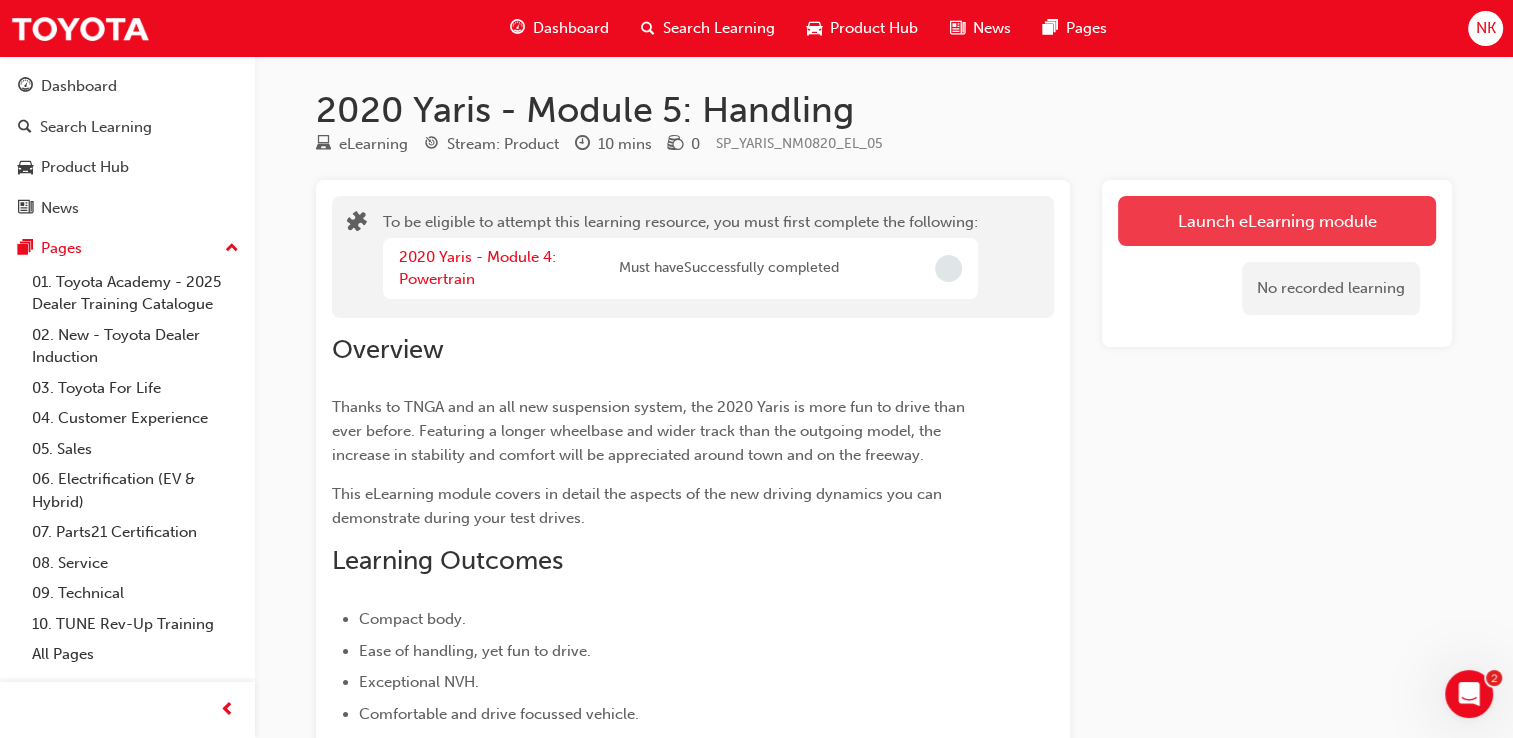 click on "Launch eLearning module" at bounding box center (1277, 221) 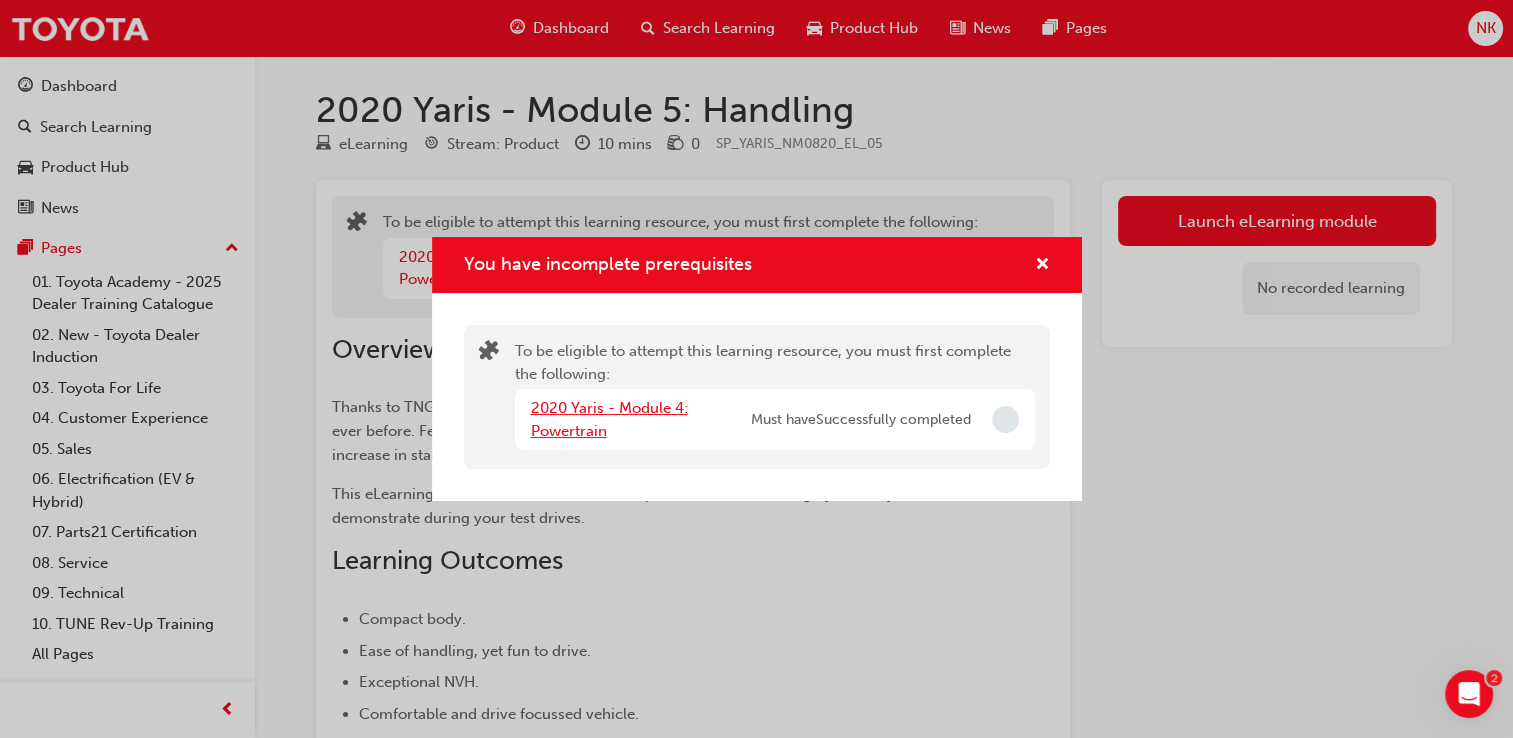 click on "2020 Yaris - Module 4: Powertrain" at bounding box center [609, 419] 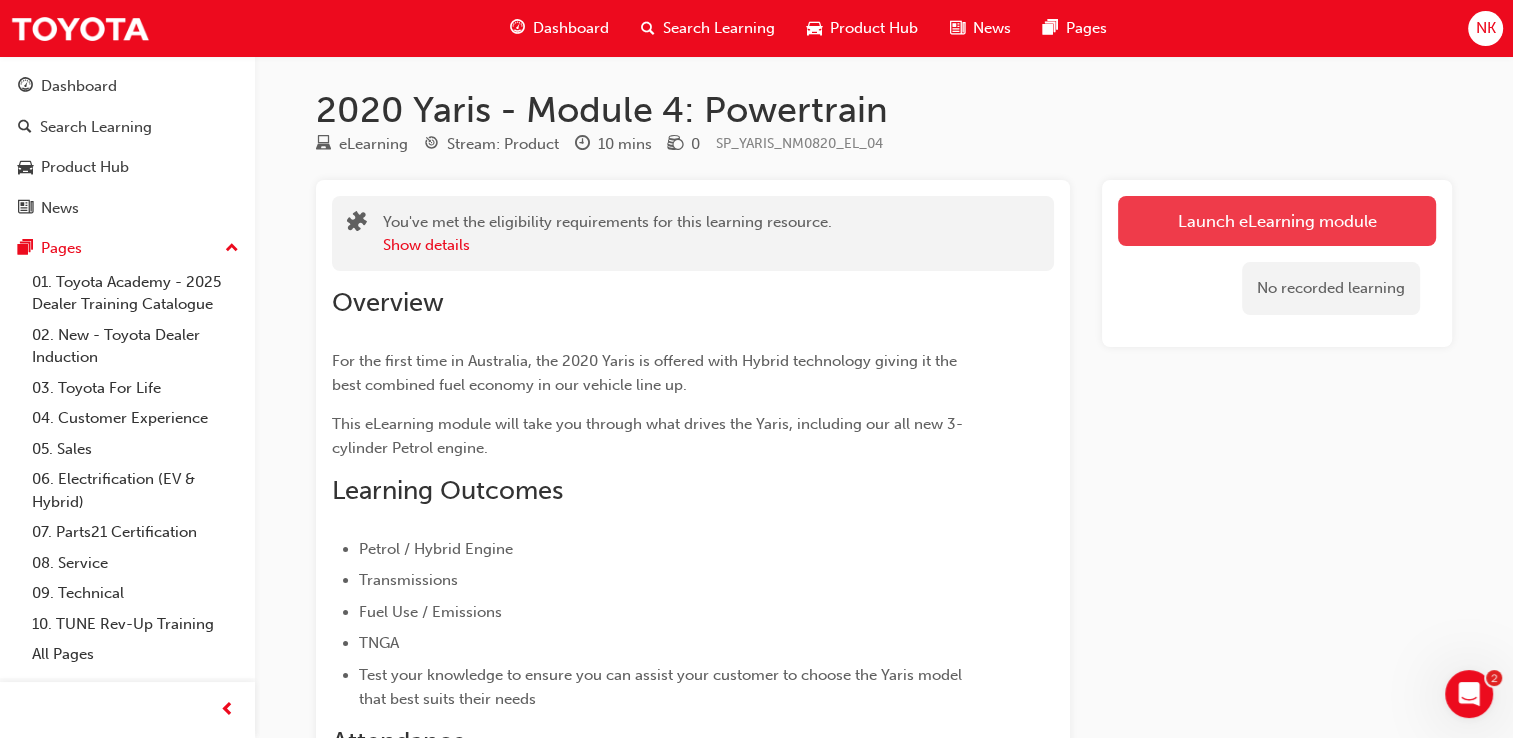 click on "Launch eLearning module" at bounding box center (1277, 221) 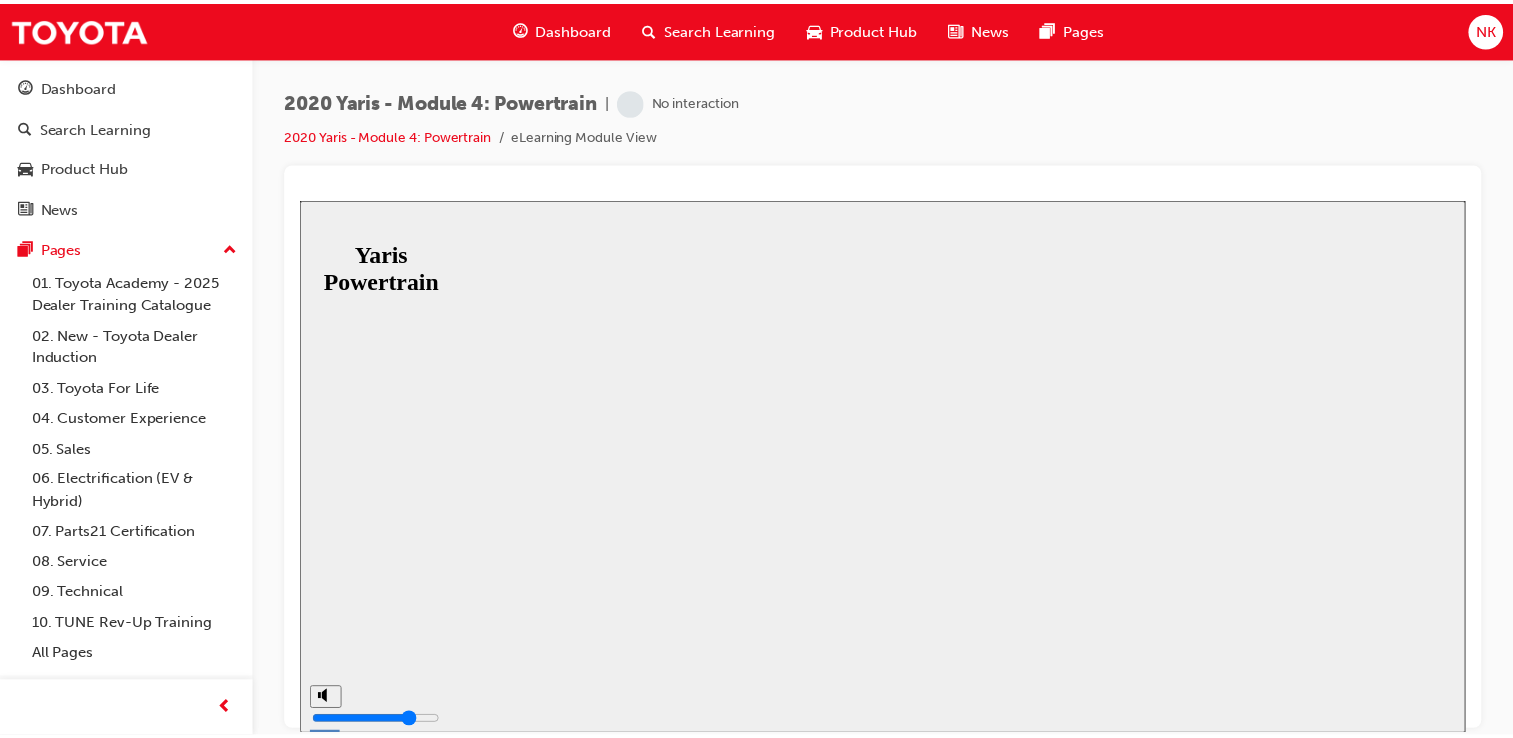 scroll, scrollTop: 0, scrollLeft: 0, axis: both 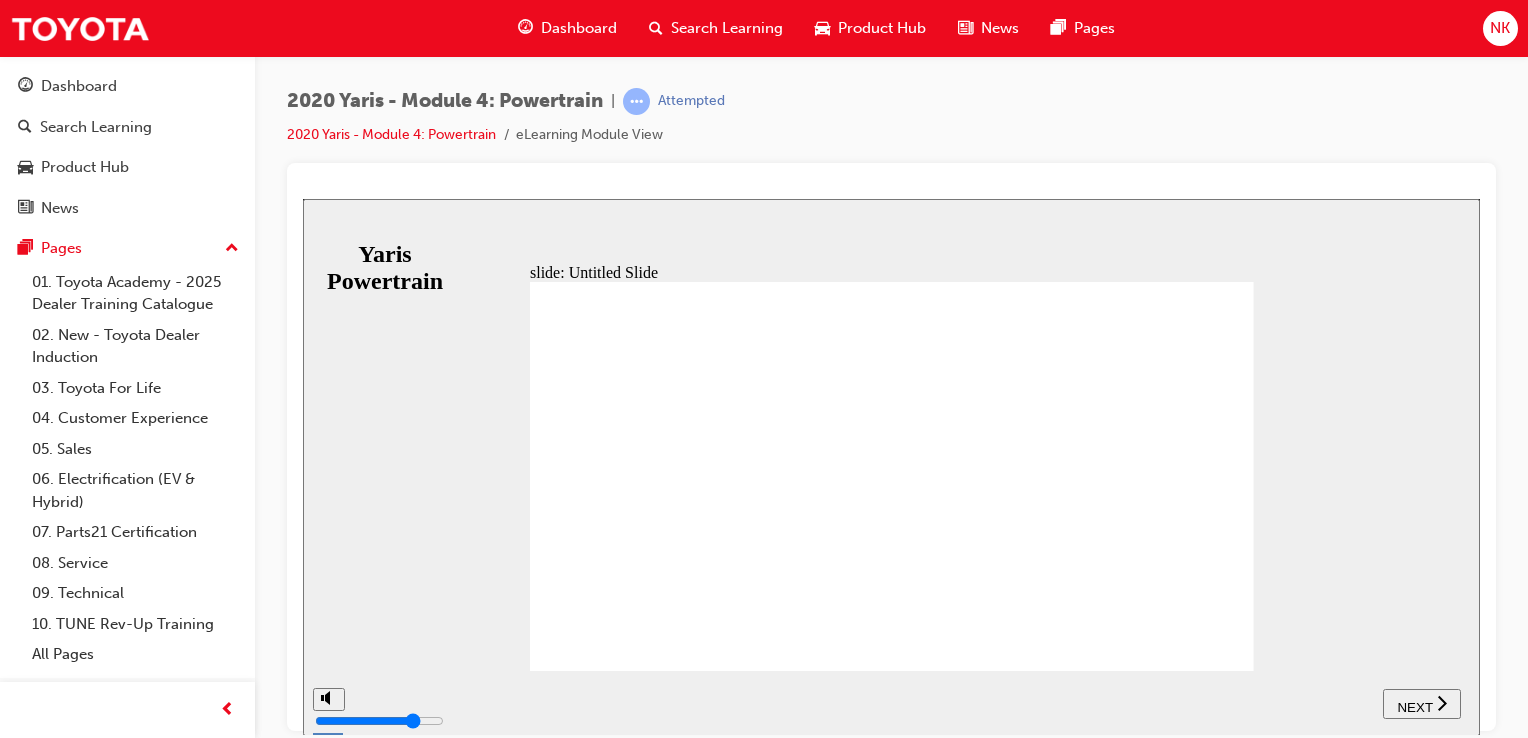 click 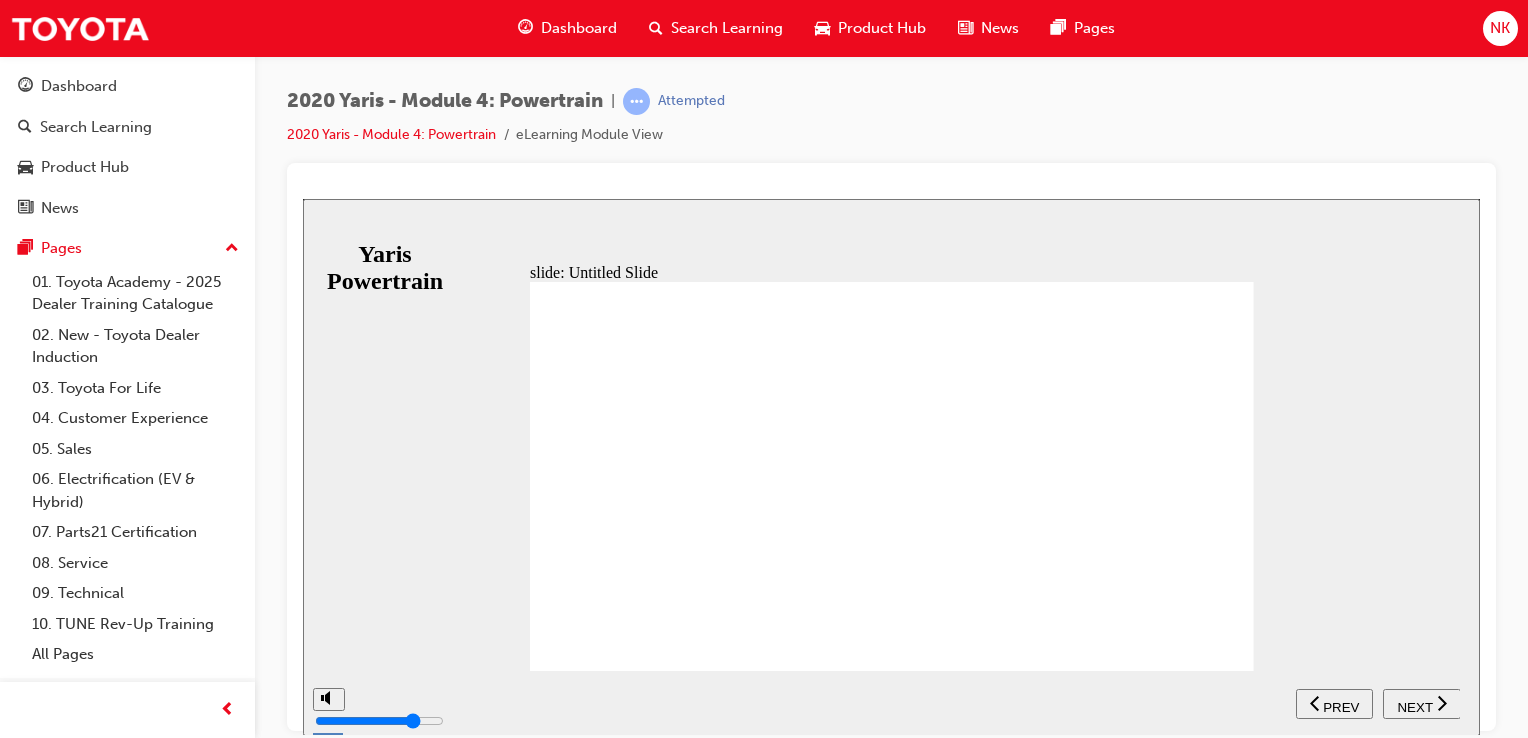 click on "NEXT" at bounding box center [1414, 706] 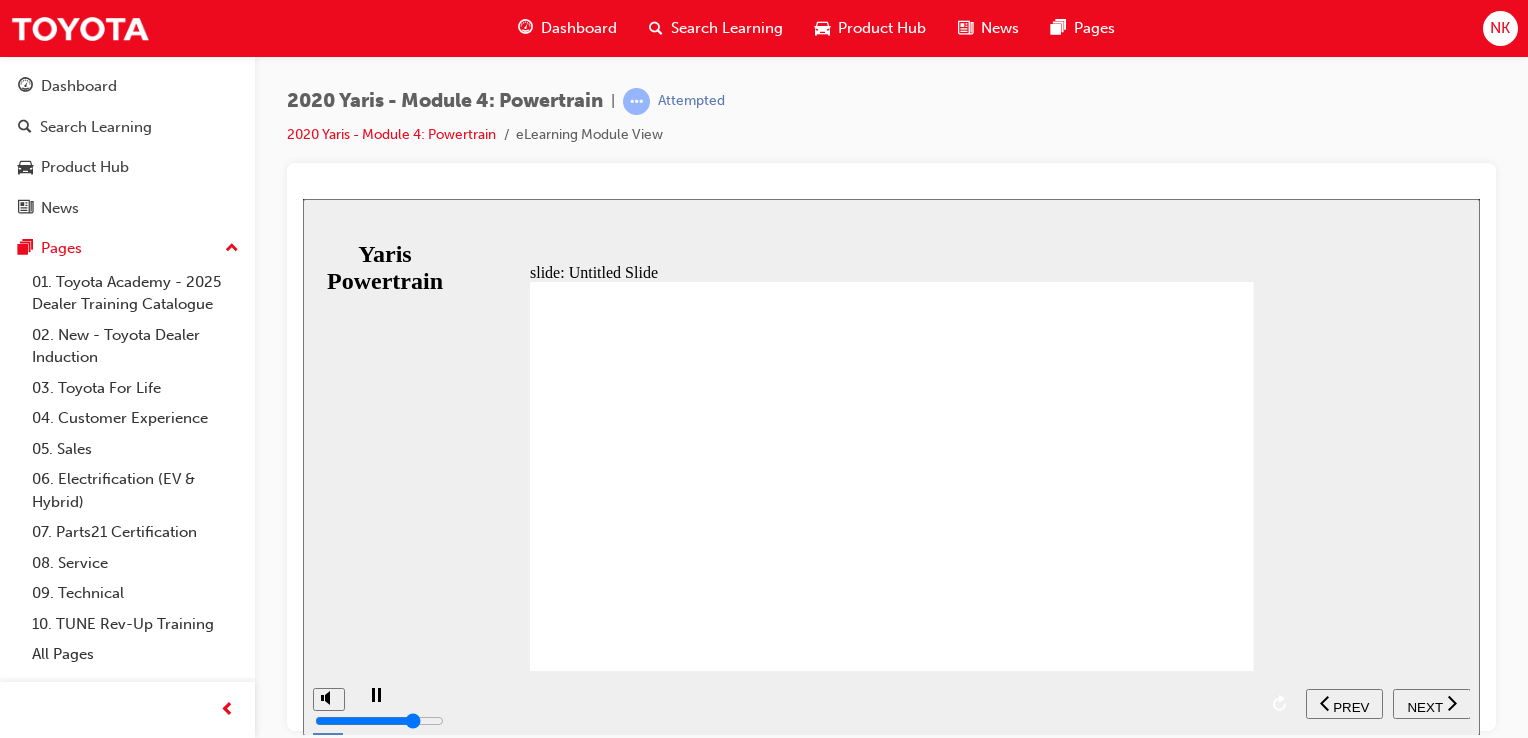 click on "NEXT" at bounding box center (1424, 706) 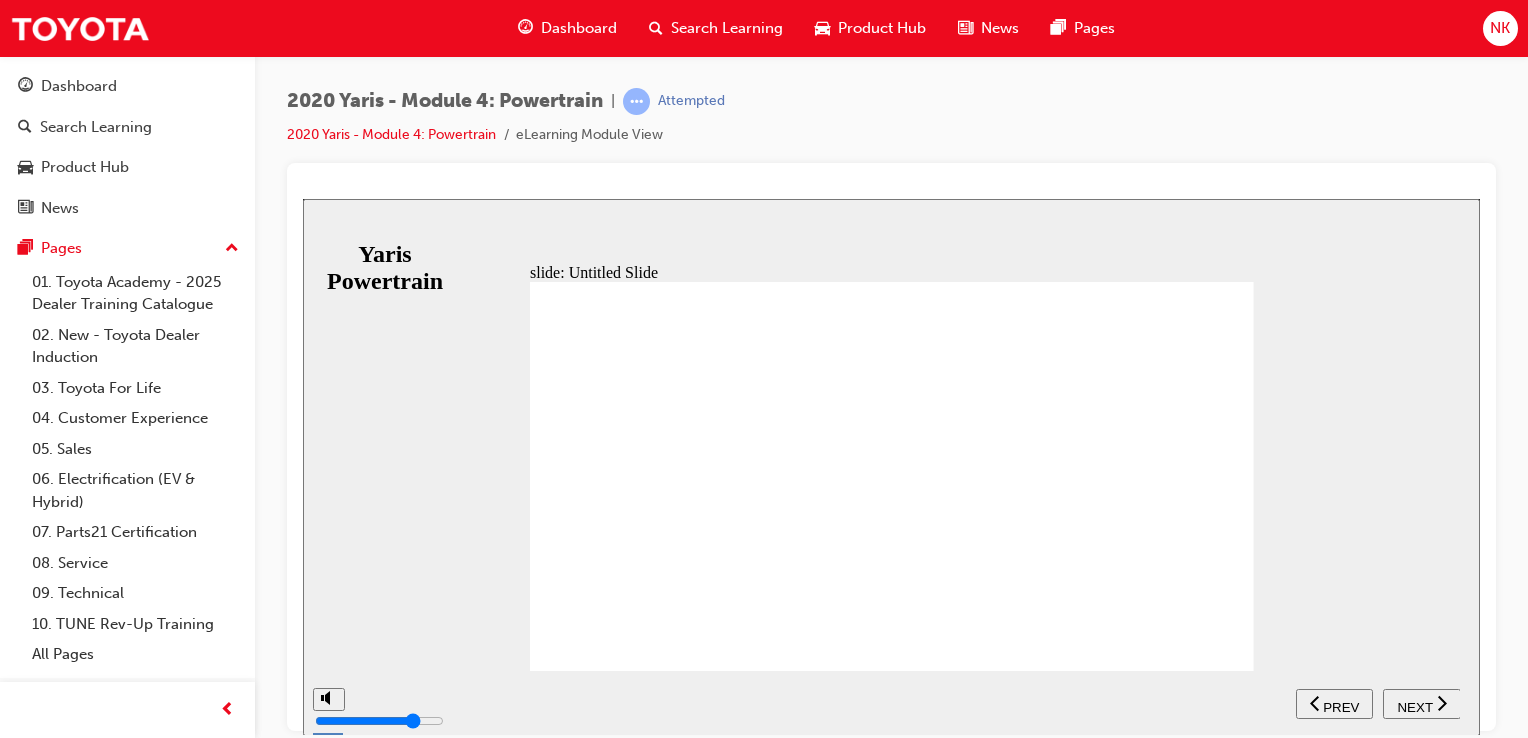 click on "NEXT" at bounding box center [1414, 706] 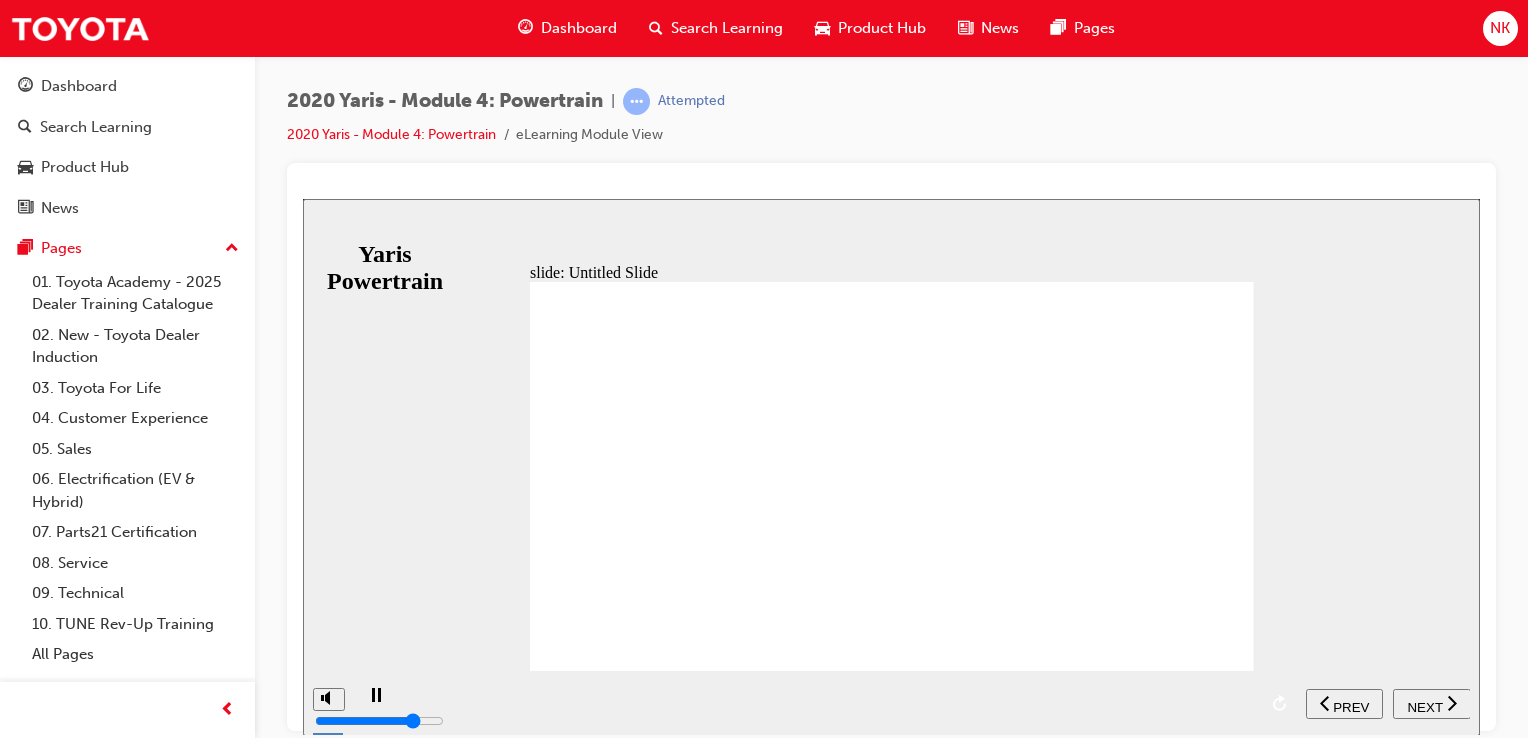 click on "NEXT" at bounding box center [1424, 706] 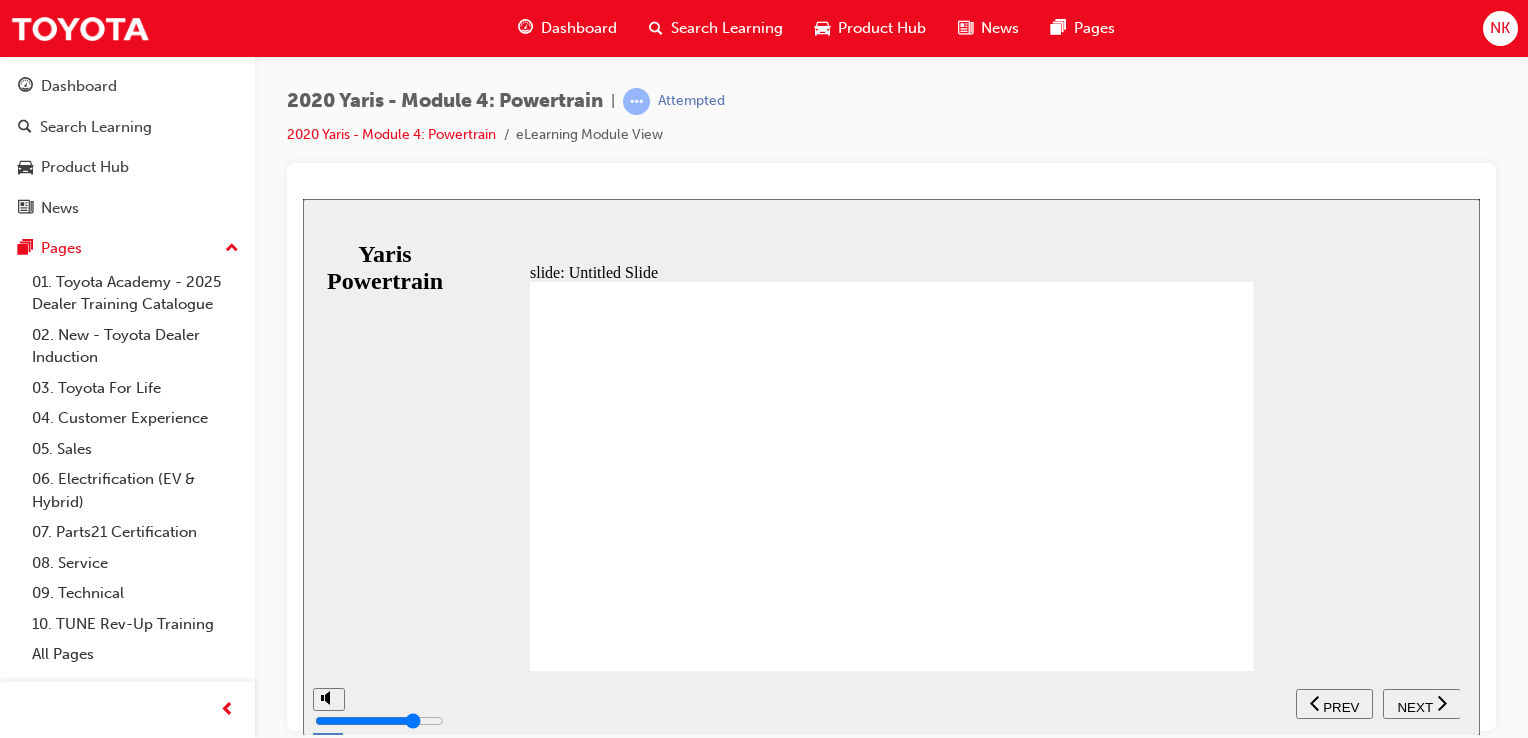 click on "NEXT" at bounding box center [1414, 706] 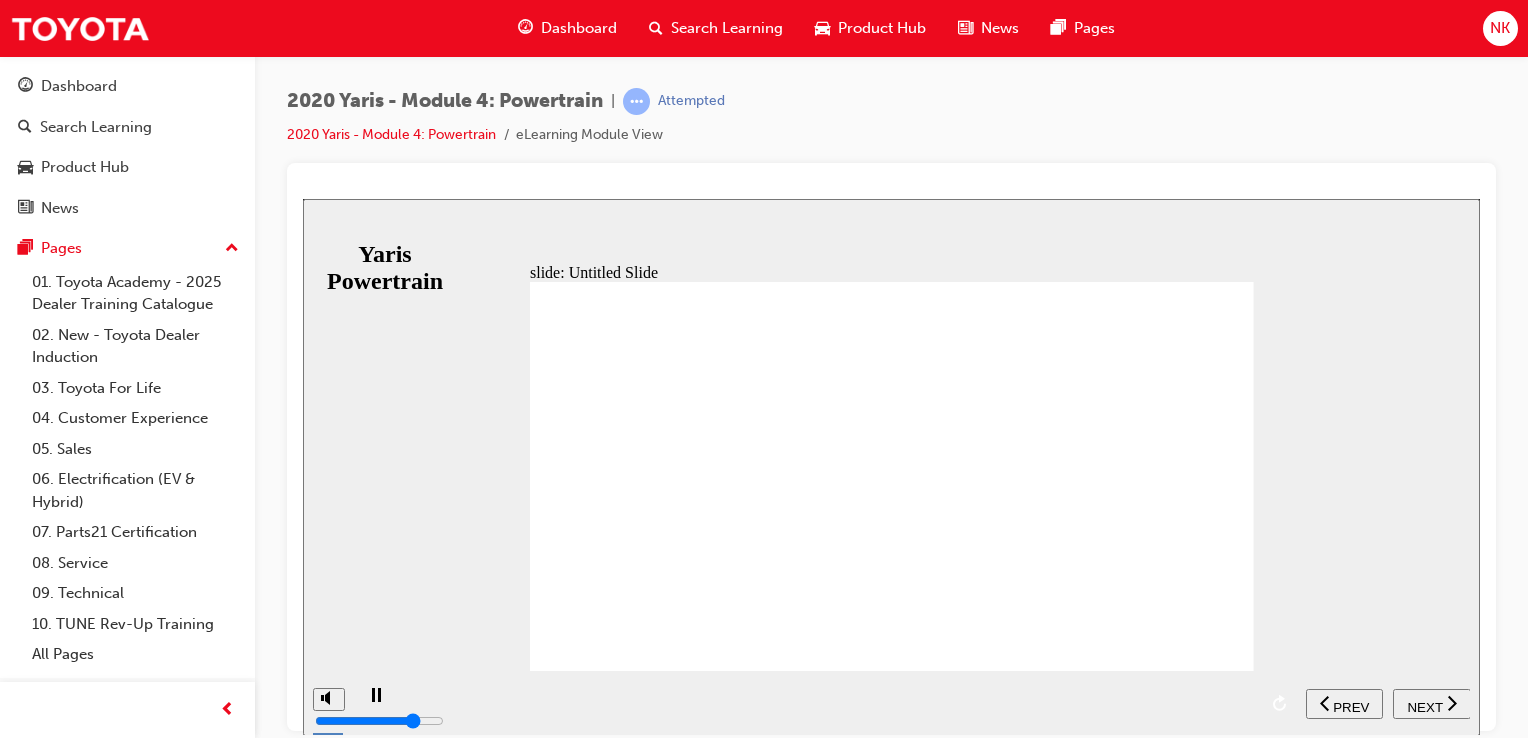 click on "NEXT" at bounding box center [1424, 706] 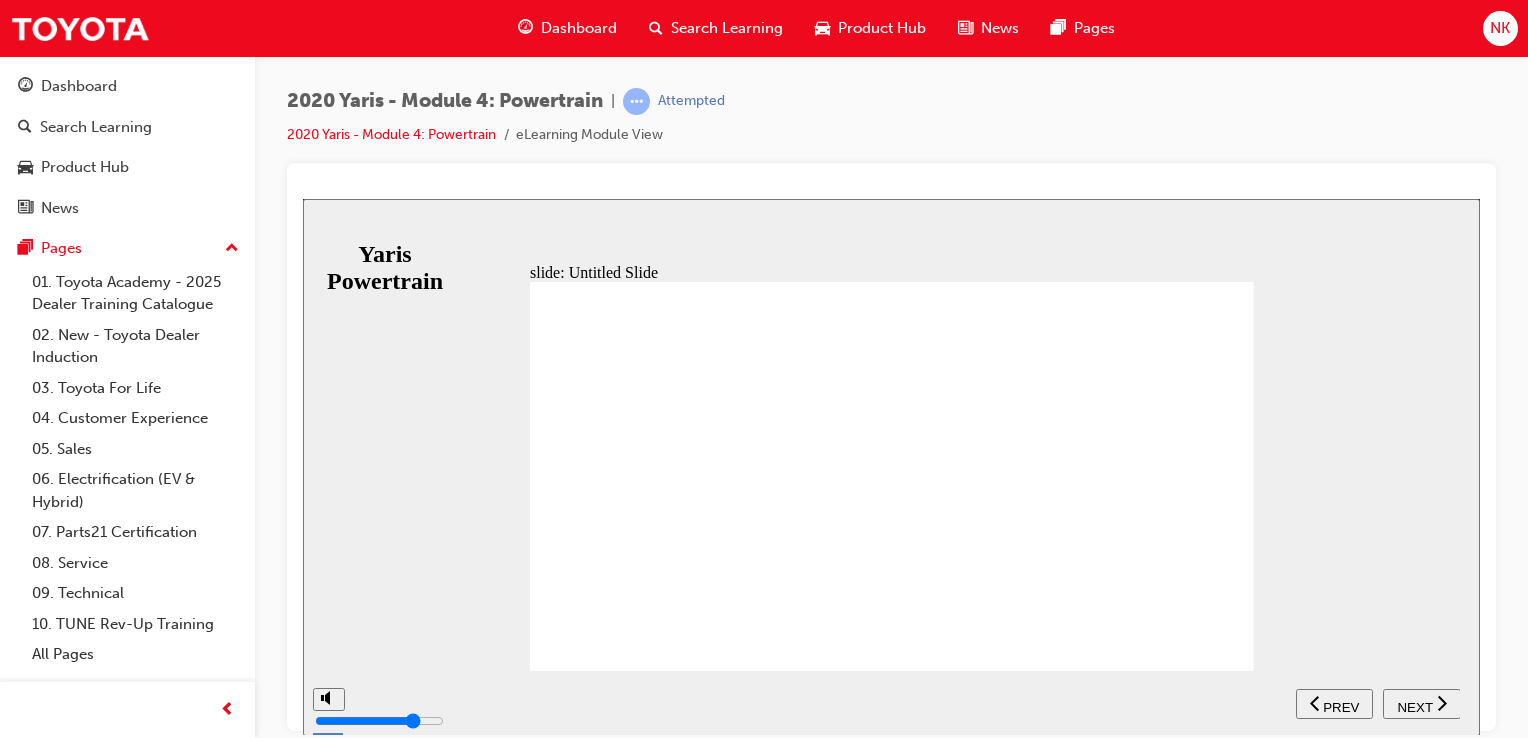 click 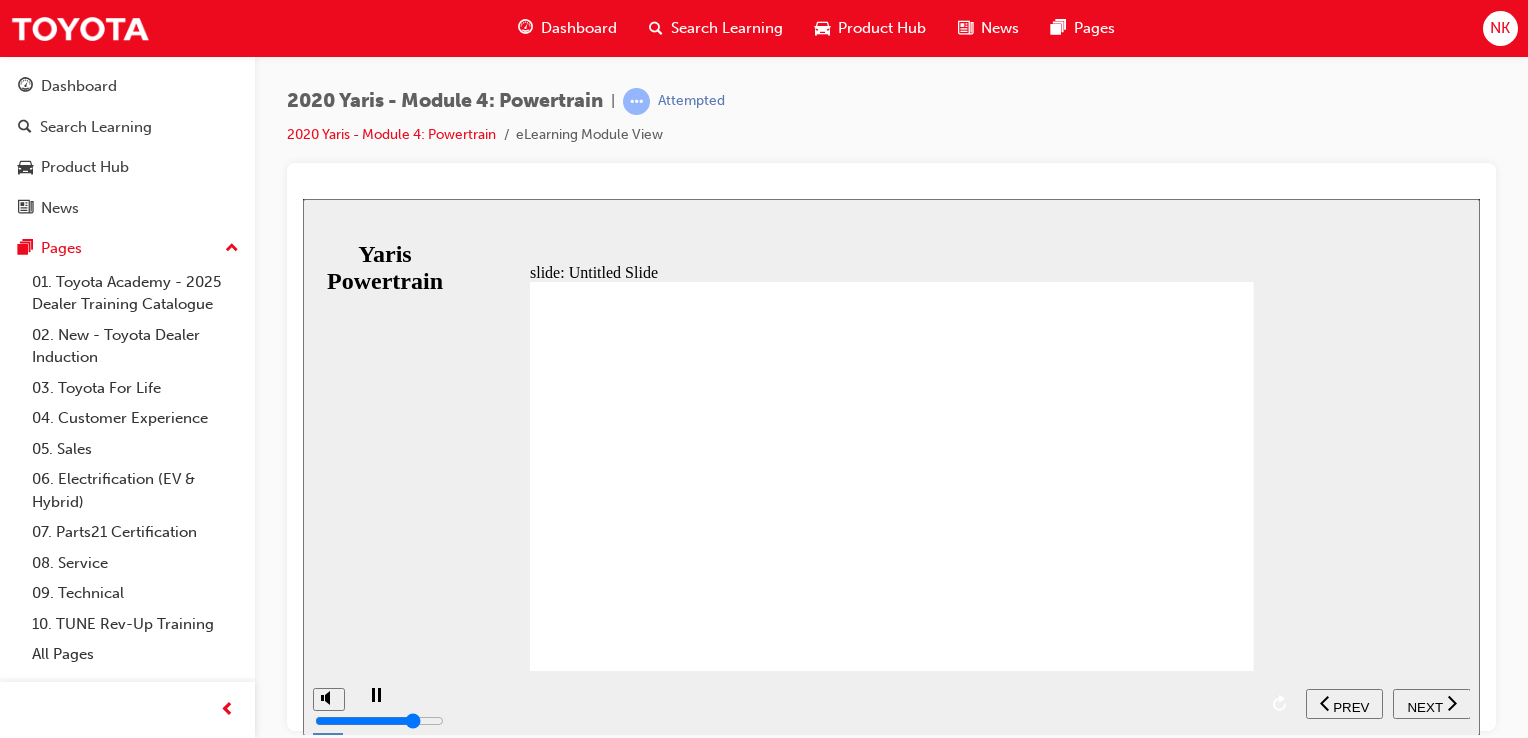 click on "NEXT" at bounding box center (1424, 706) 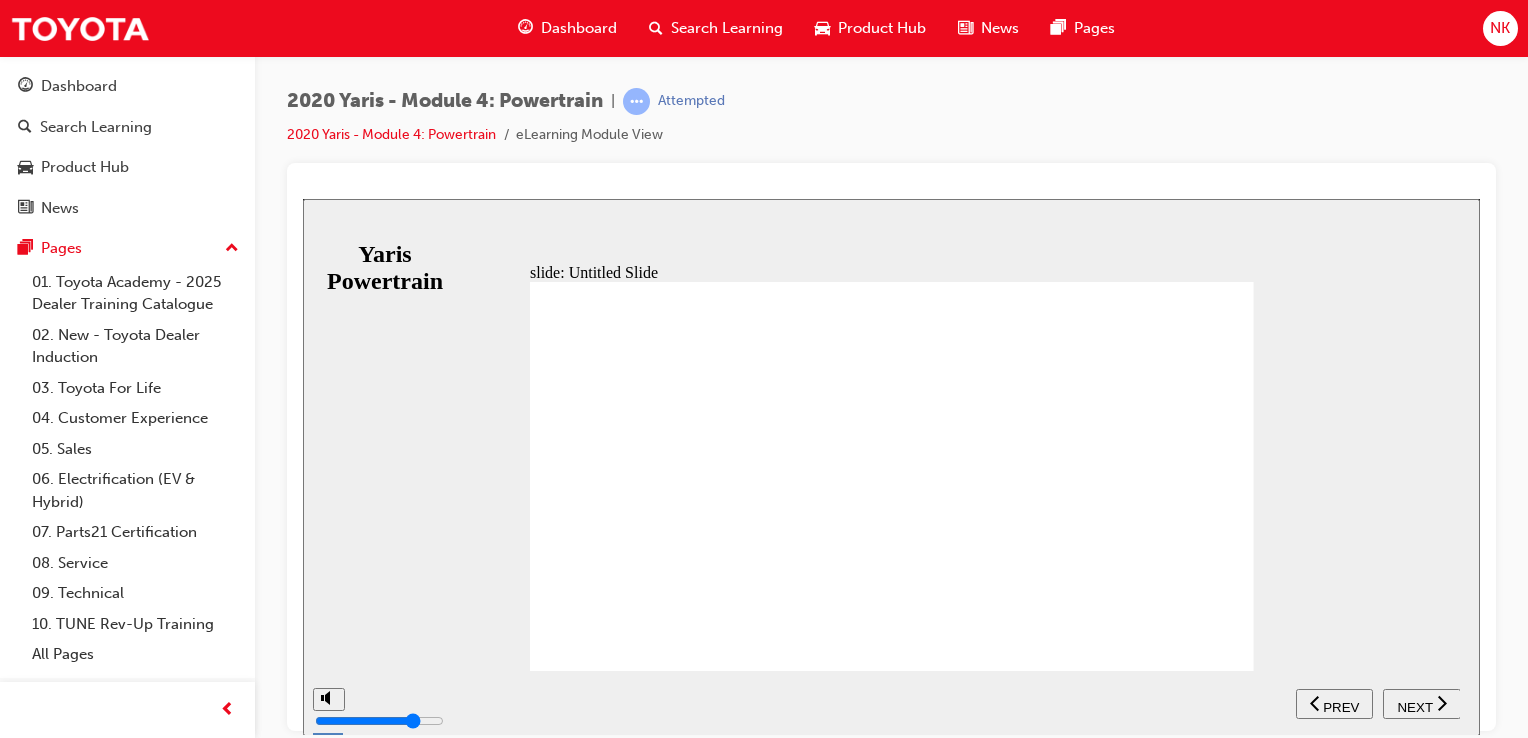click on "NEXT" at bounding box center (1414, 706) 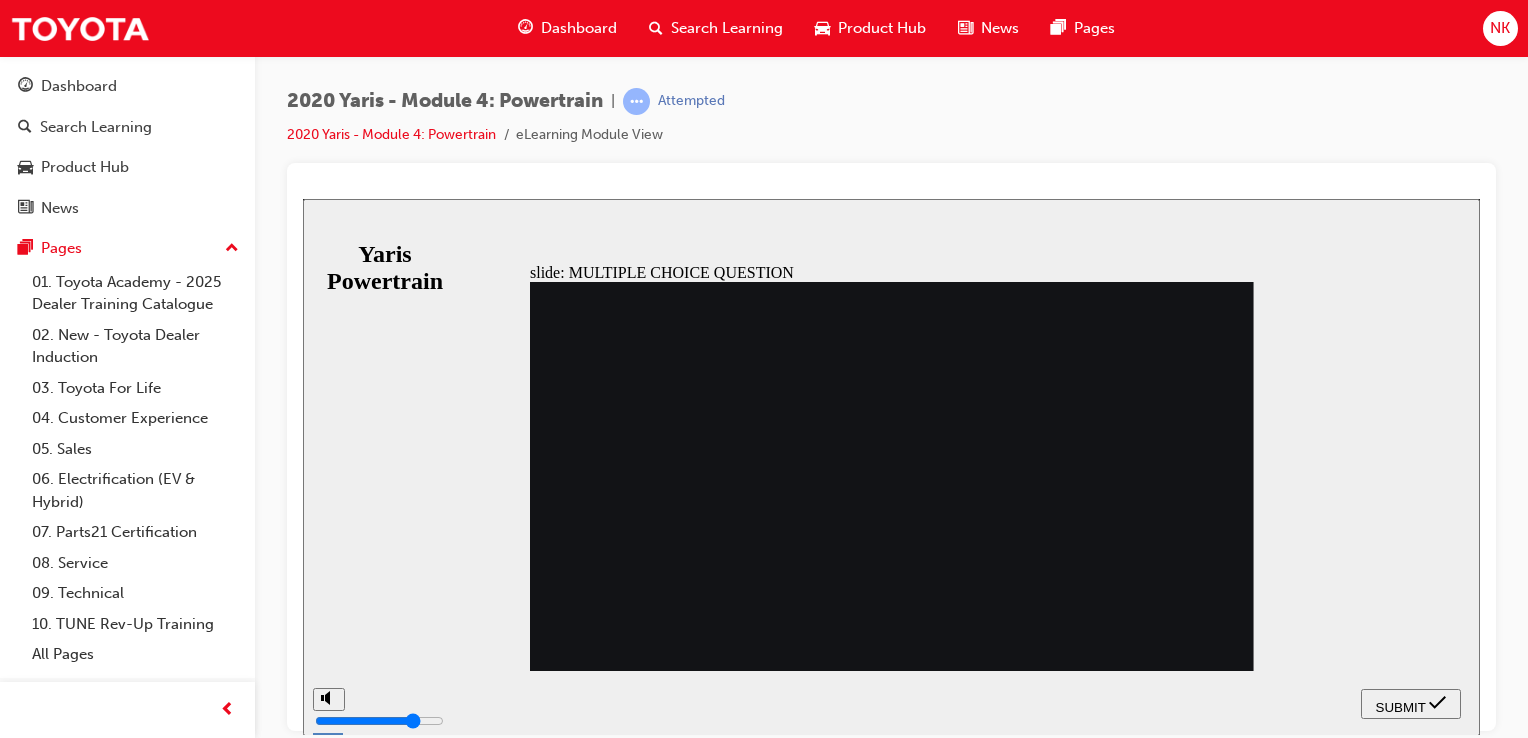 click 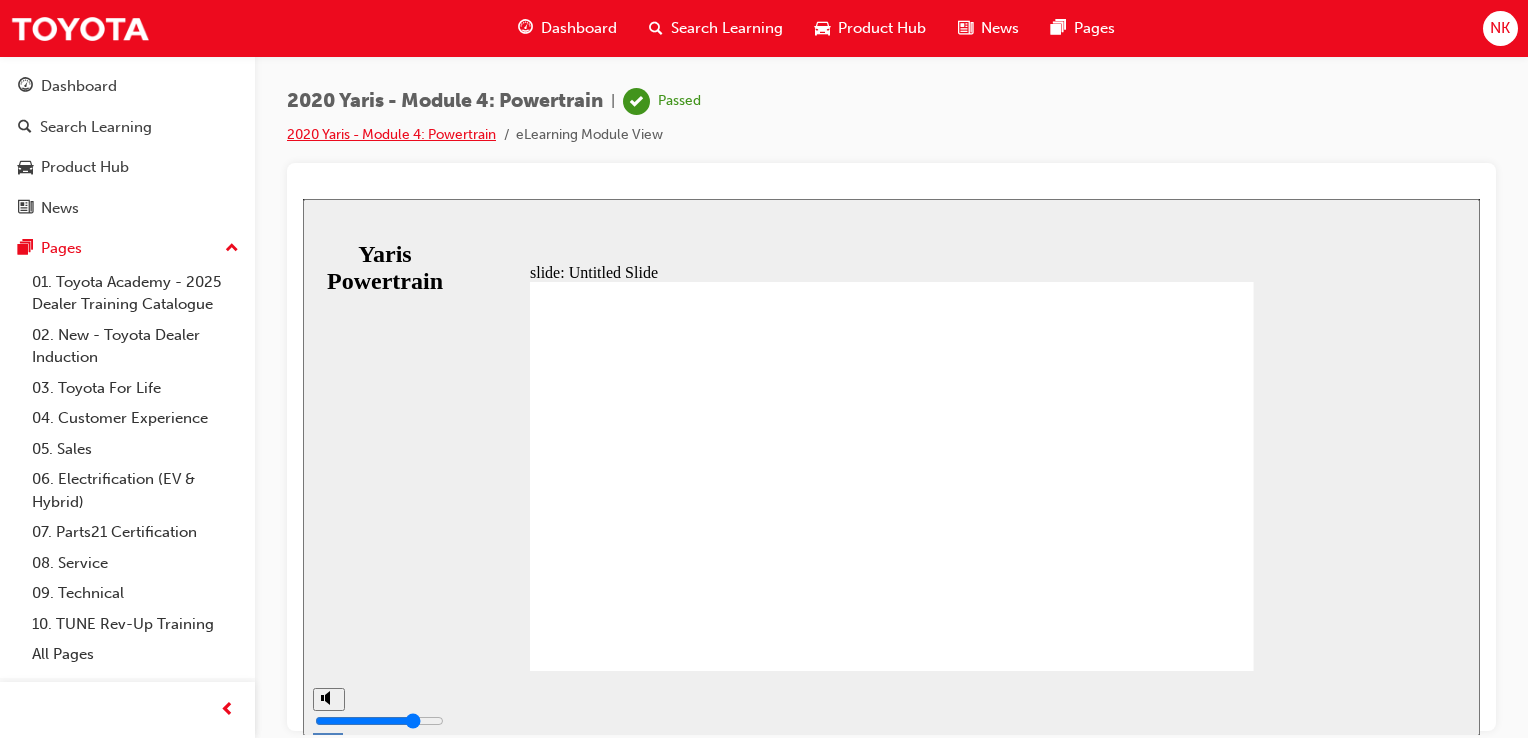 click on "2020 Yaris - Module 4: Powertrain" at bounding box center (391, 134) 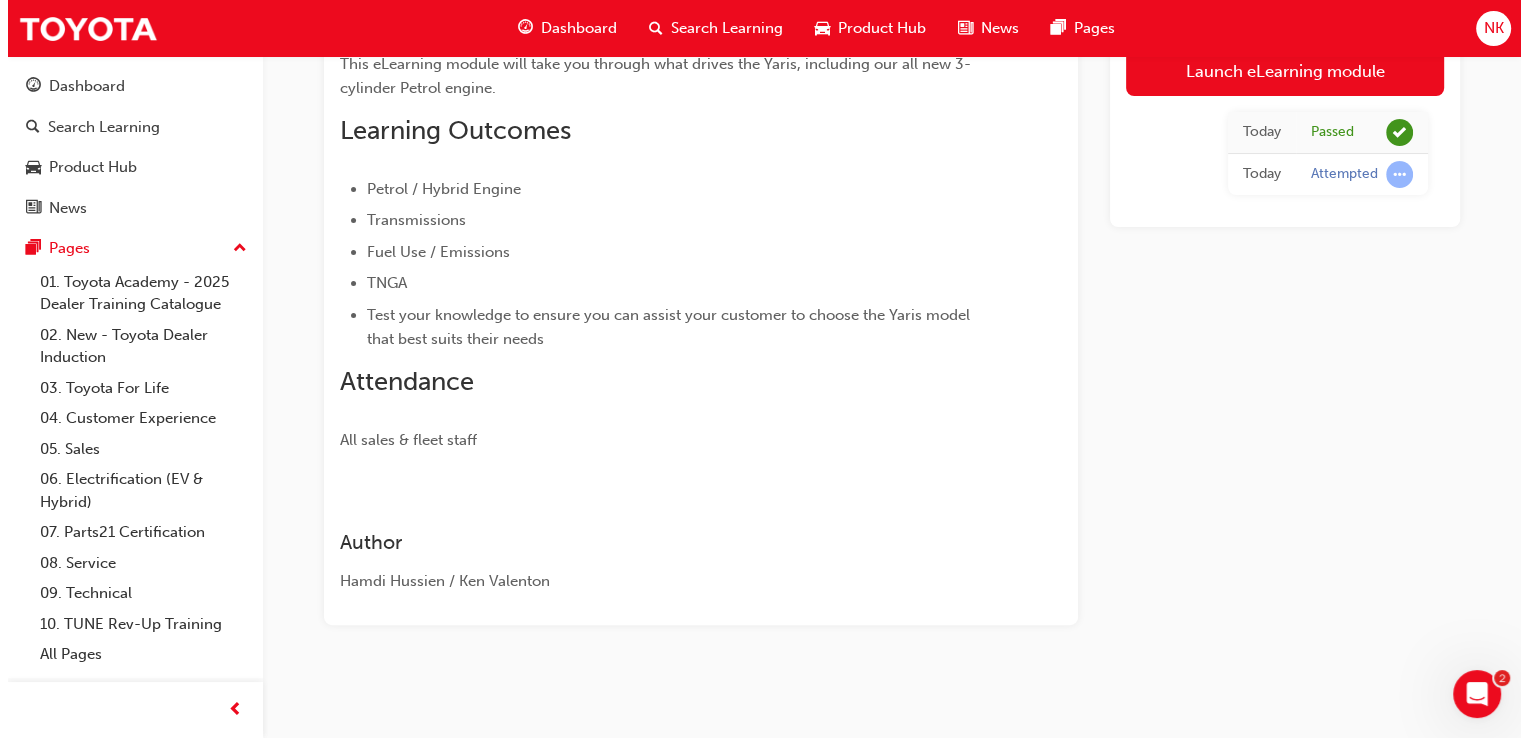 scroll, scrollTop: 0, scrollLeft: 0, axis: both 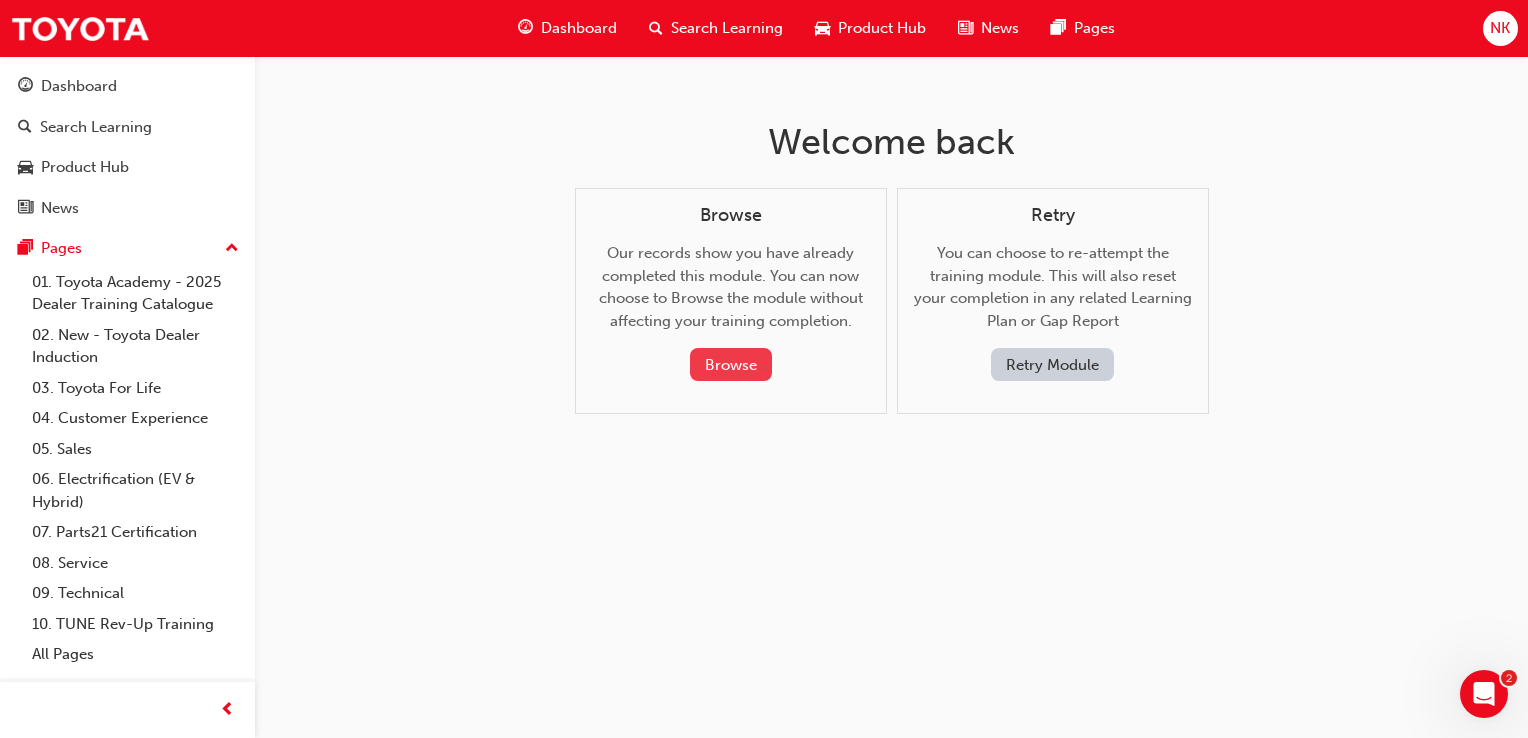 click on "Browse" at bounding box center (731, 364) 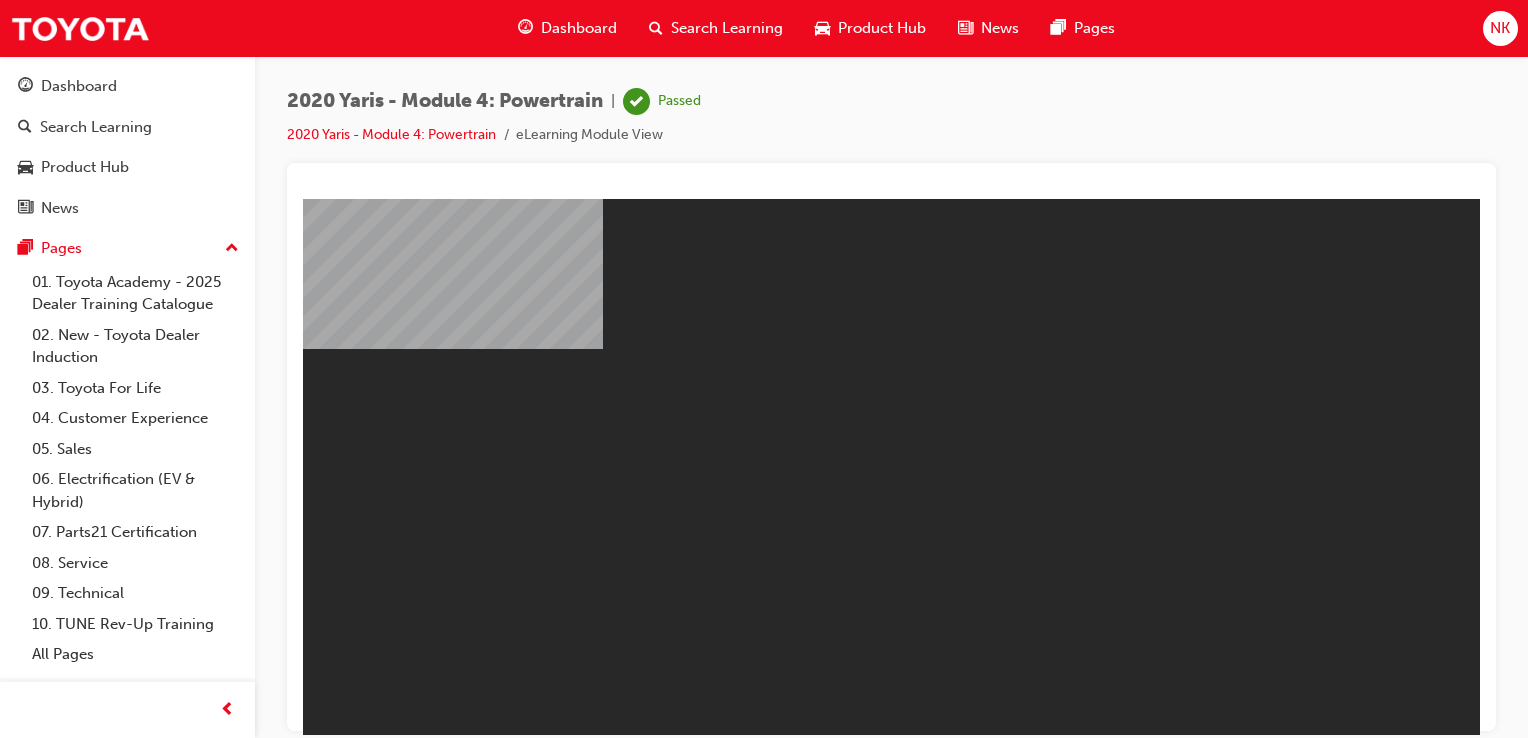 scroll, scrollTop: 0, scrollLeft: 0, axis: both 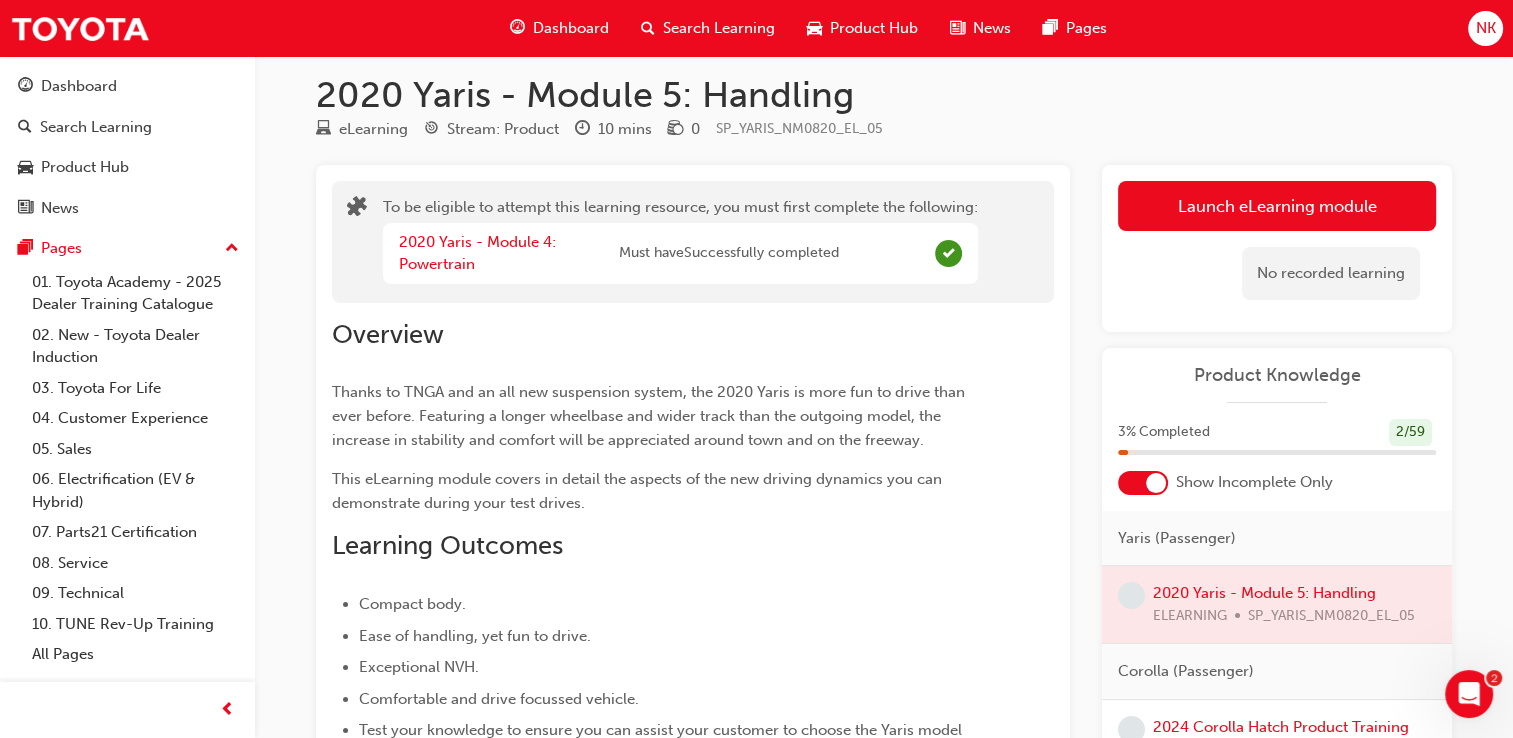click at bounding box center (1143, 483) 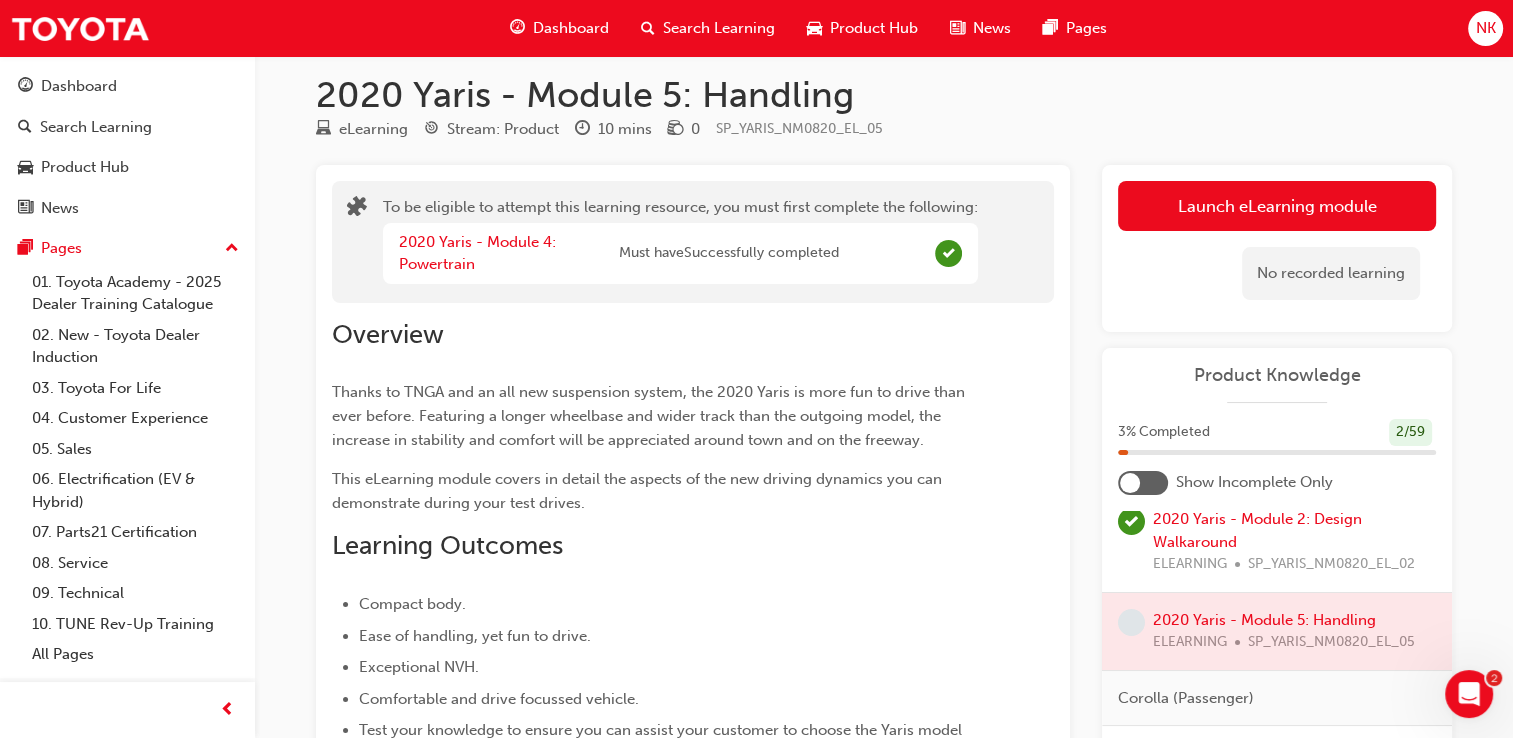 scroll, scrollTop: 154, scrollLeft: 0, axis: vertical 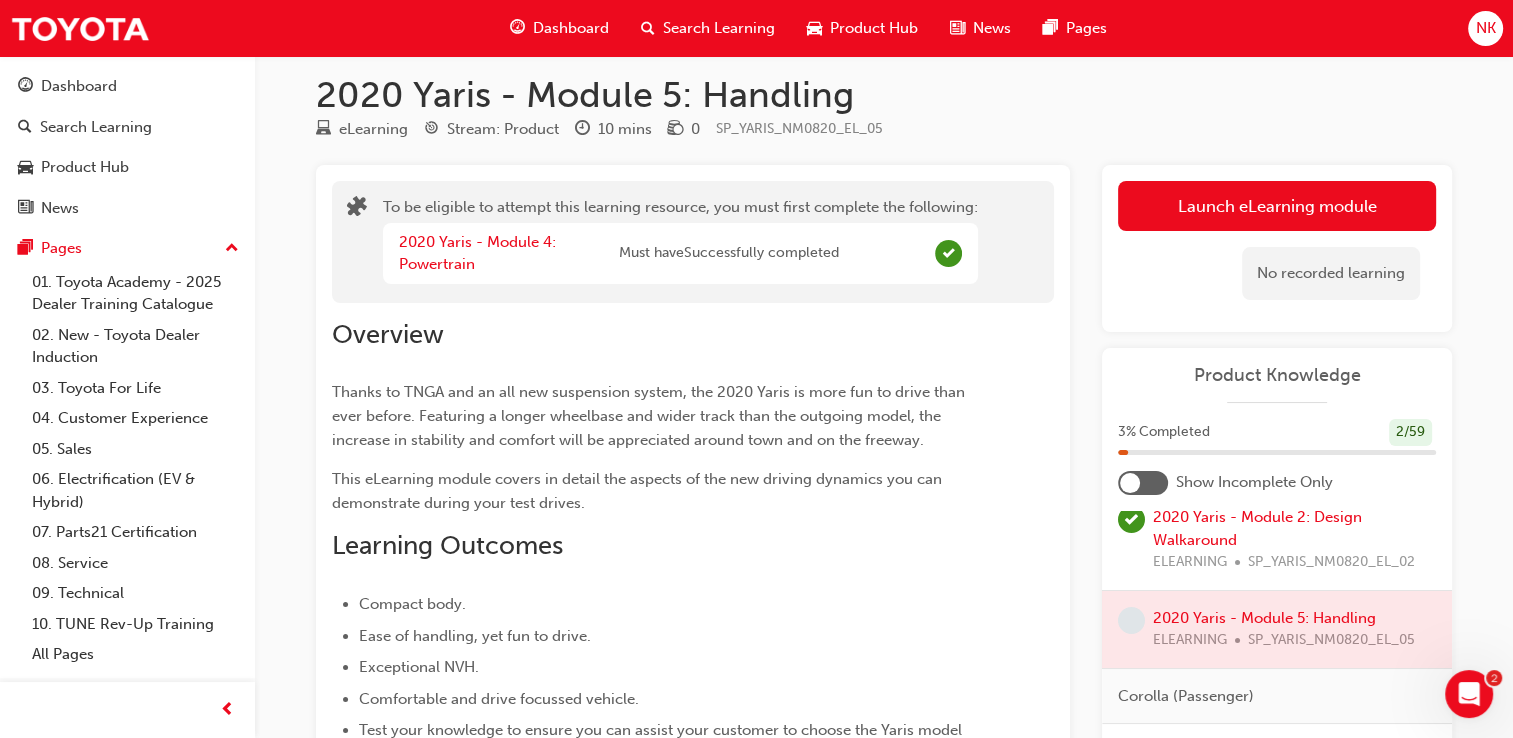 click at bounding box center (1277, 629) 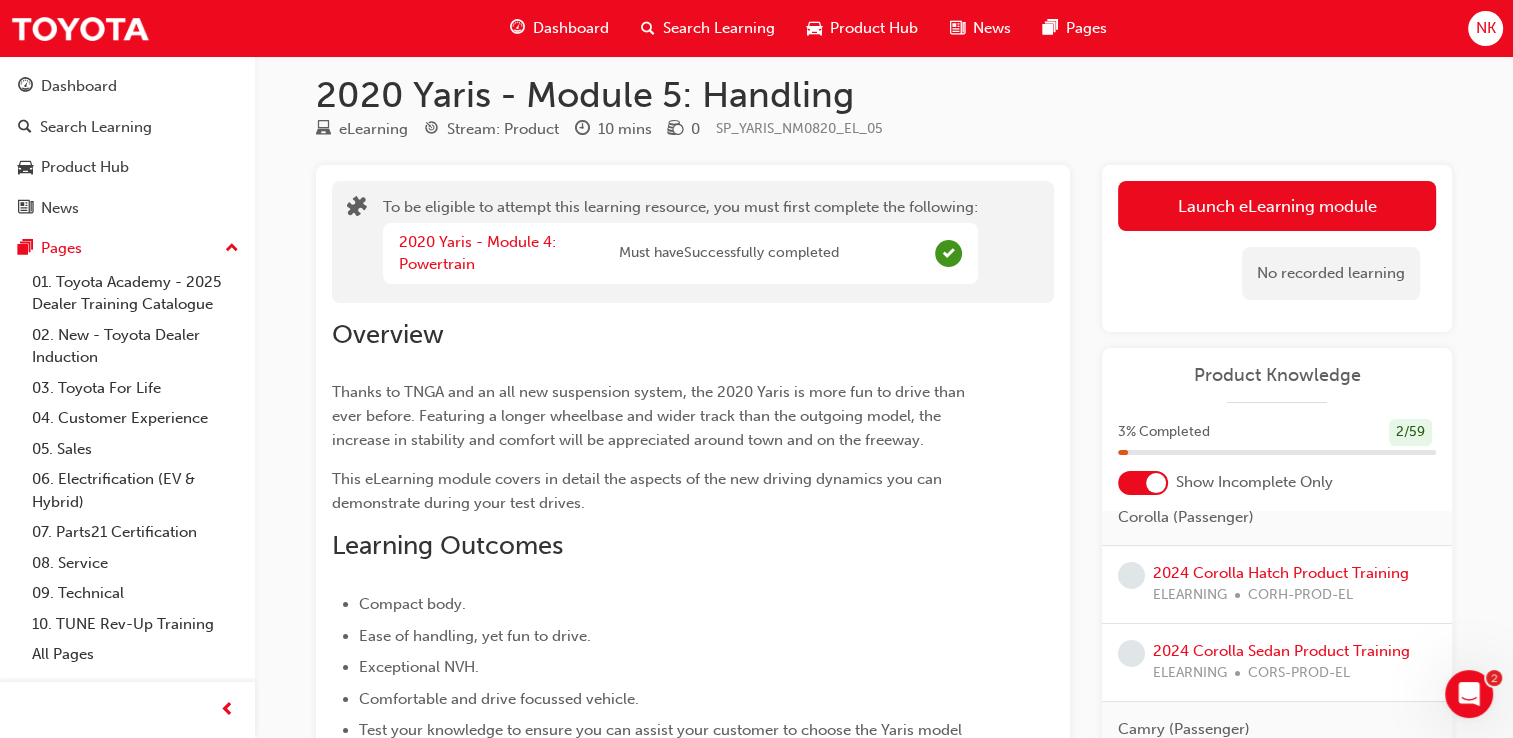 scroll, scrollTop: 0, scrollLeft: 0, axis: both 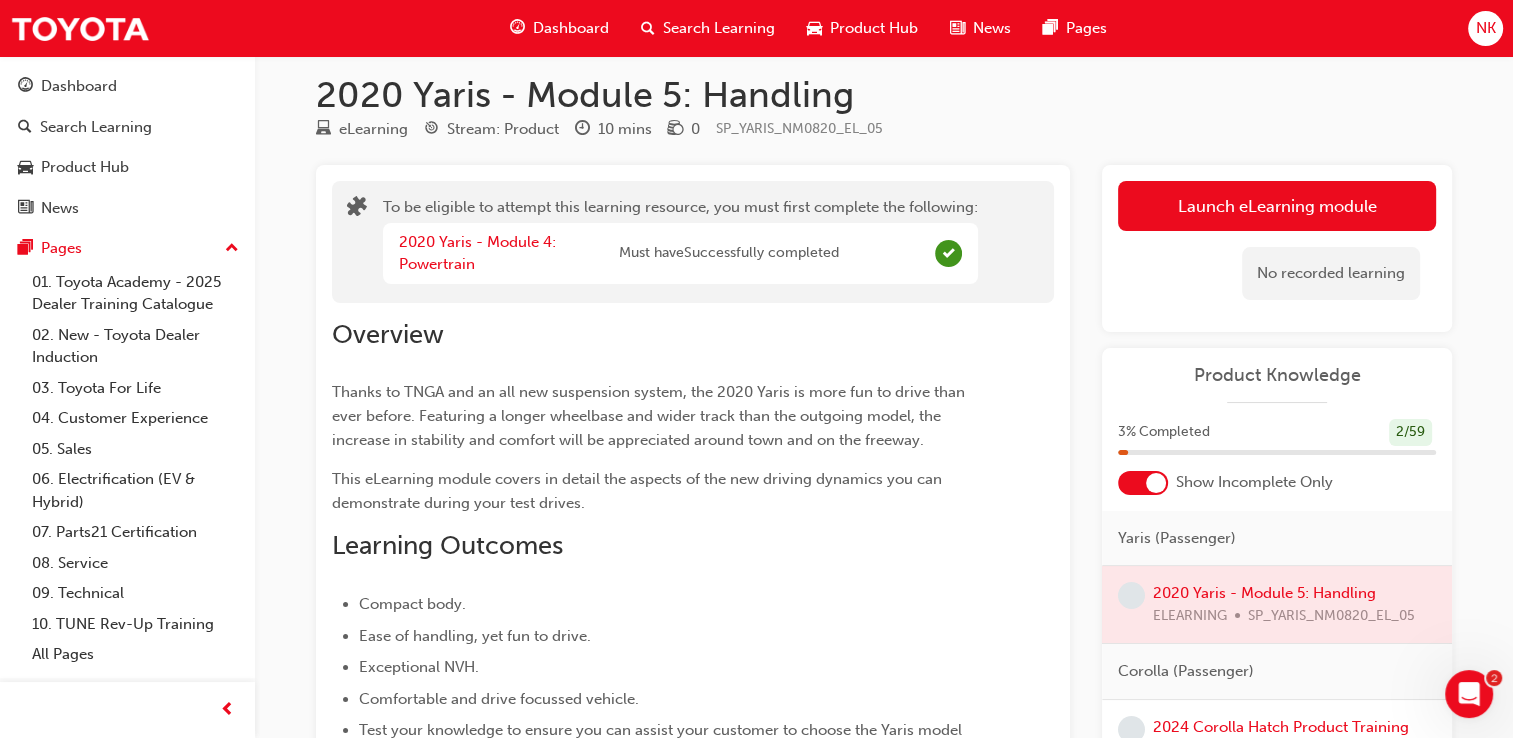 click at bounding box center (1277, 604) 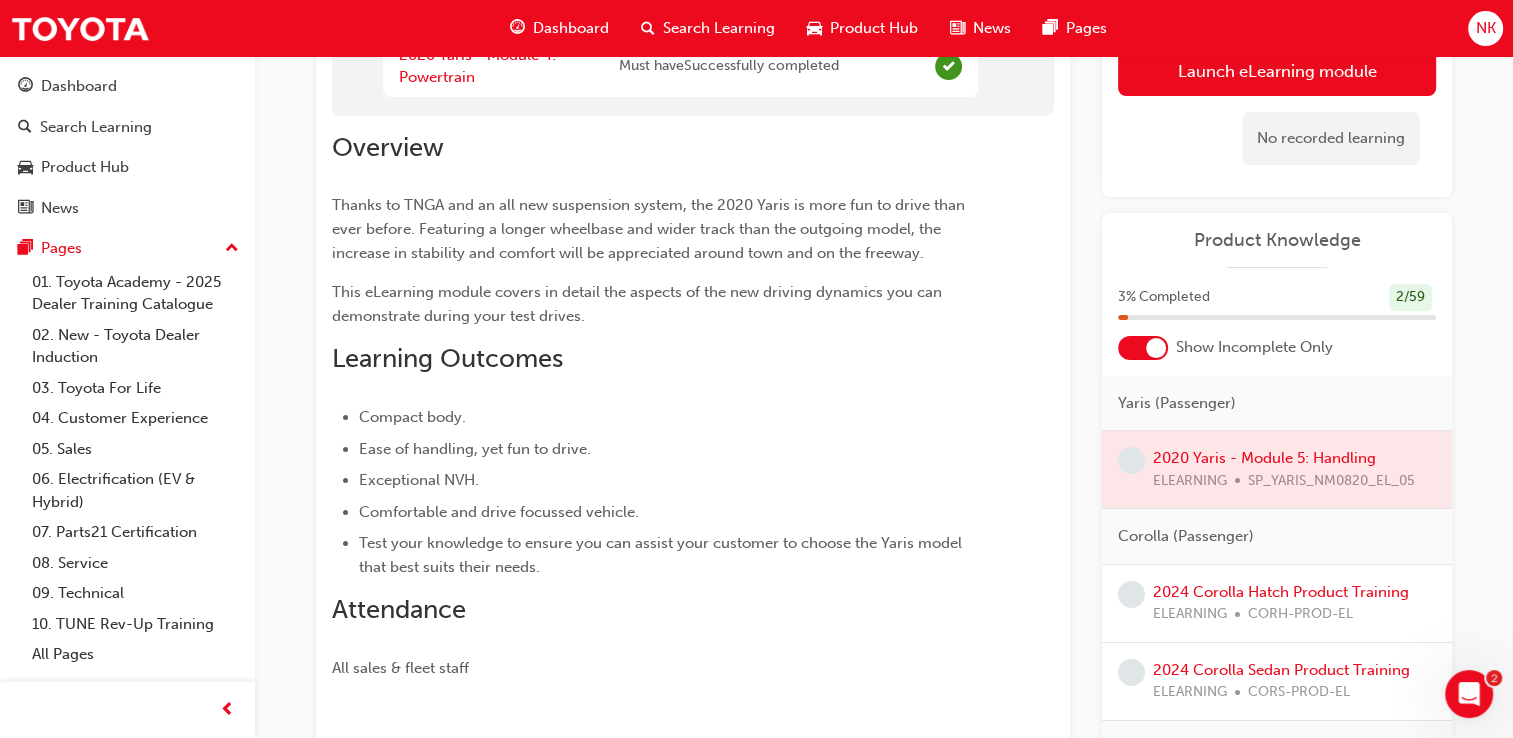 scroll, scrollTop: 204, scrollLeft: 0, axis: vertical 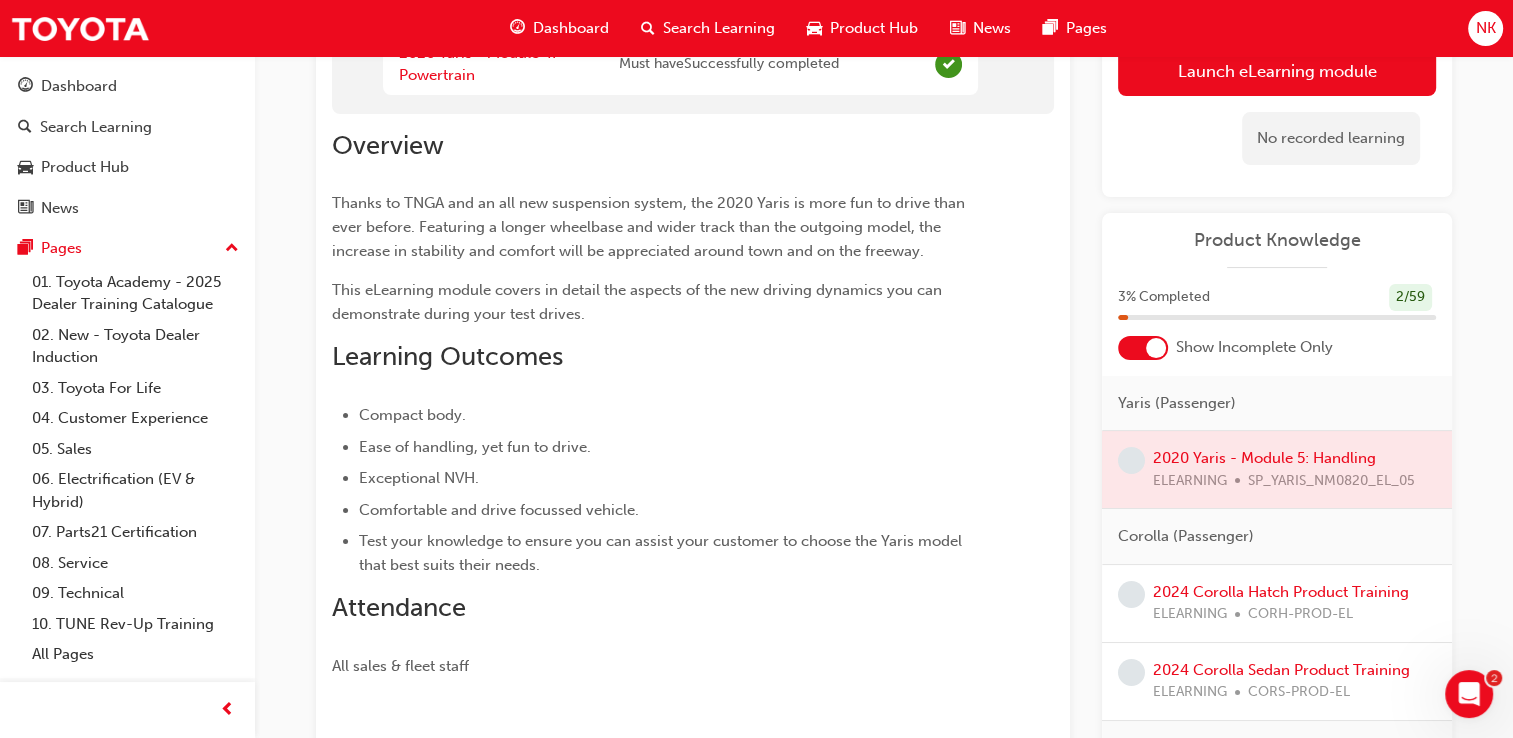 click at bounding box center [1277, 469] 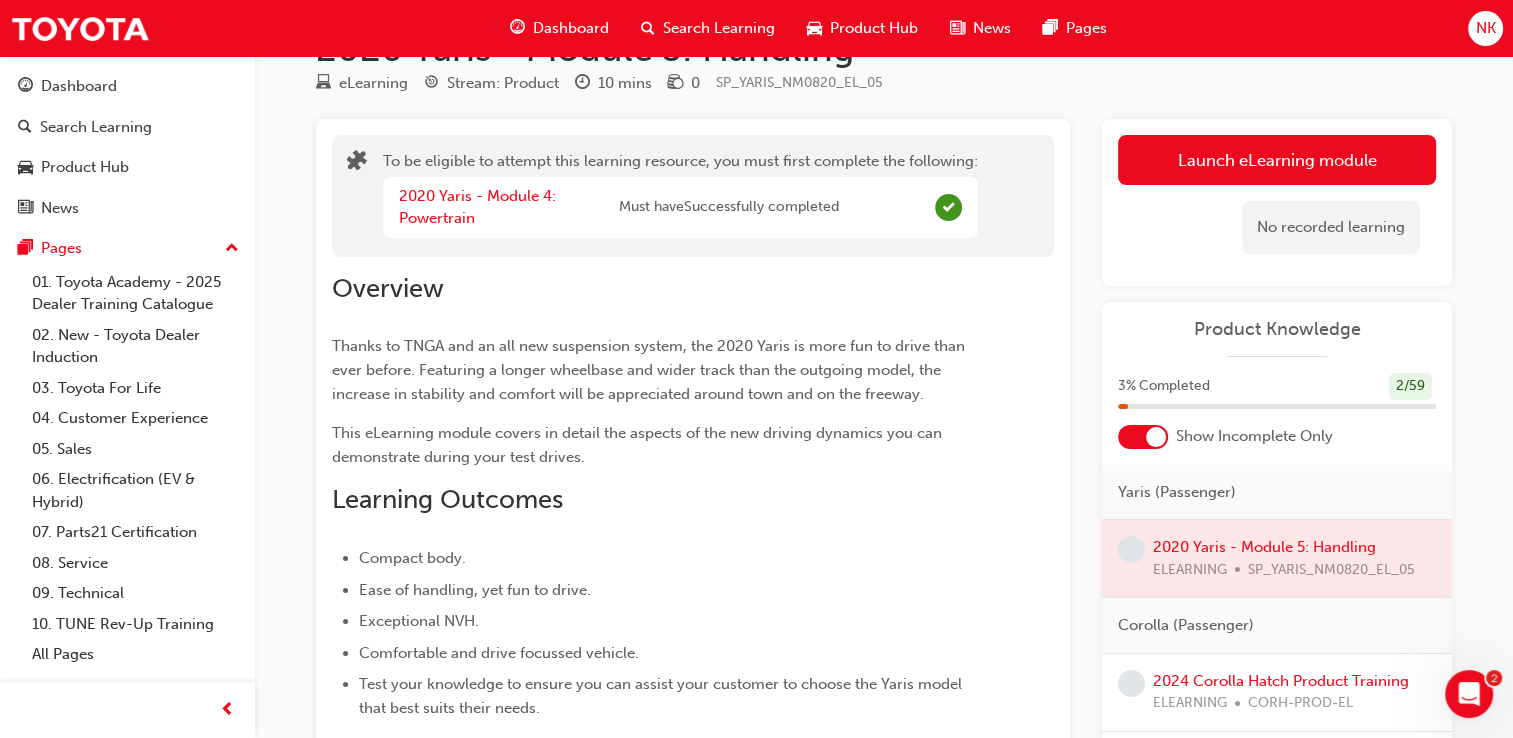 scroll, scrollTop: 60, scrollLeft: 0, axis: vertical 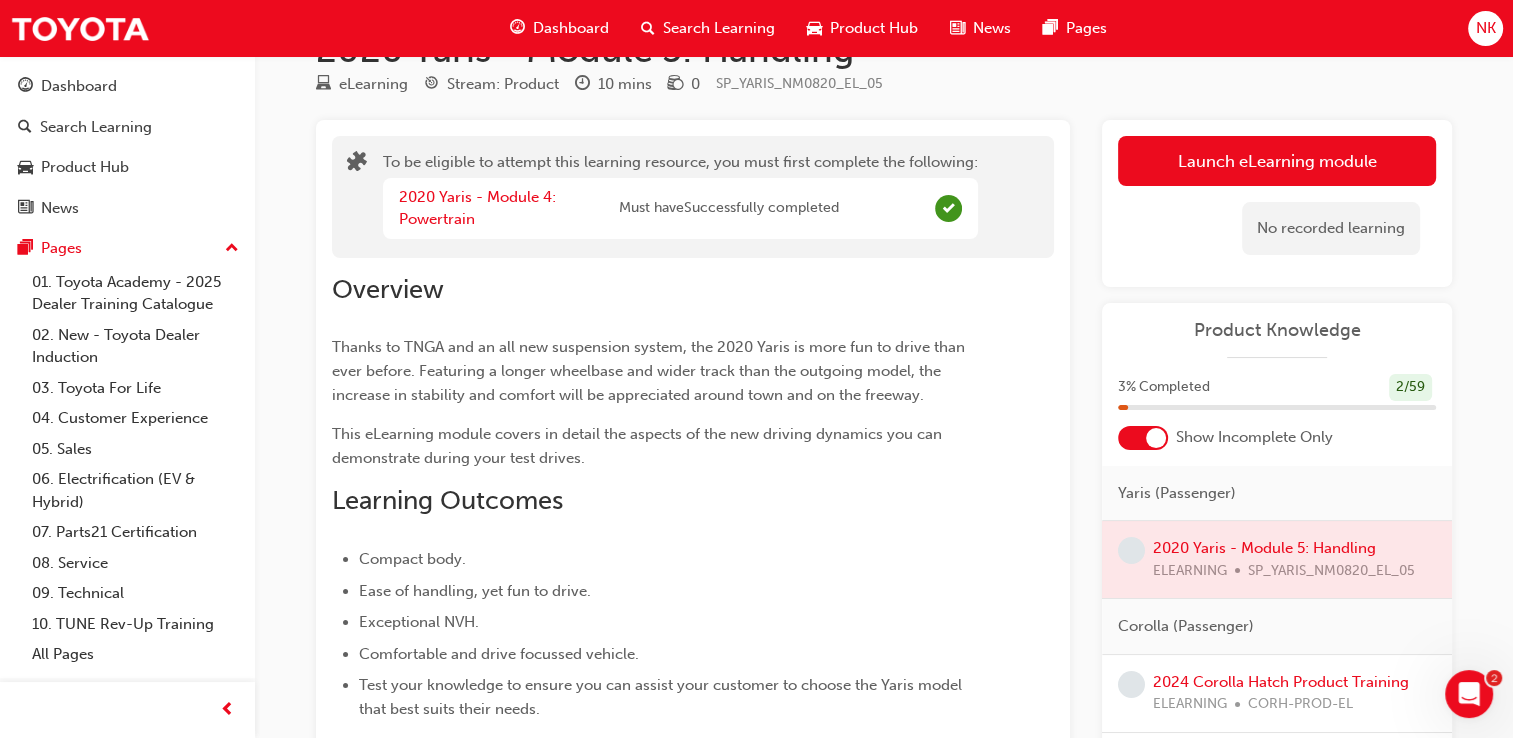 click at bounding box center [1277, 559] 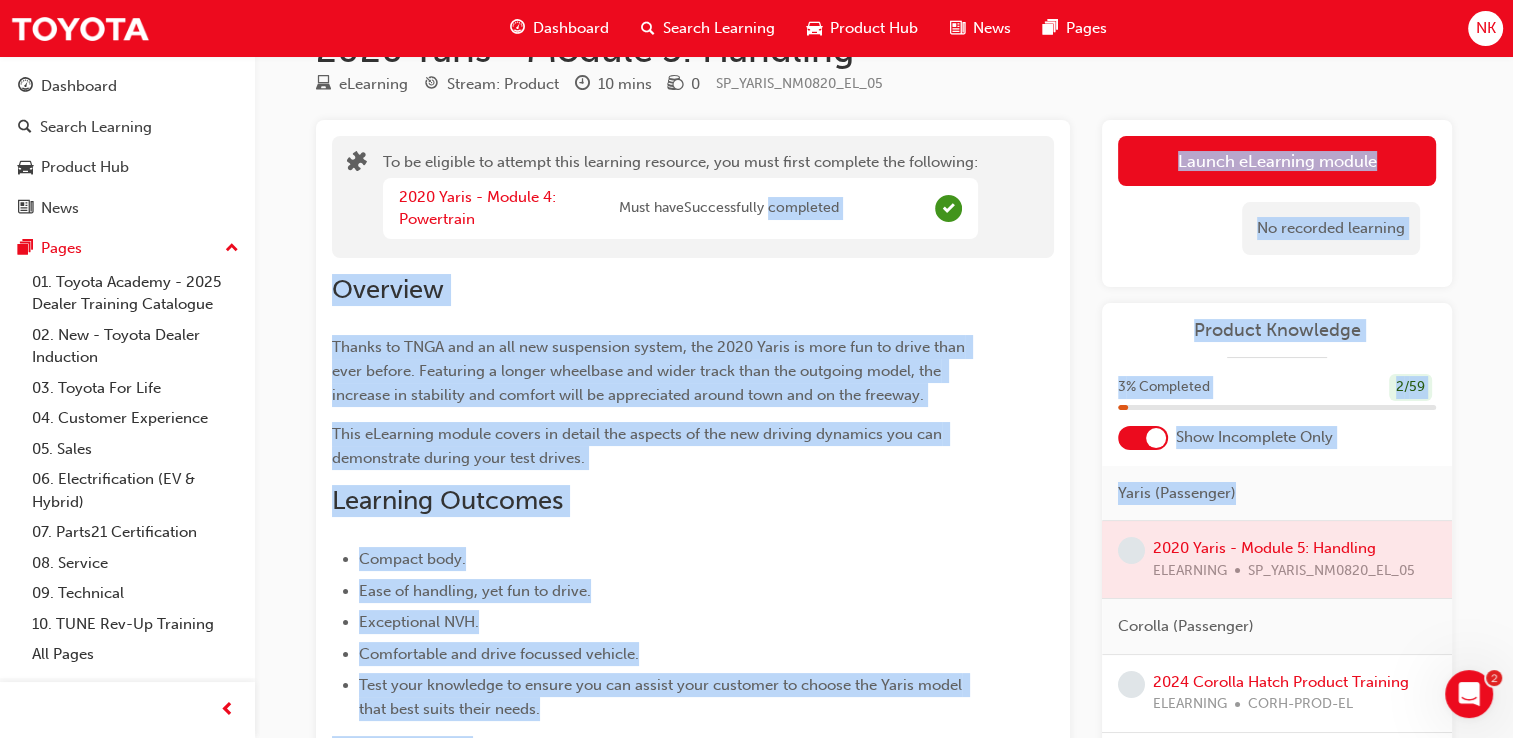 scroll, scrollTop: 0, scrollLeft: 0, axis: both 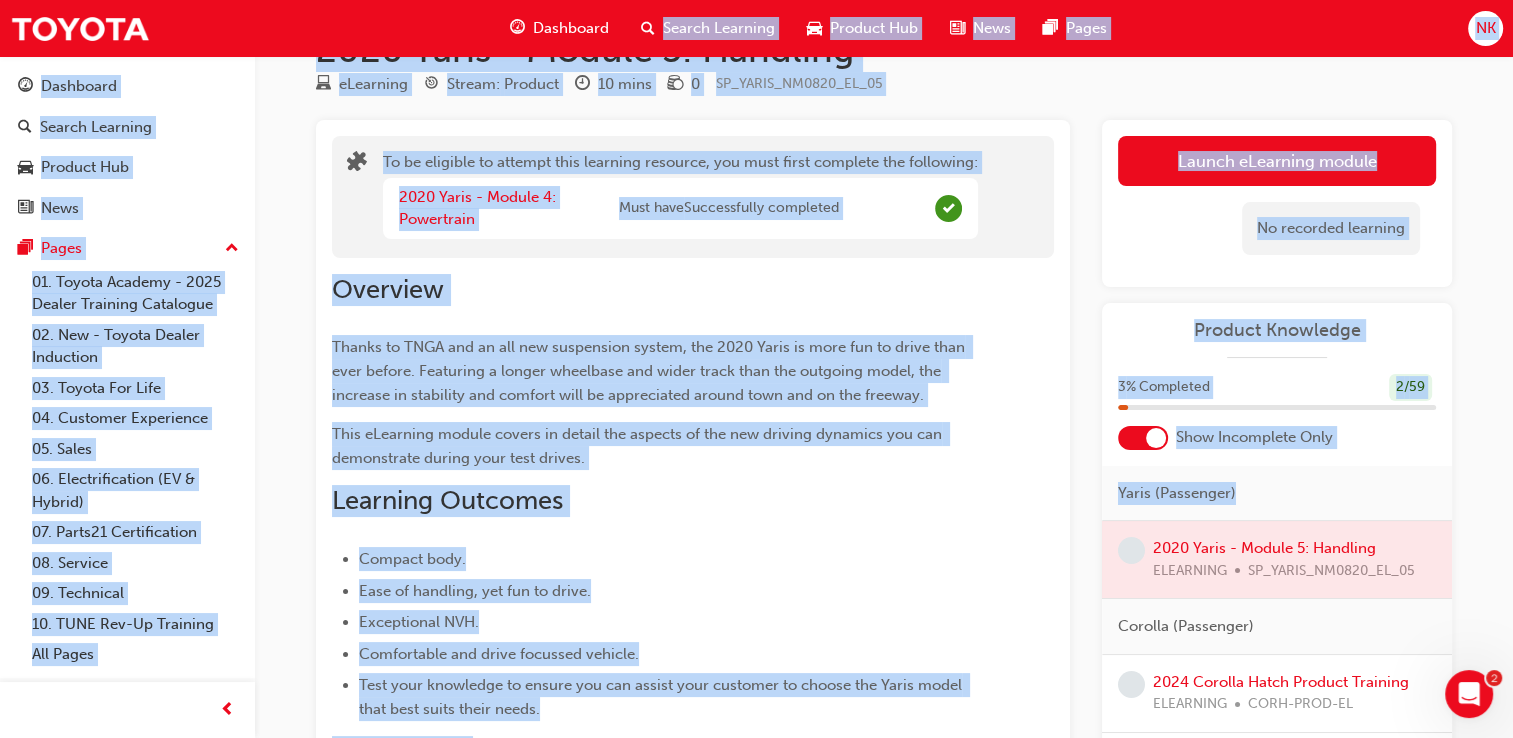 drag, startPoint x: 1210, startPoint y: 551, endPoint x: 603, endPoint y: 2, distance: 818.44366 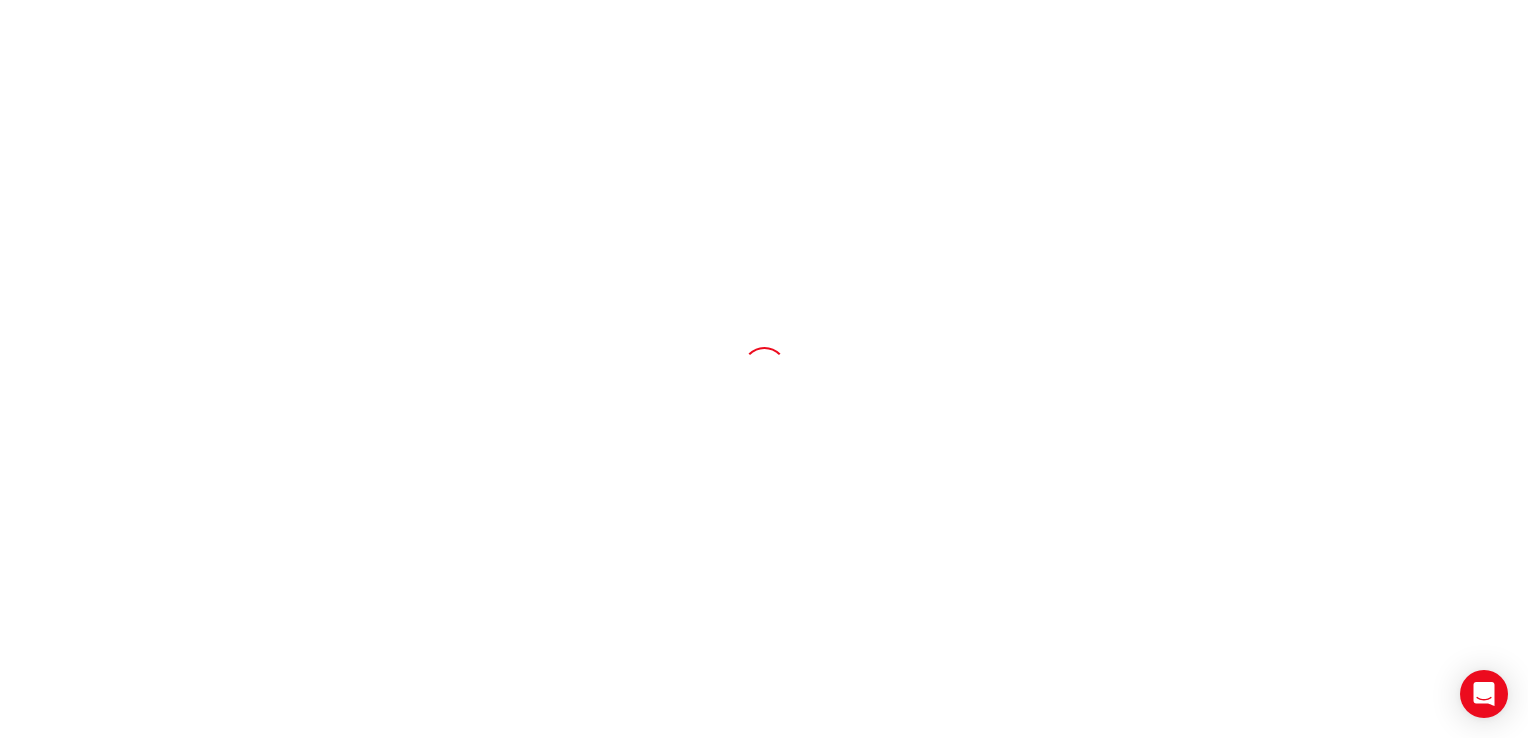 scroll, scrollTop: 0, scrollLeft: 0, axis: both 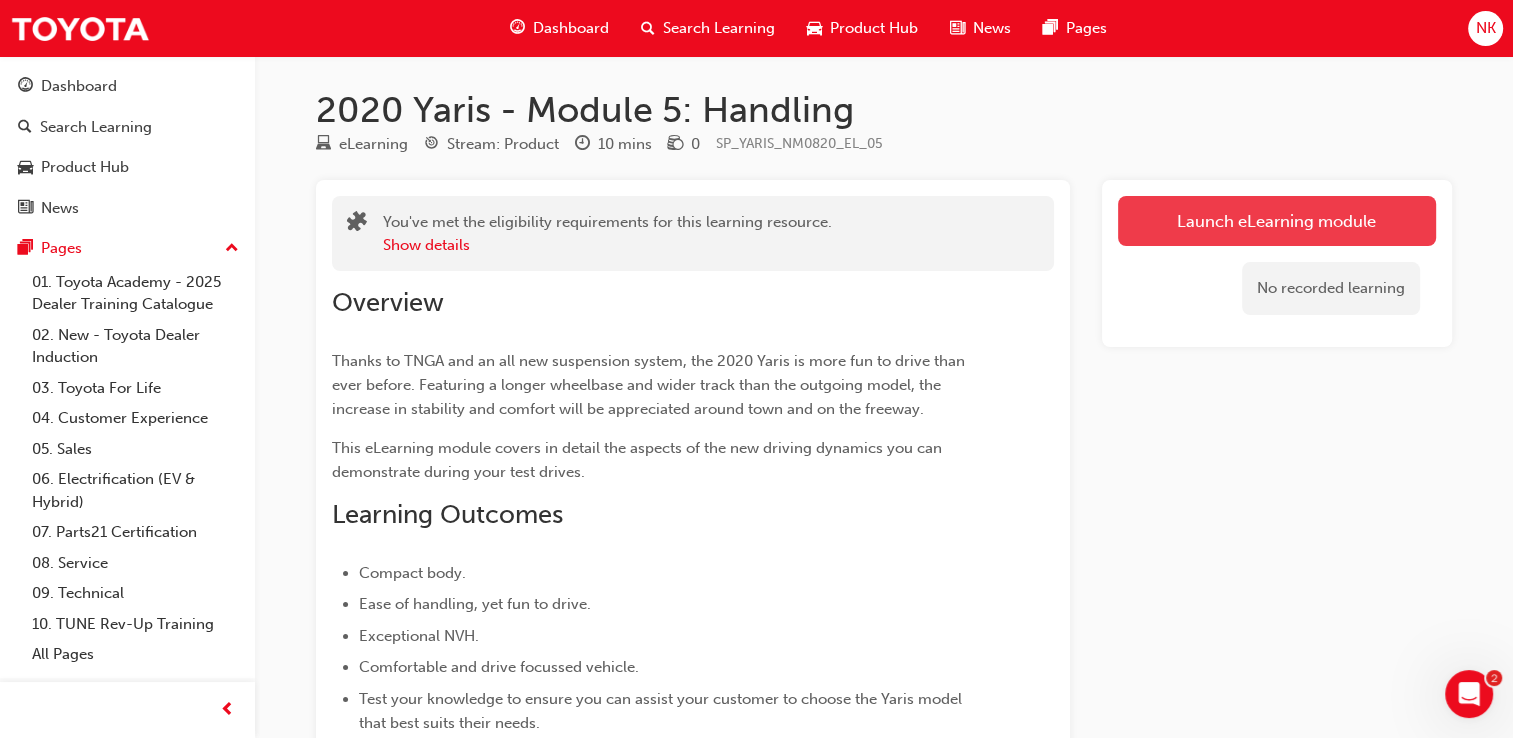 click on "Launch eLearning module" at bounding box center (1277, 221) 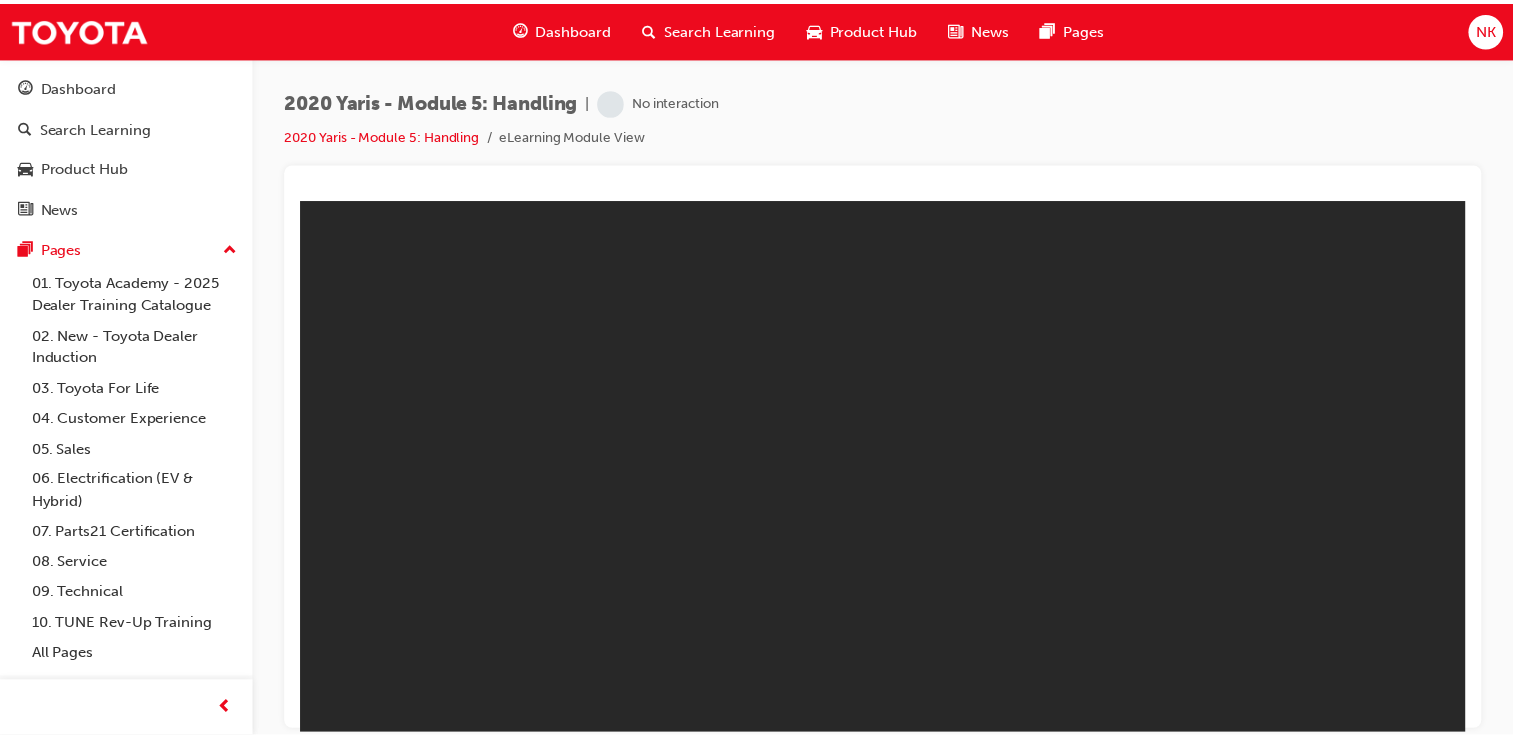 scroll, scrollTop: 0, scrollLeft: 0, axis: both 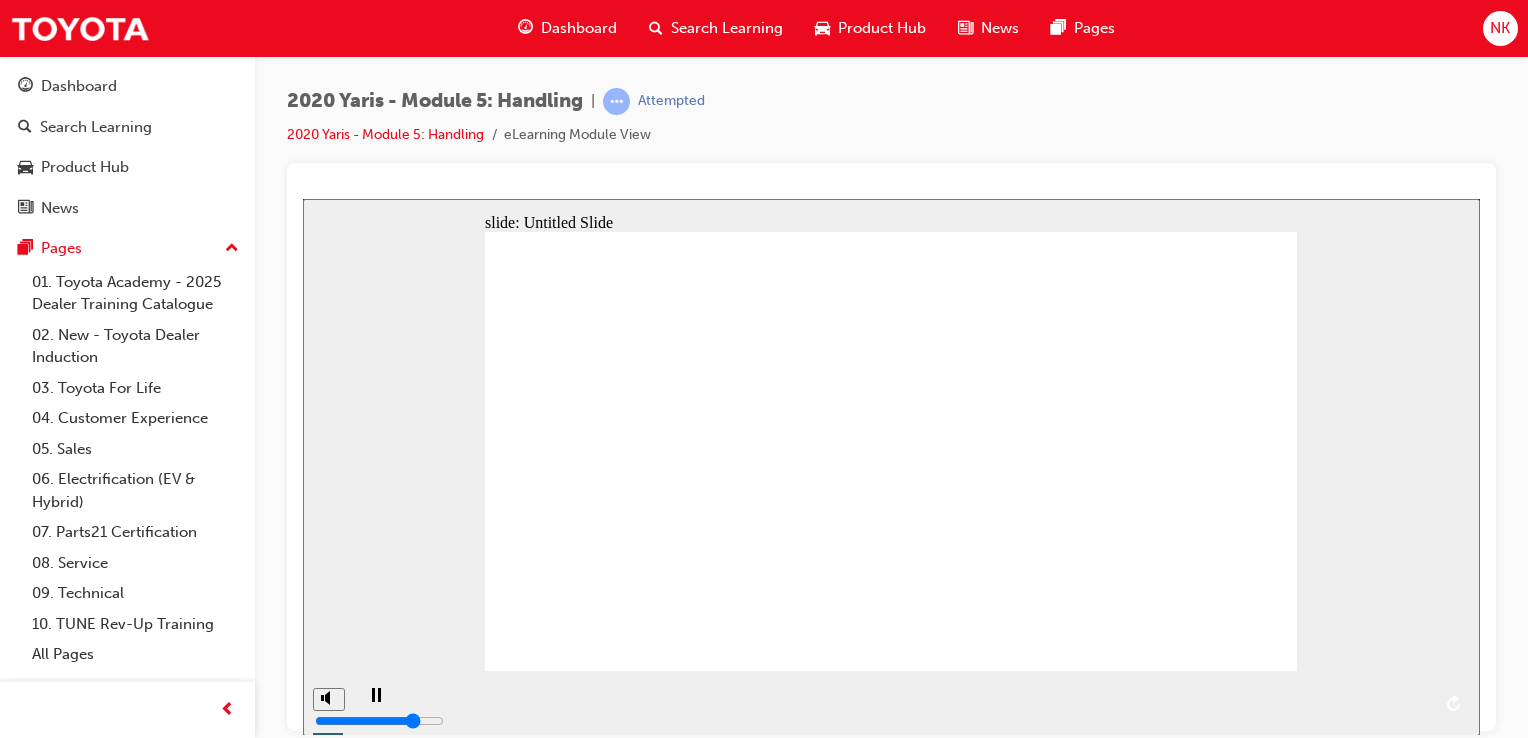 click 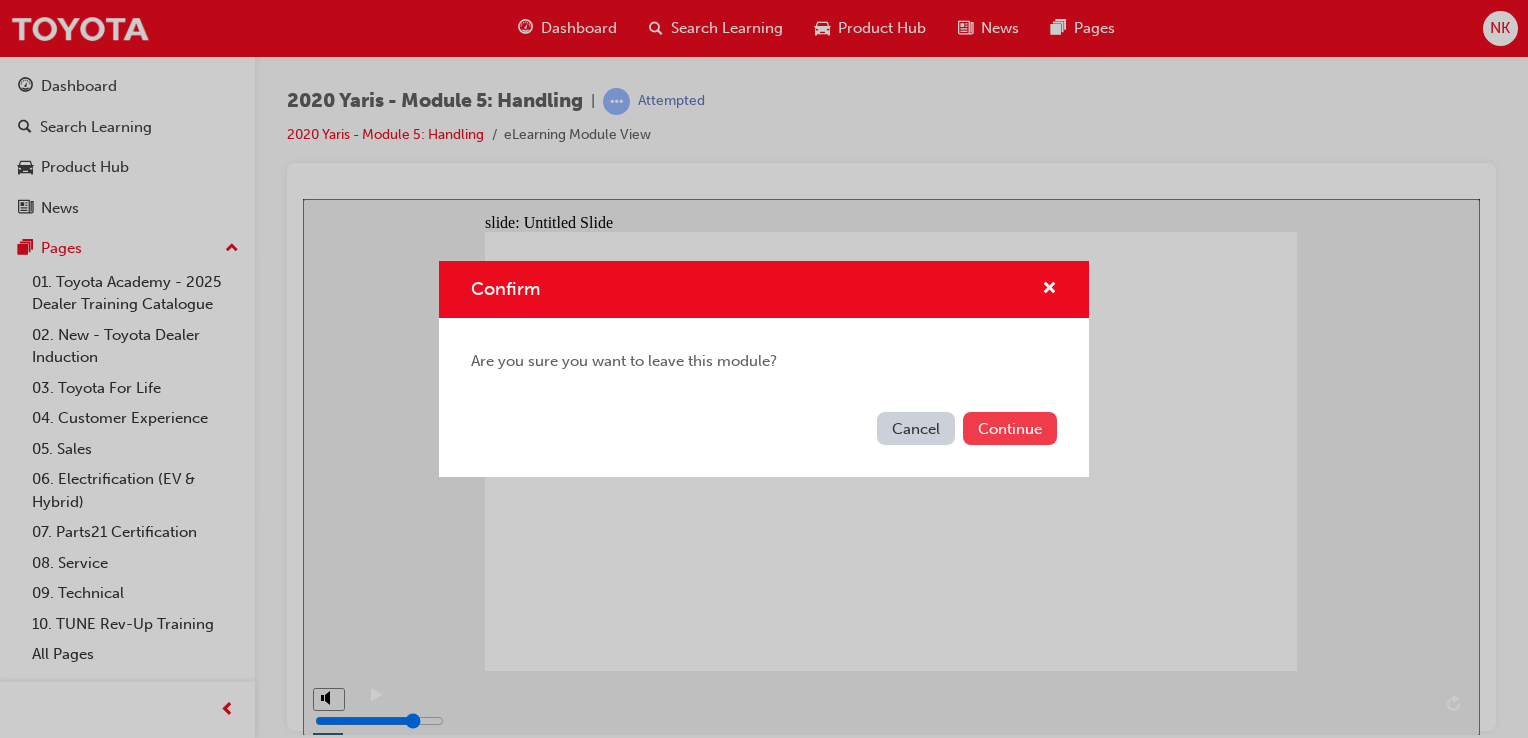 click on "Continue" at bounding box center [1010, 428] 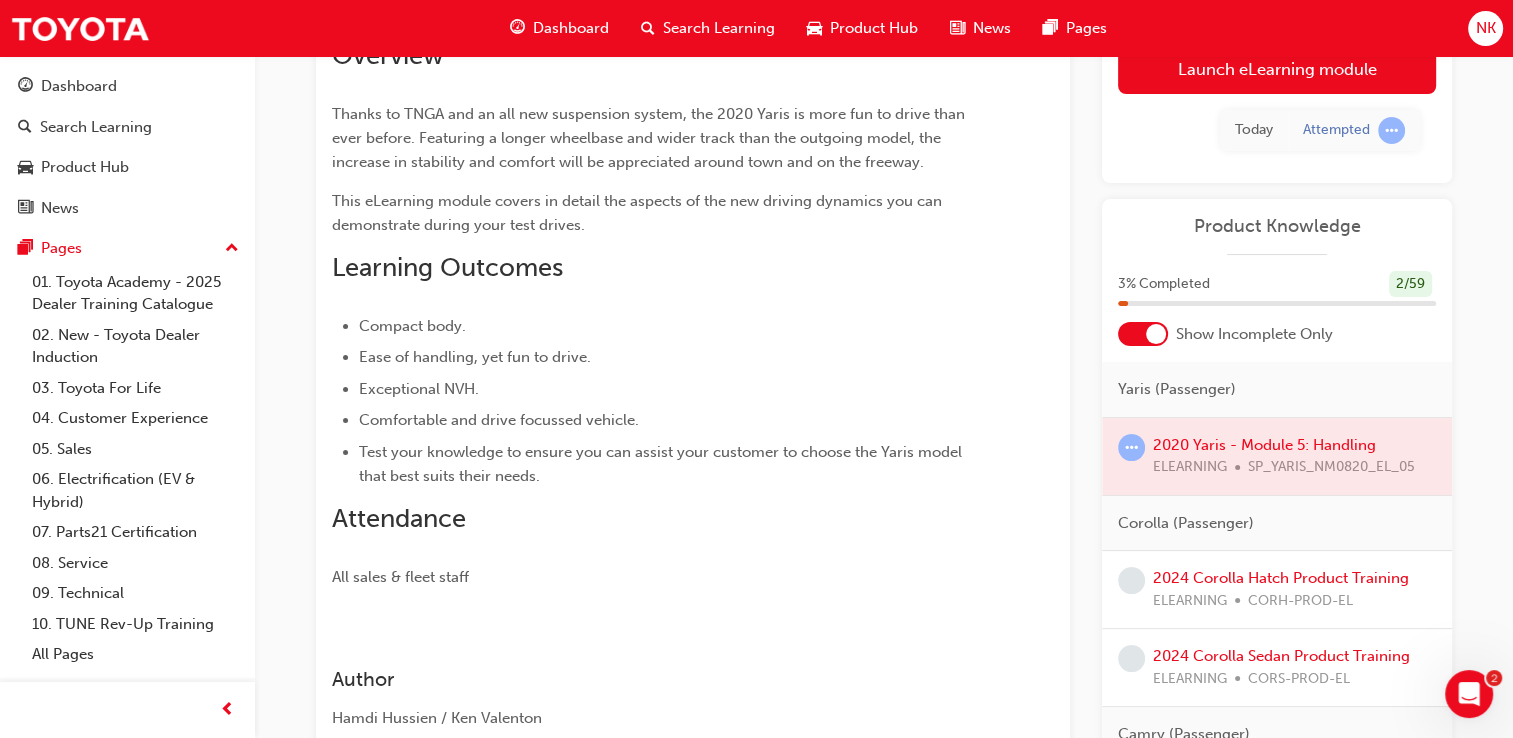 scroll, scrollTop: 248, scrollLeft: 0, axis: vertical 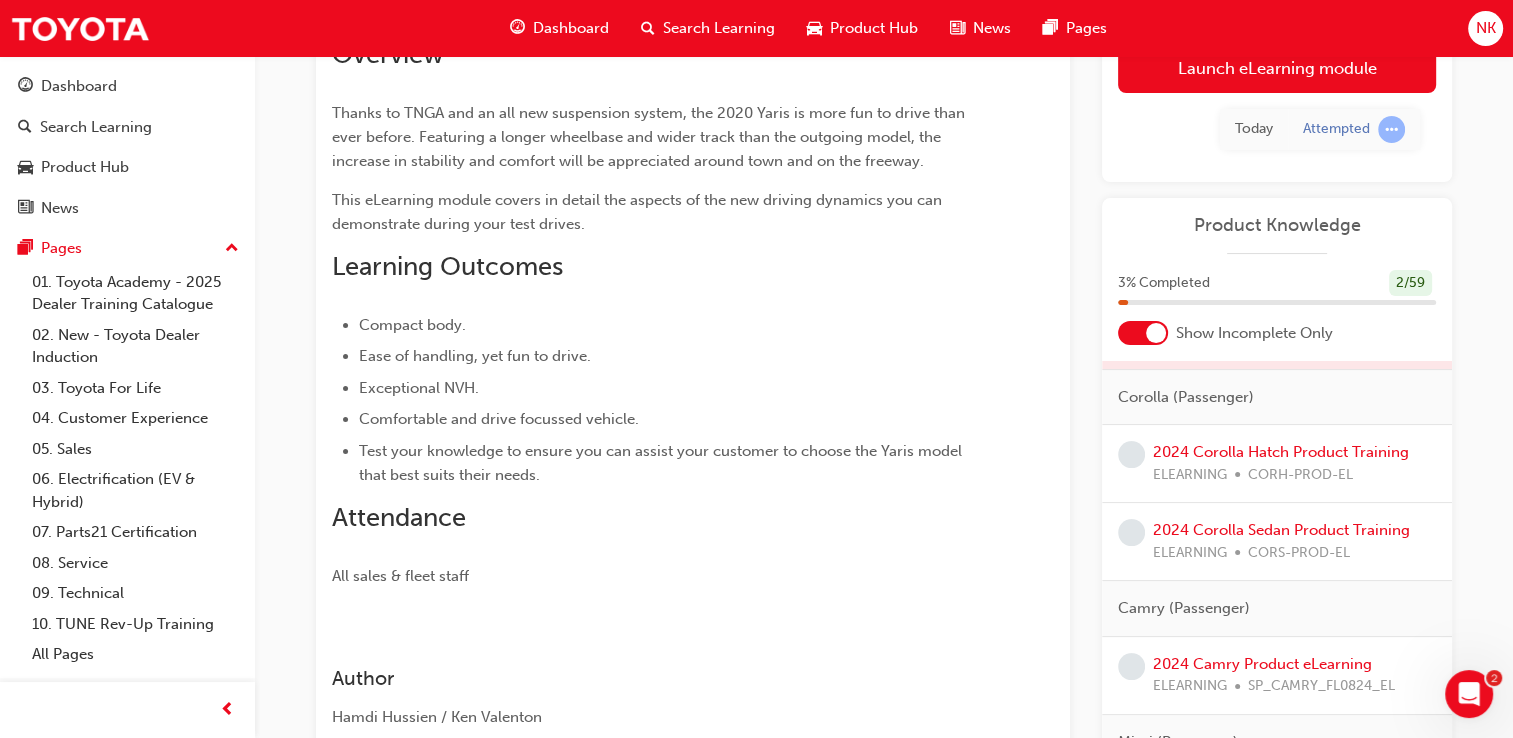 click at bounding box center (1156, 333) 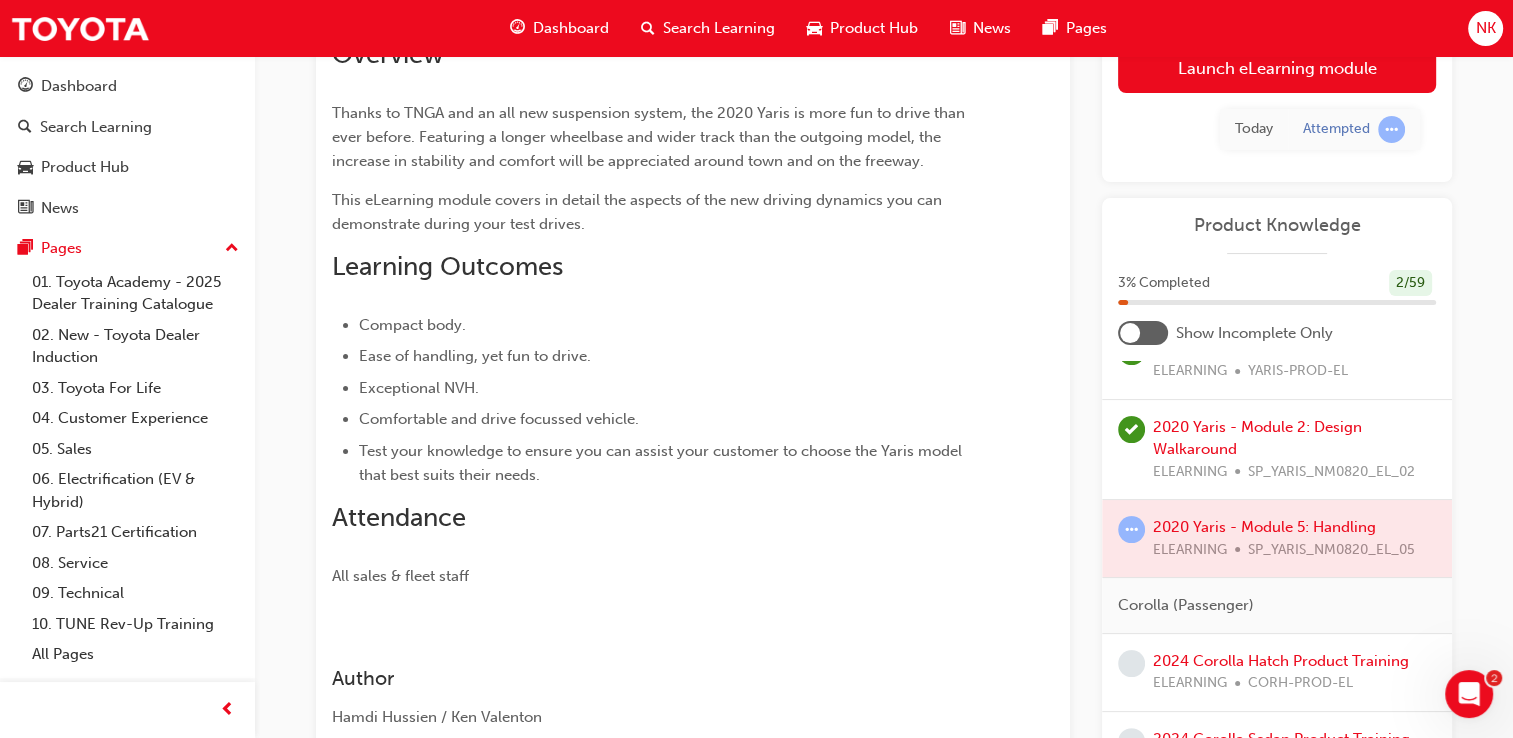 scroll, scrollTop: 0, scrollLeft: 0, axis: both 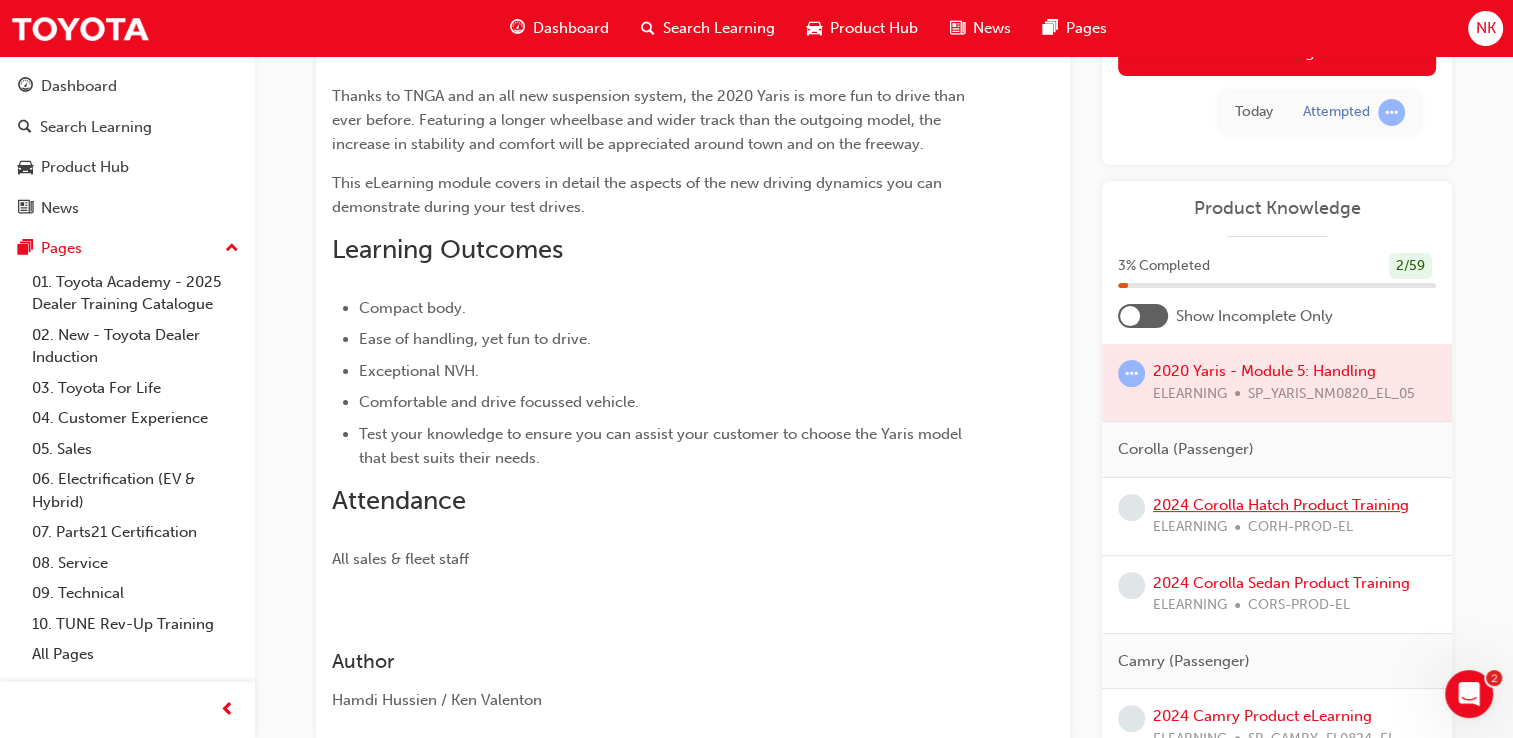click on "2024 Corolla Hatch Product Training" at bounding box center (1281, 504) 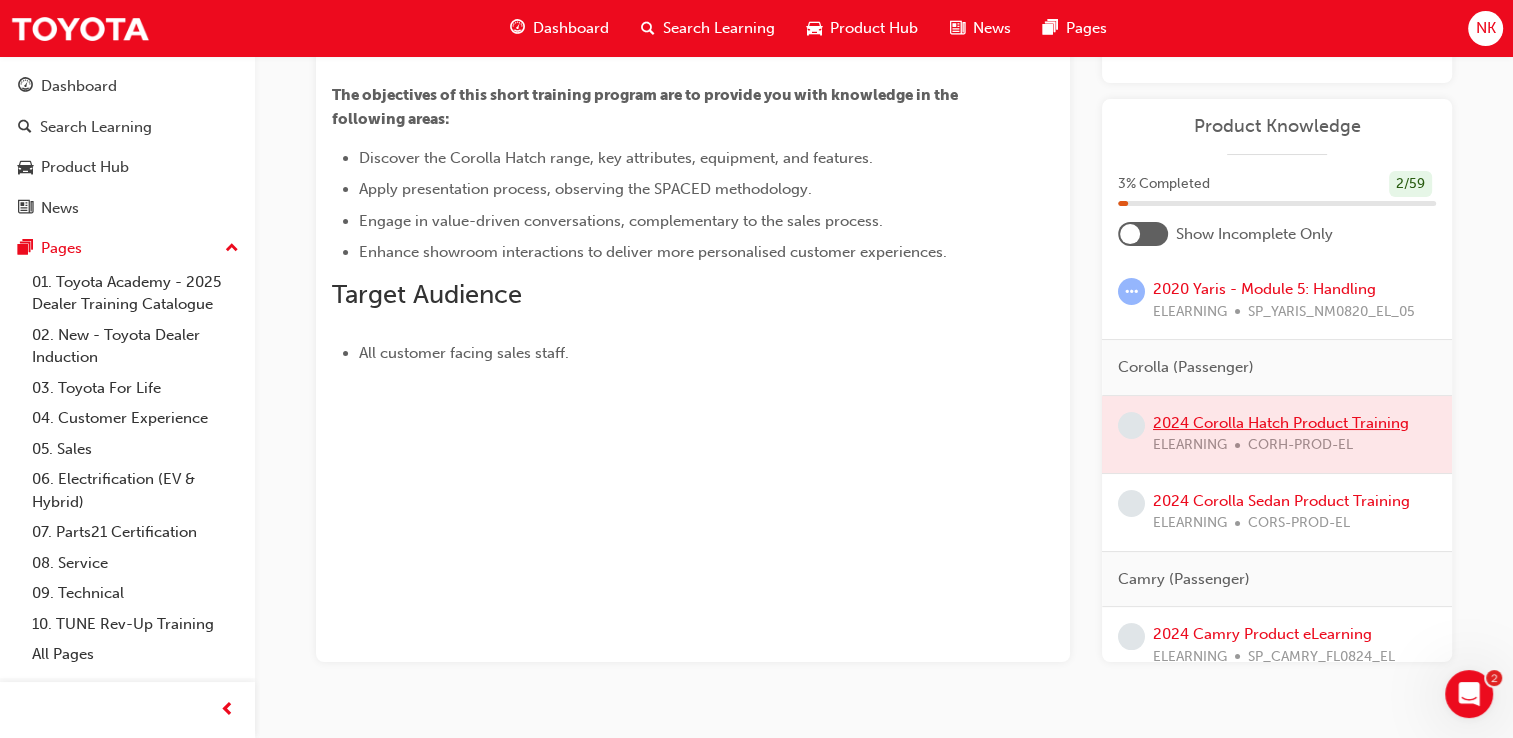scroll, scrollTop: 191, scrollLeft: 0, axis: vertical 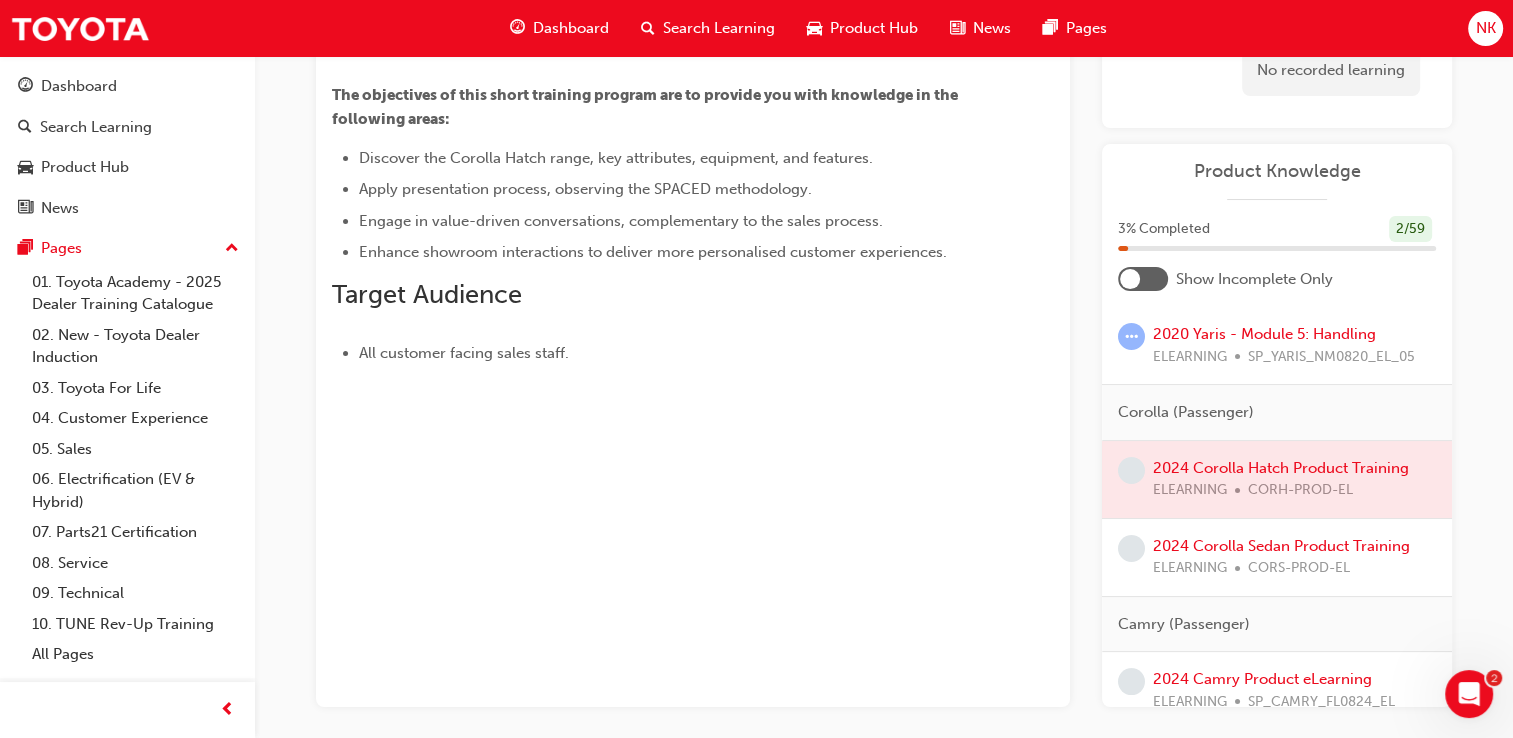 click at bounding box center (1277, 479) 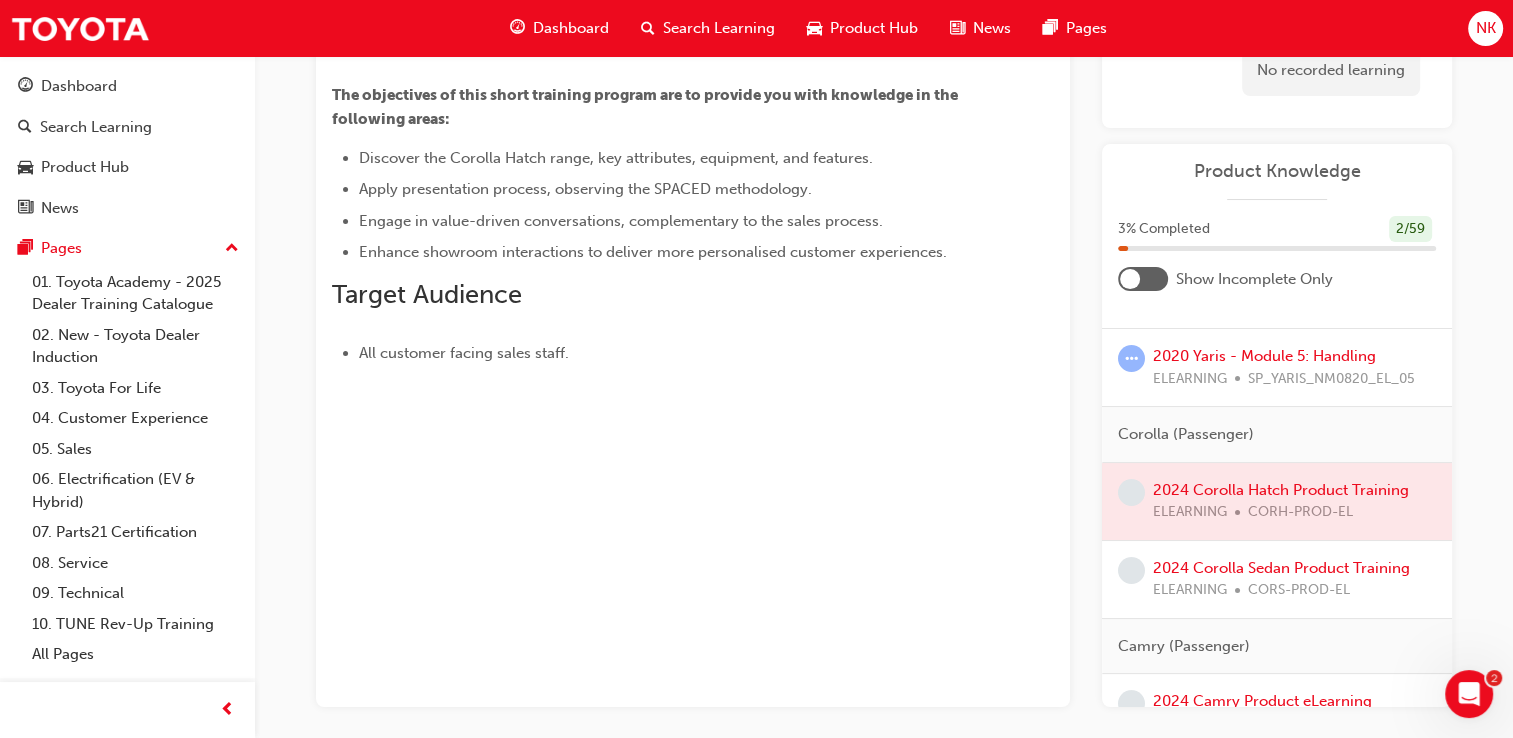 scroll, scrollTop: 192, scrollLeft: 0, axis: vertical 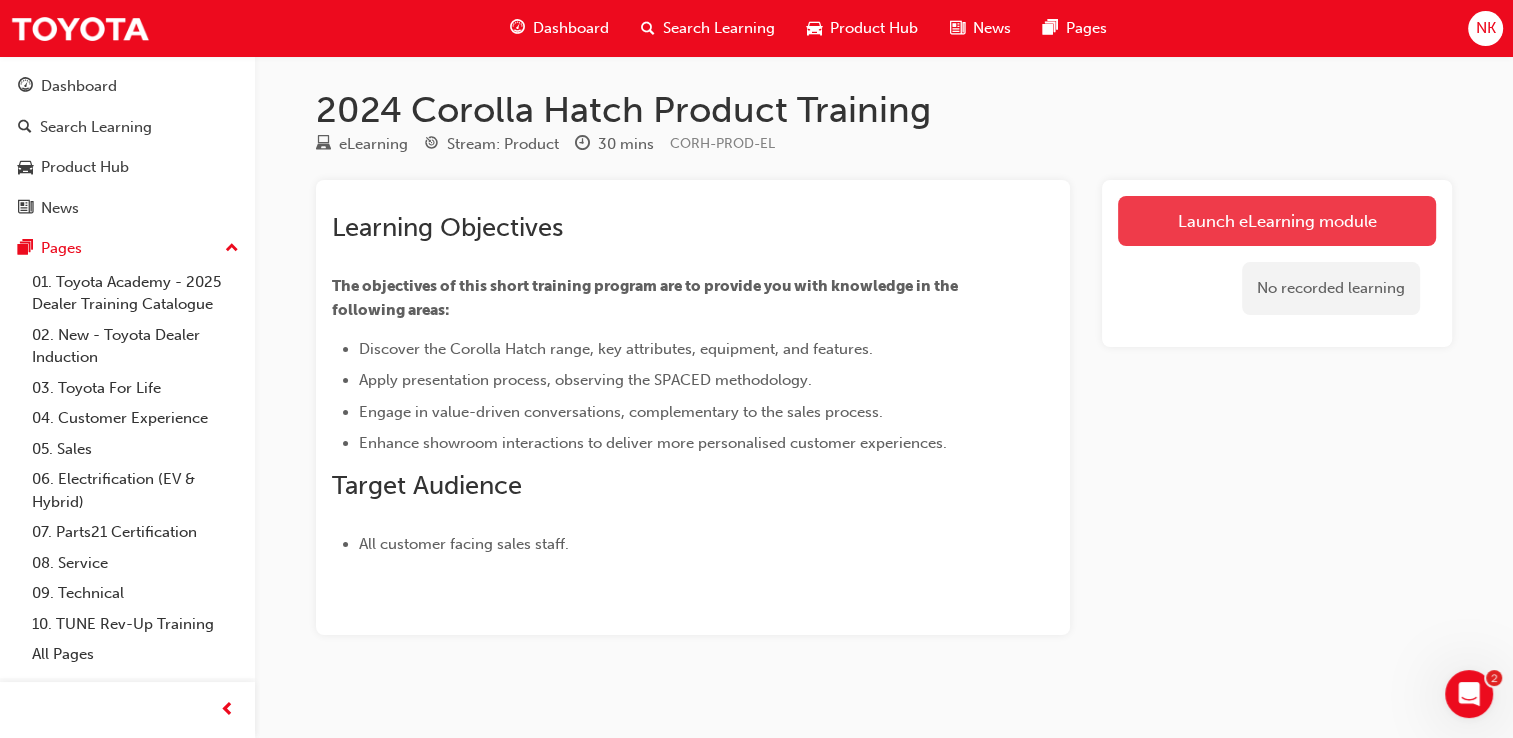 click on "Launch eLearning module" at bounding box center (1277, 221) 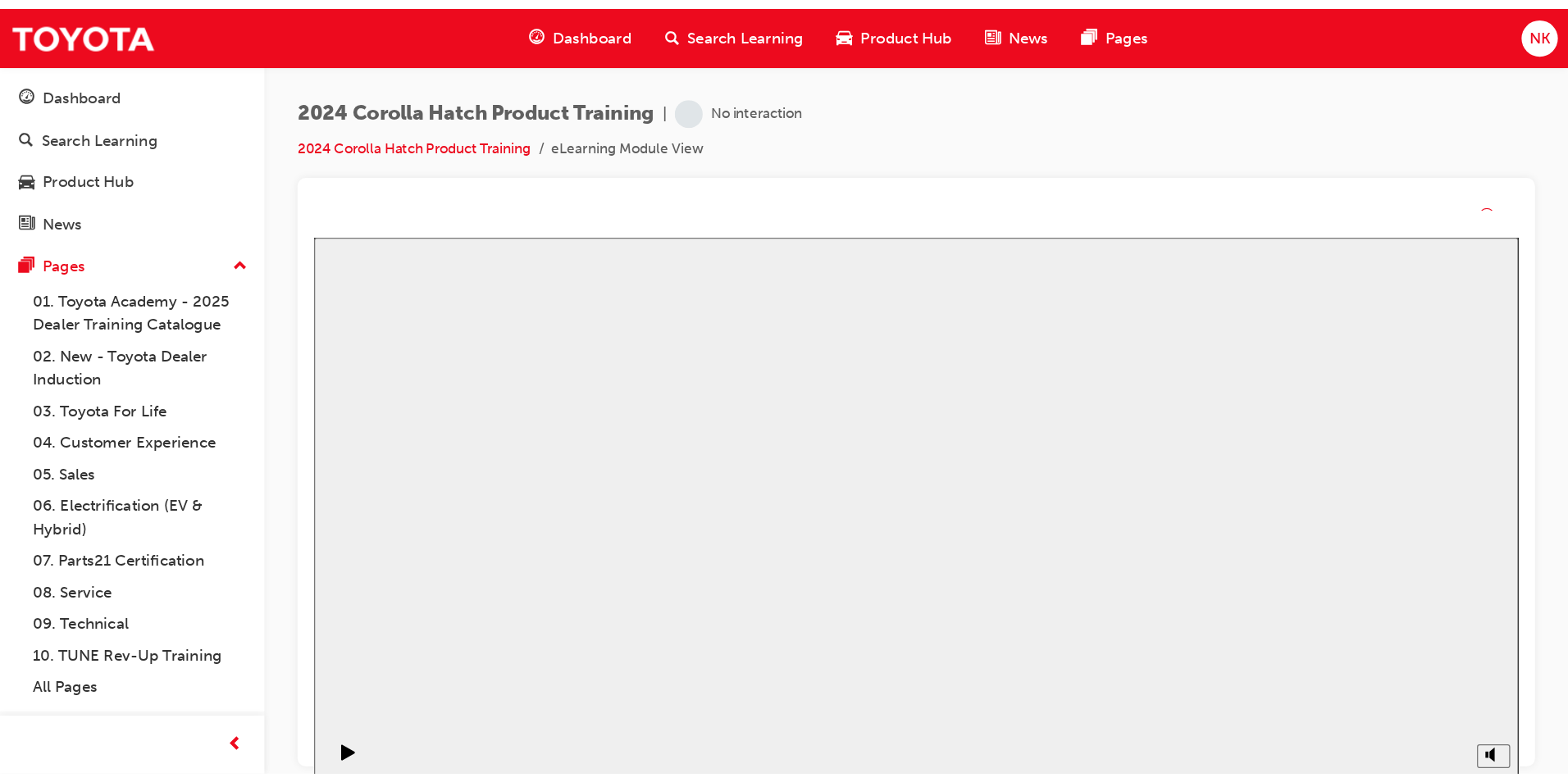 scroll, scrollTop: 0, scrollLeft: 0, axis: both 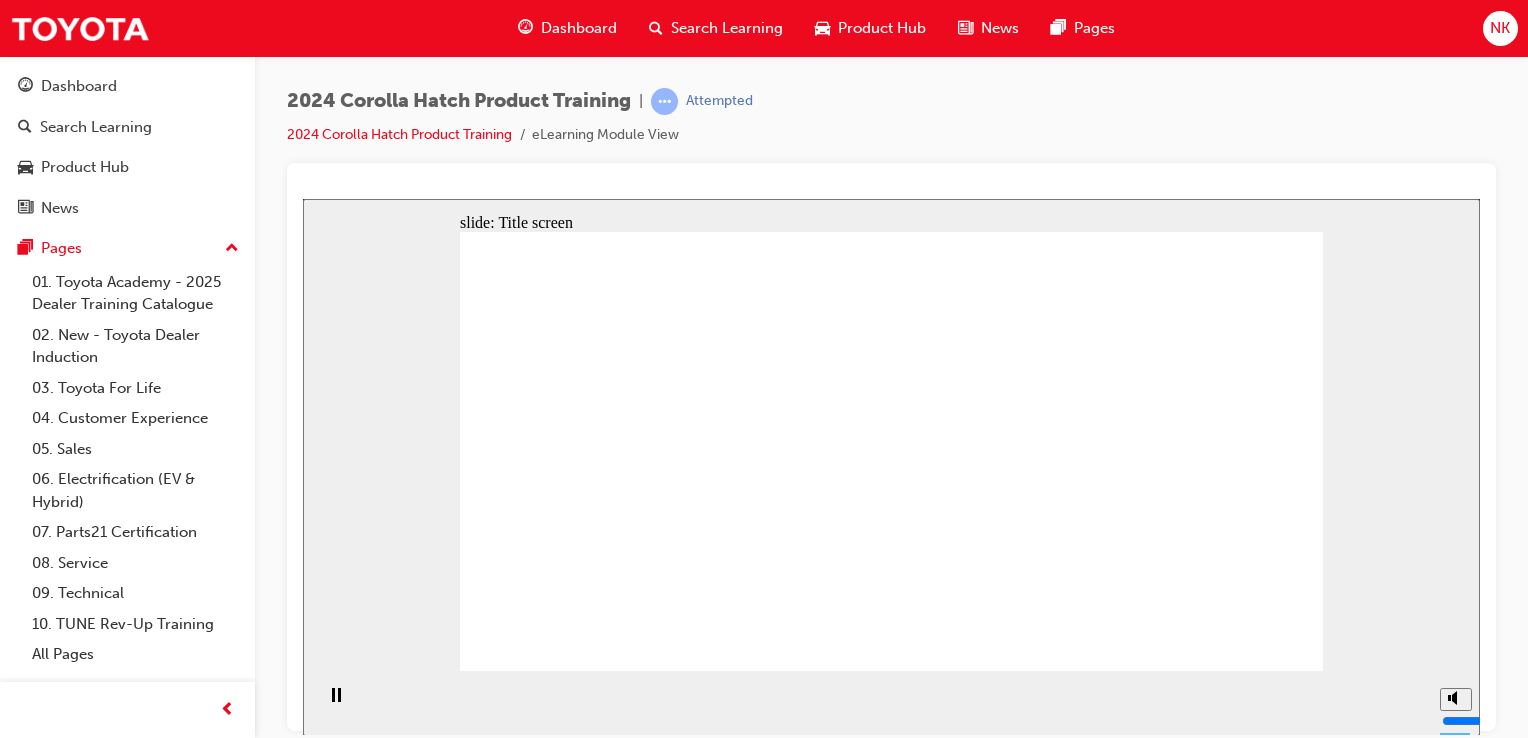 click 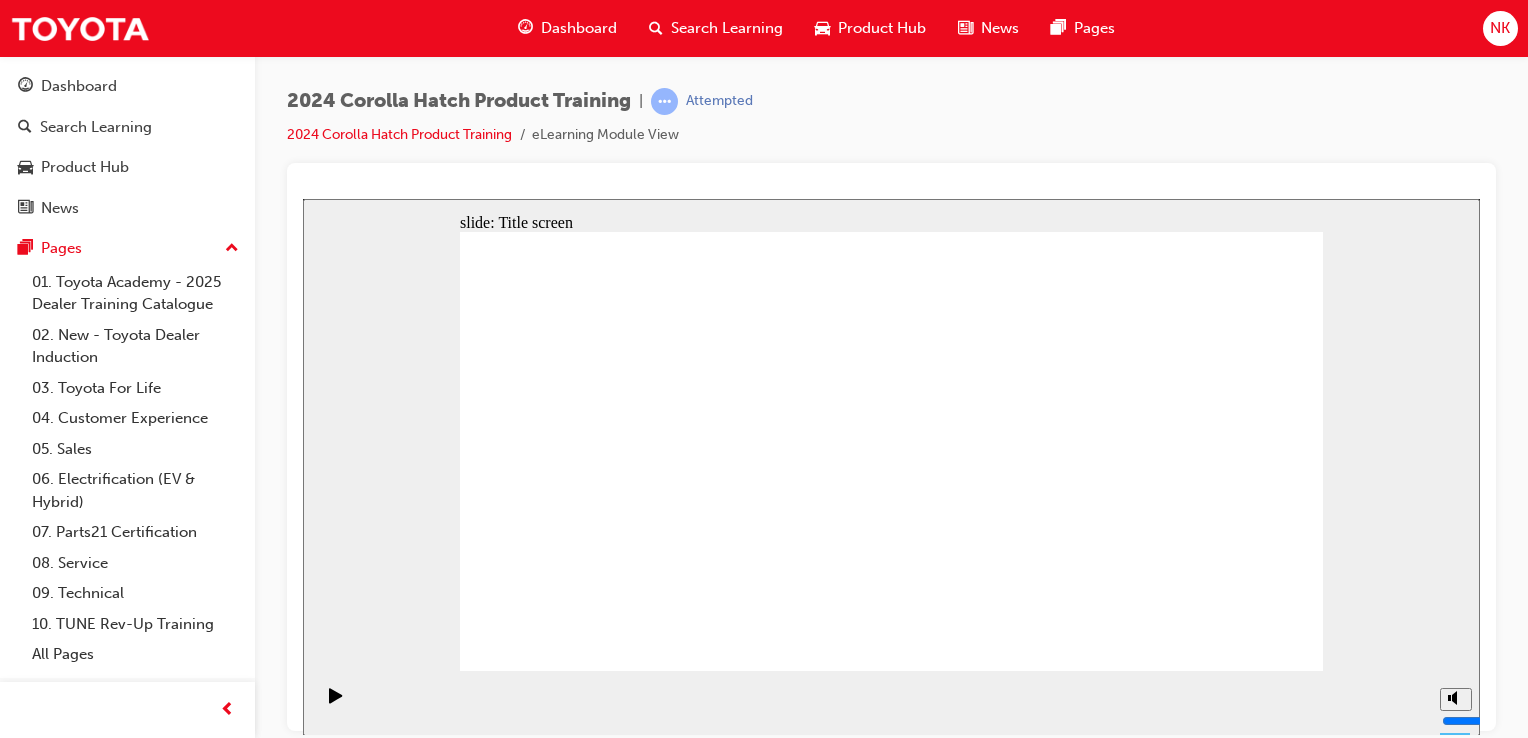 click 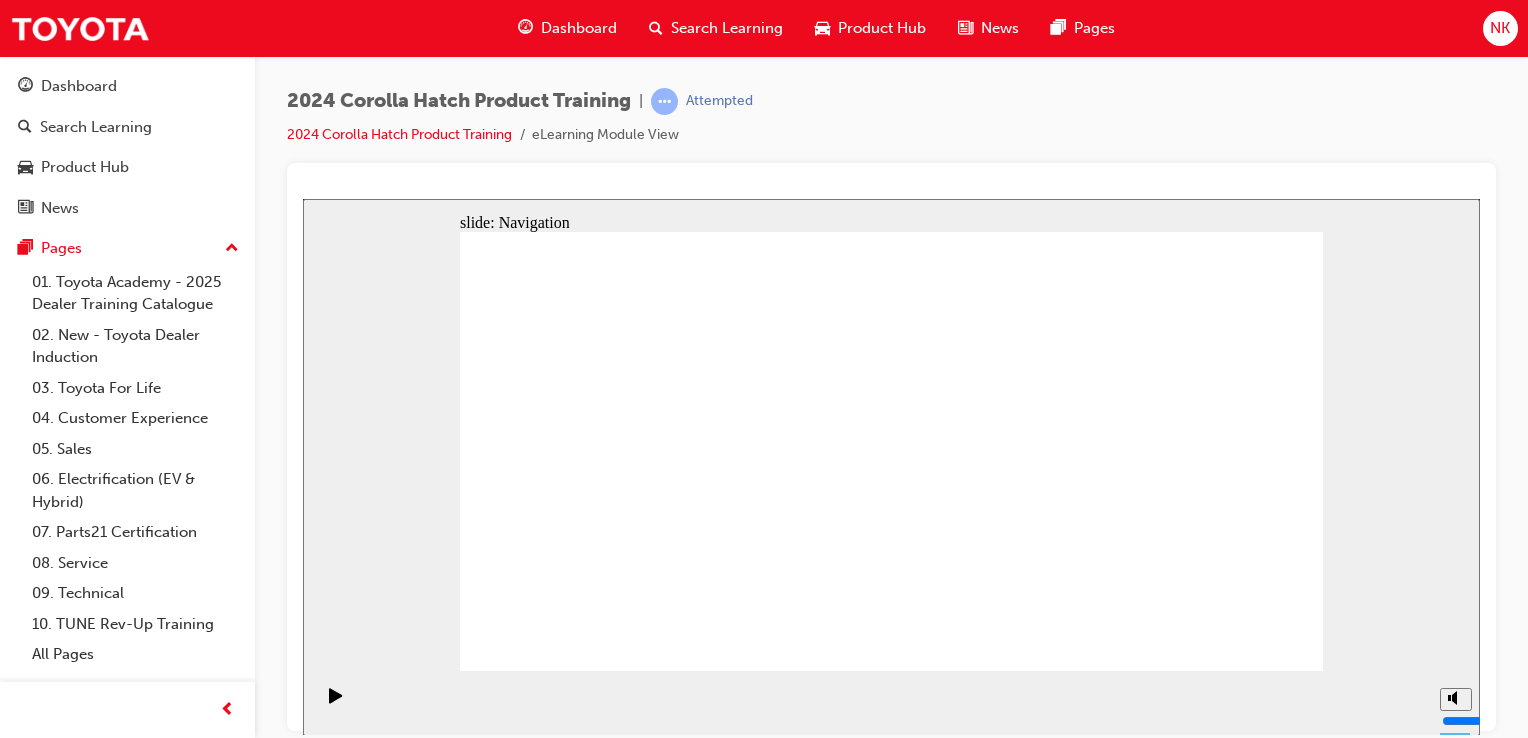 click 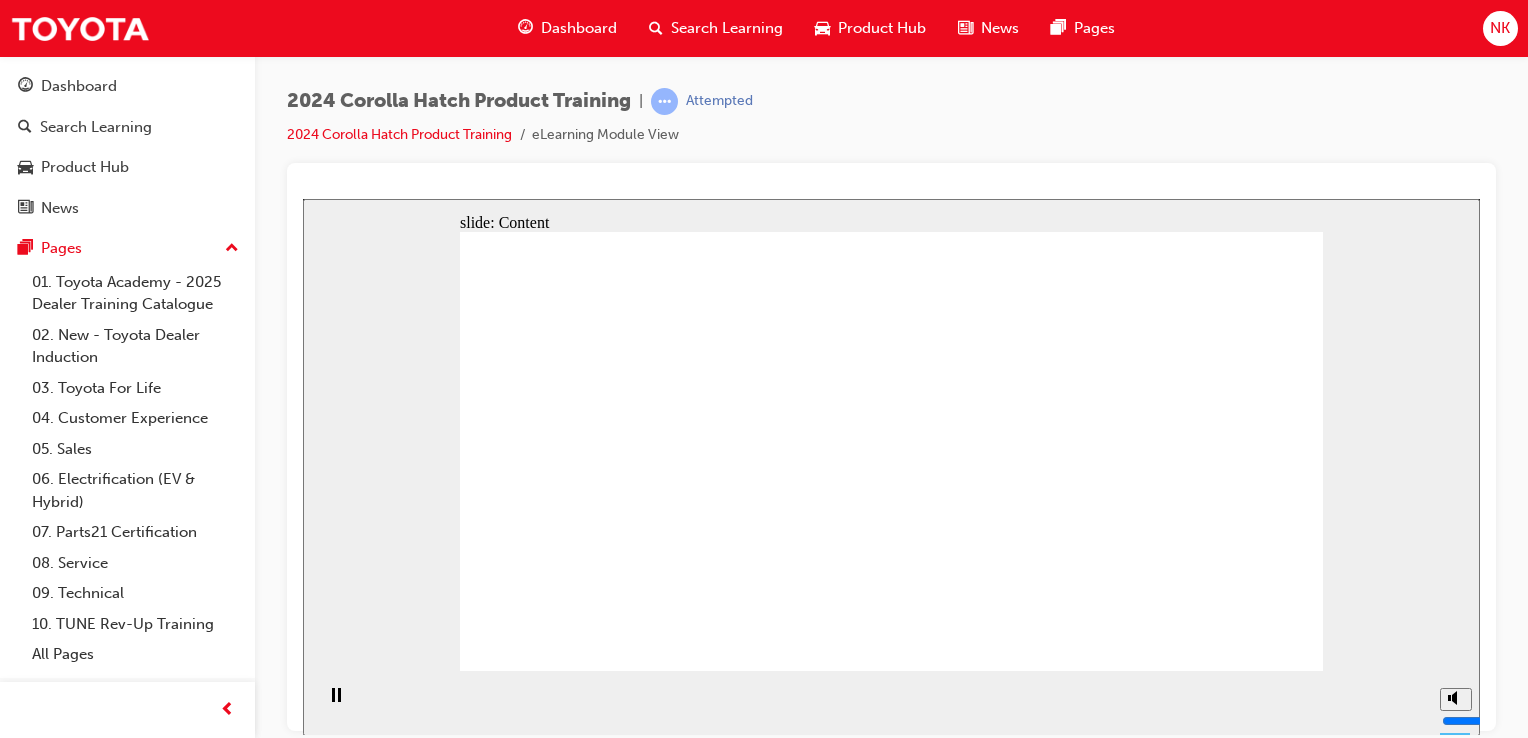 click 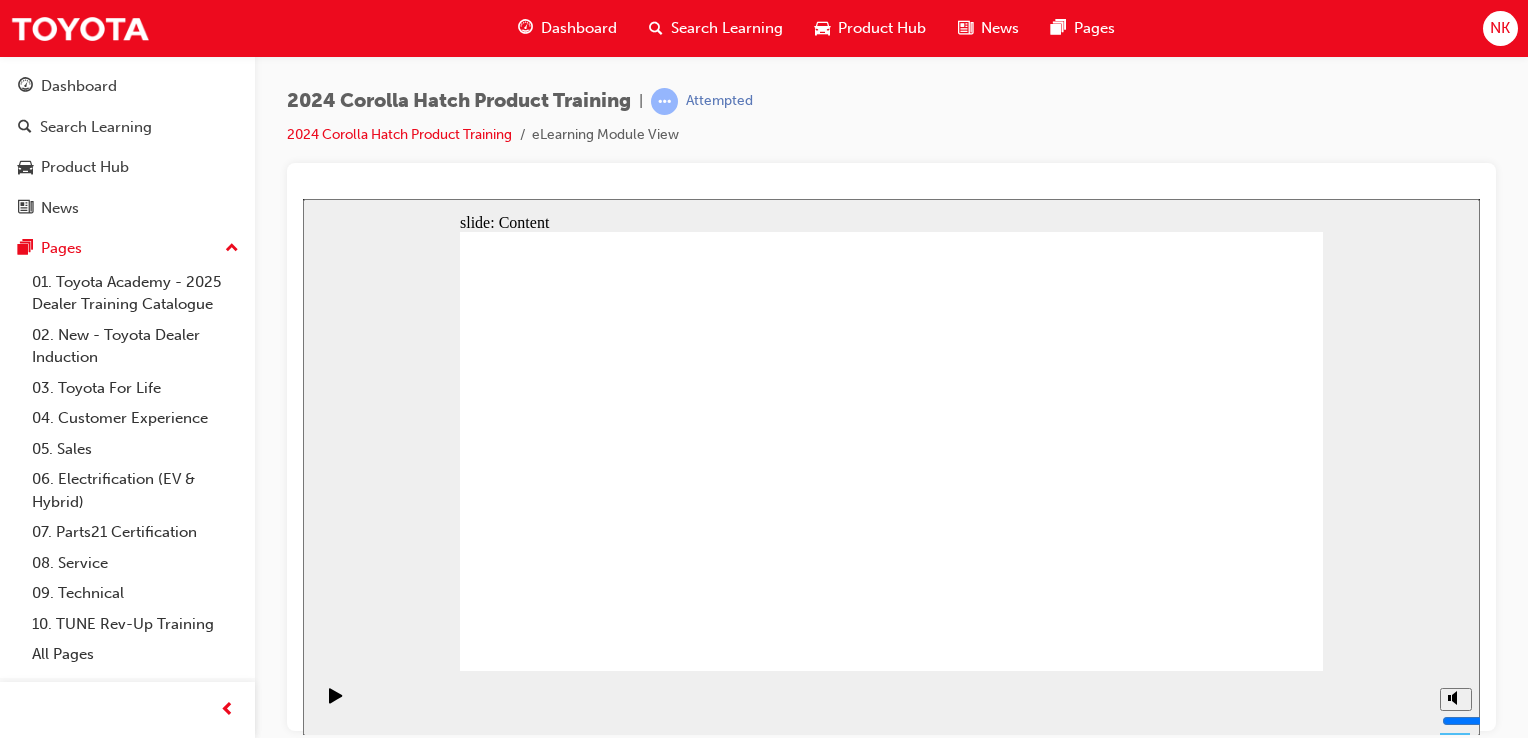 click on "BACK NEXT To discover the  Corolla Hatch range,  key attributes, equipment,  and eatures. Apply presentation process,  whilst observing the  SPACED methodology. Engage in value- driven conversations,  complementary to the  sales process. Enhance showroom   interactions to deliver  more personalised  customer experiences." at bounding box center [891, 1640] 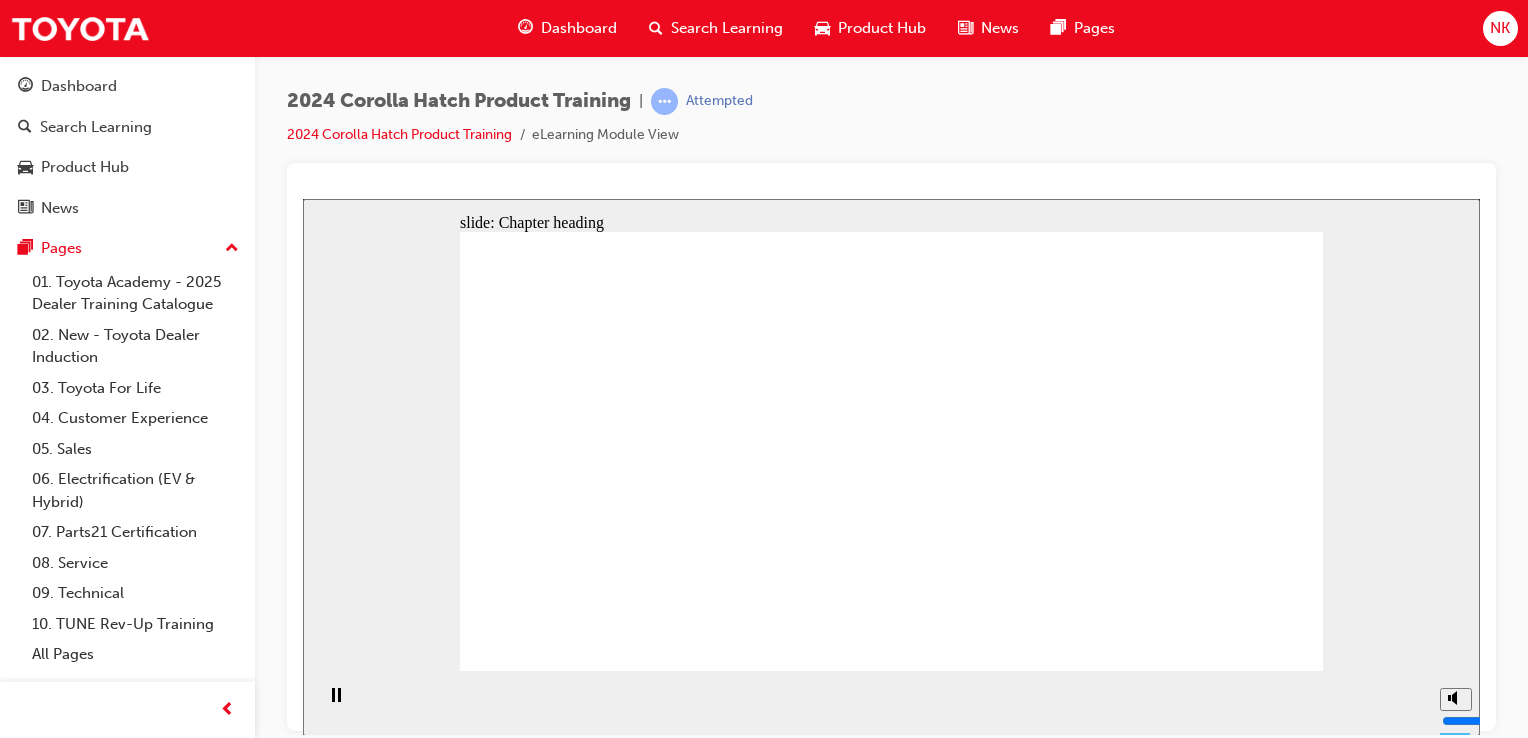 click 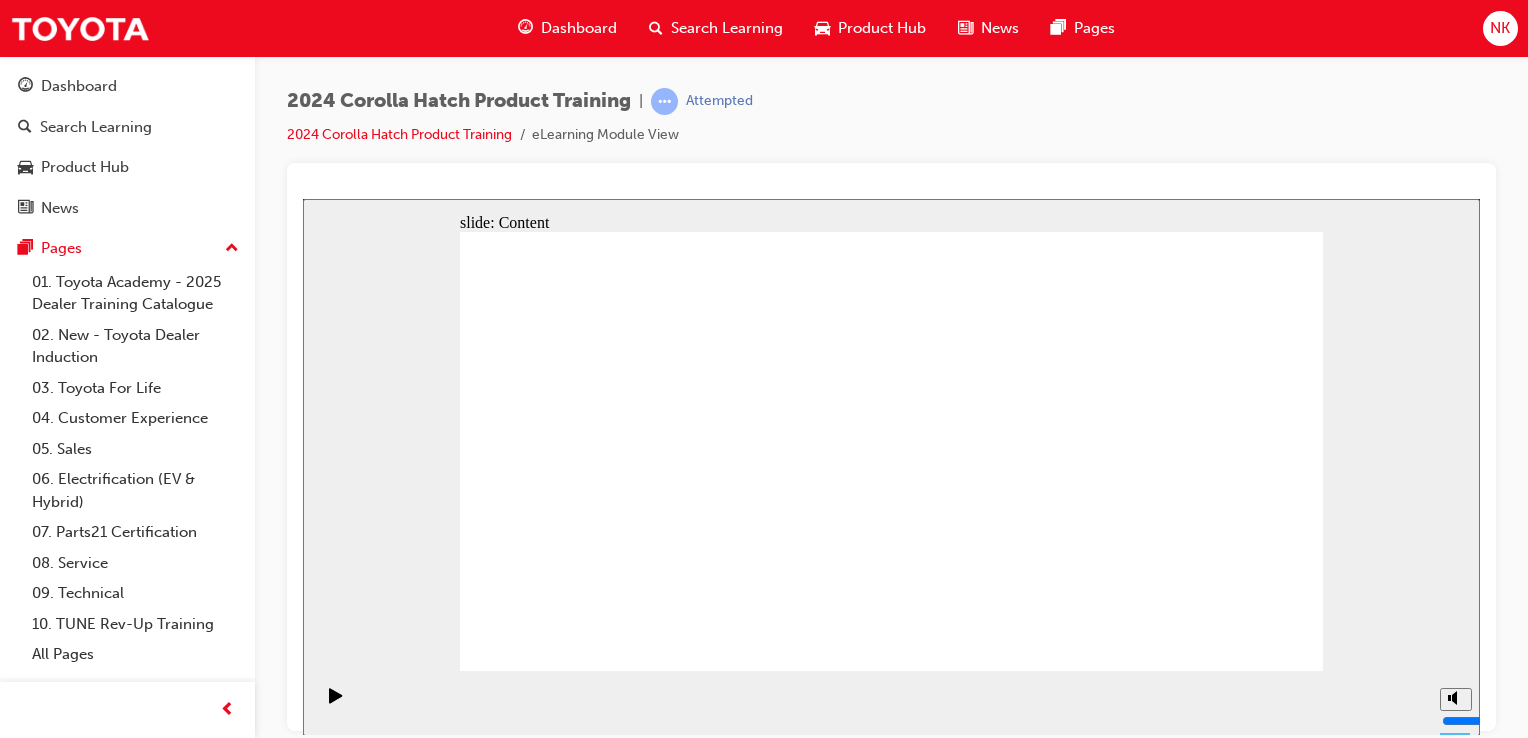 click 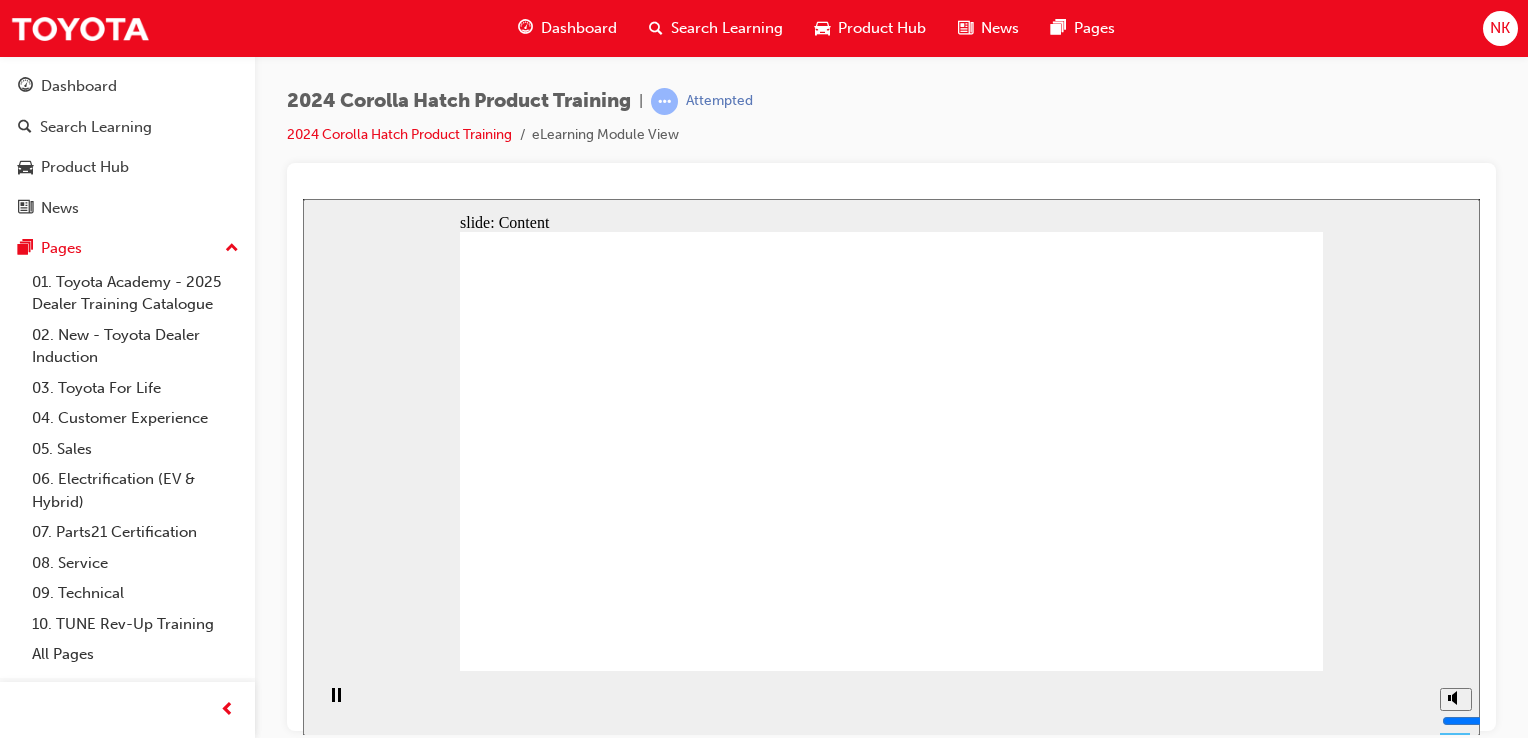 click 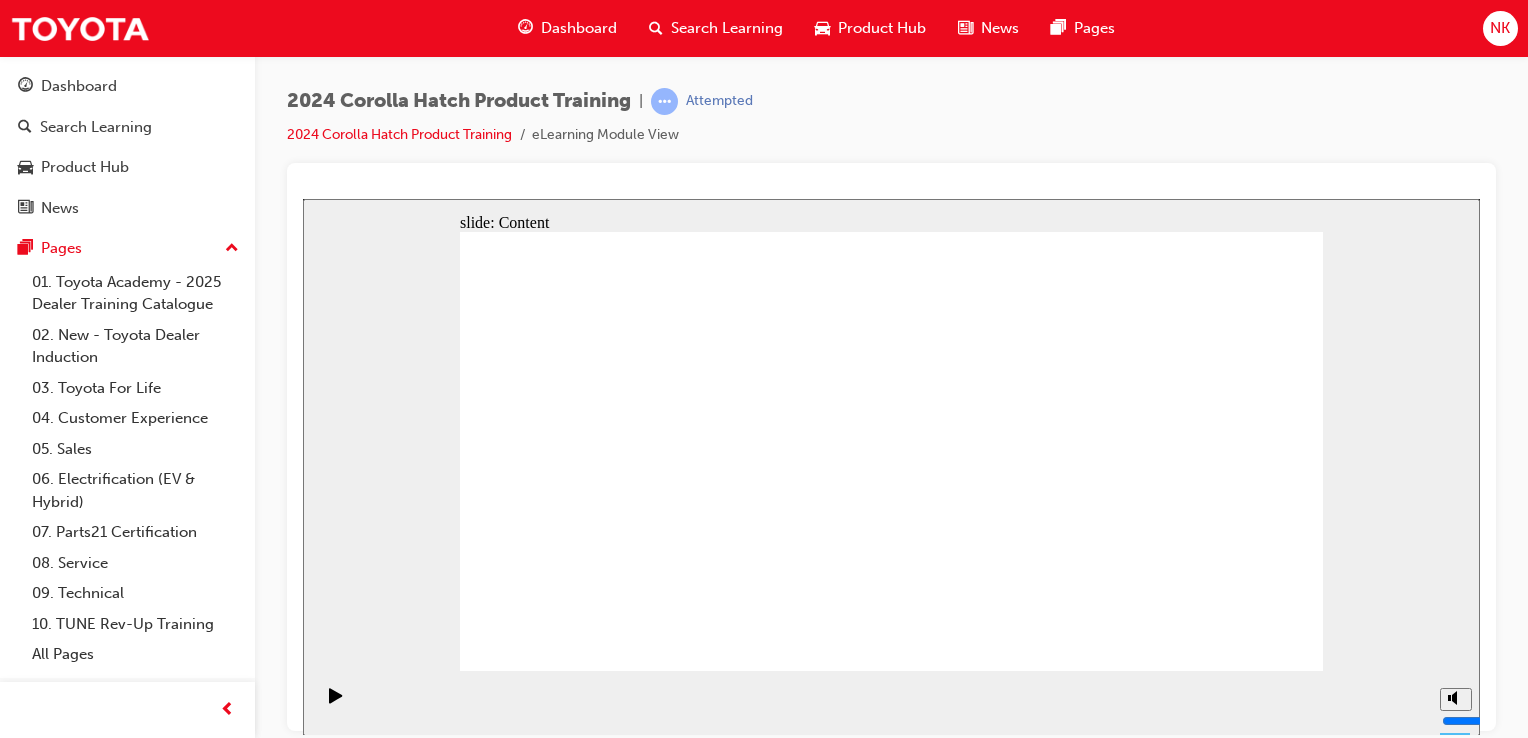 click 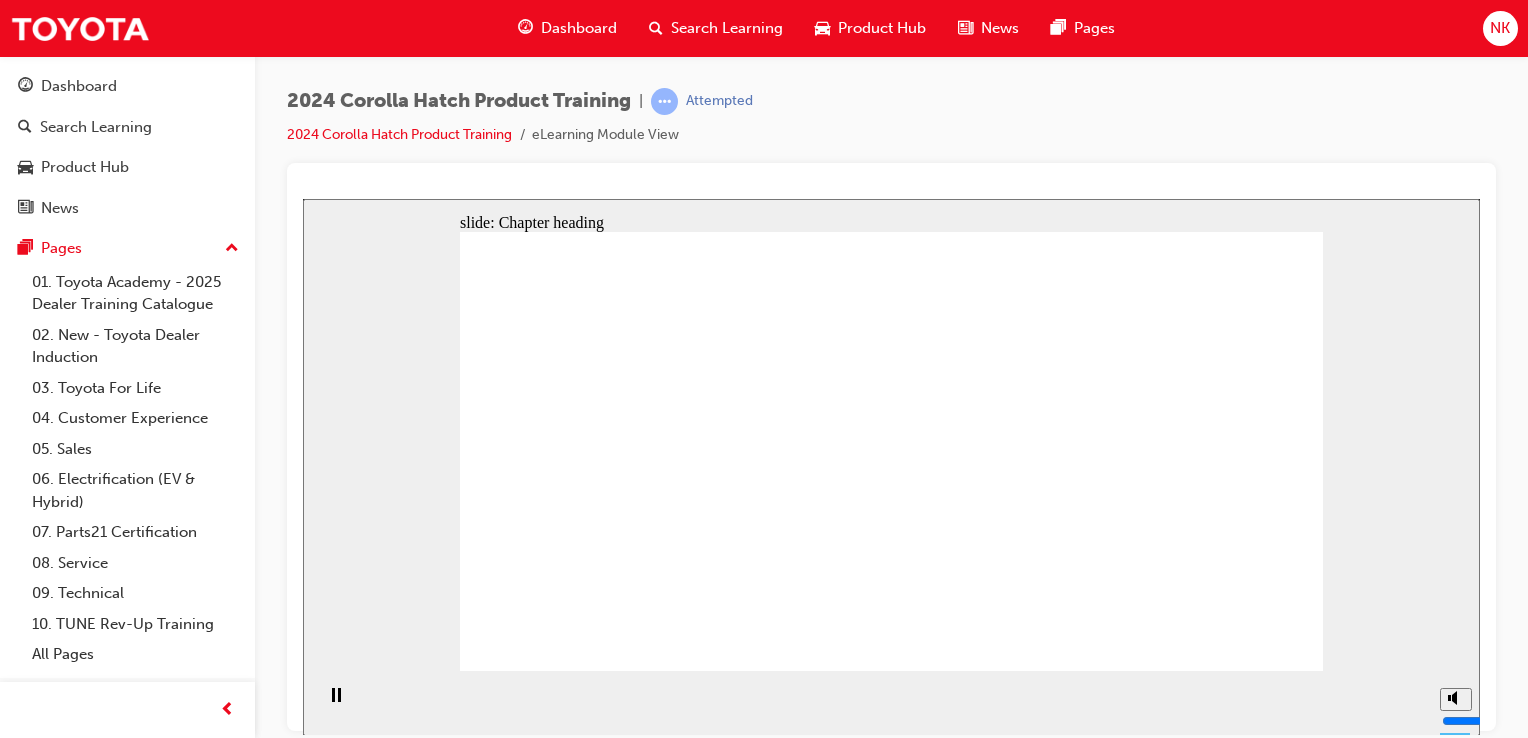 click 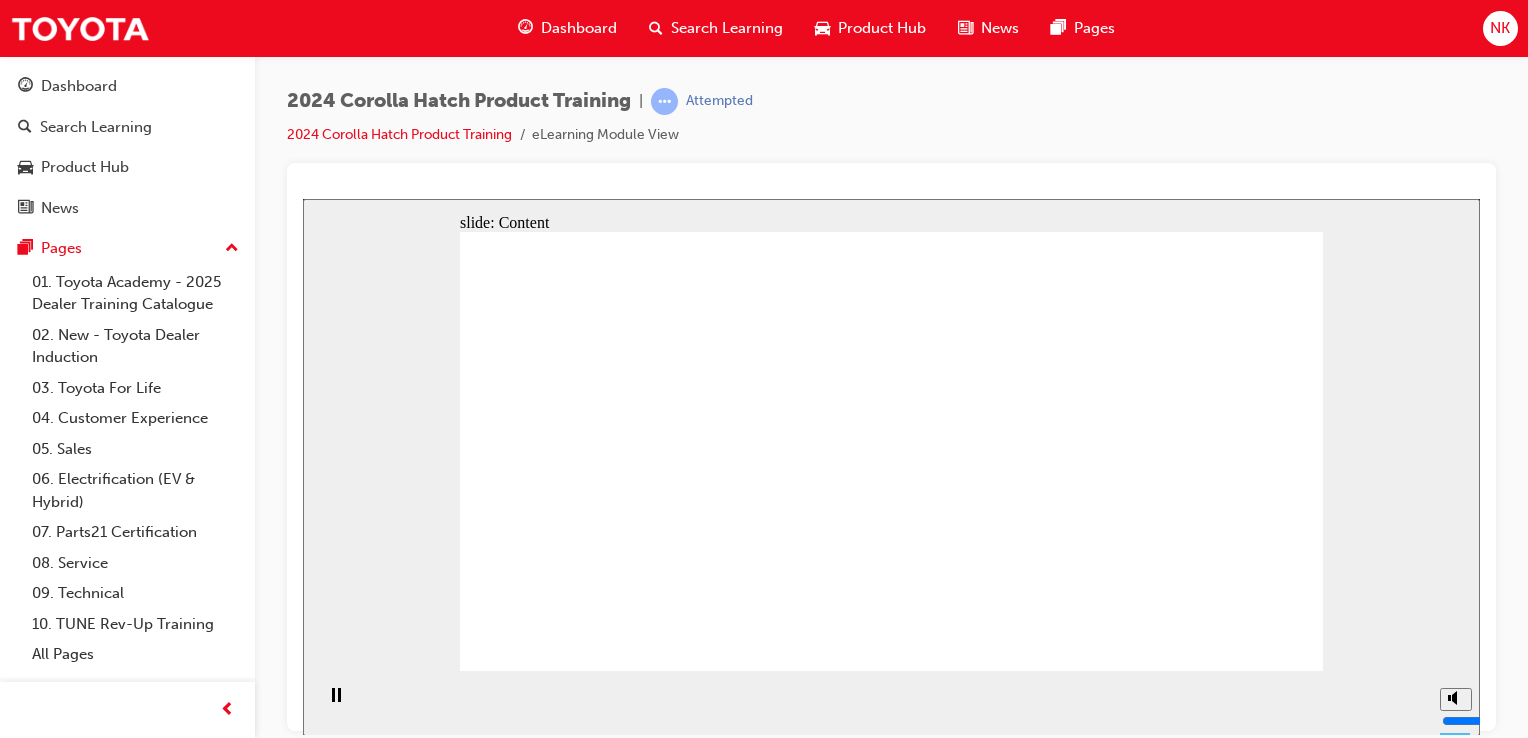 click 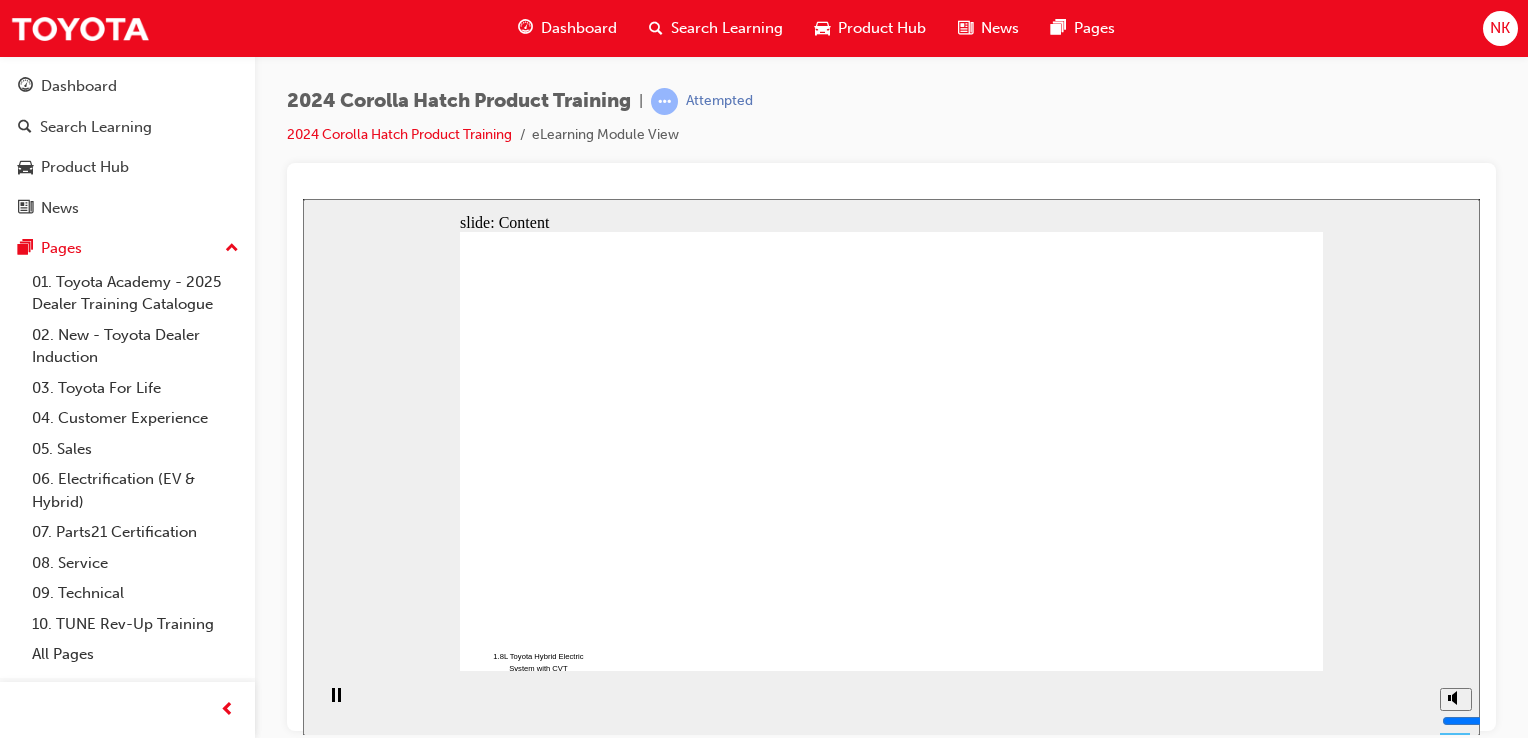 click 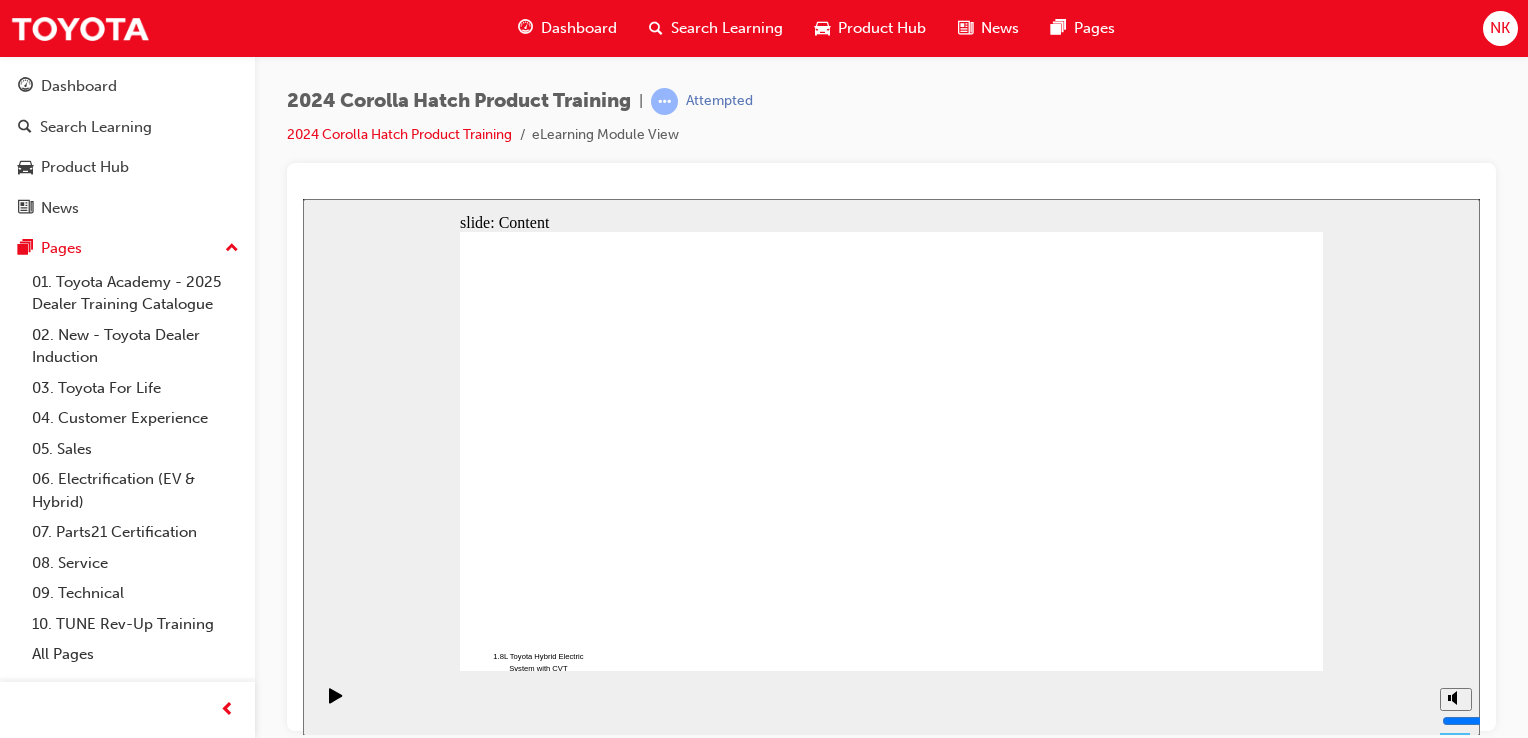 click 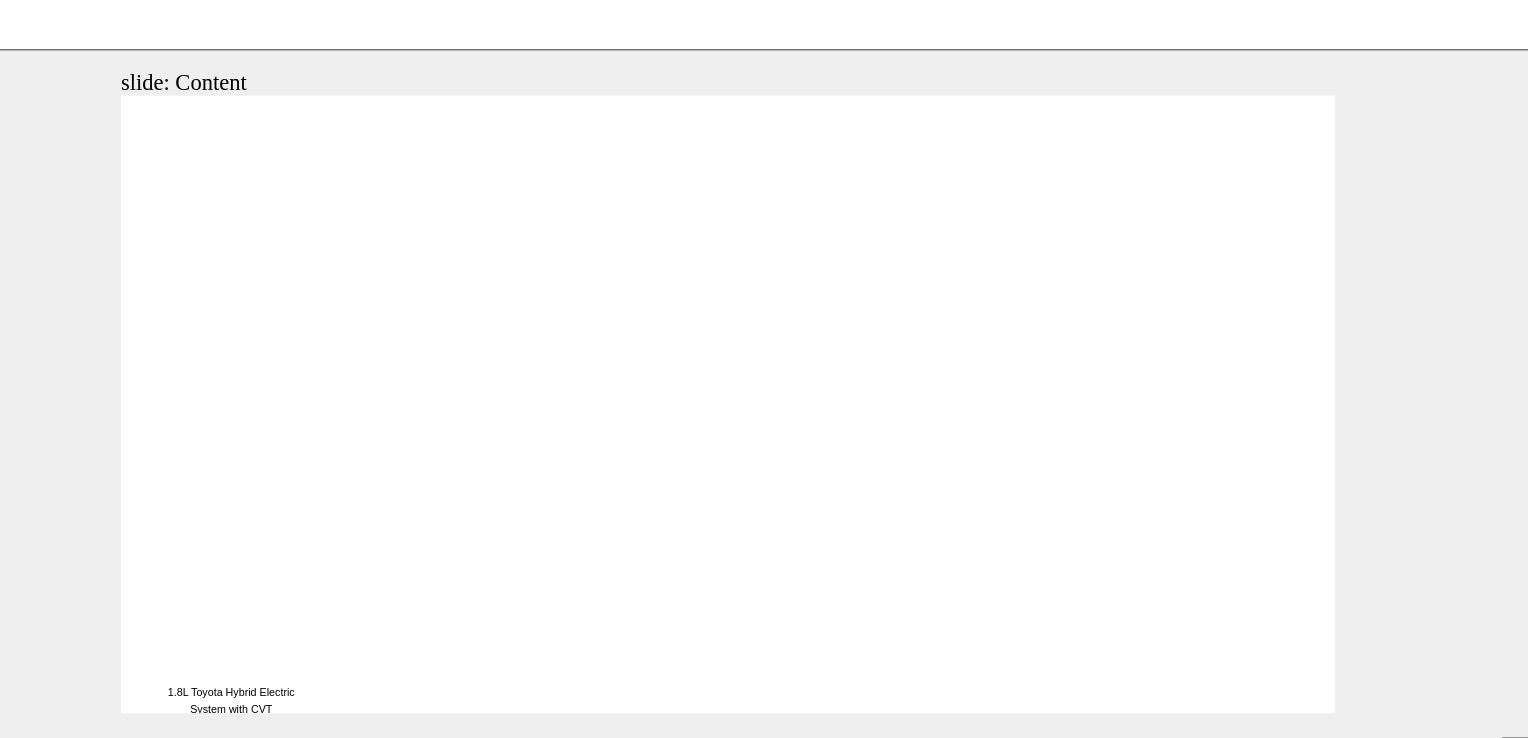 click 